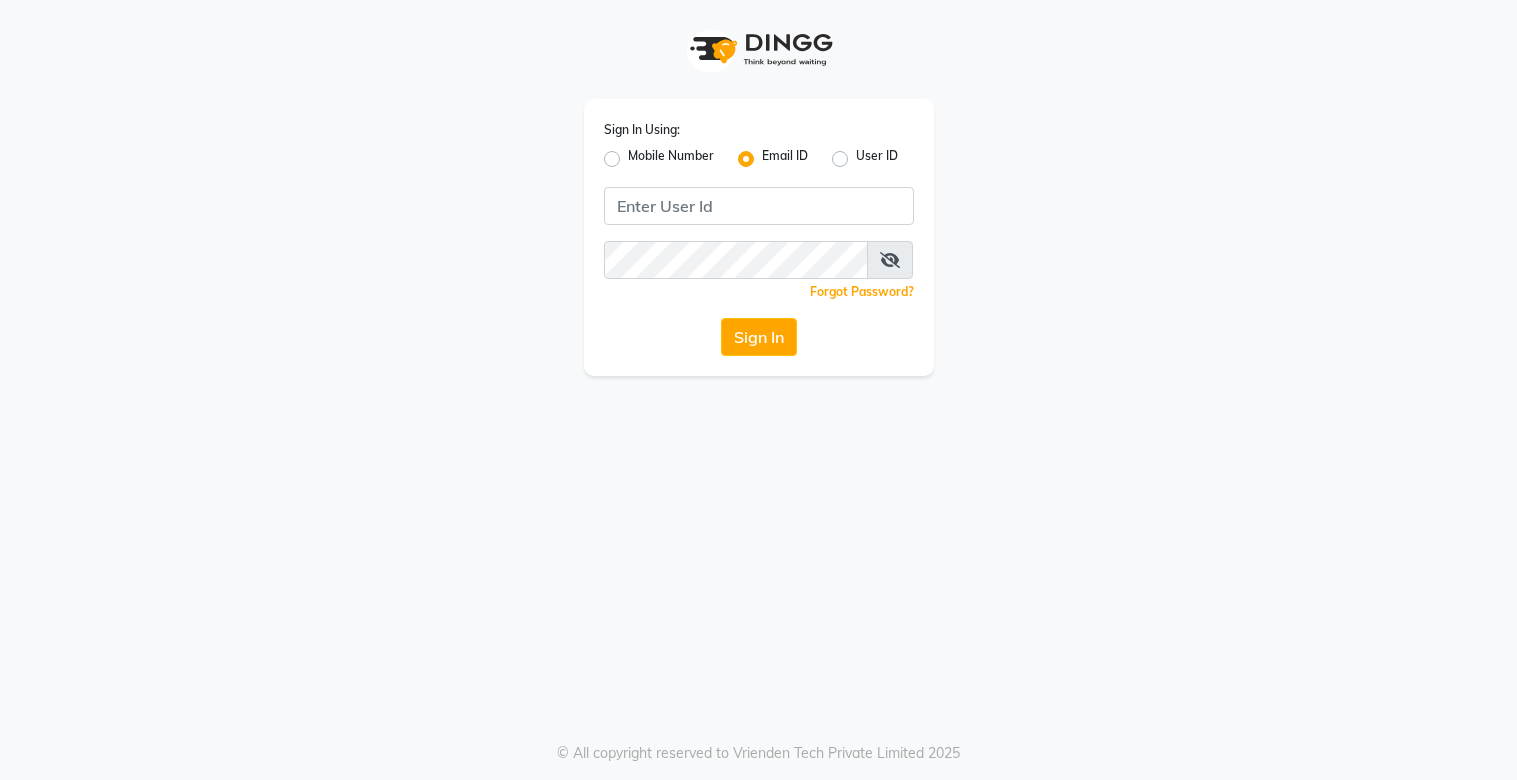 click 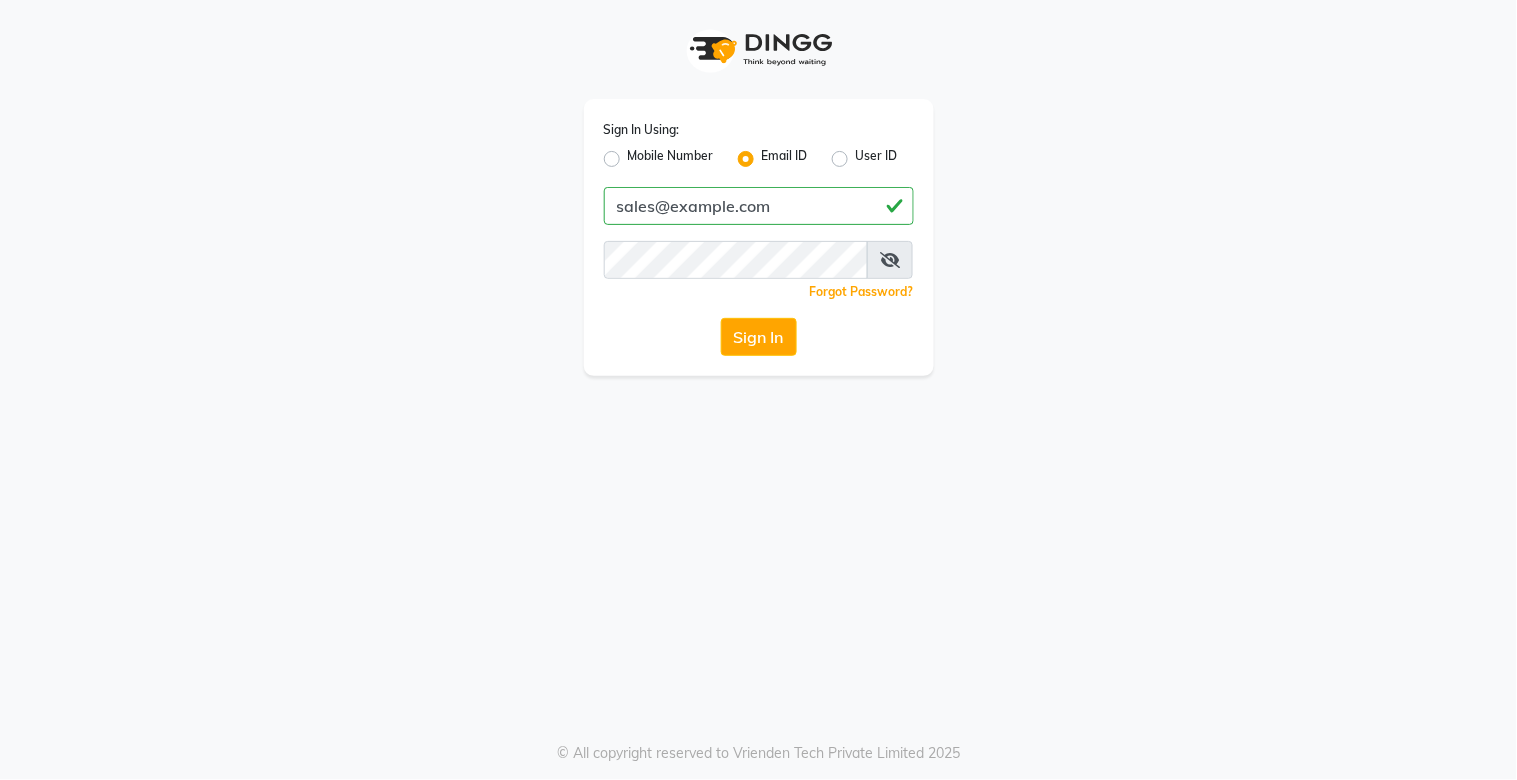 click on "Sign In Using: Mobile Number Email ID User ID sales@example.com  Remember me Forgot Password?  Sign In" 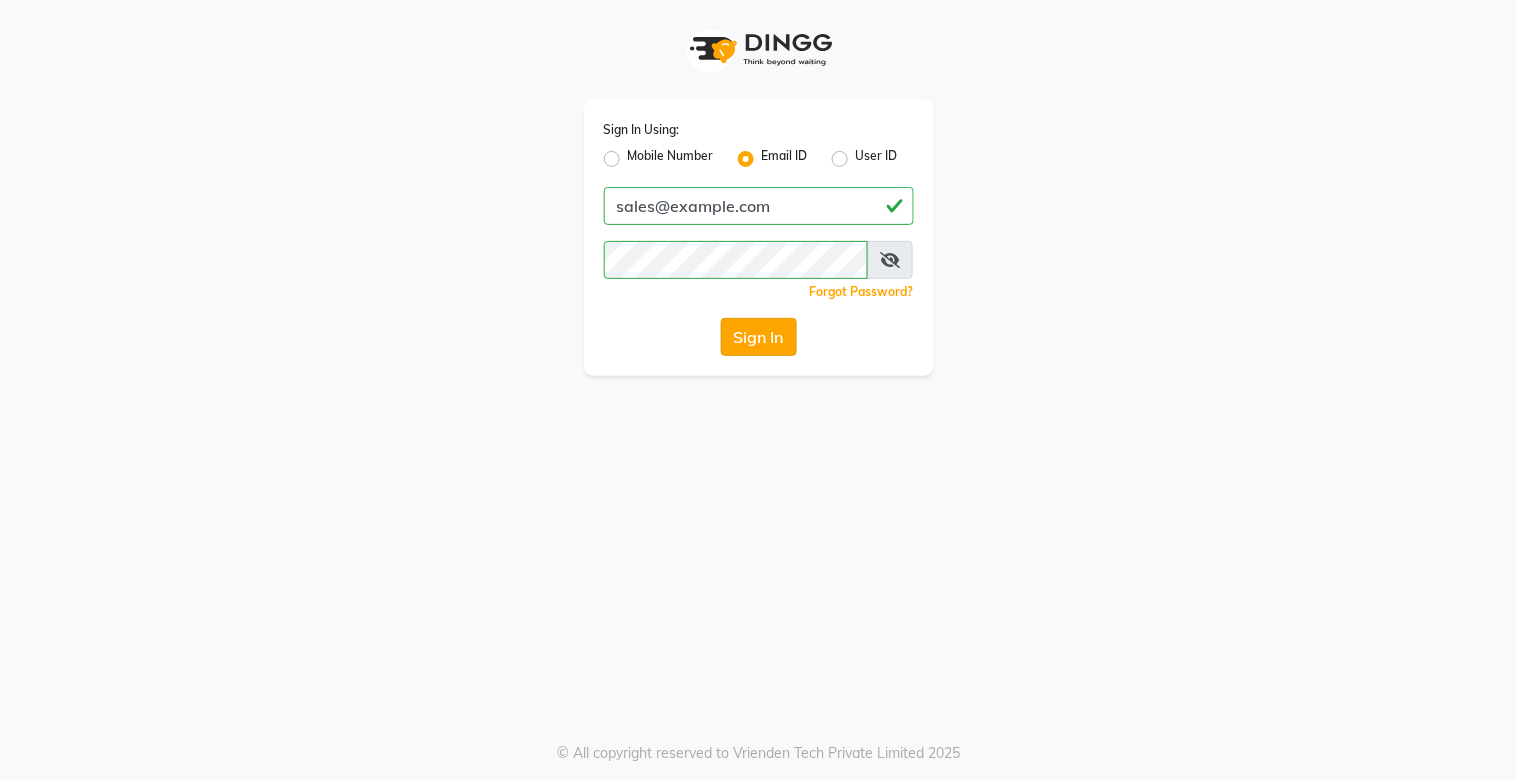 click on "Sign In" 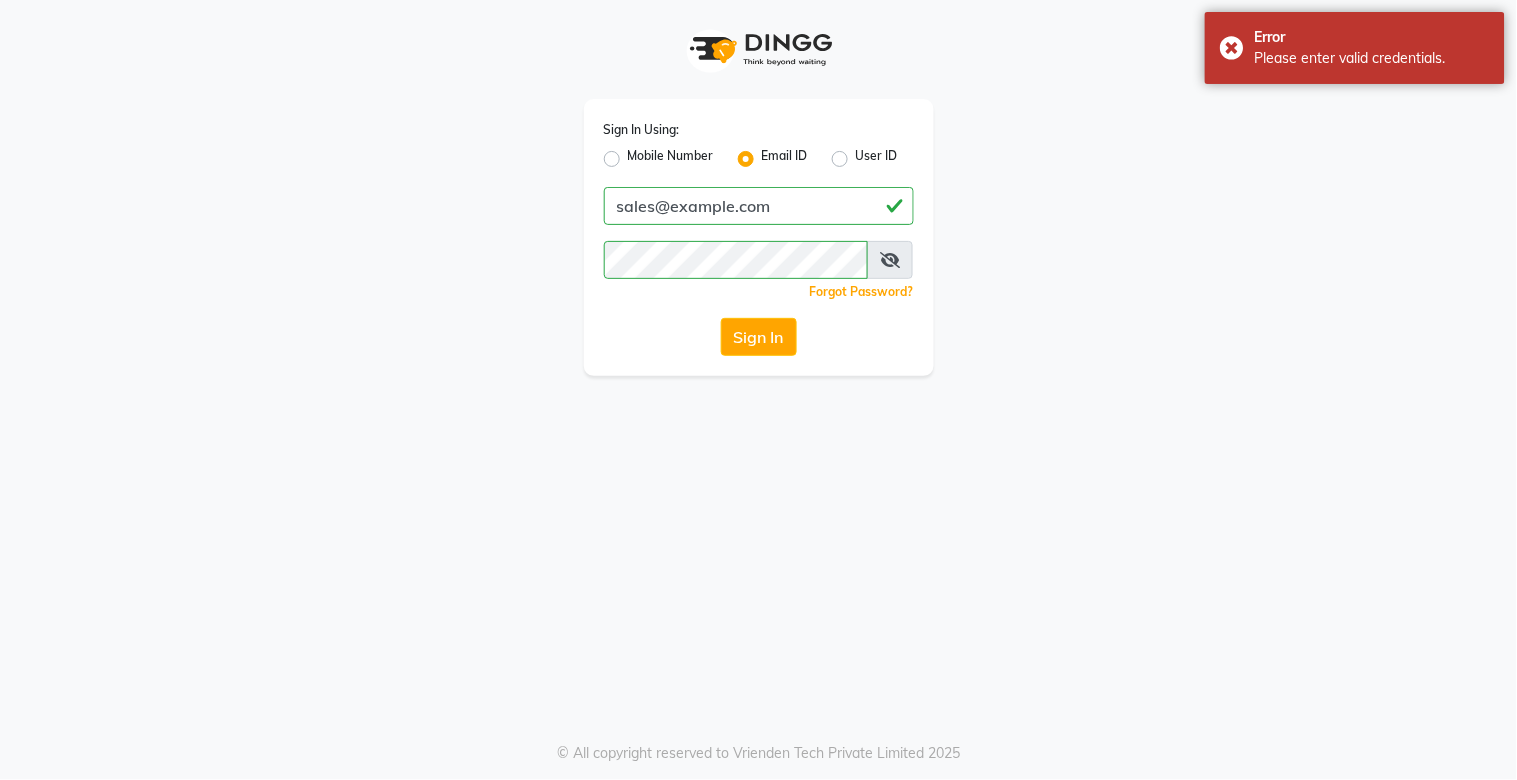 click at bounding box center [890, 260] 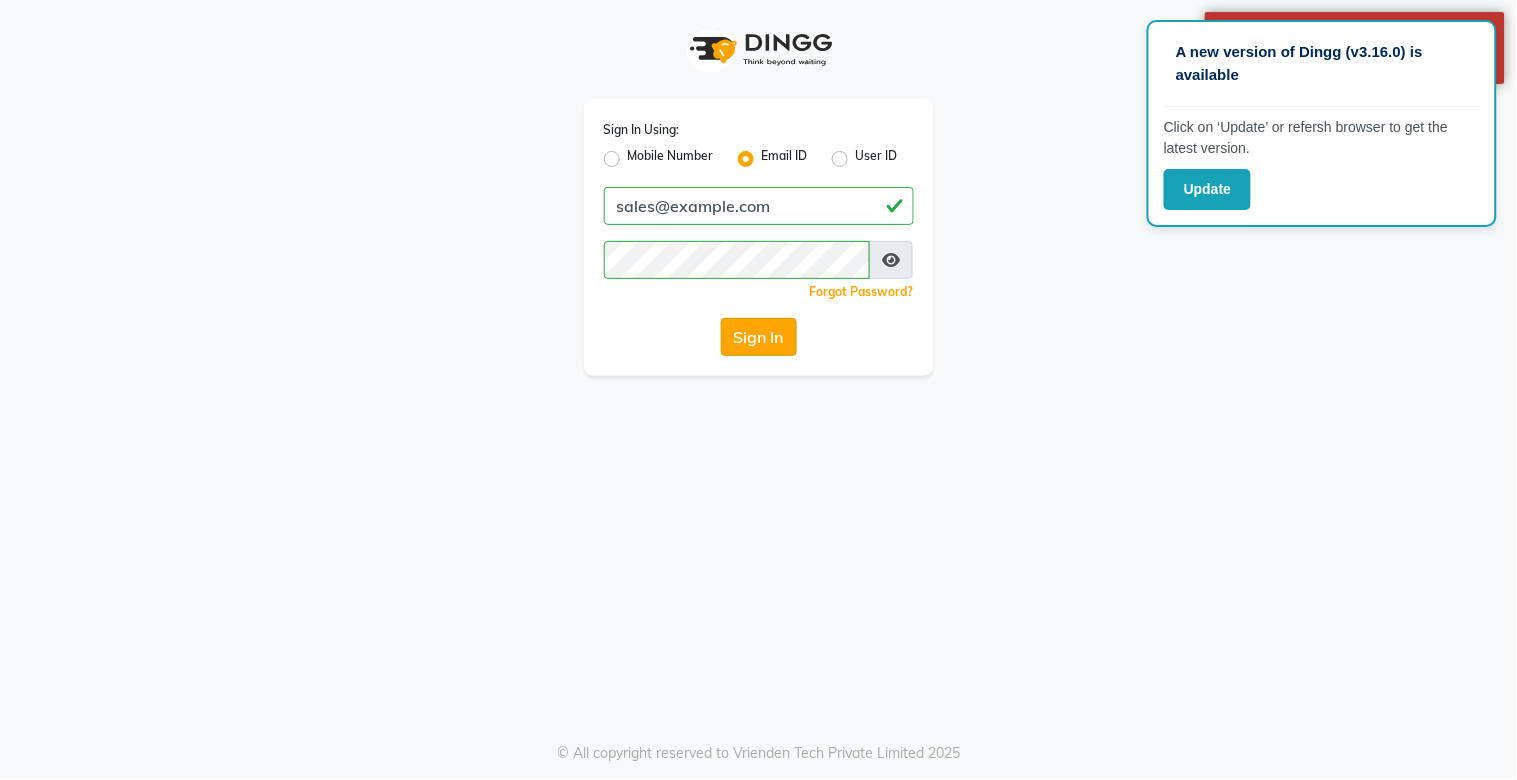 click on "Sign In" 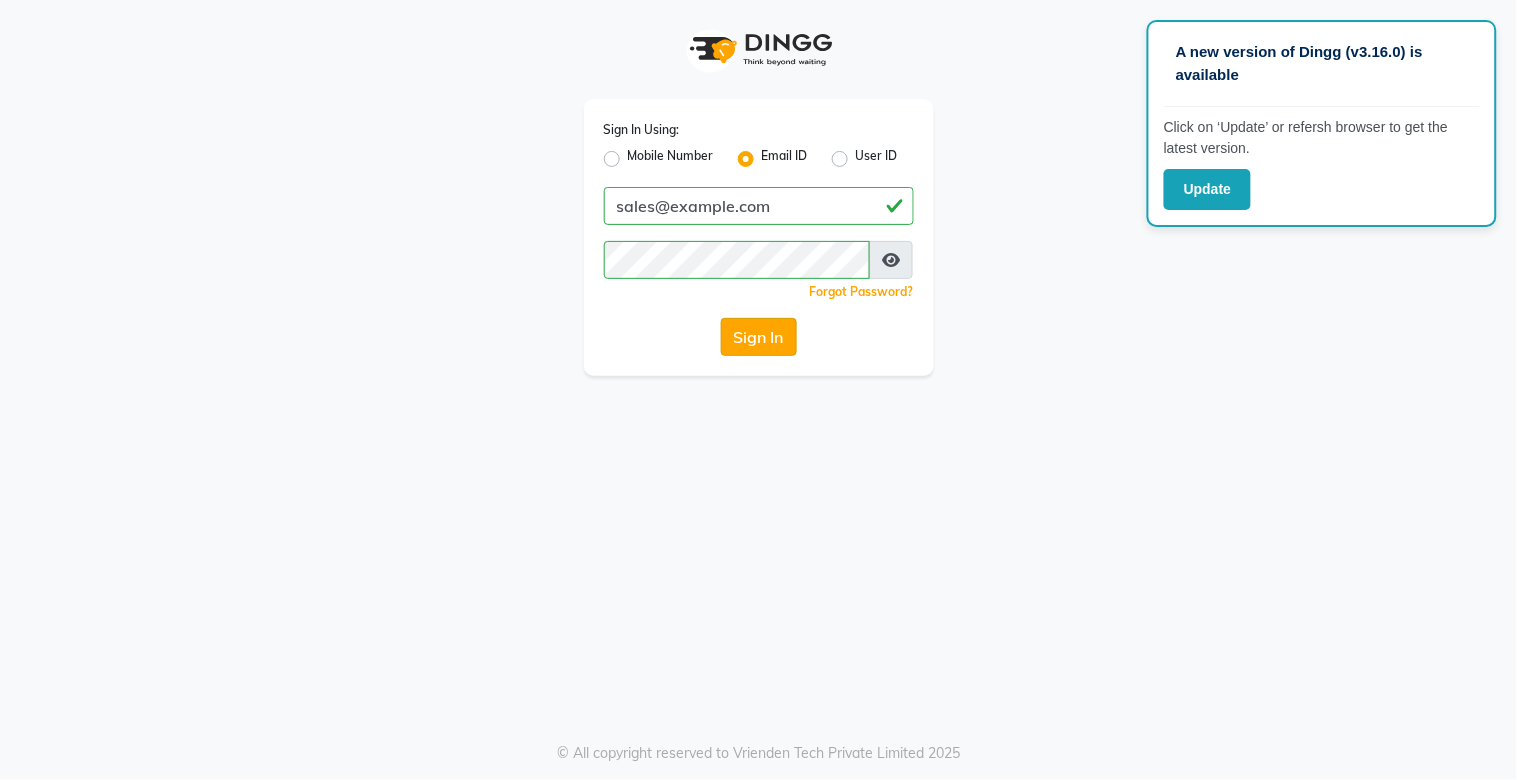 click on "Sign In" 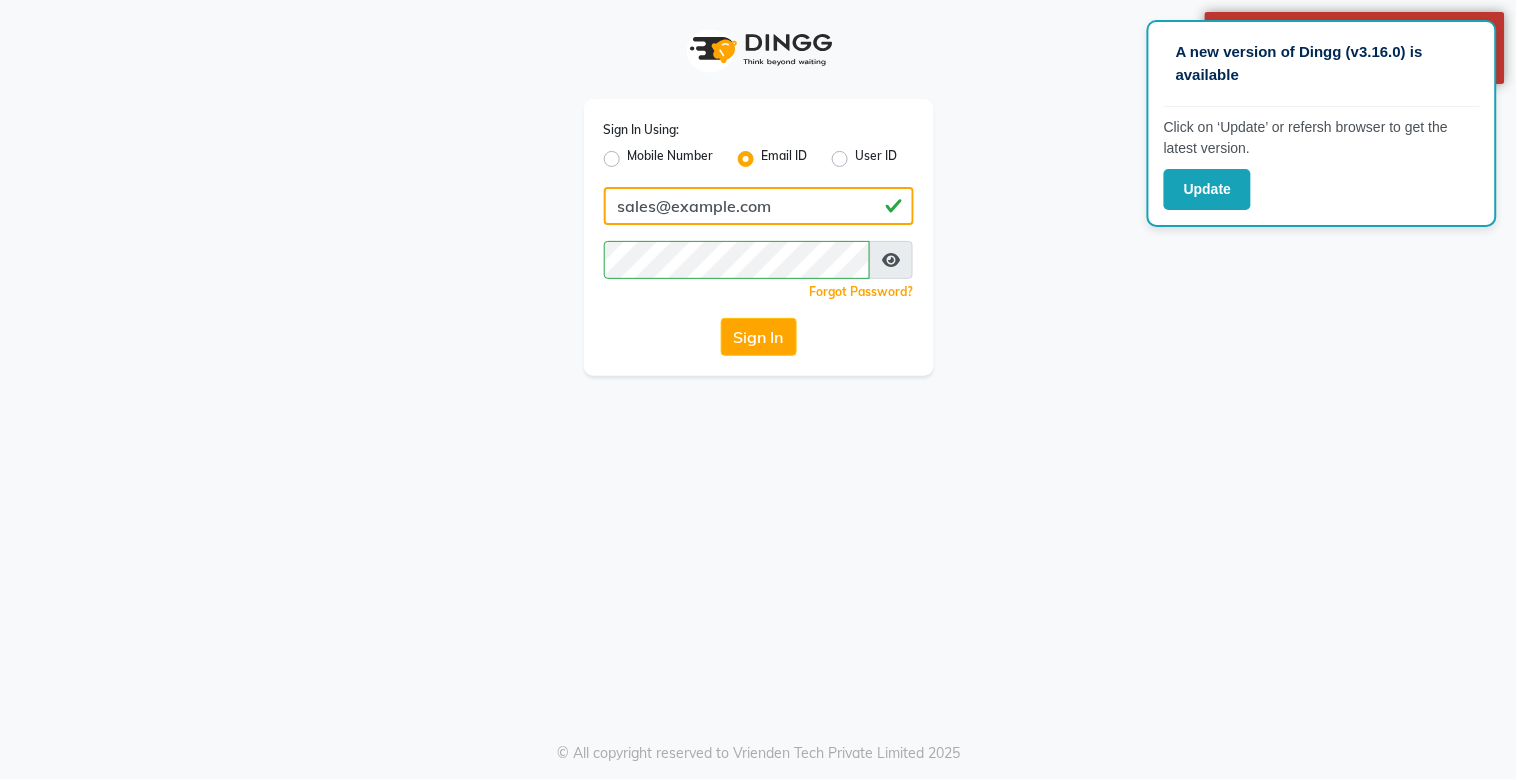 click on "sales@example.com" 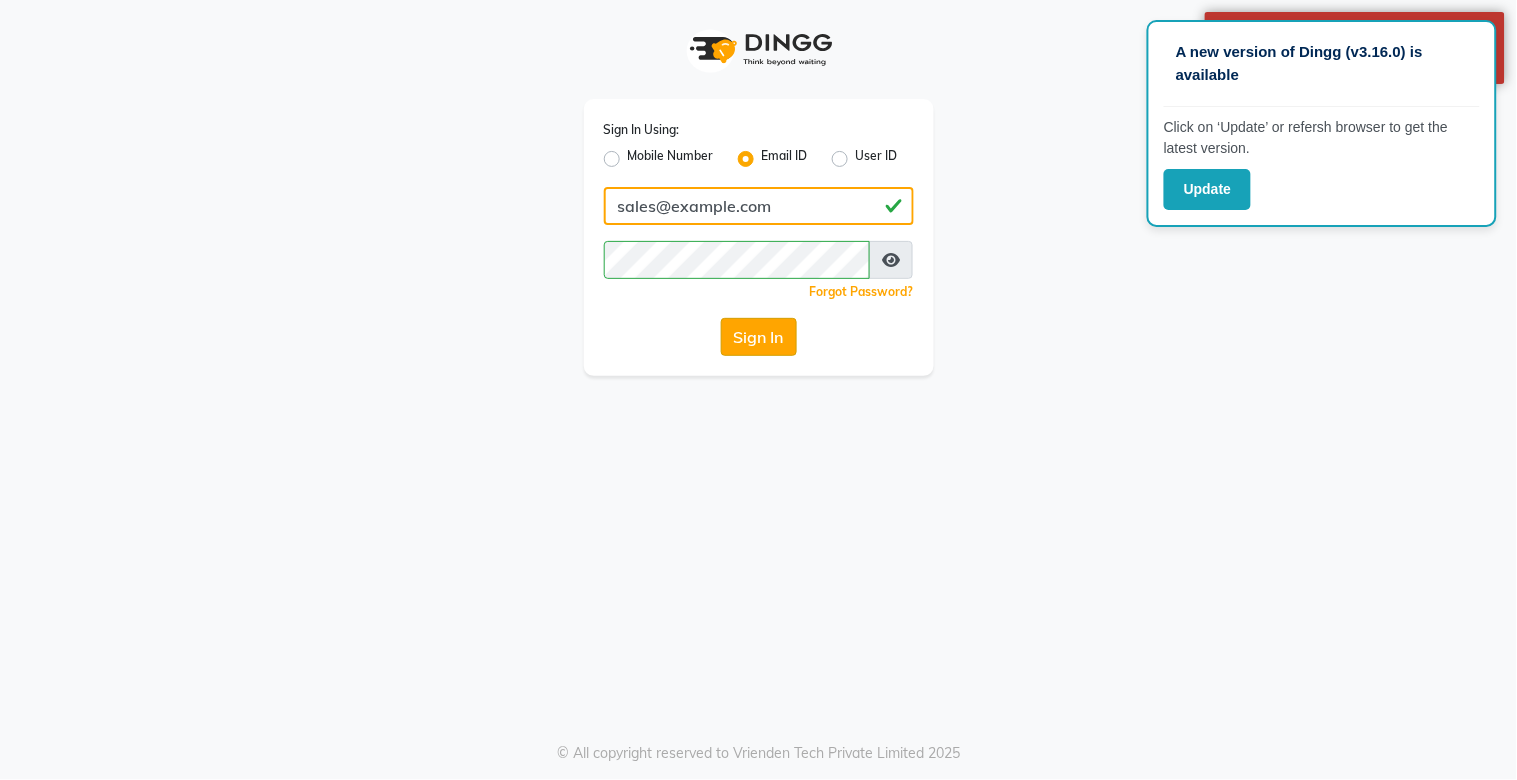 type on "sales@example.com" 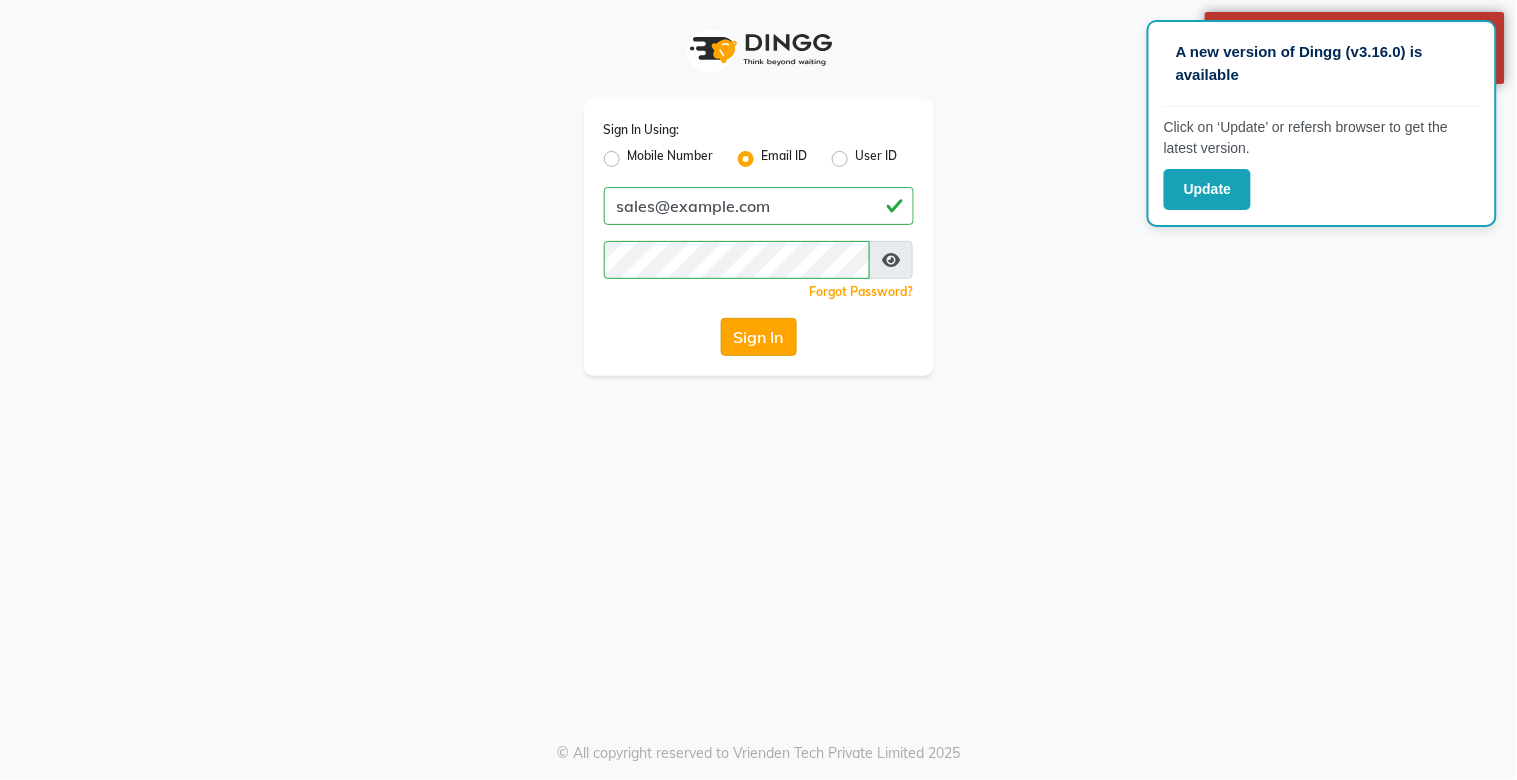 click on "Sign In" 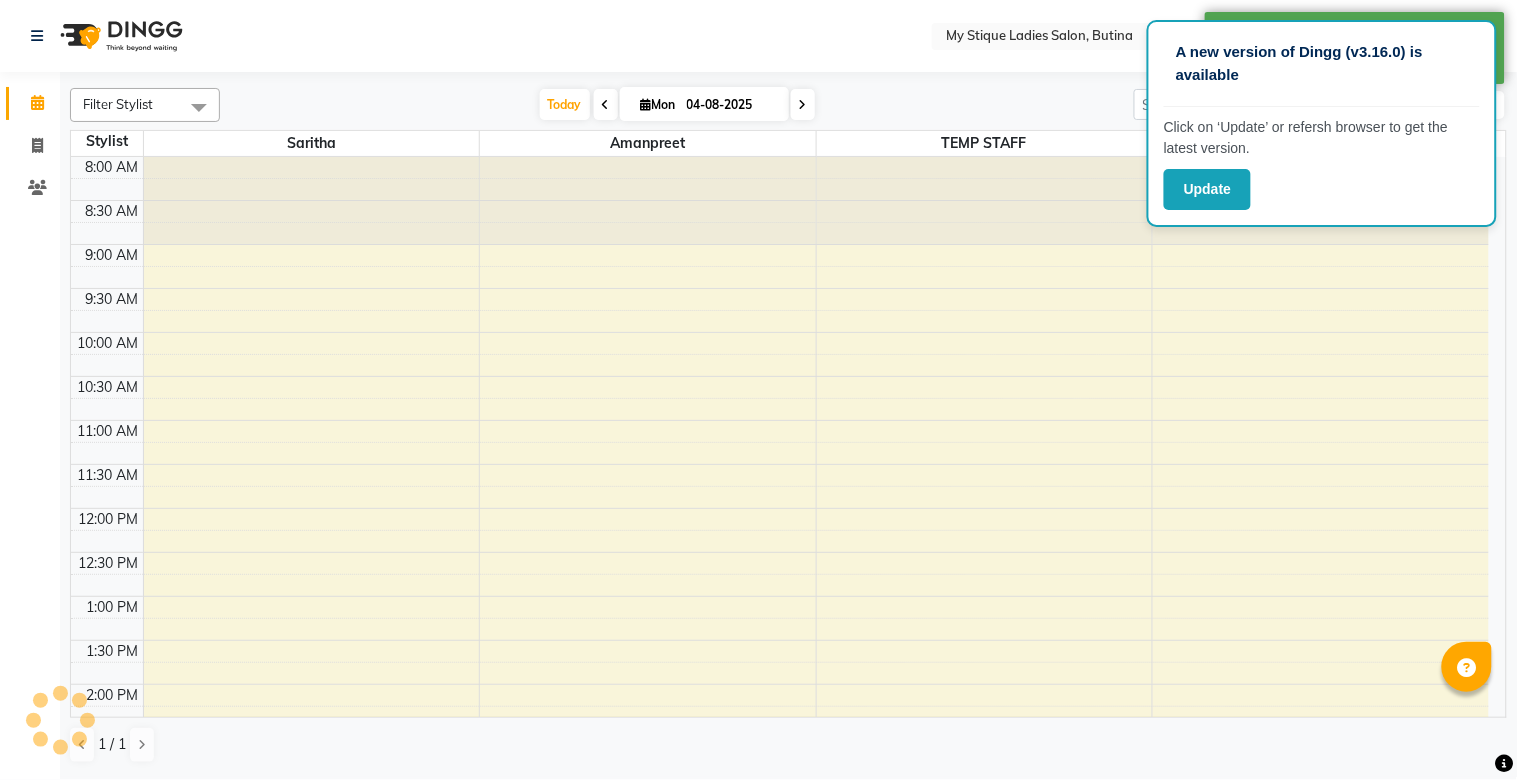 scroll, scrollTop: 531, scrollLeft: 0, axis: vertical 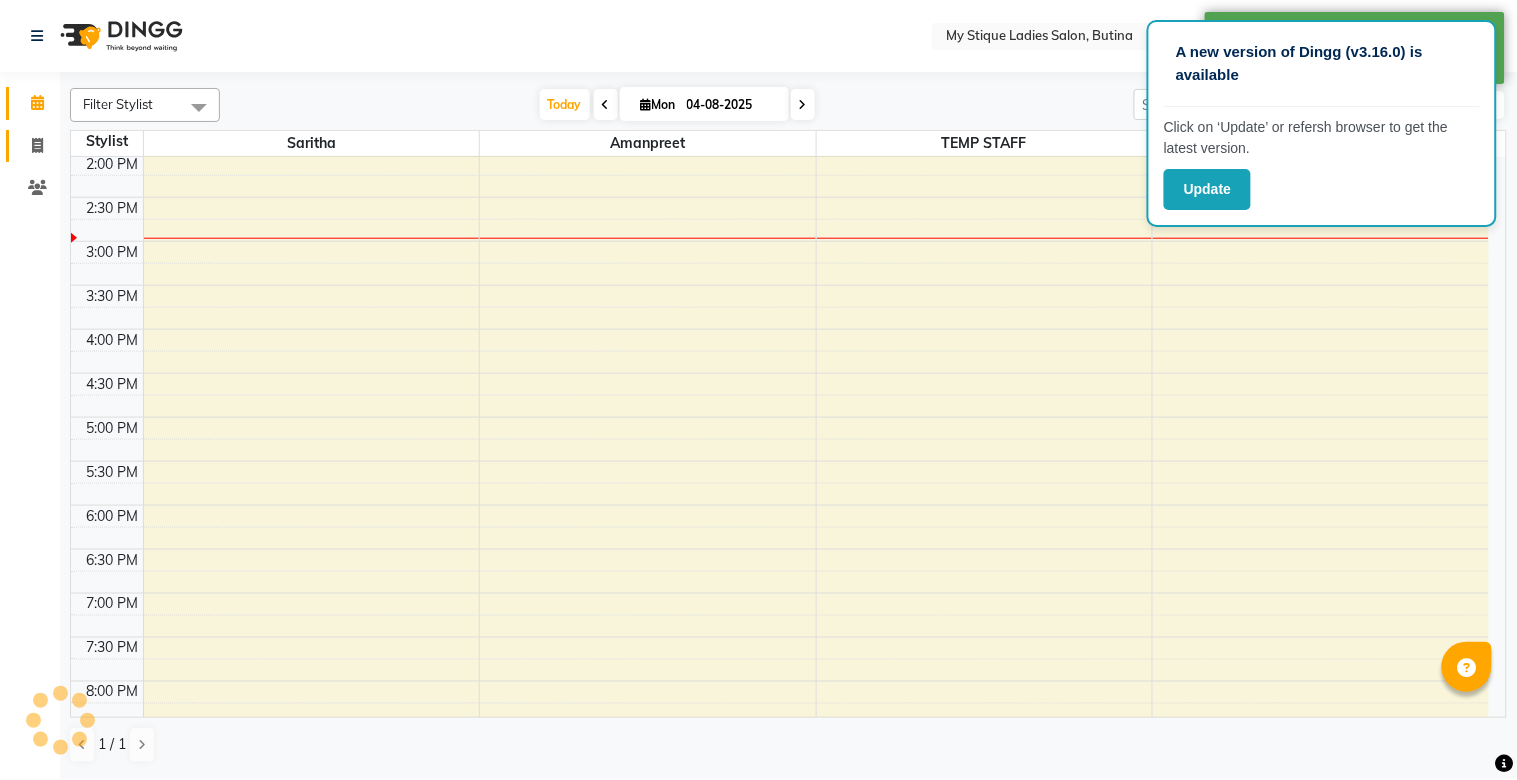 click on "Invoice" 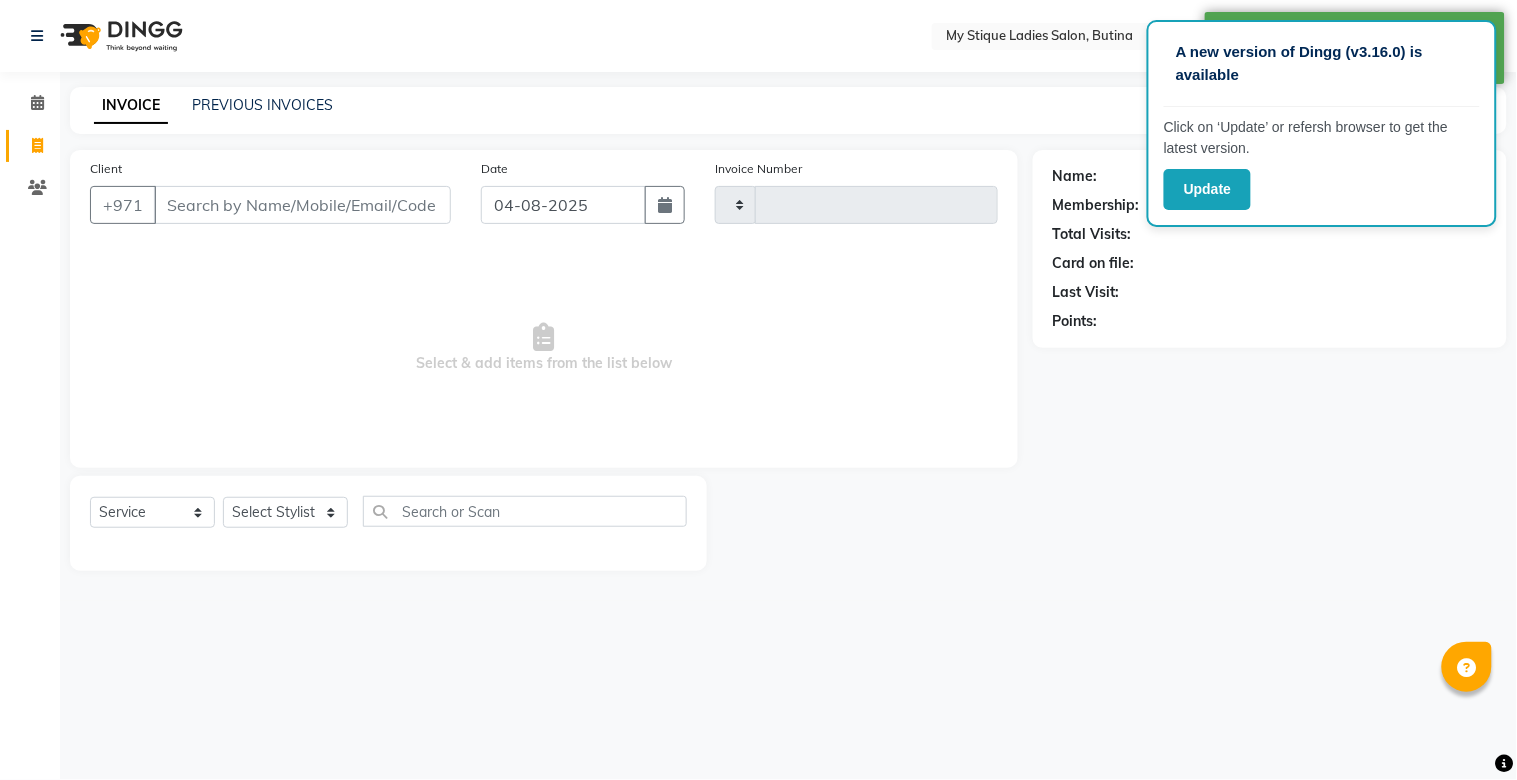 type on "0801" 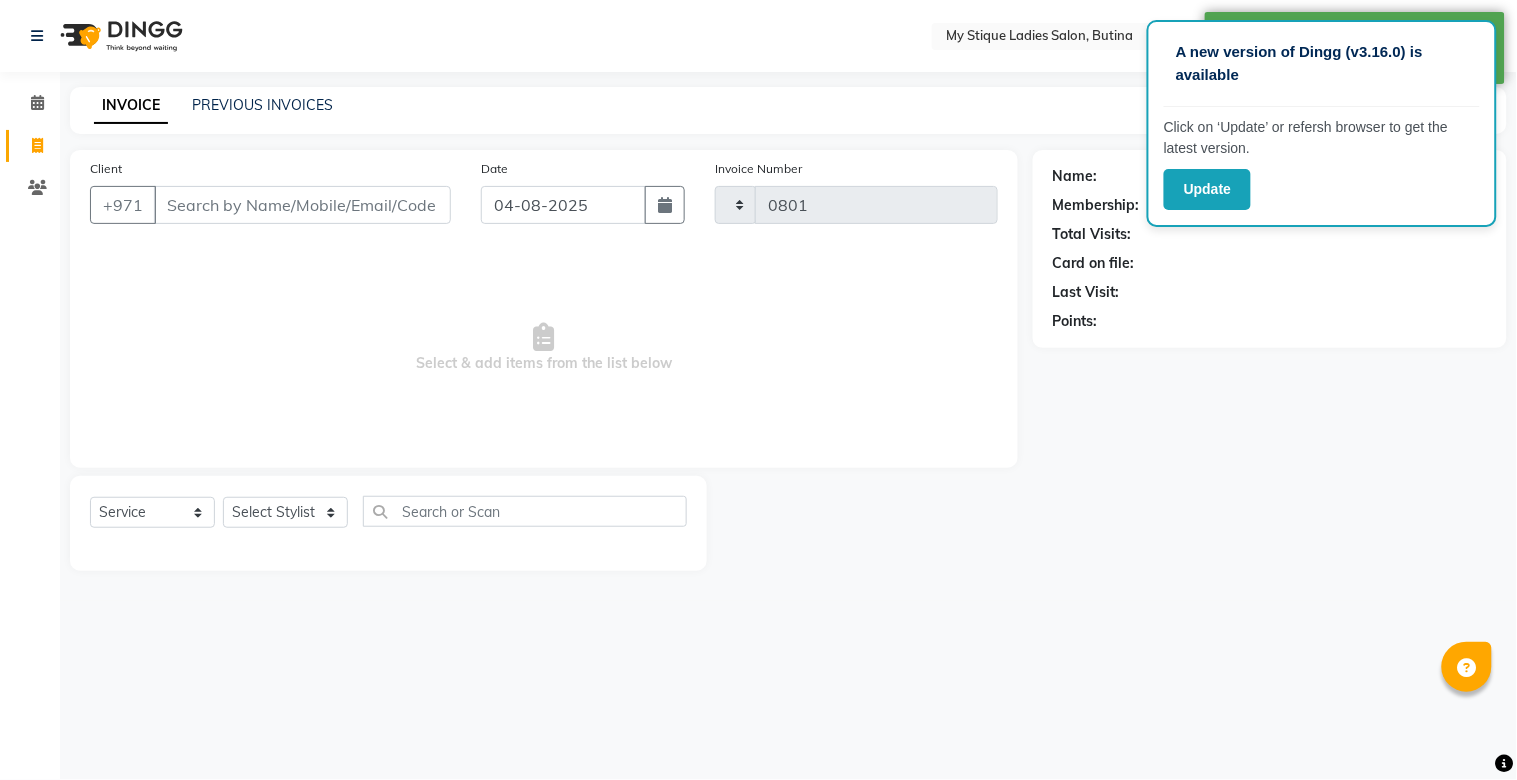 select on "7457" 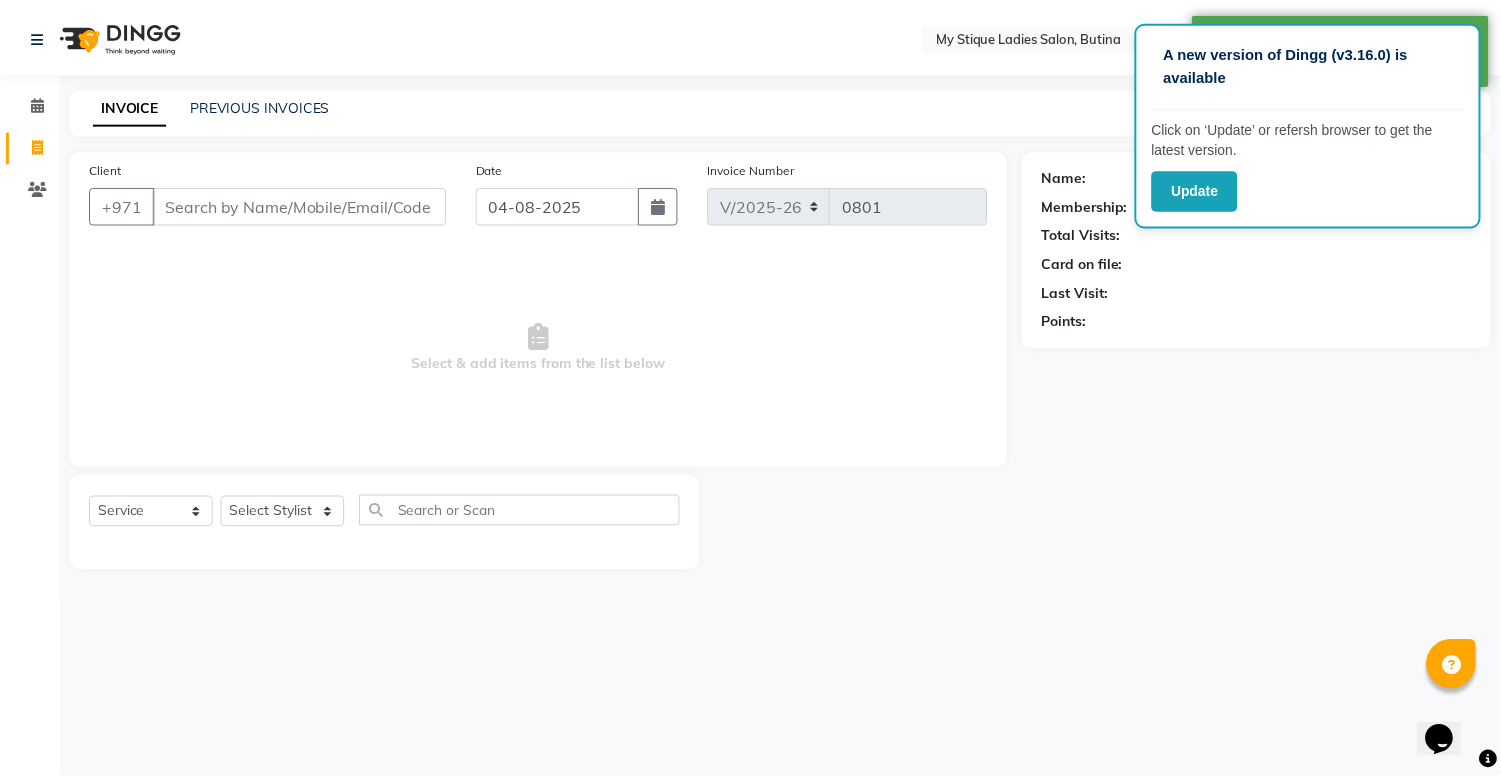 scroll, scrollTop: 0, scrollLeft: 0, axis: both 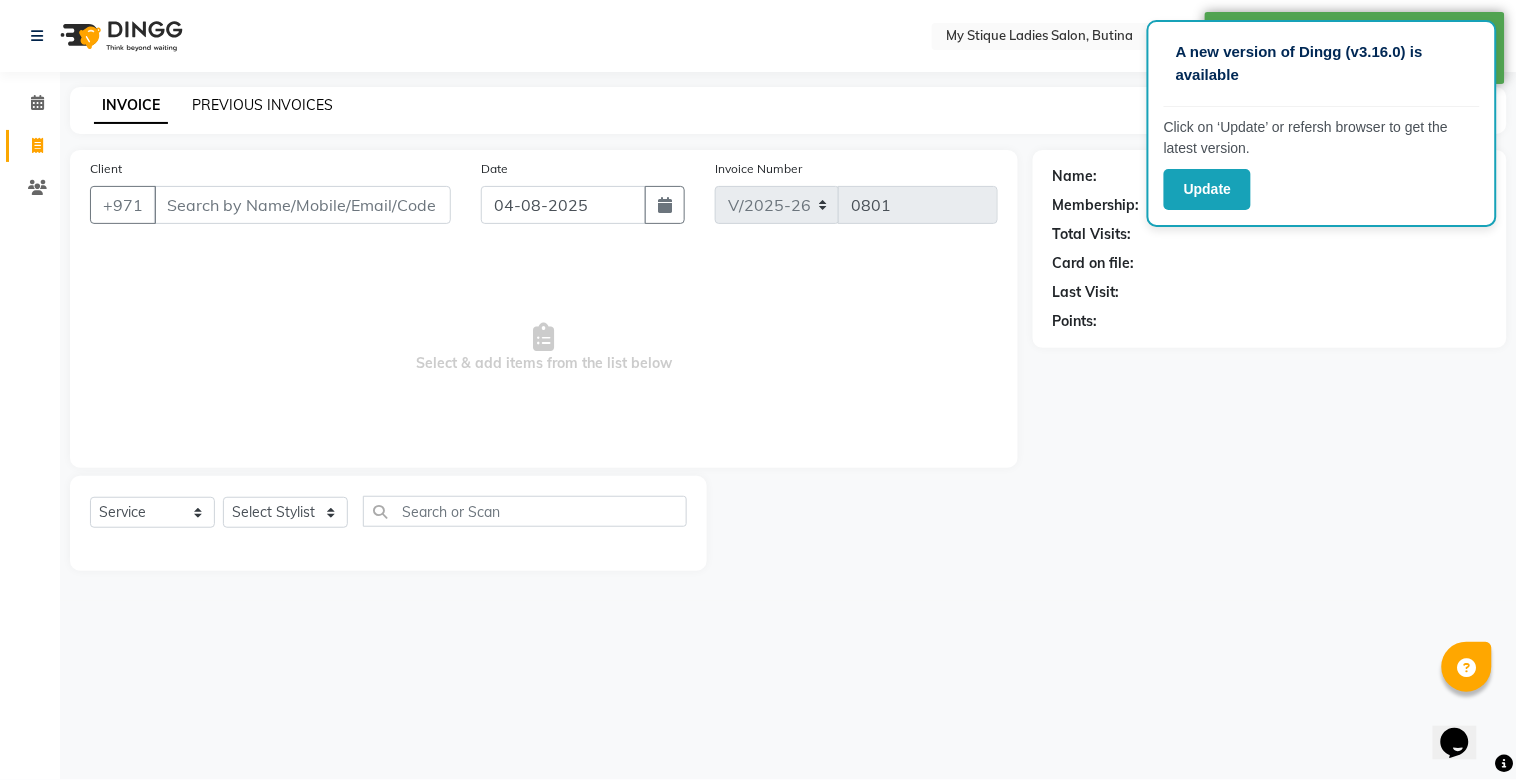 click on "PREVIOUS INVOICES" 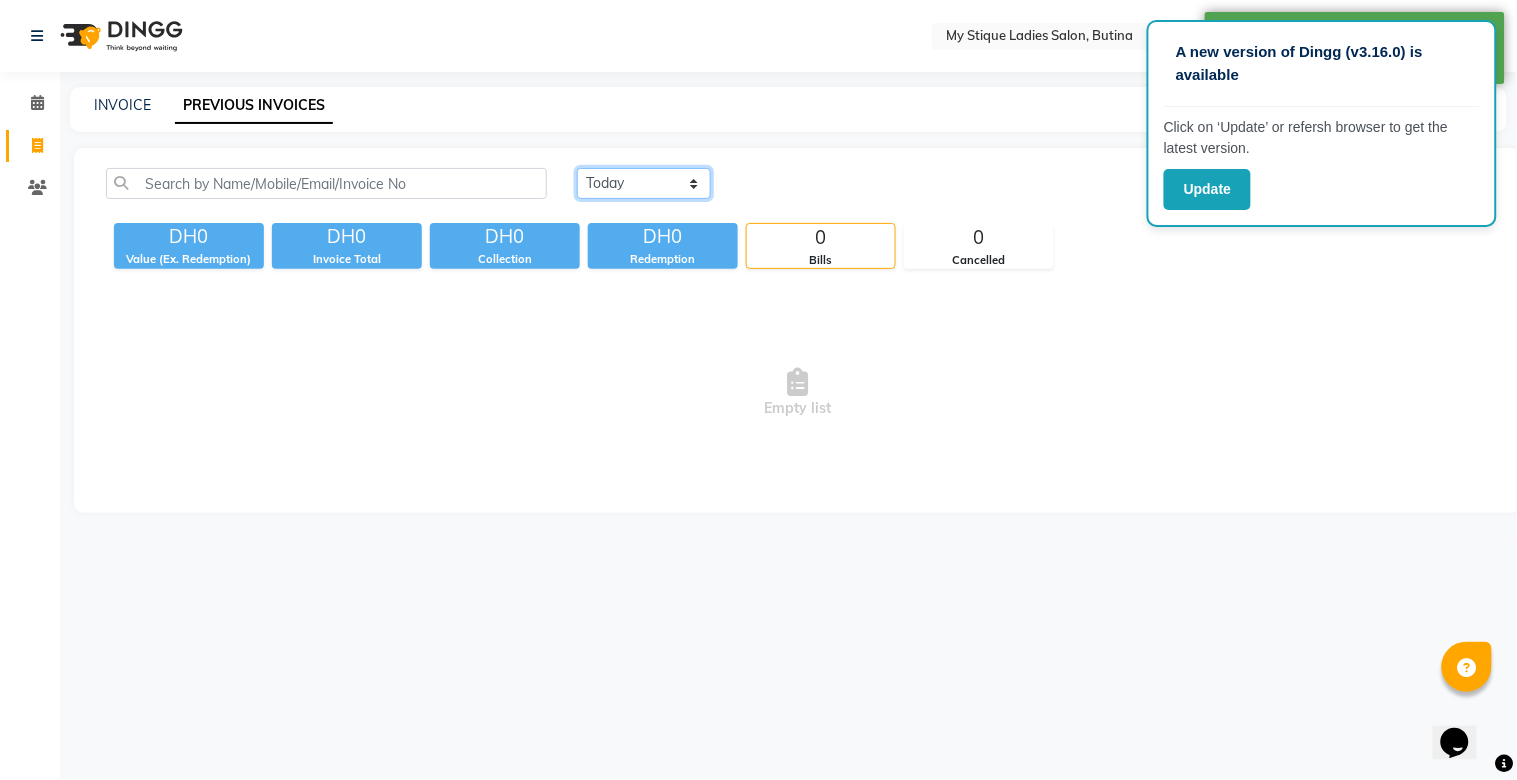 click on "Today Yesterday Custom Range" 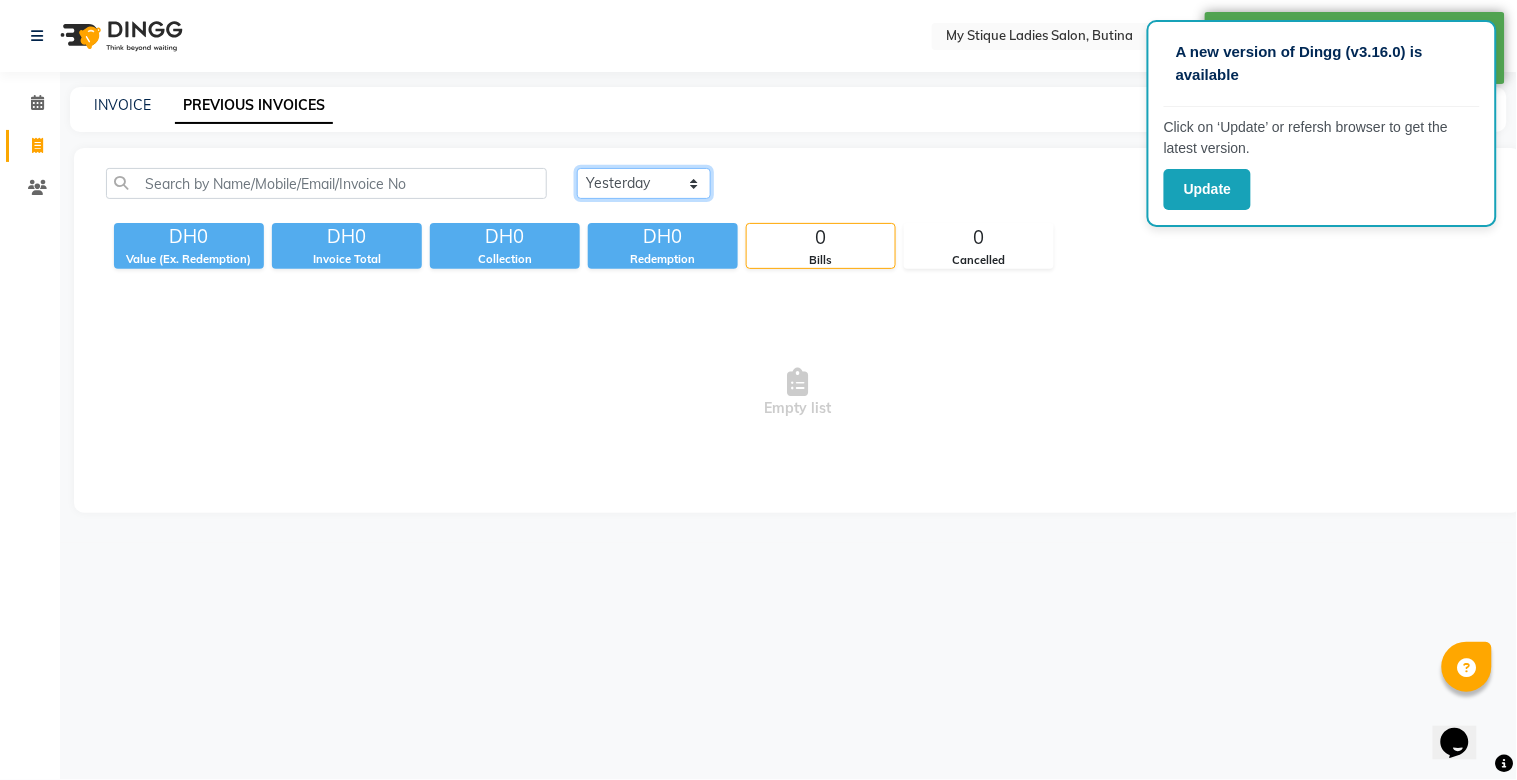 click on "Today Yesterday Custom Range" 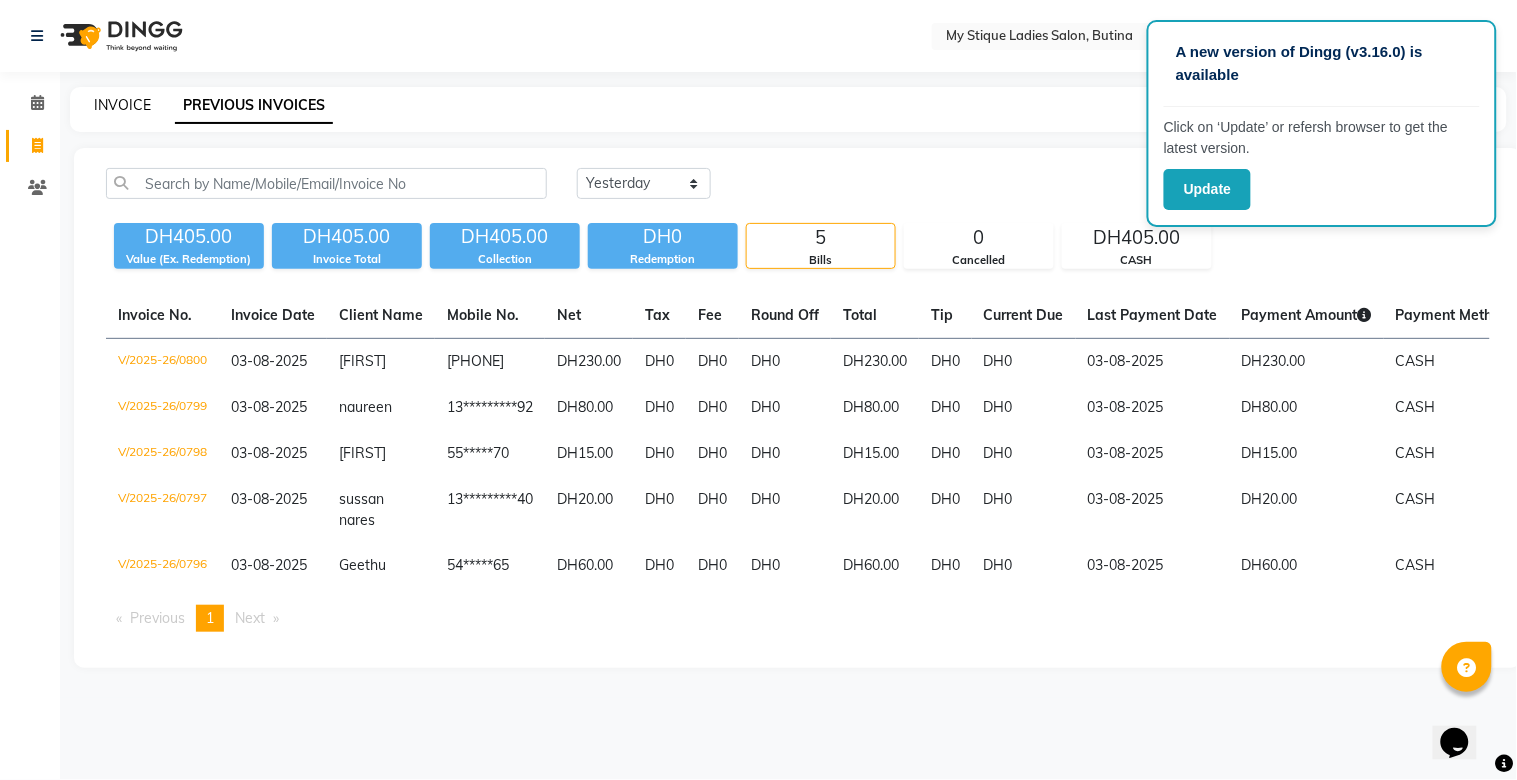 click on "INVOICE" 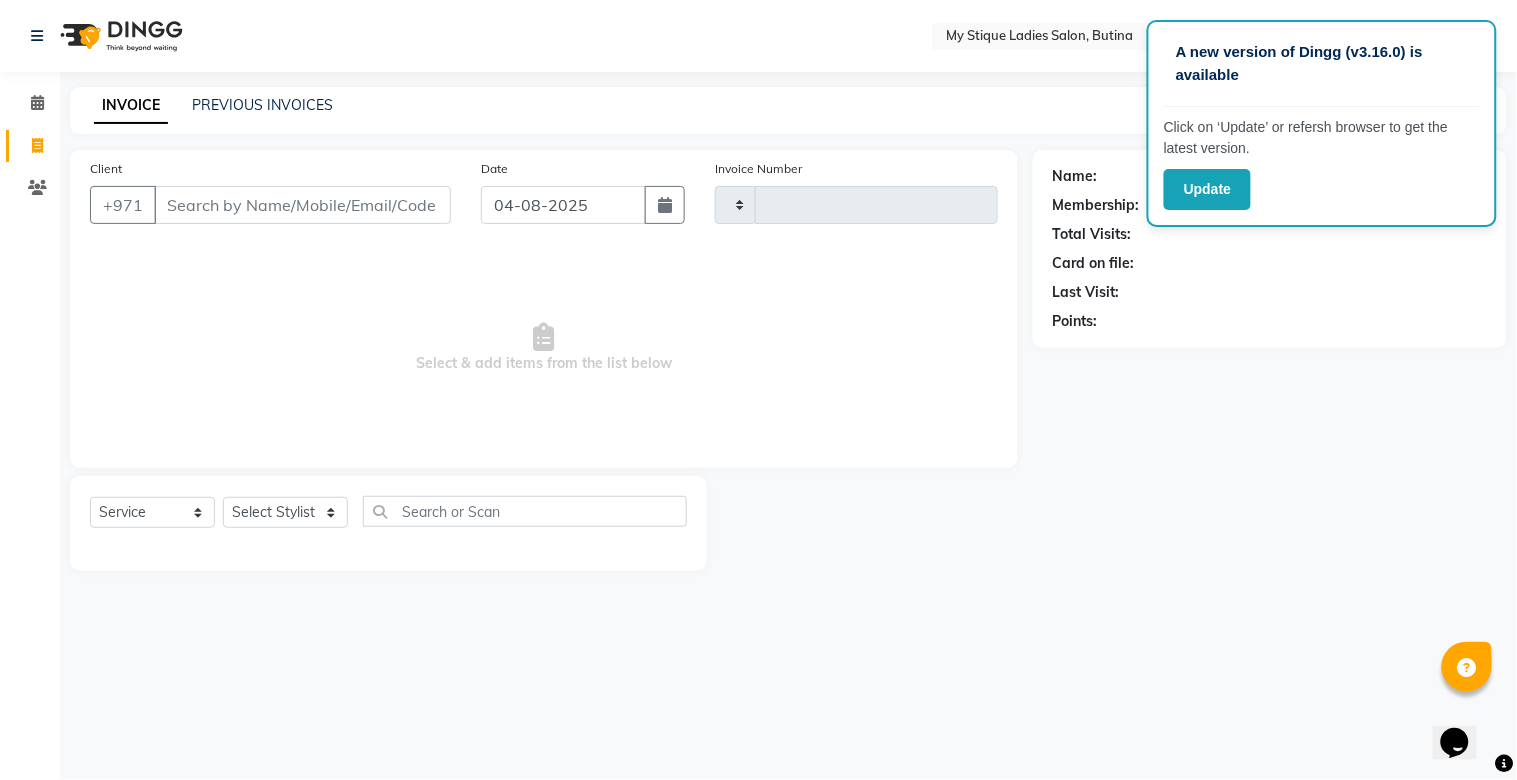 type on "0801" 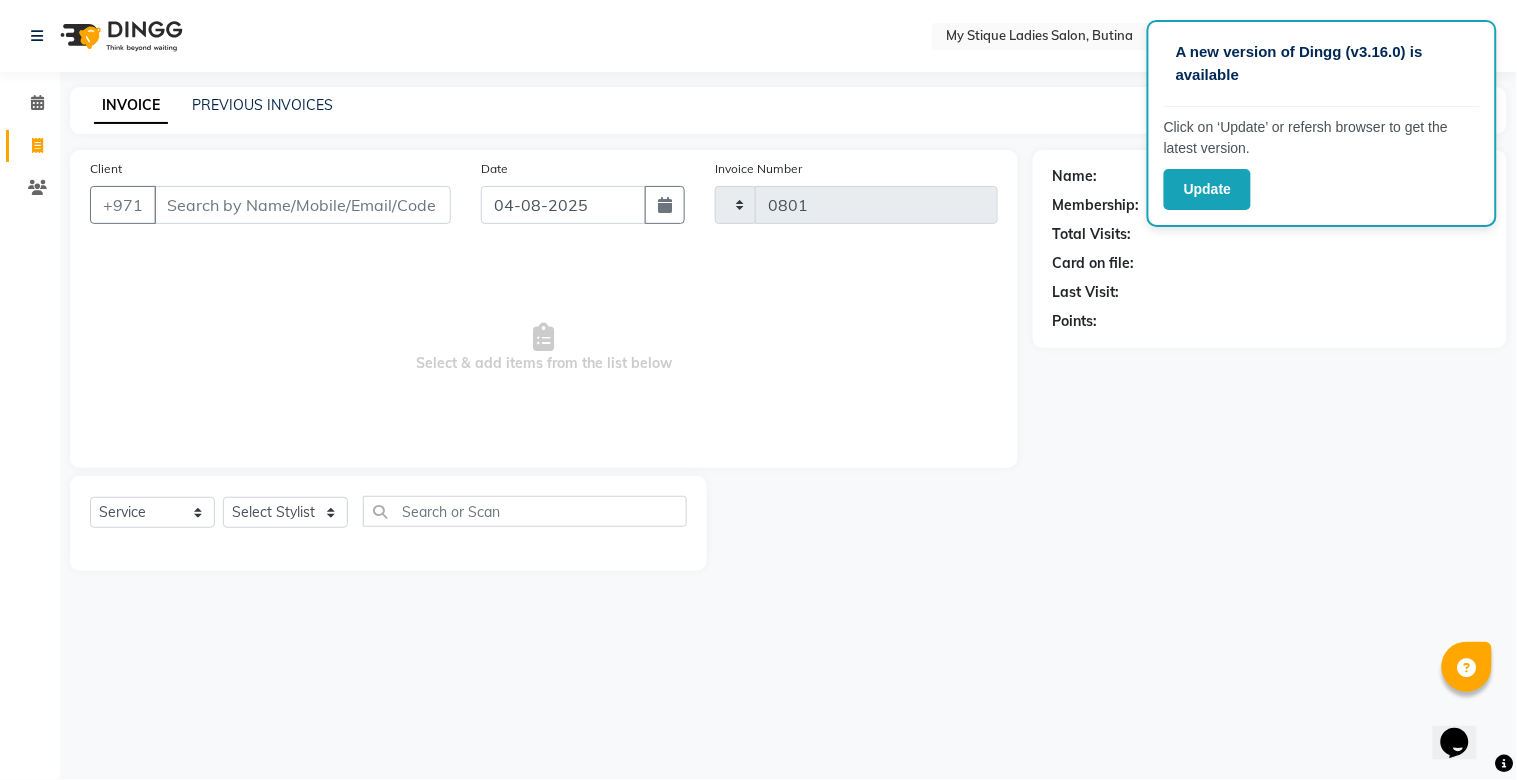 select on "7457" 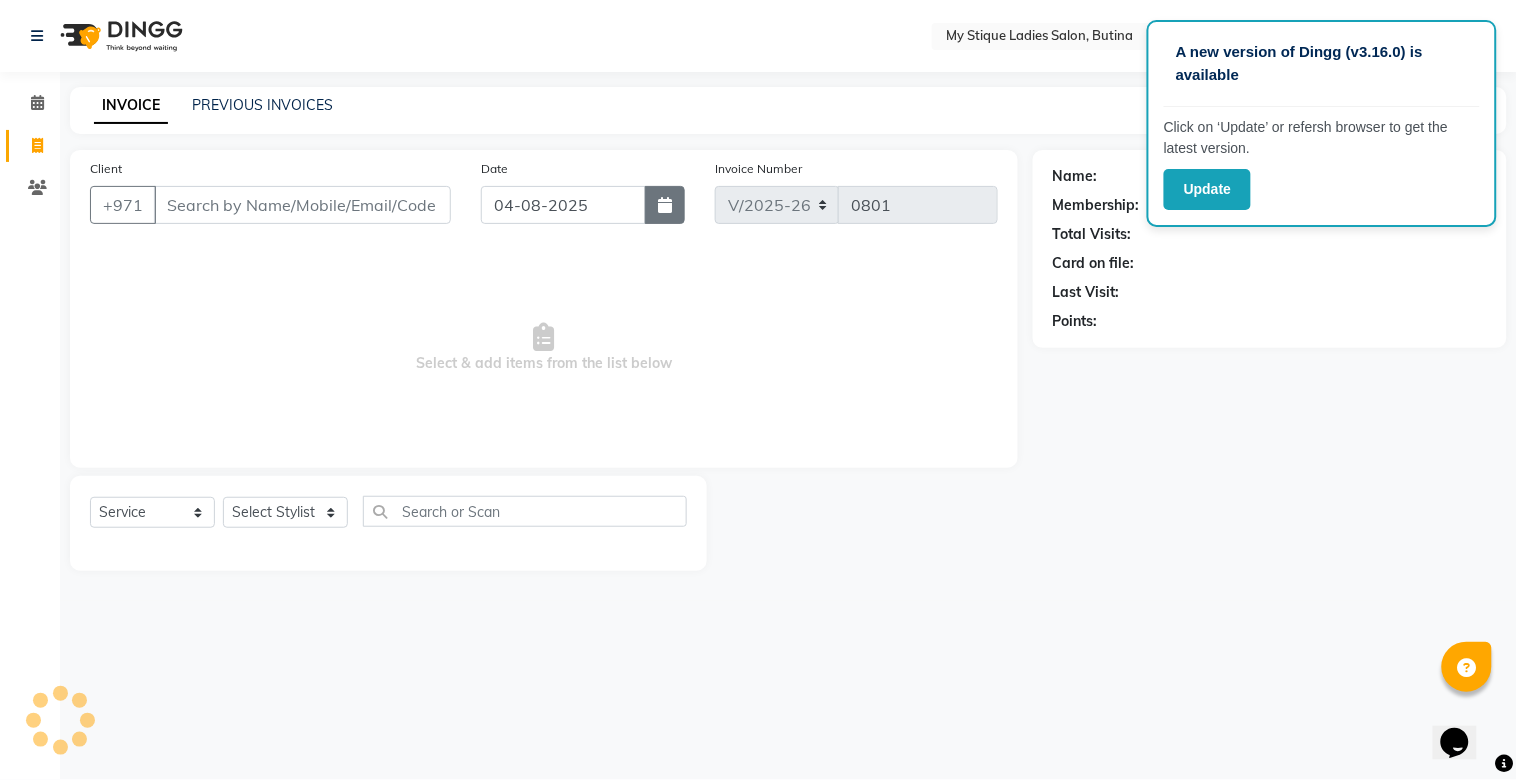 click 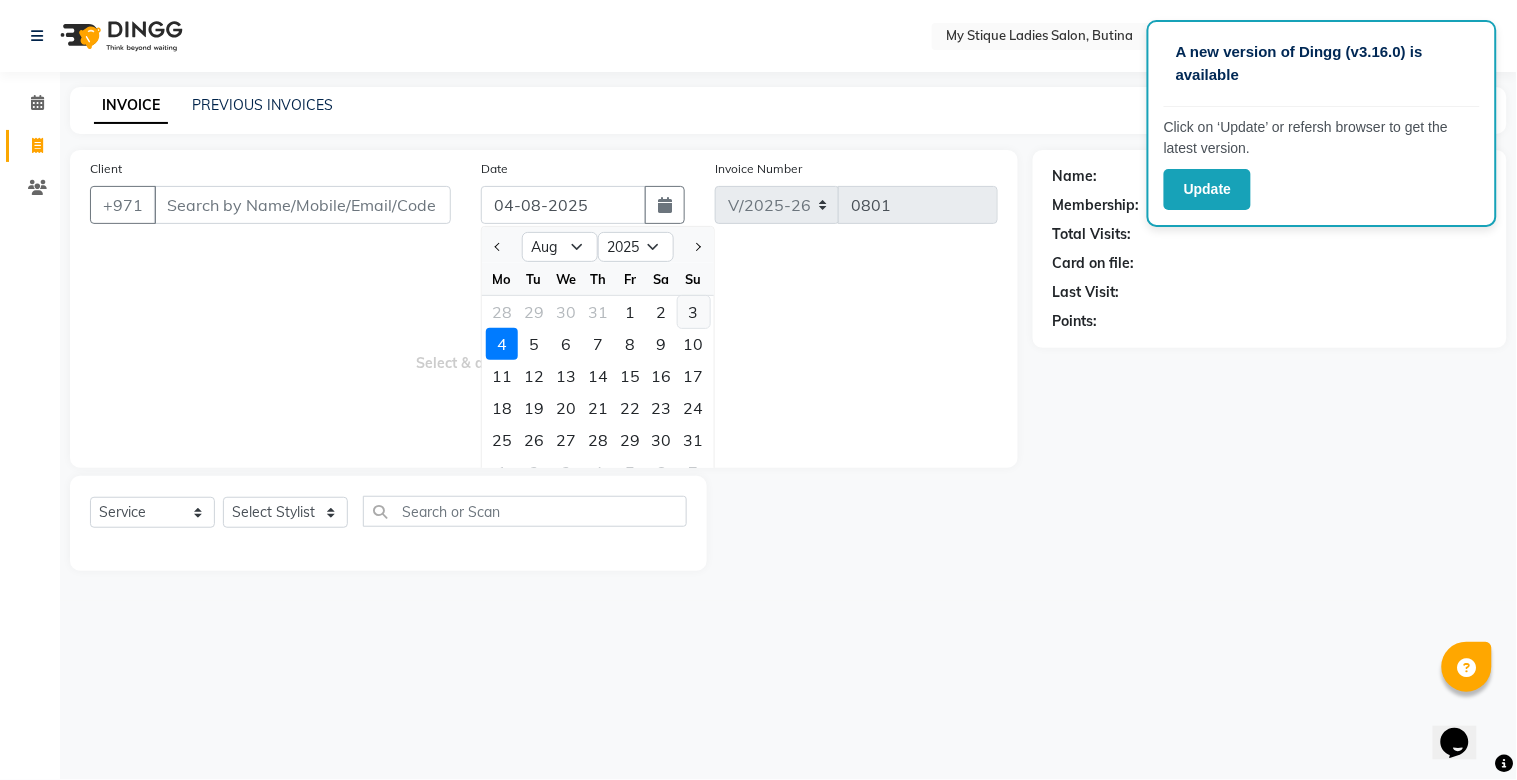 click on "3" 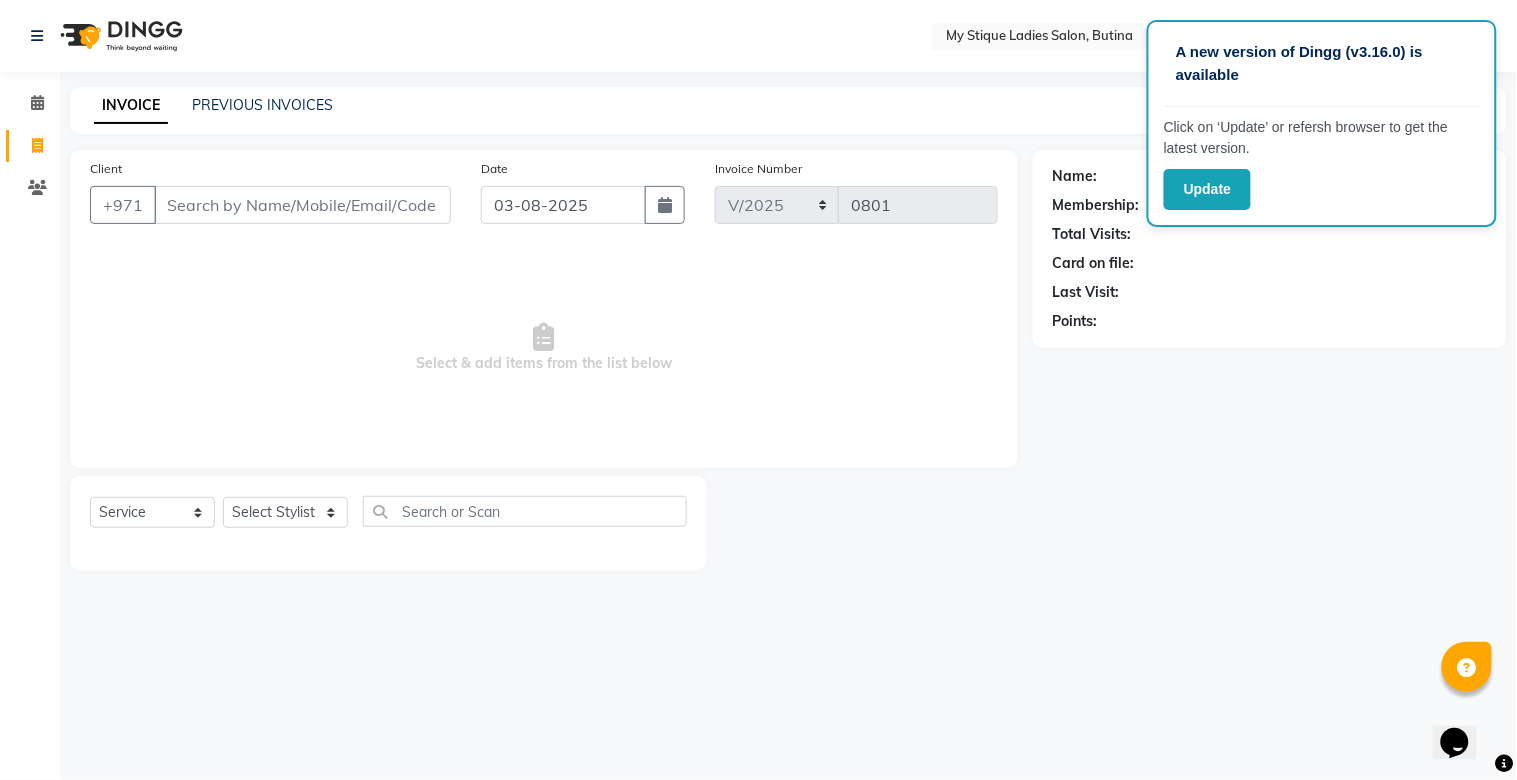 click on "Client +971" 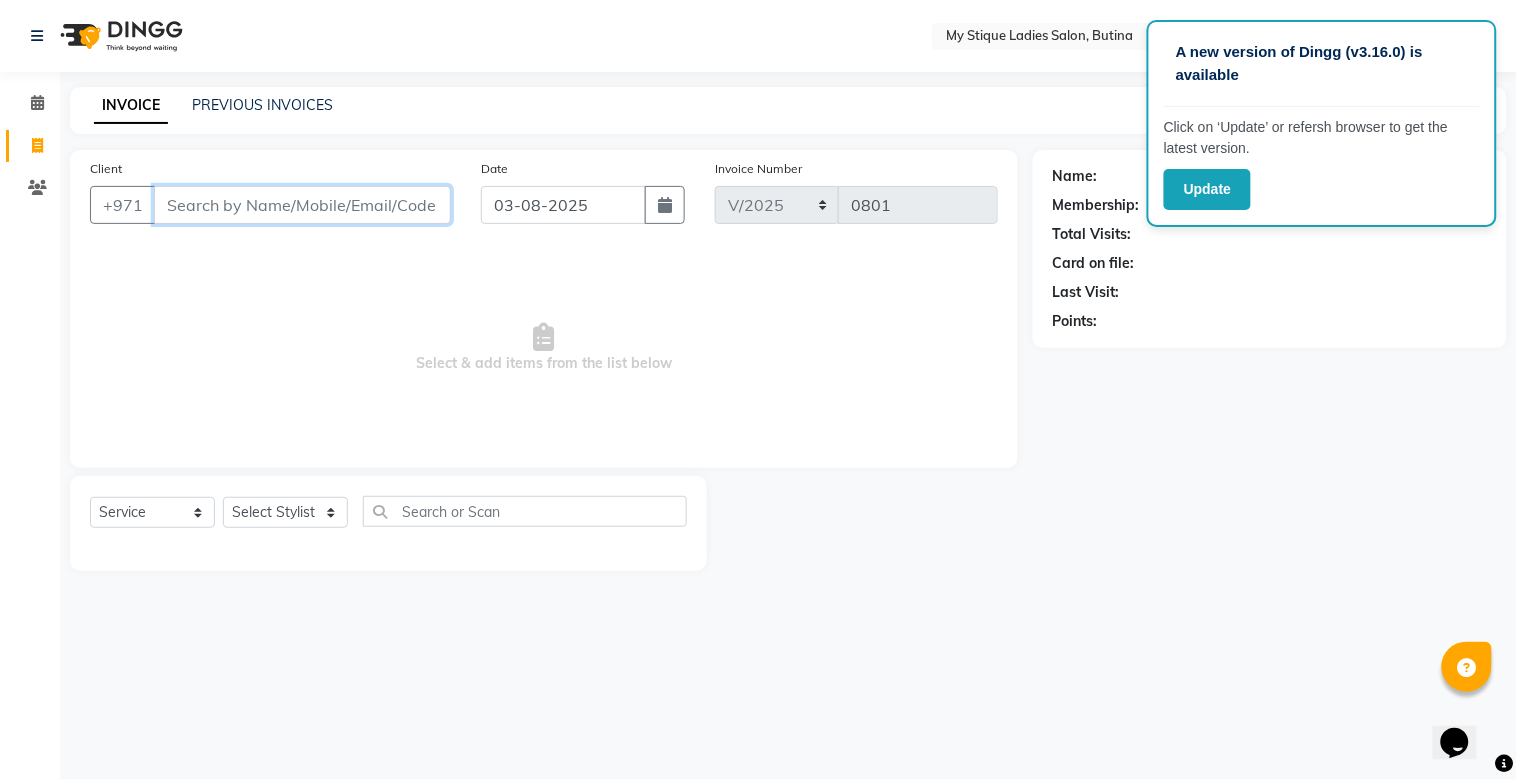 click on "Client" at bounding box center [302, 205] 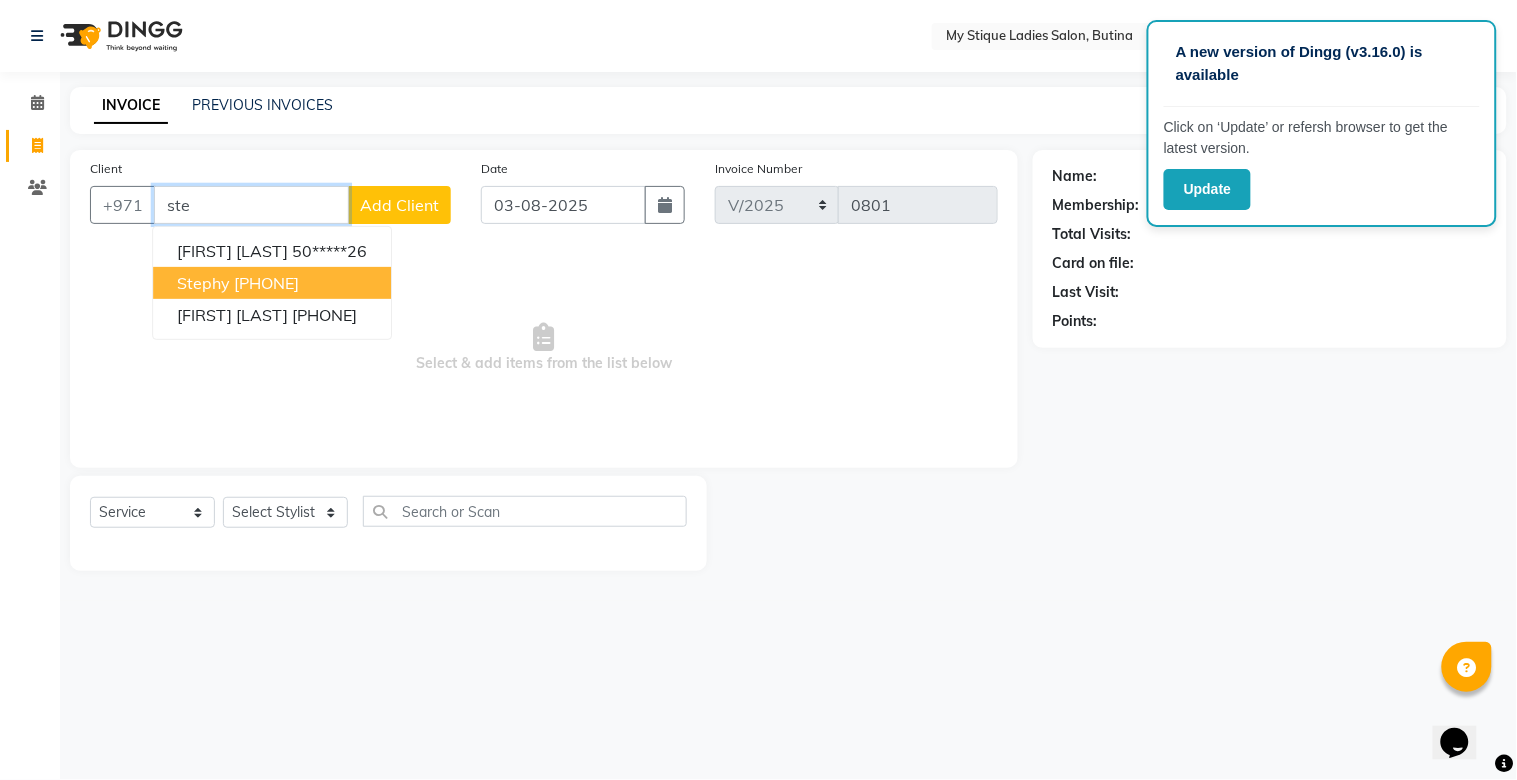 click on "[FIRST] [PHONE]" at bounding box center (272, 283) 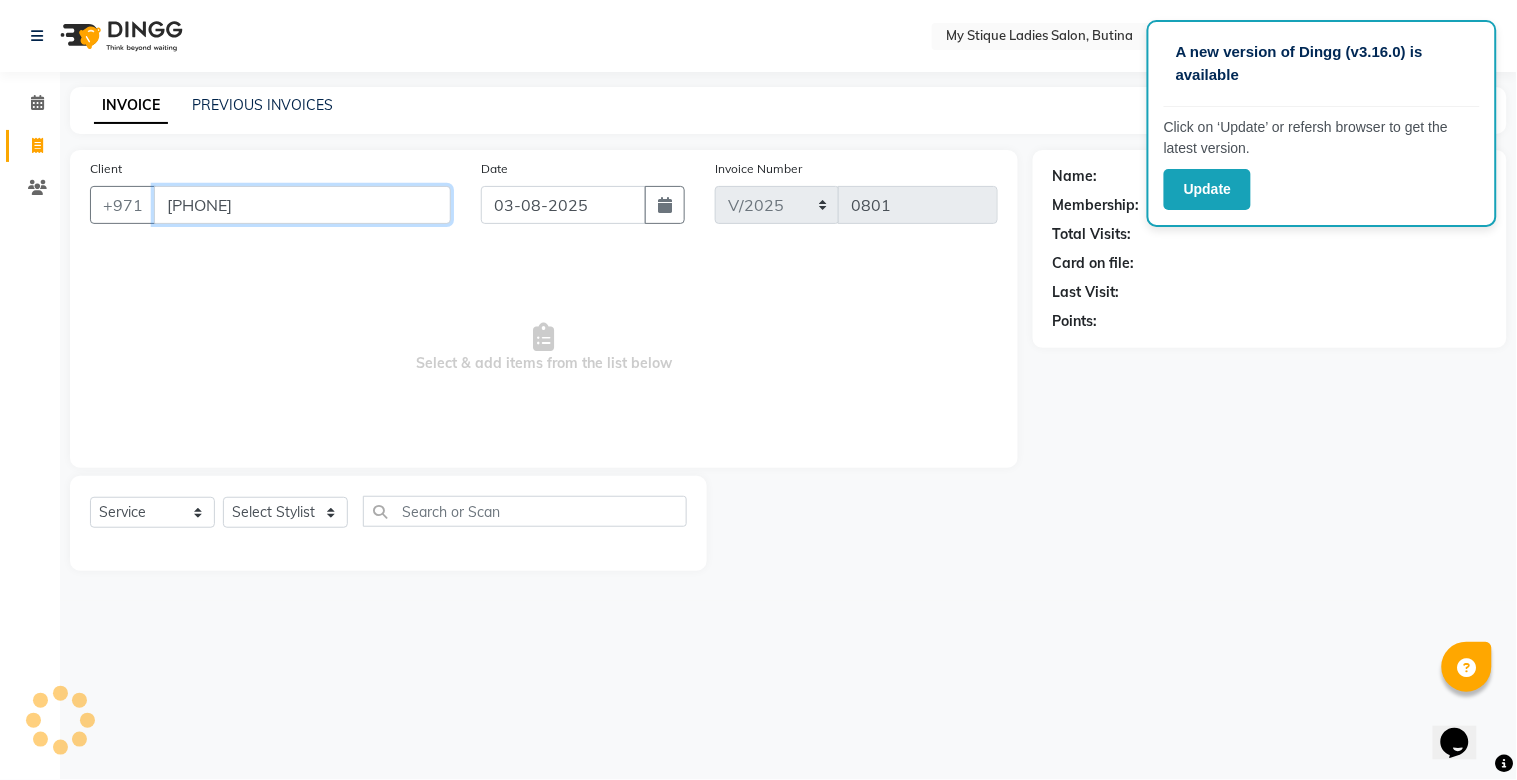 type on "[PHONE]" 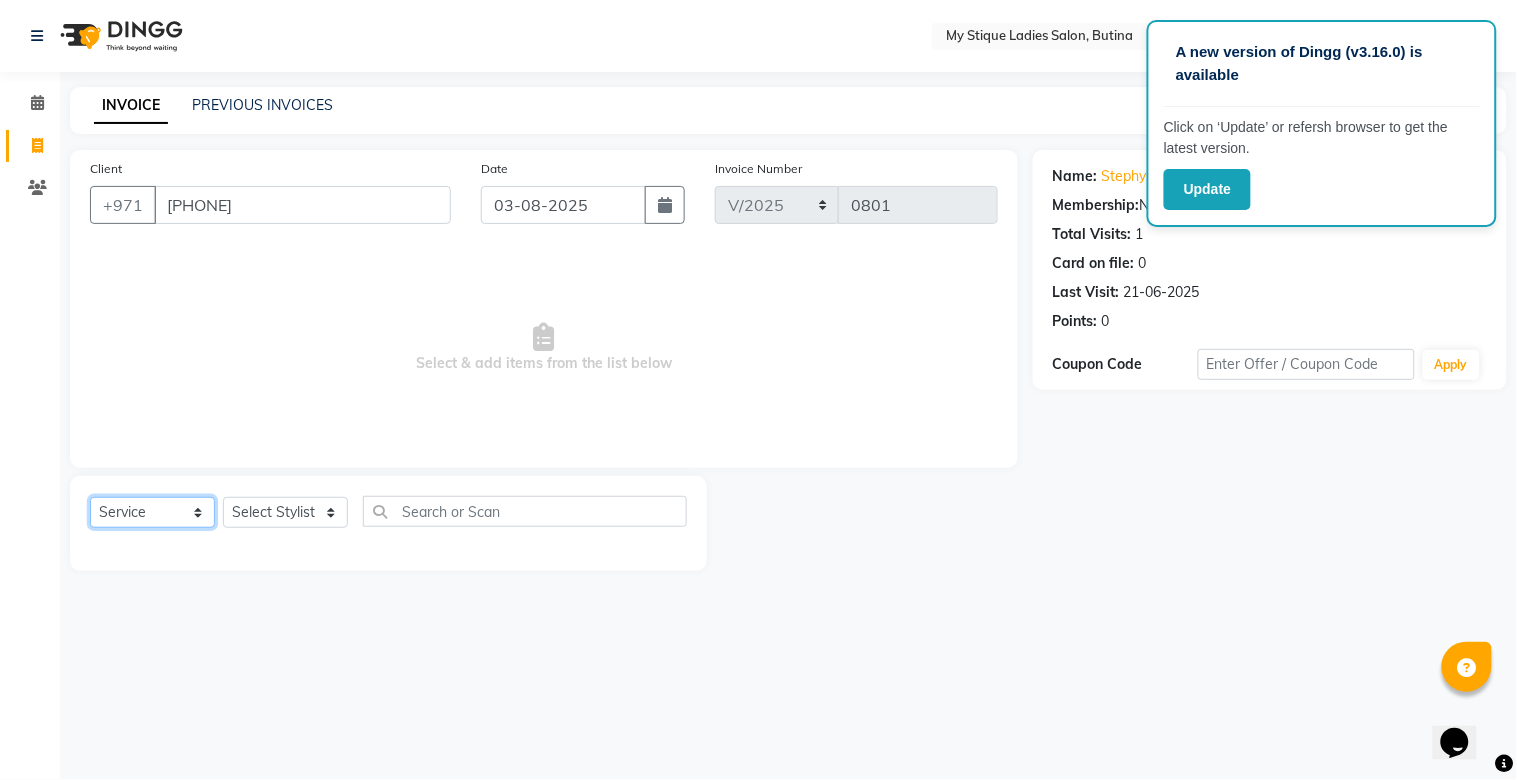 click on "Select  Service  Product  Membership  Package Voucher Prepaid Gift Card" 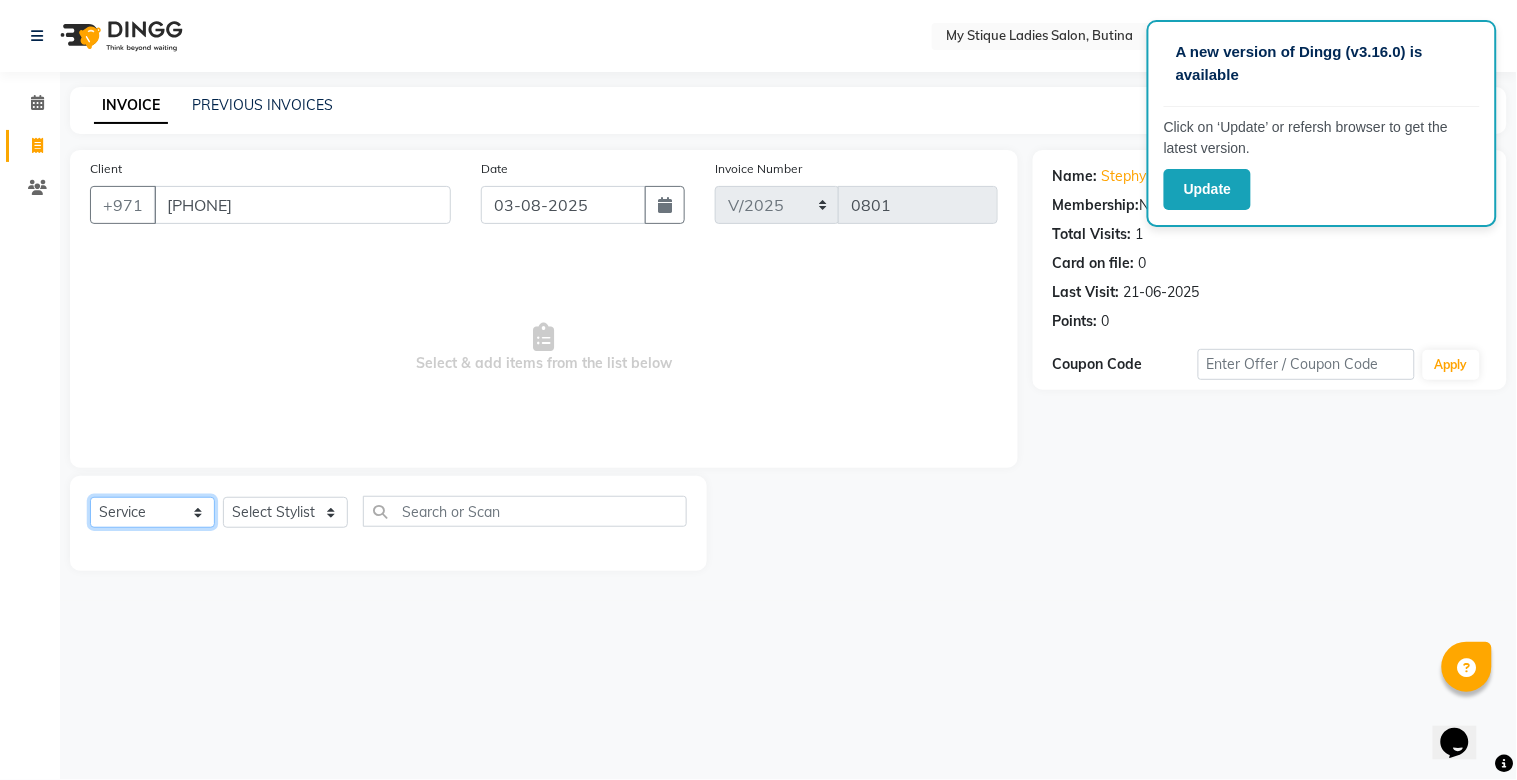 click on "Select  Service  Product  Membership  Package Voucher Prepaid Gift Card" 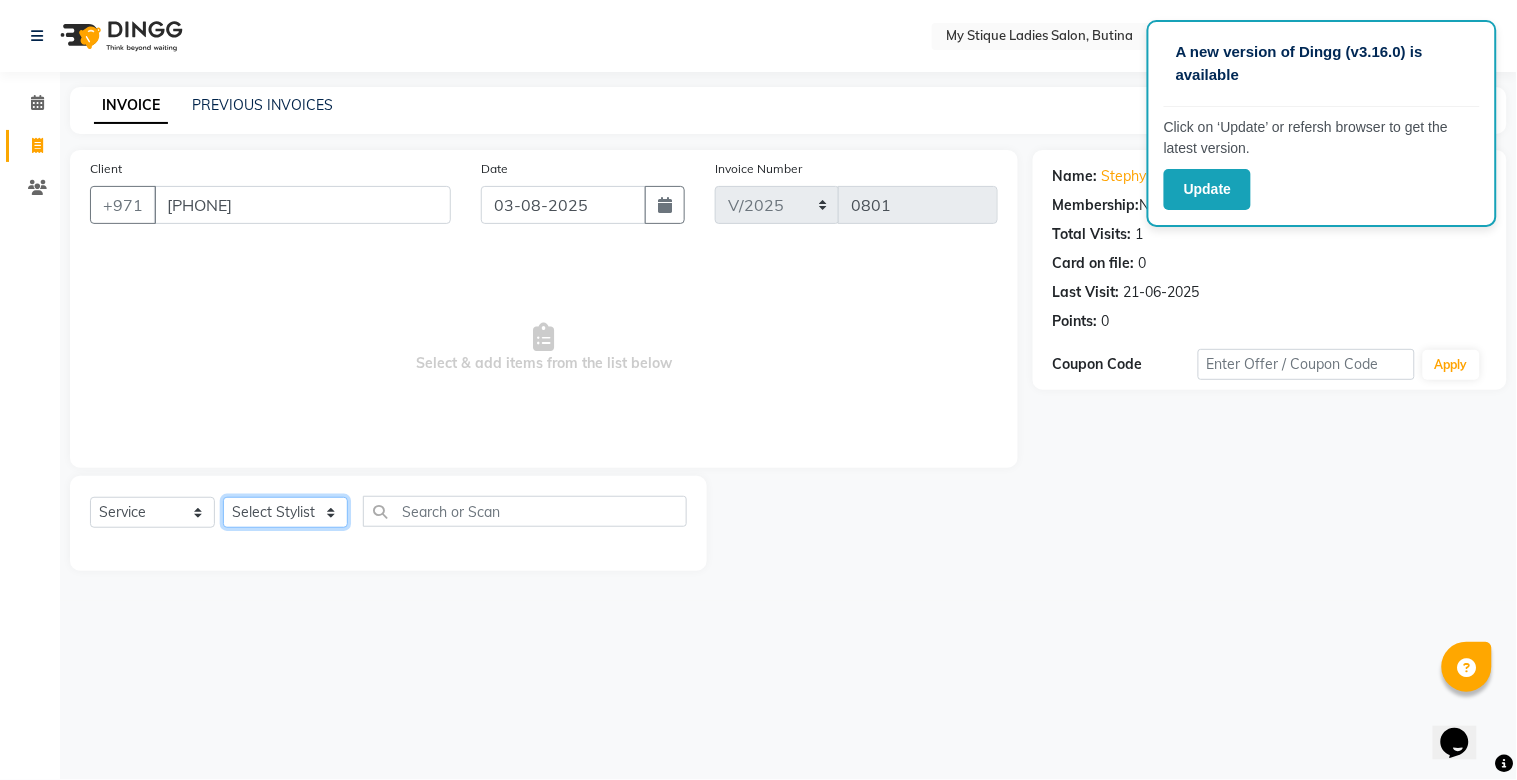 click on "Select Stylist Amanpreet Betcy Reshma Riham Sales Saritha TEMP STAFF" 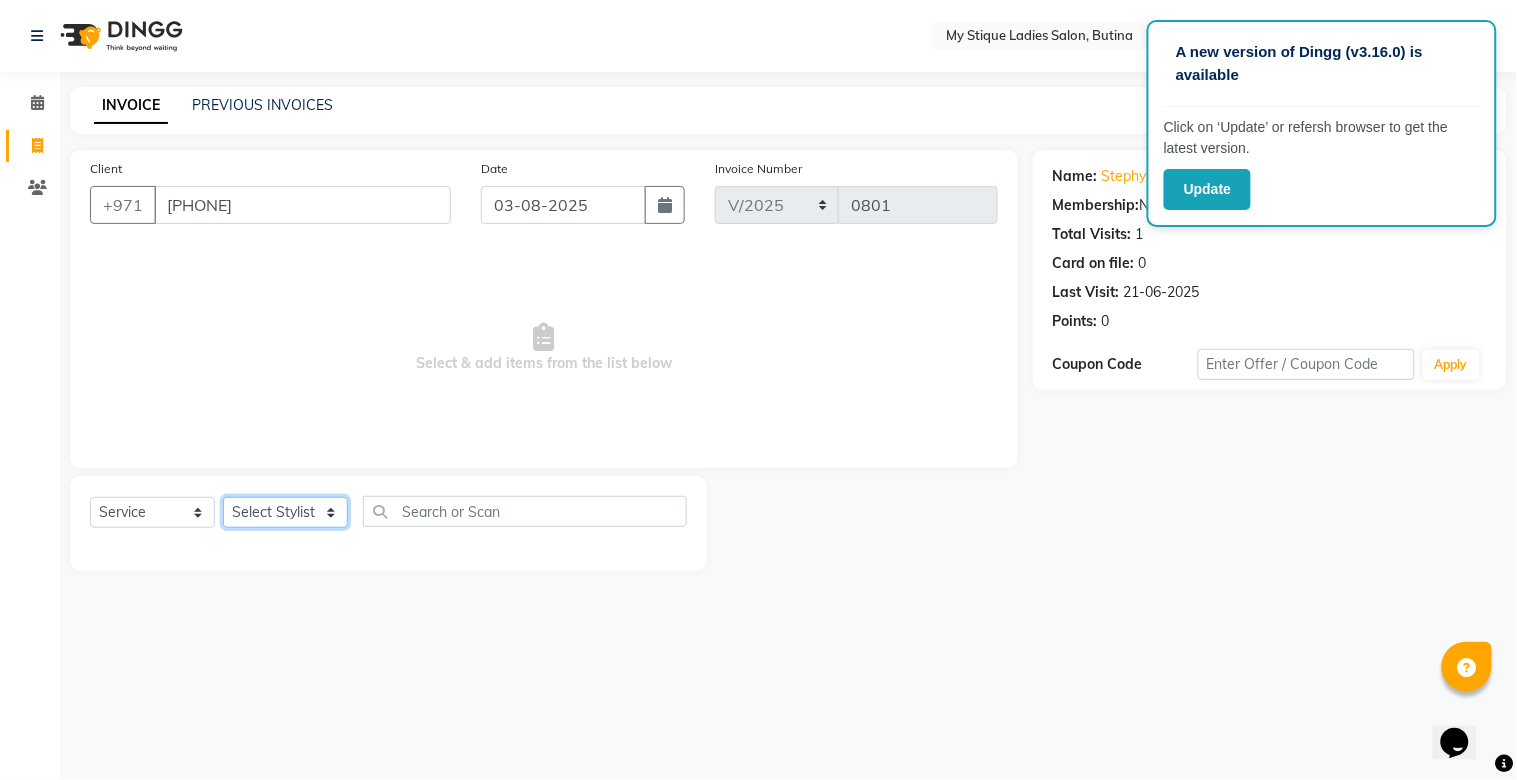 select on "83495" 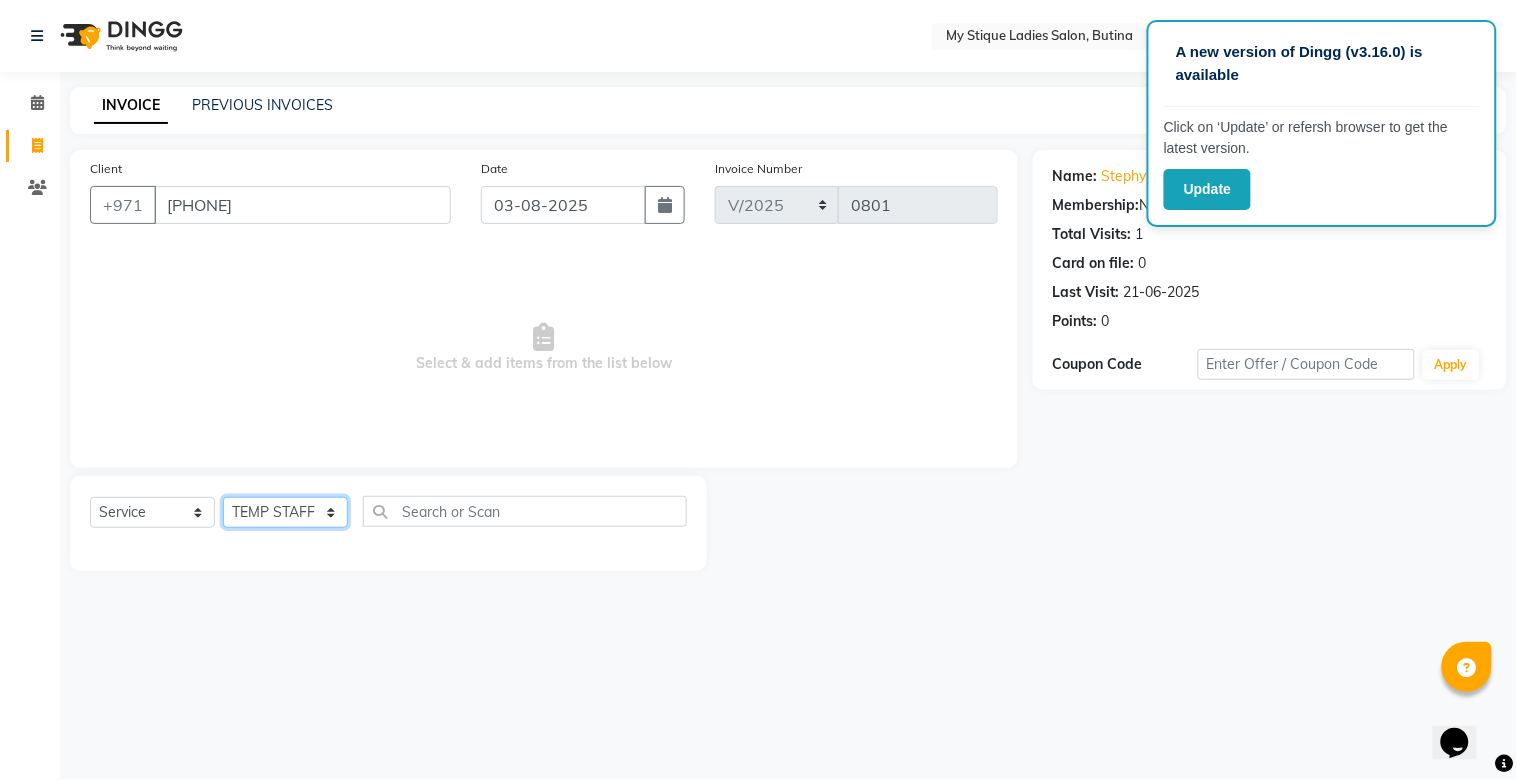 click on "Select Stylist Amanpreet Betcy Reshma Riham Sales Saritha TEMP STAFF" 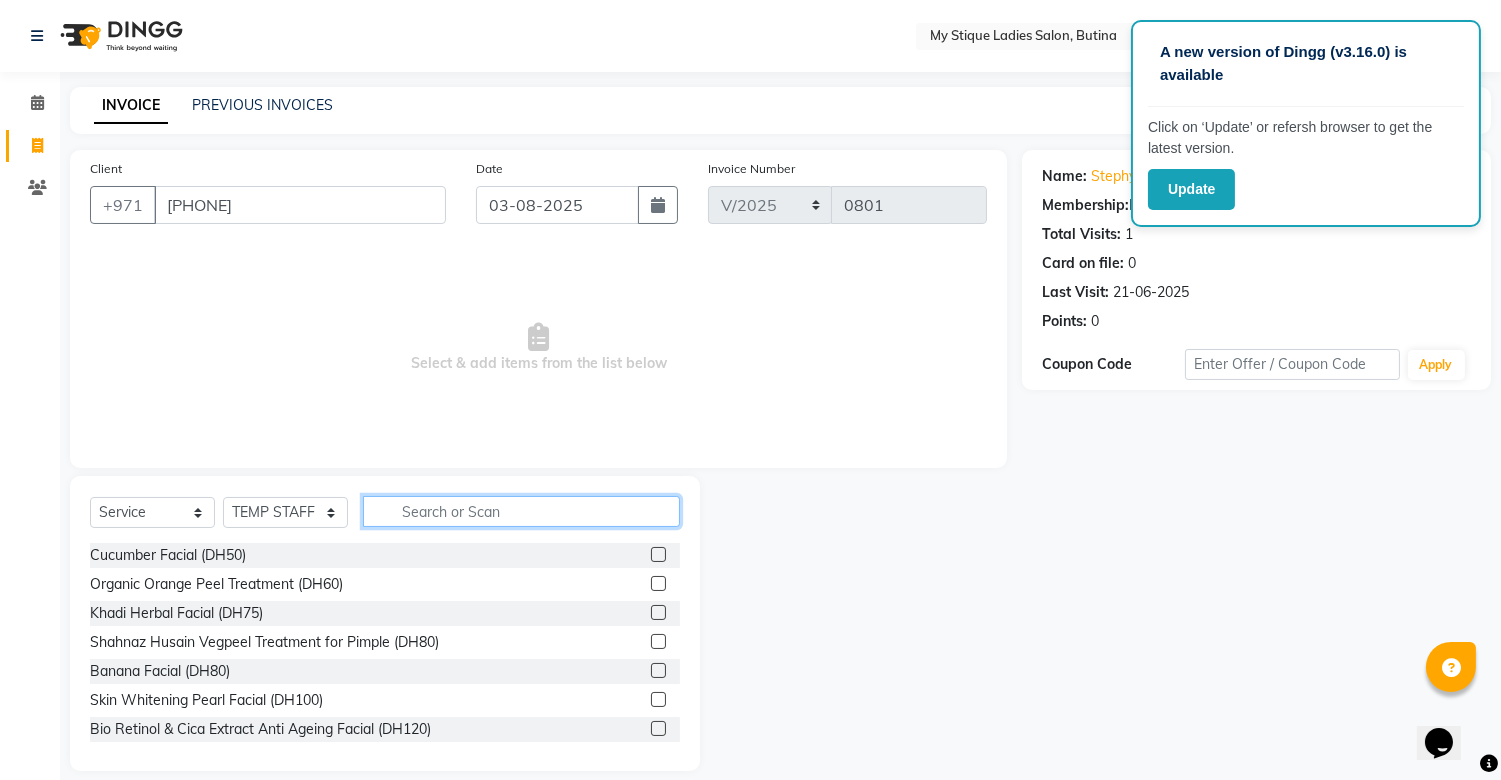 click 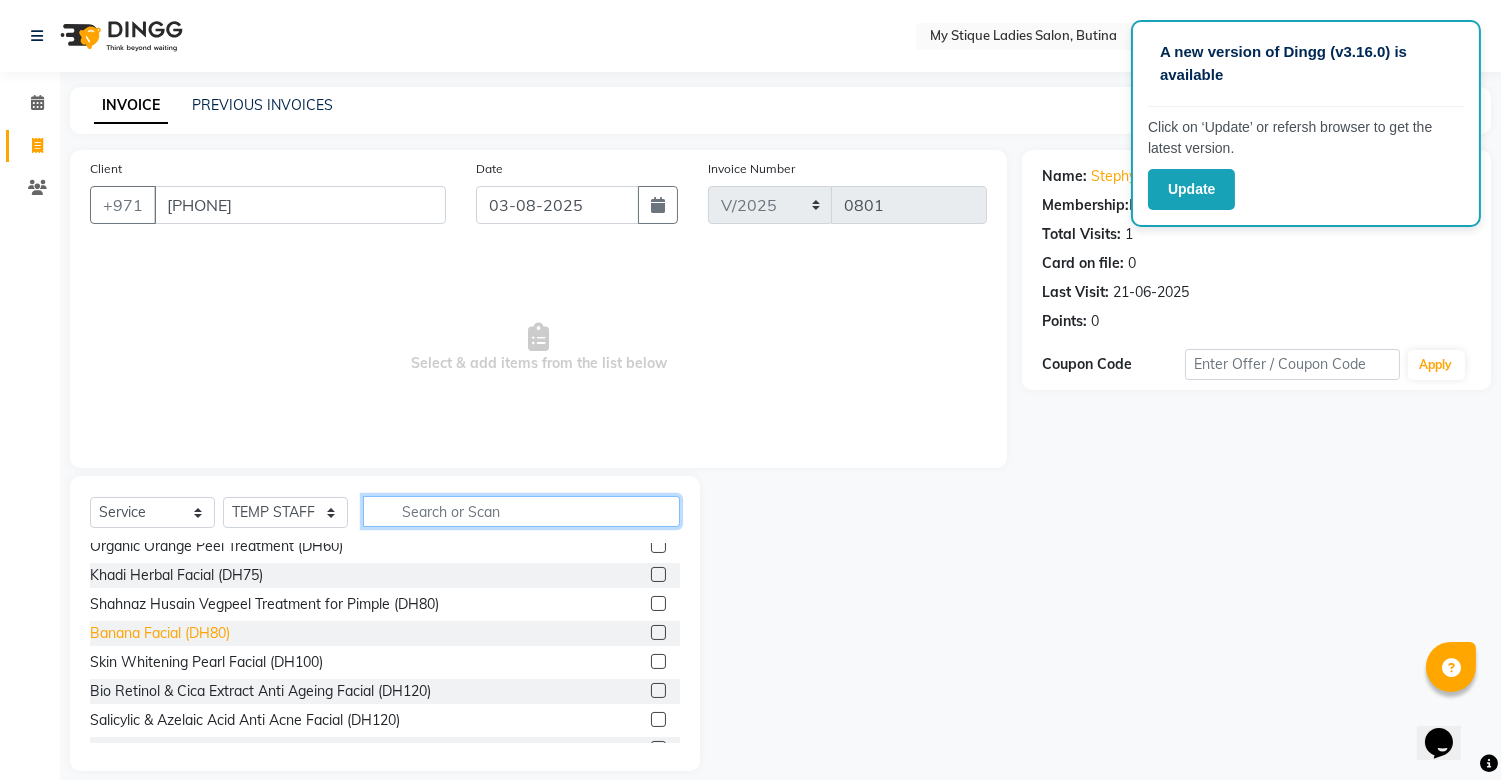 scroll, scrollTop: 0, scrollLeft: 0, axis: both 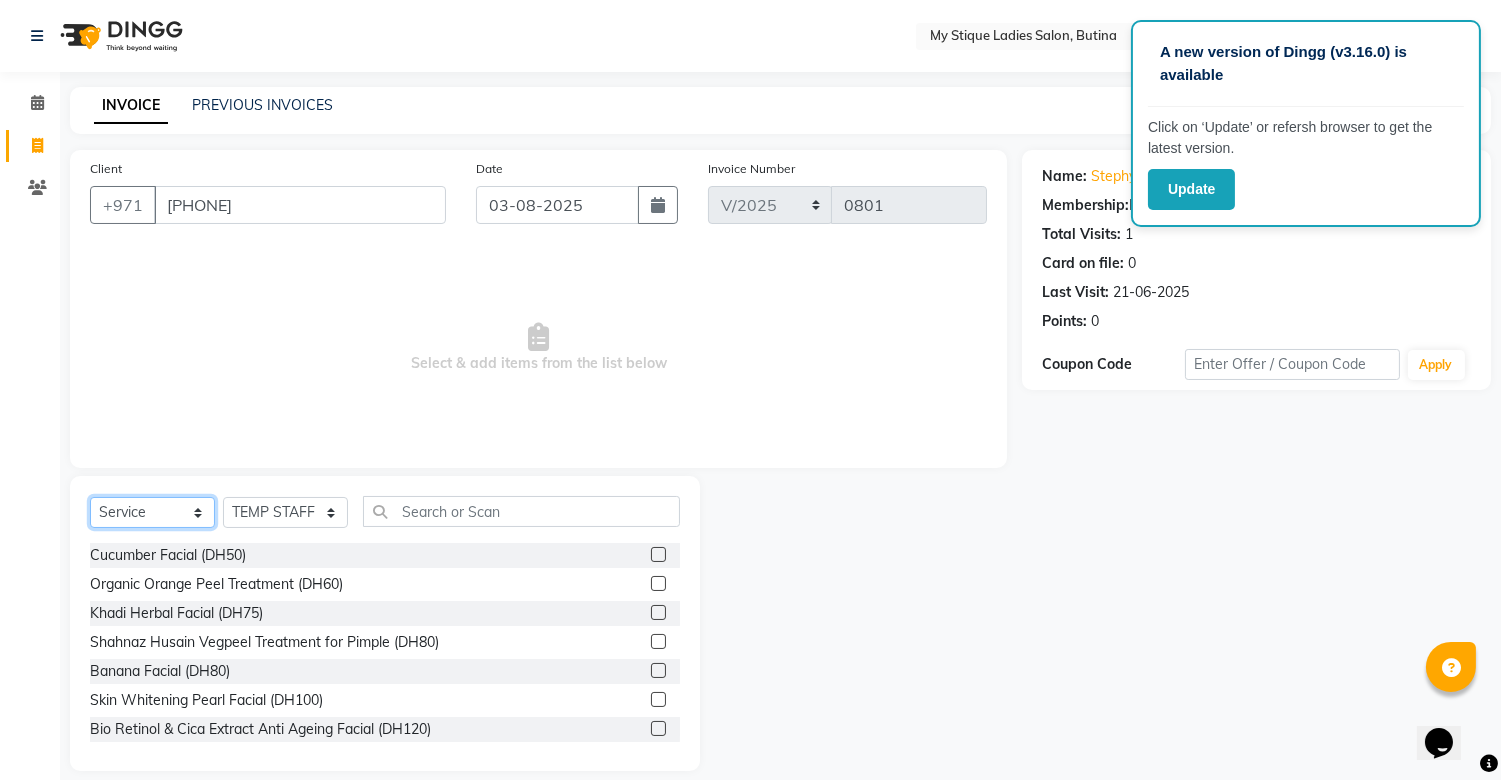click on "Select  Service  Product  Membership  Package Voucher Prepaid Gift Card" 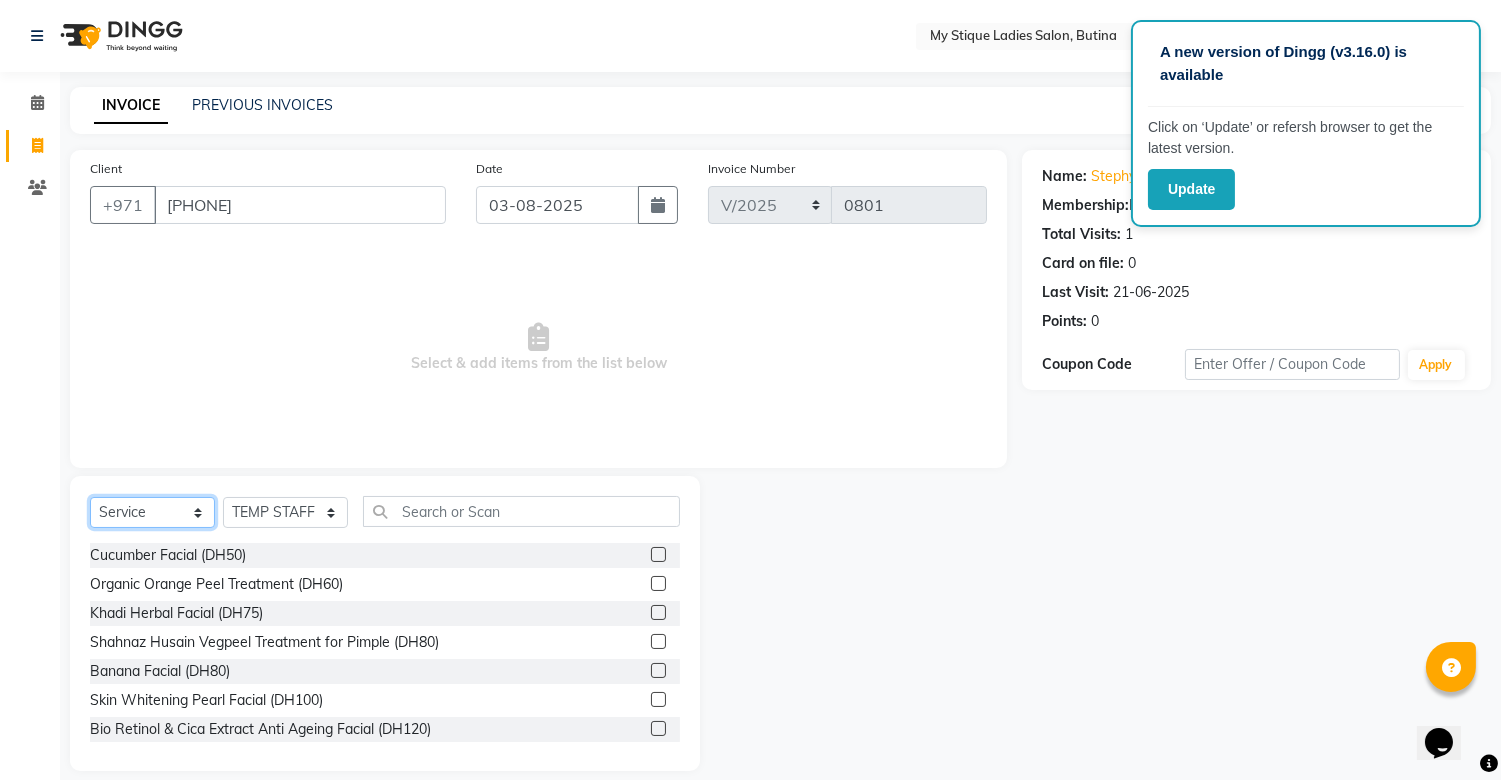 select on "package" 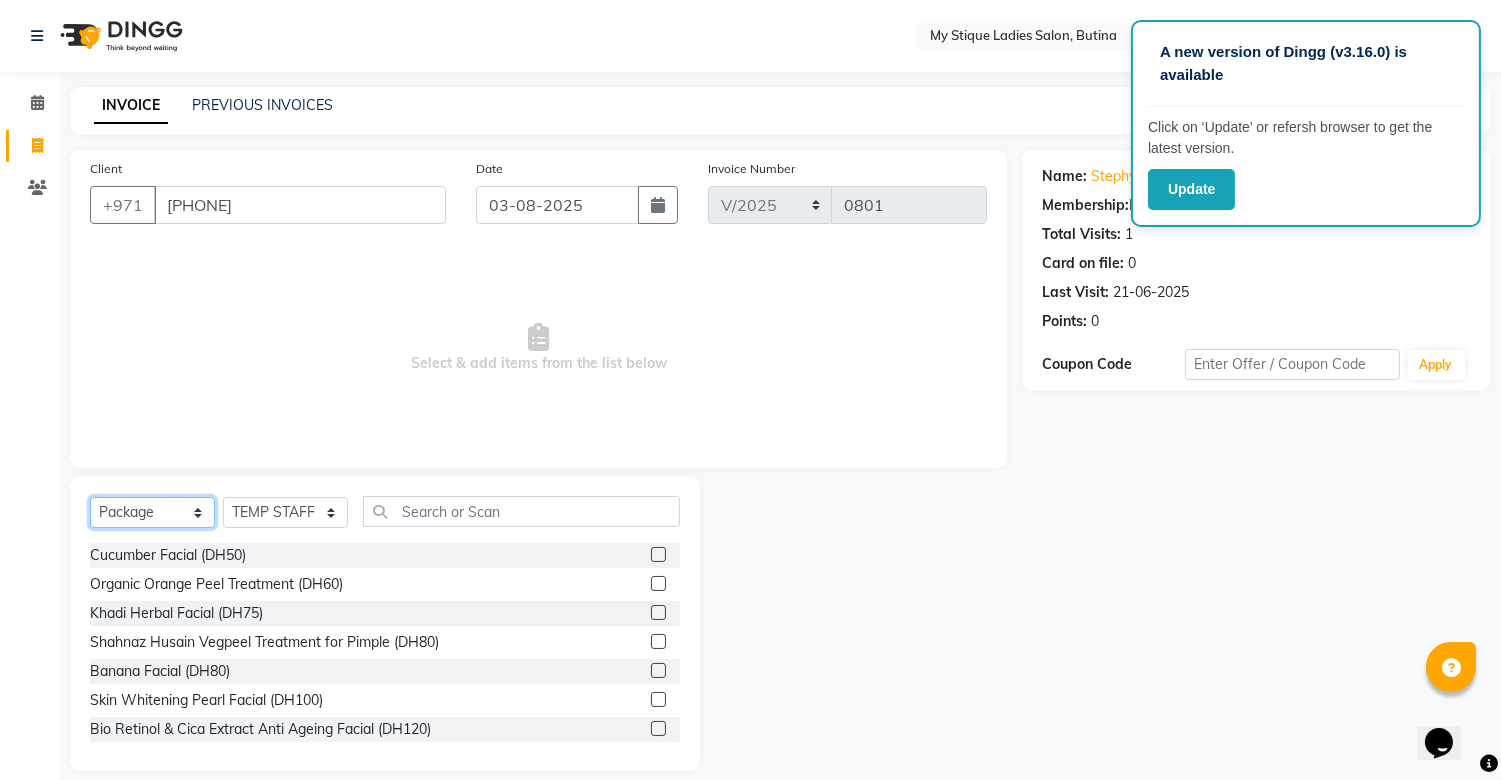 click on "Select  Service  Product  Membership  Package Voucher Prepaid Gift Card" 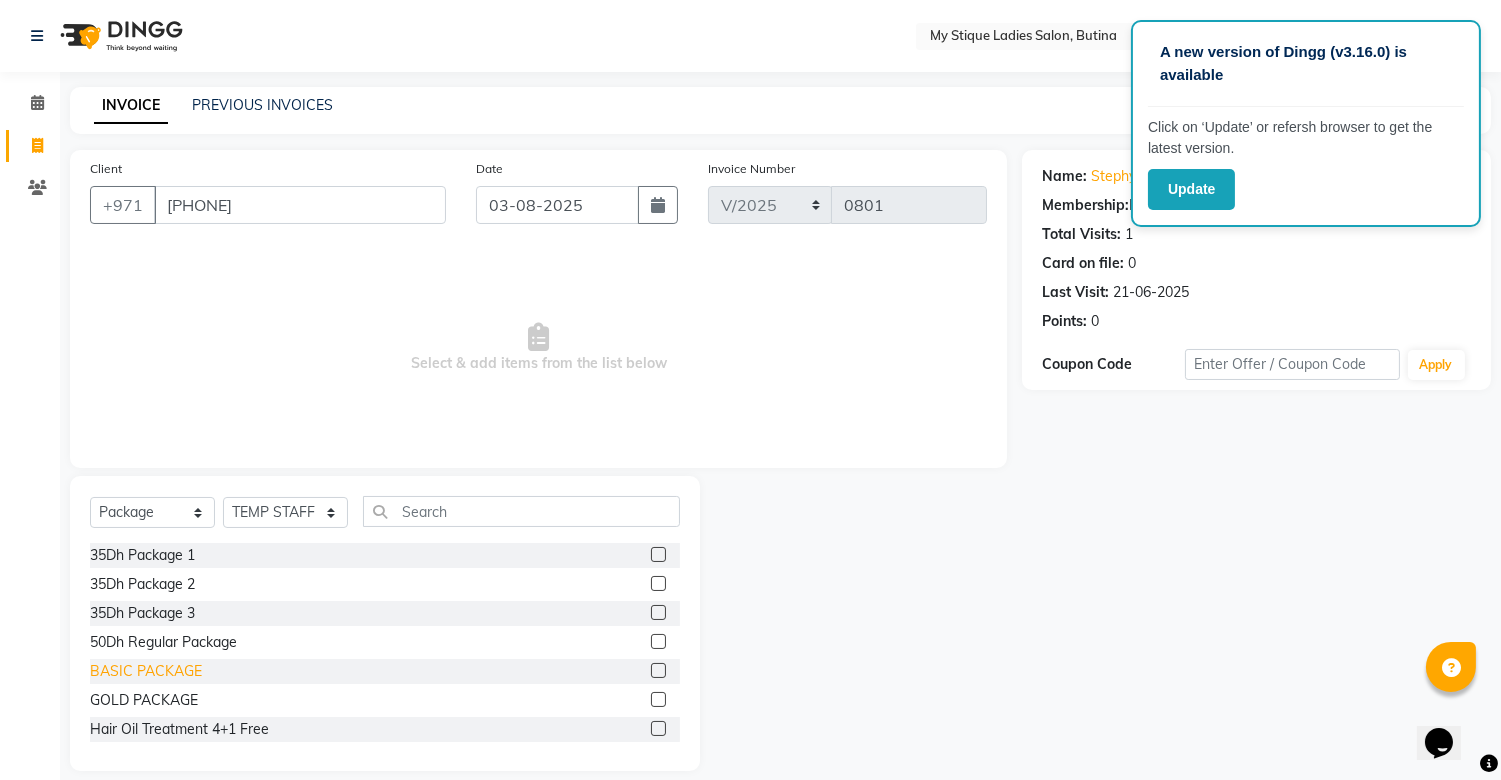 click on "BASIC PACKAGE" 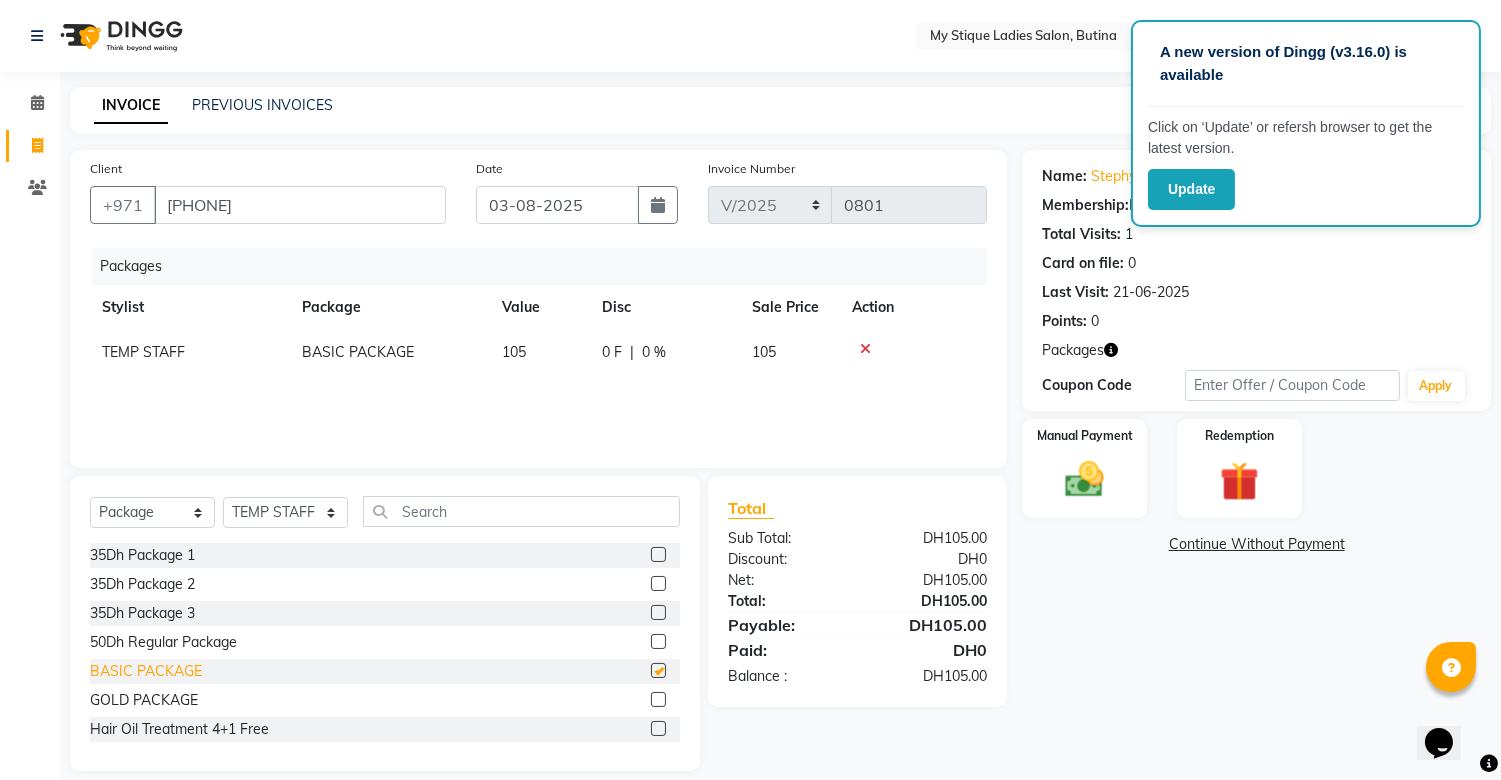 checkbox on "false" 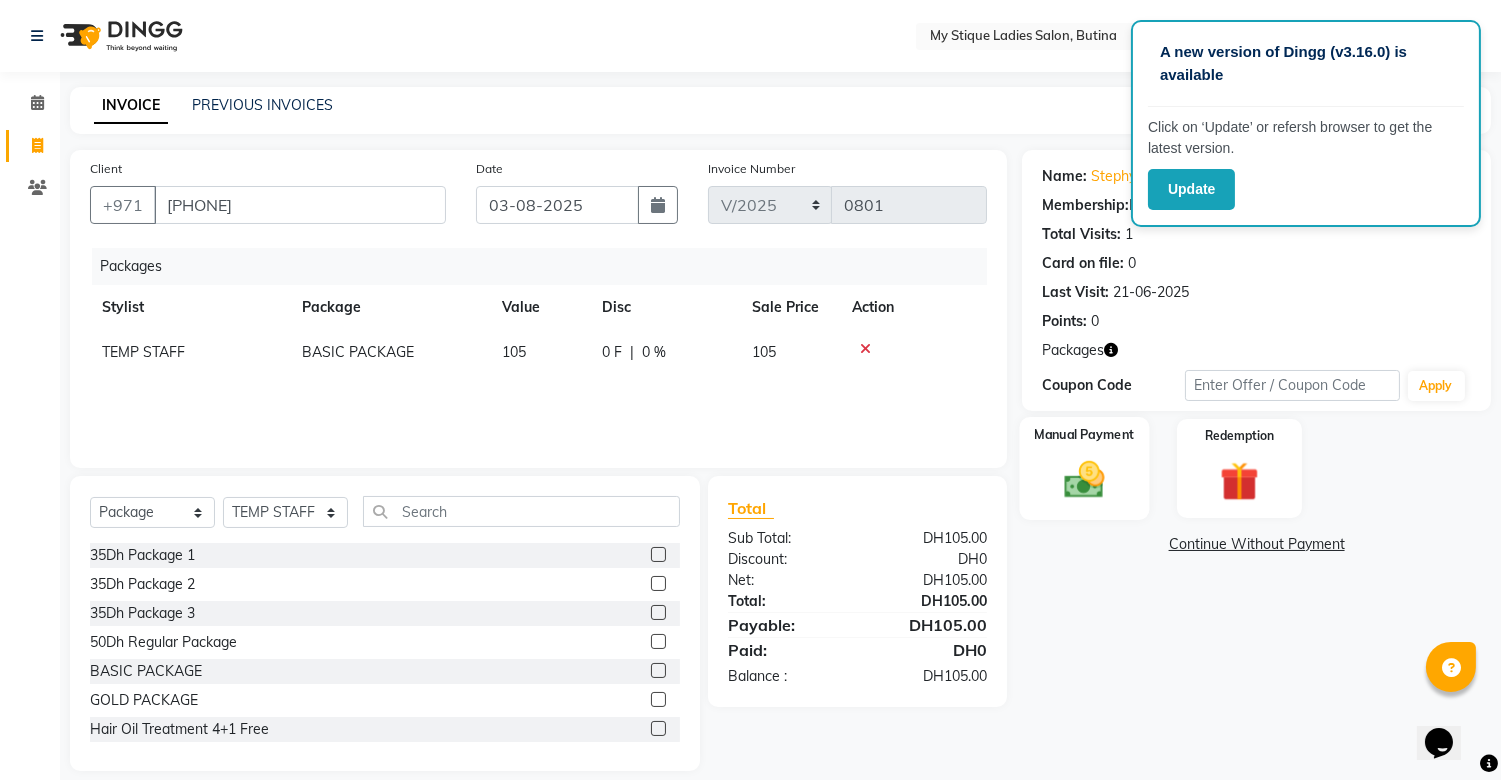 click 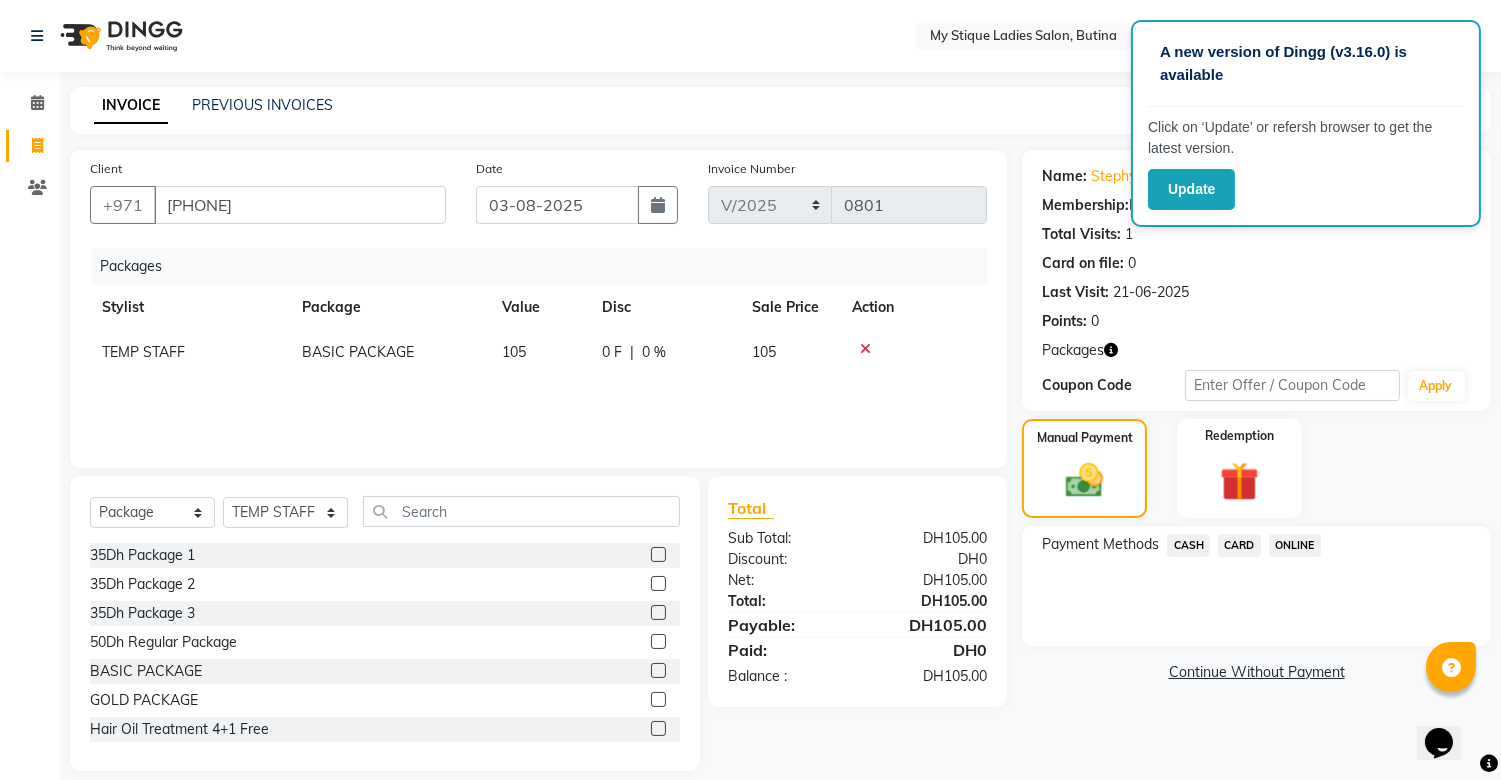 click on "CASH" 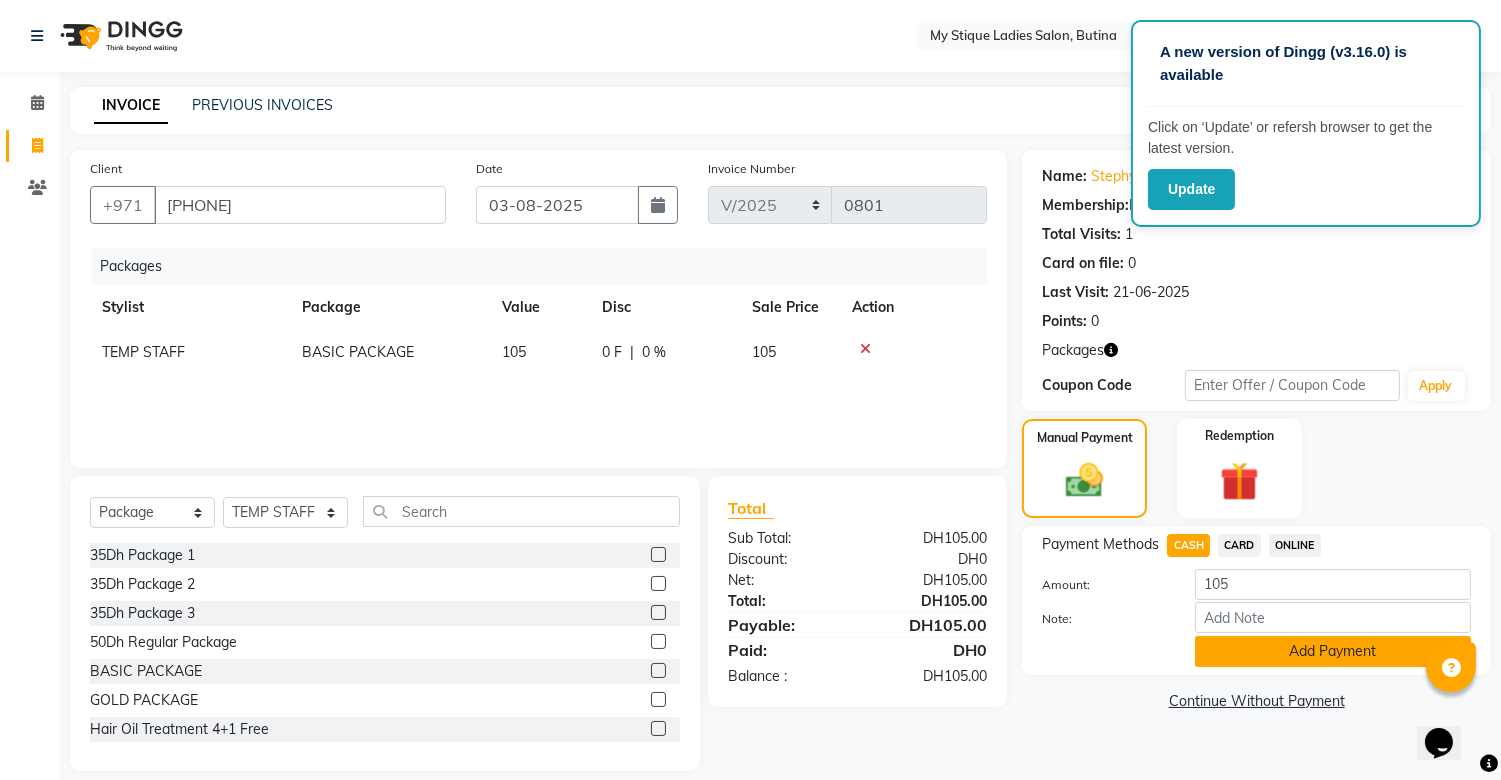 click on "Add Payment" 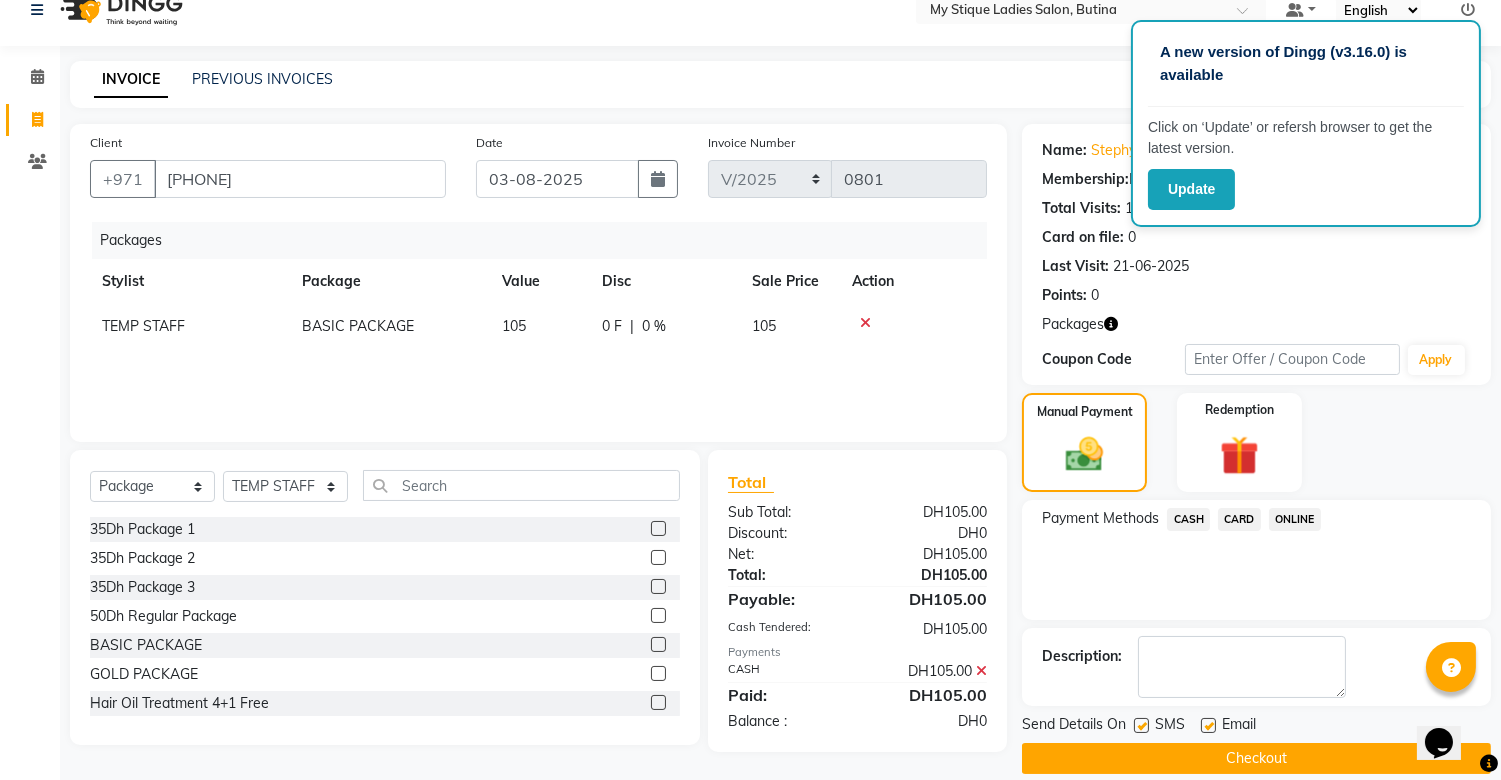 scroll, scrollTop: 50, scrollLeft: 0, axis: vertical 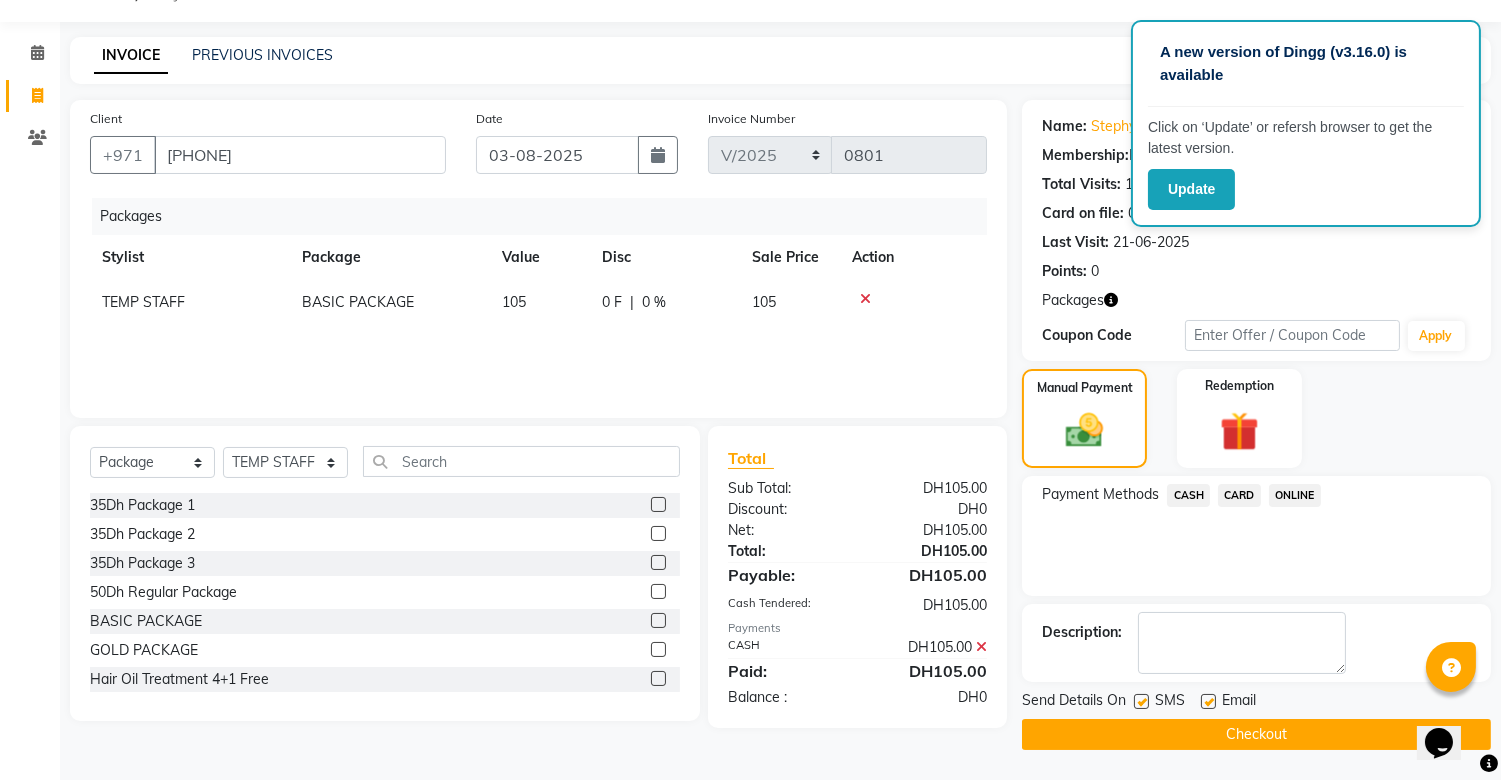 click on "Checkout" 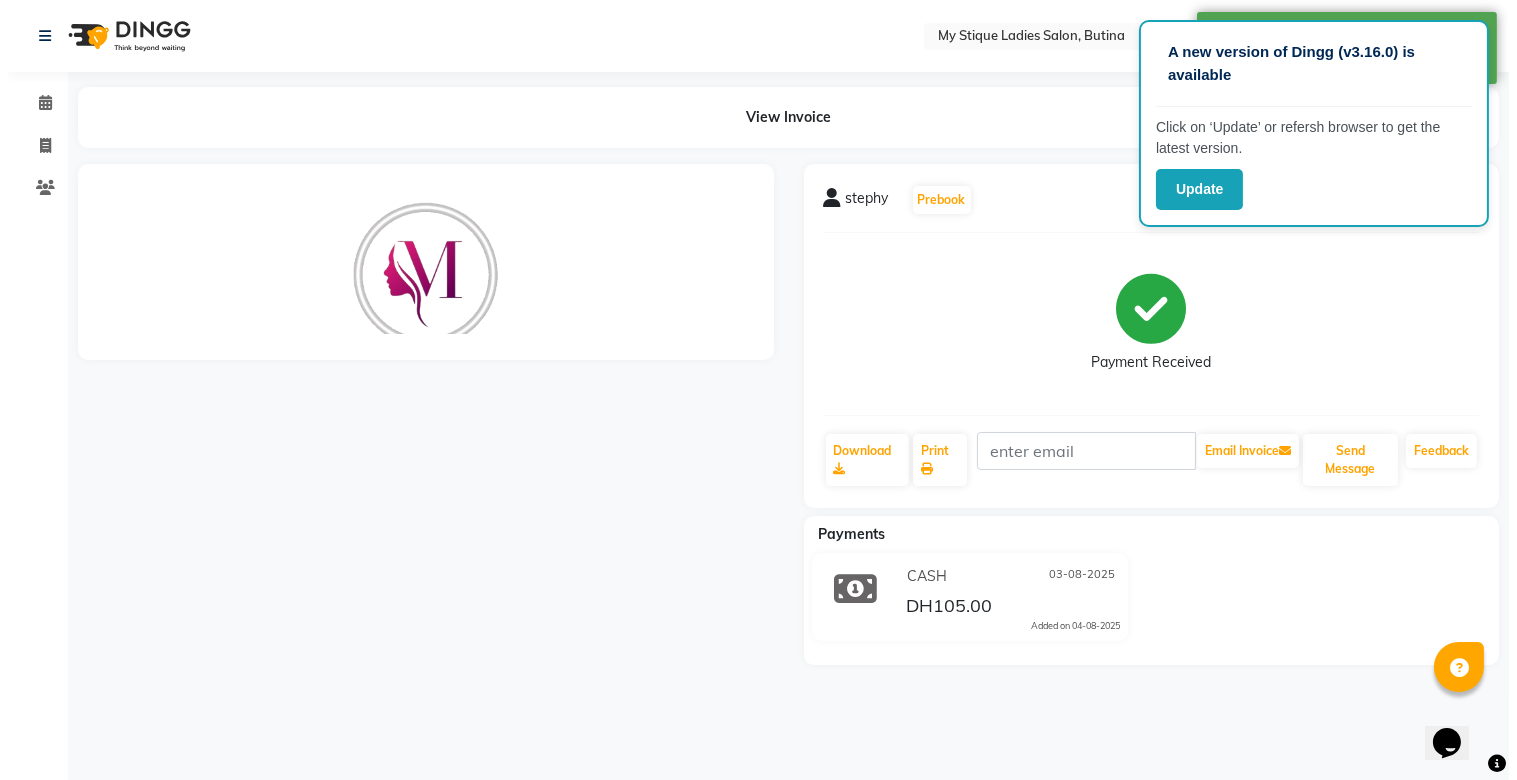 scroll, scrollTop: 0, scrollLeft: 0, axis: both 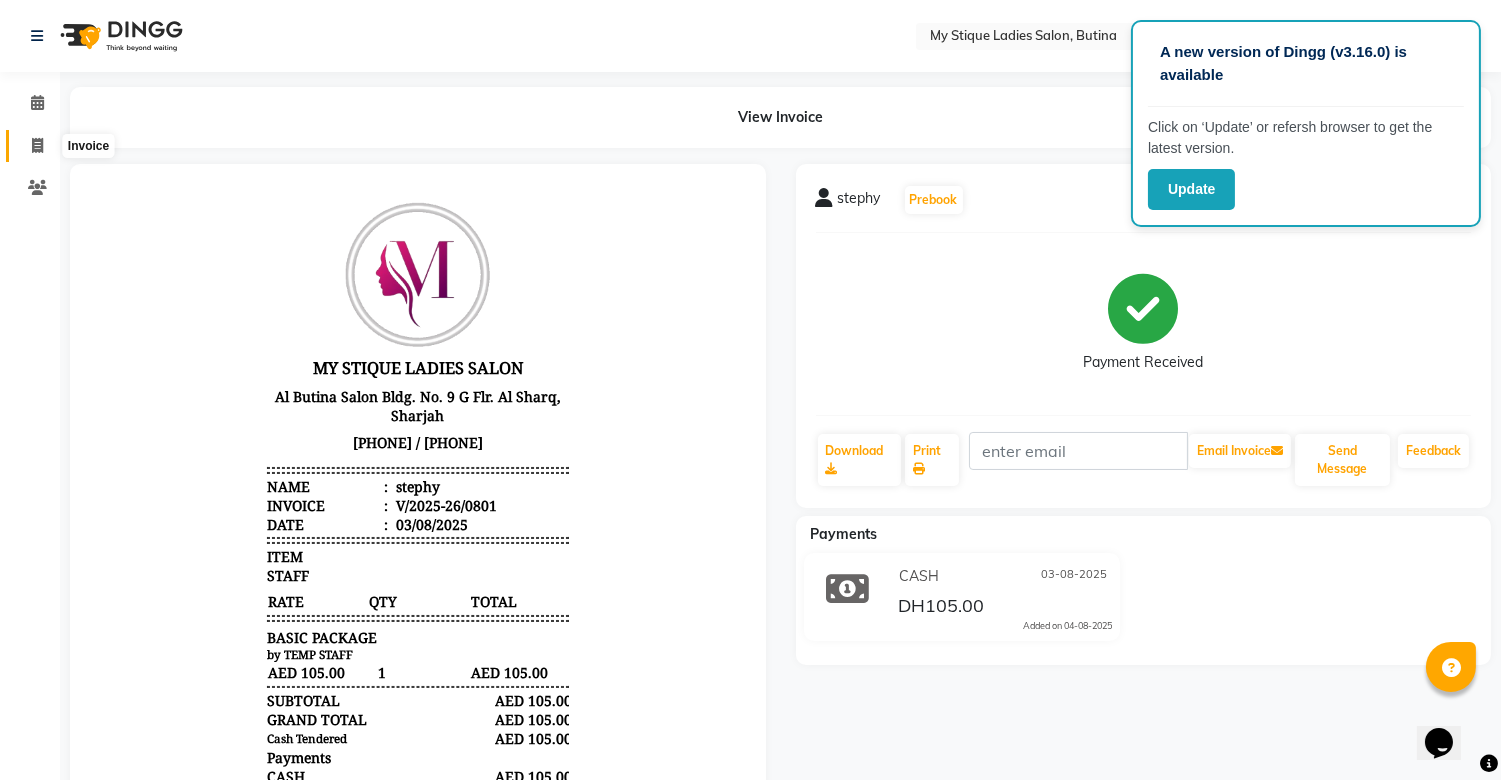 click 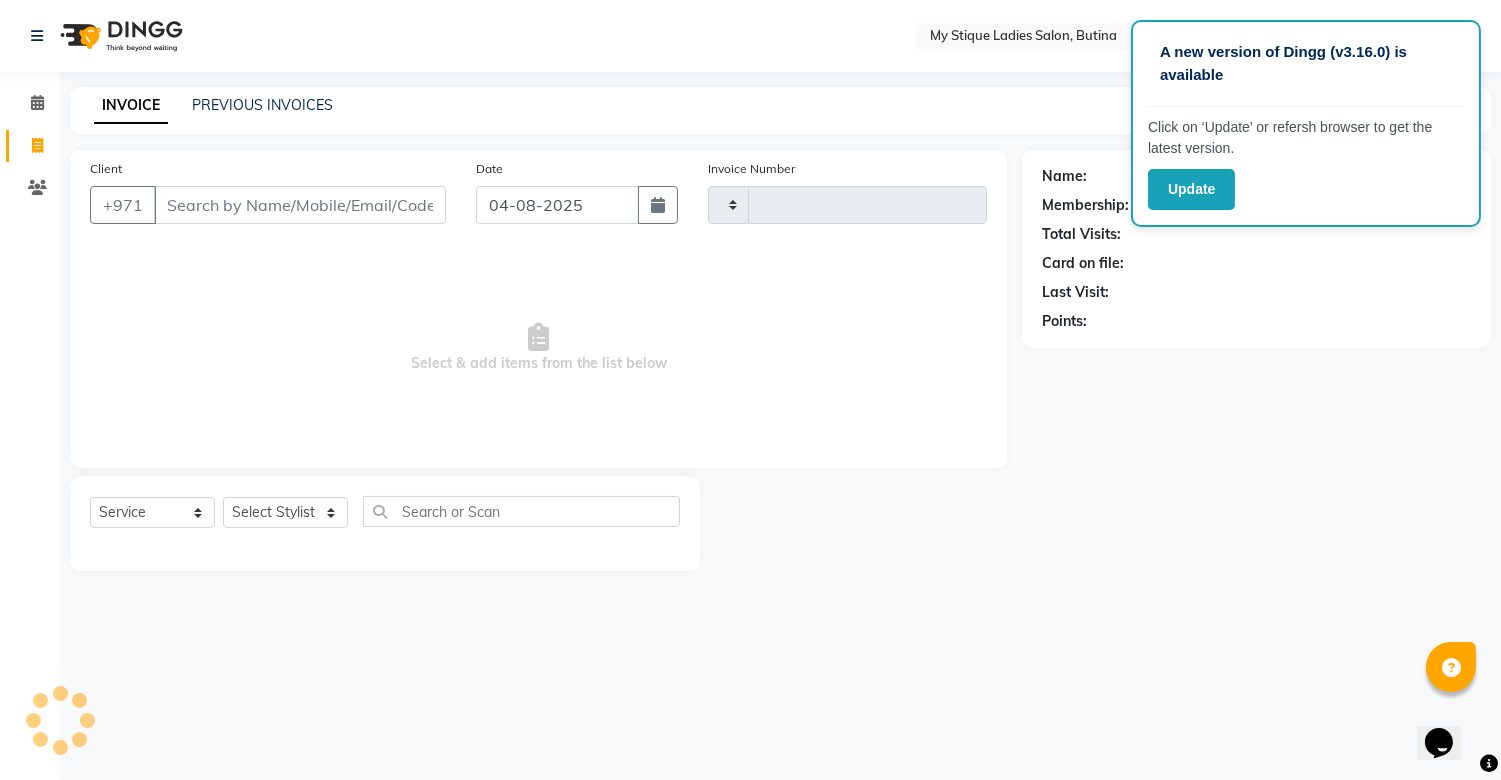 type on "0802" 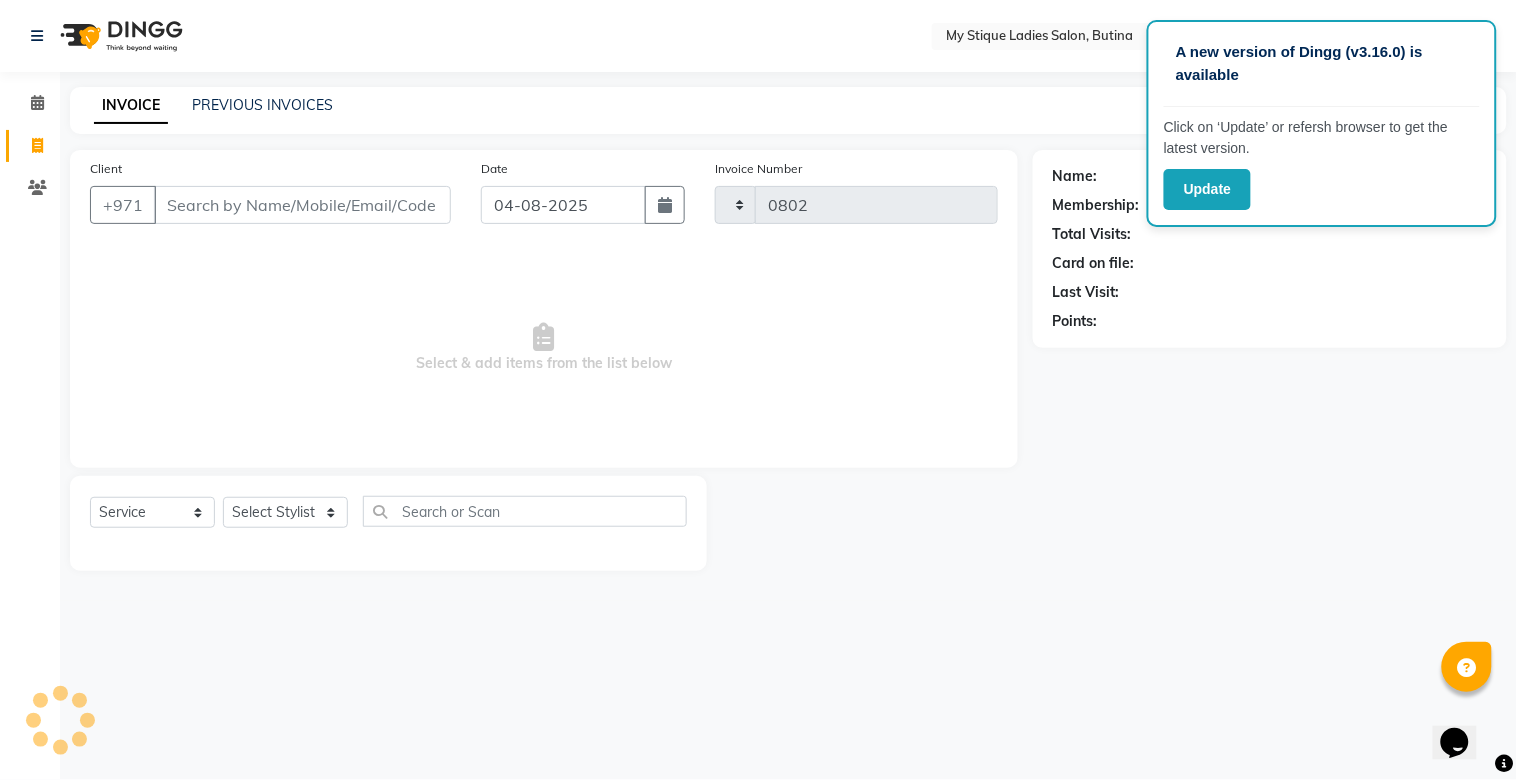 select on "7457" 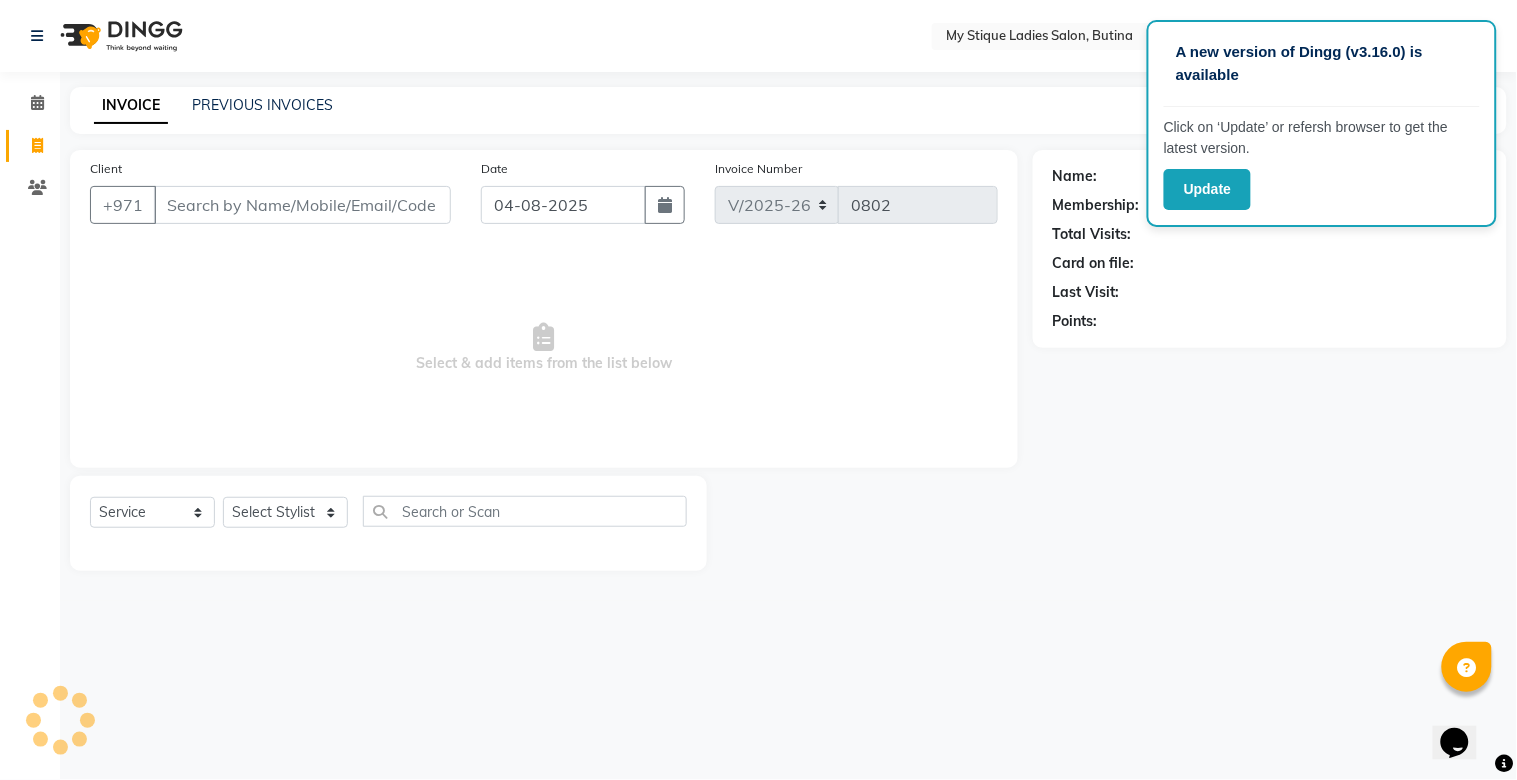 click on "Client" at bounding box center (302, 205) 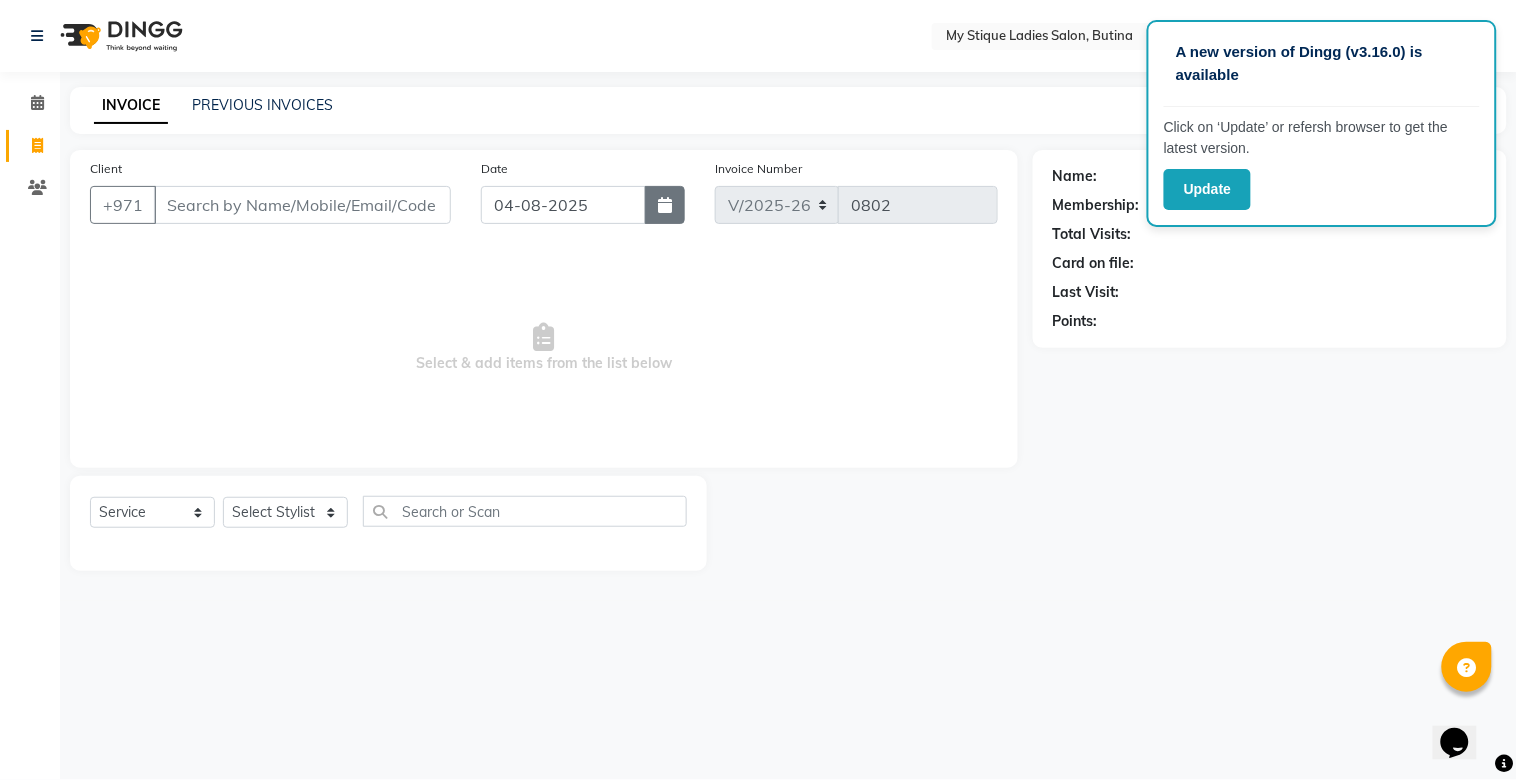 click 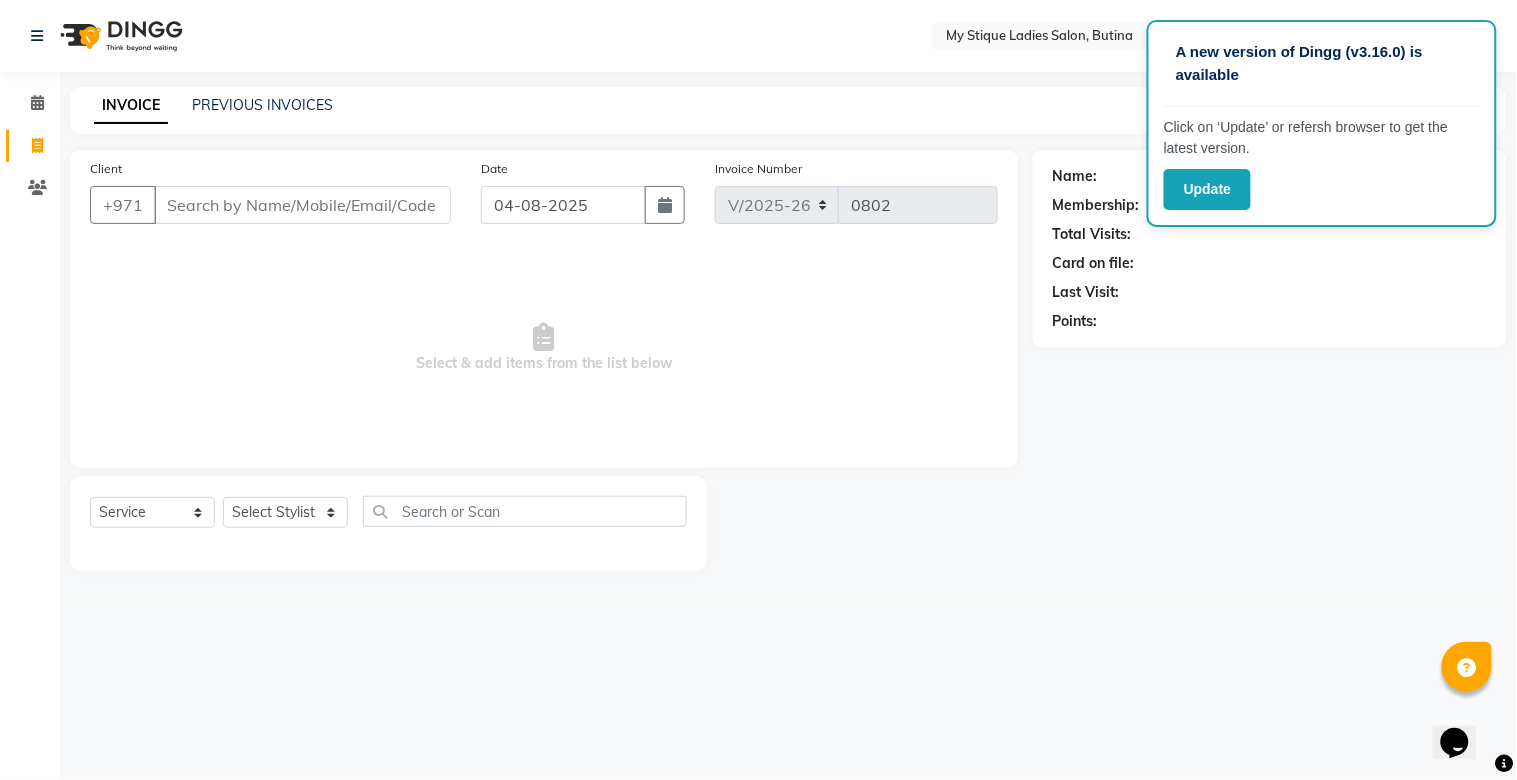 select on "8" 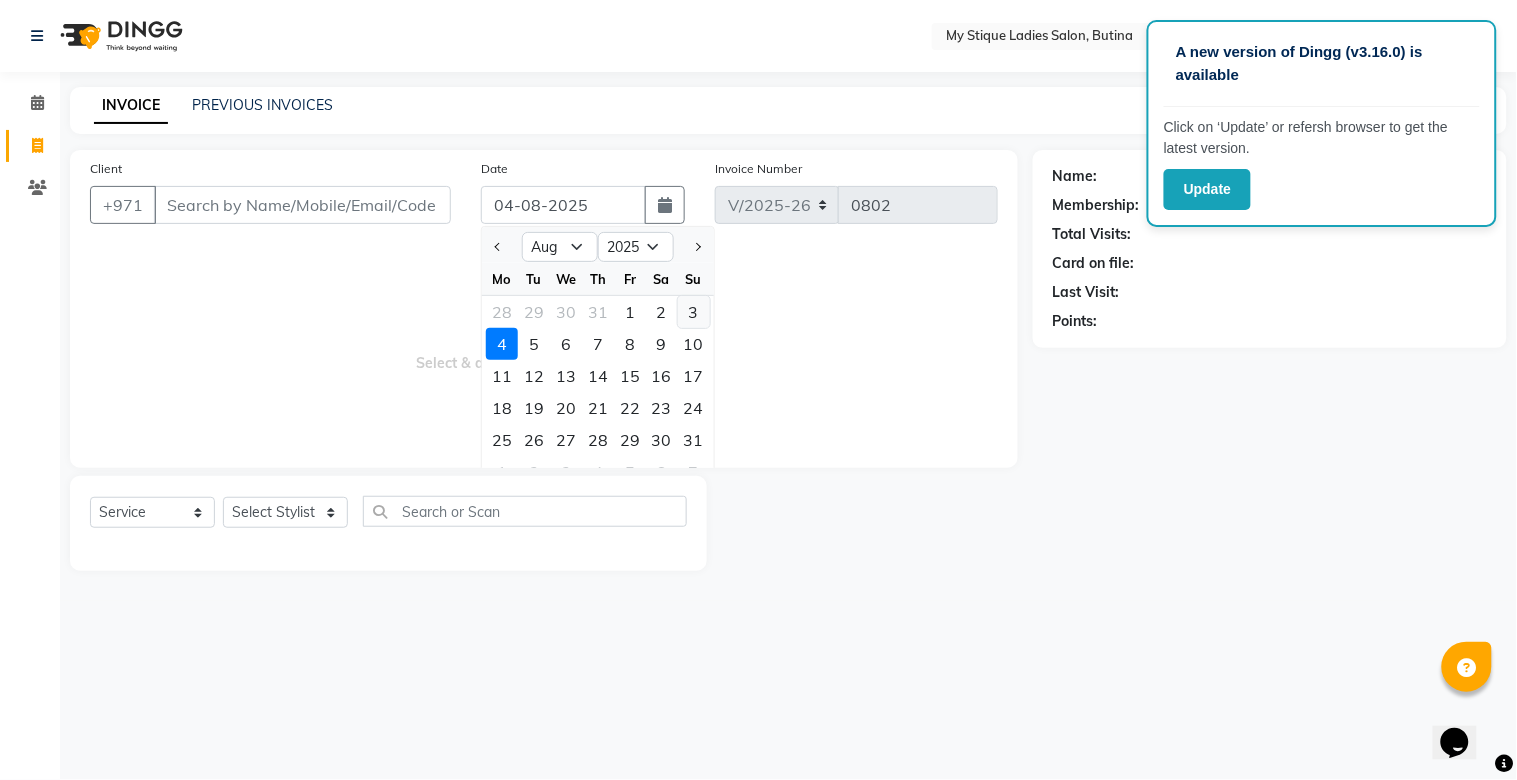 click on "3" 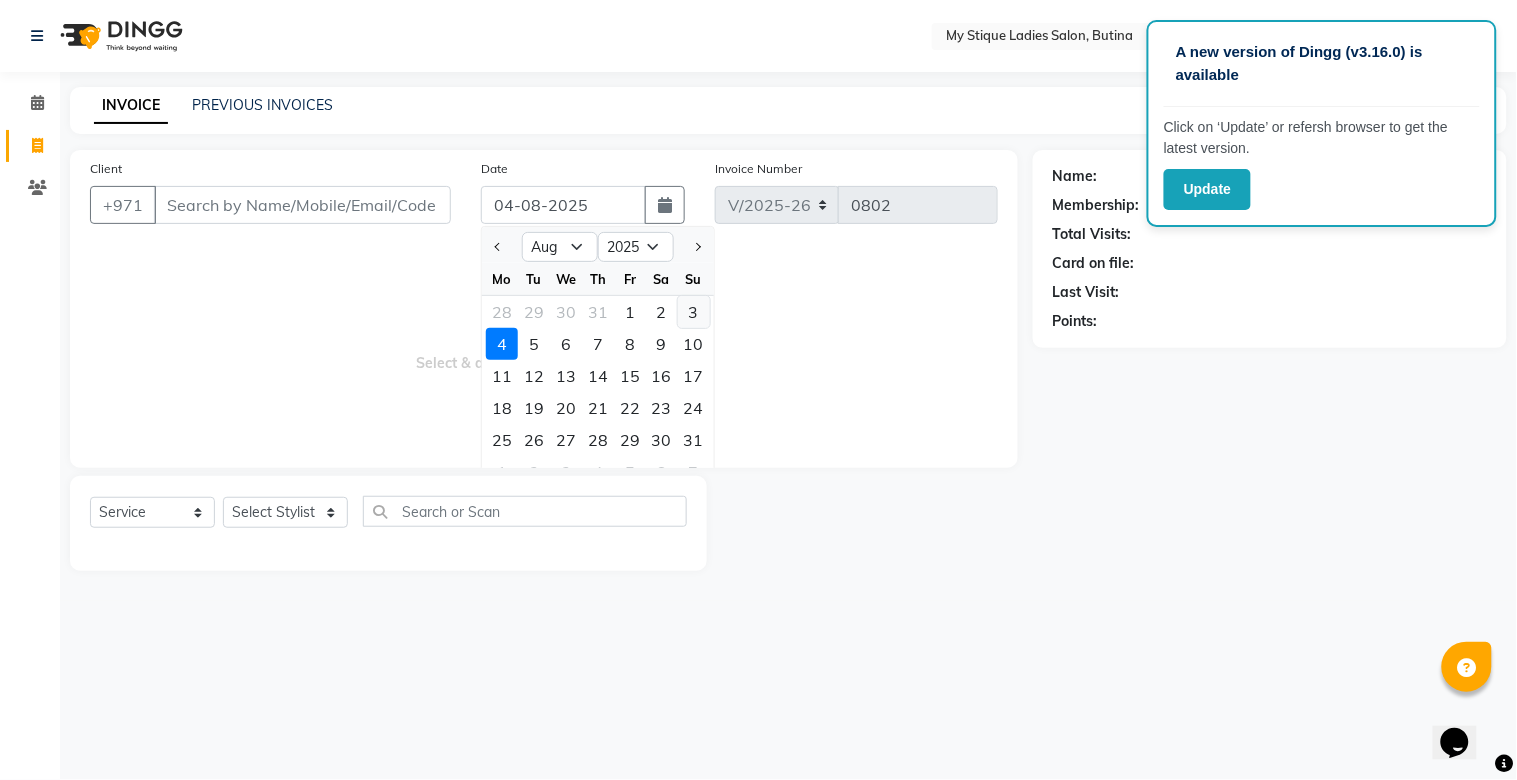 type on "03-08-2025" 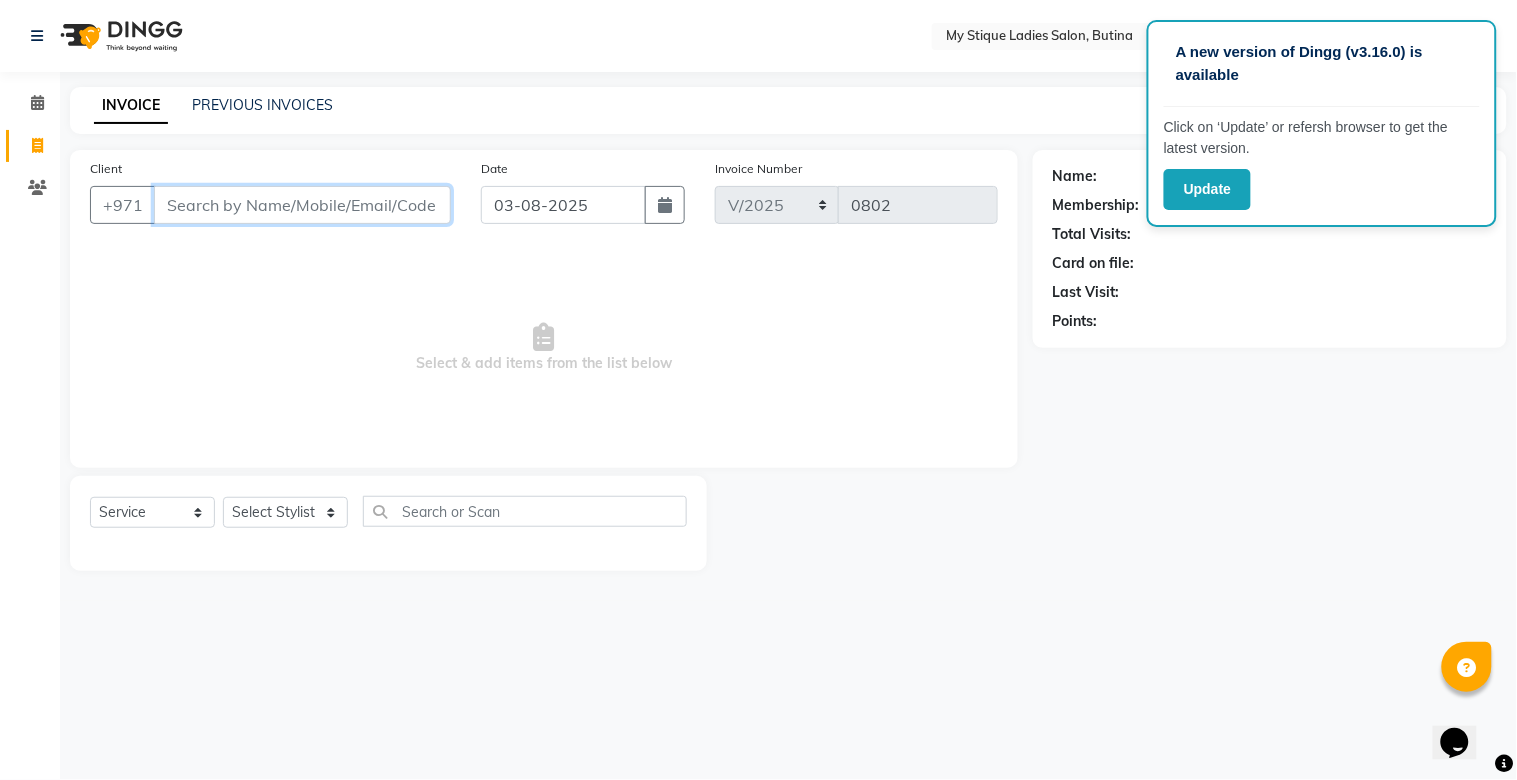 click on "Client" at bounding box center (302, 205) 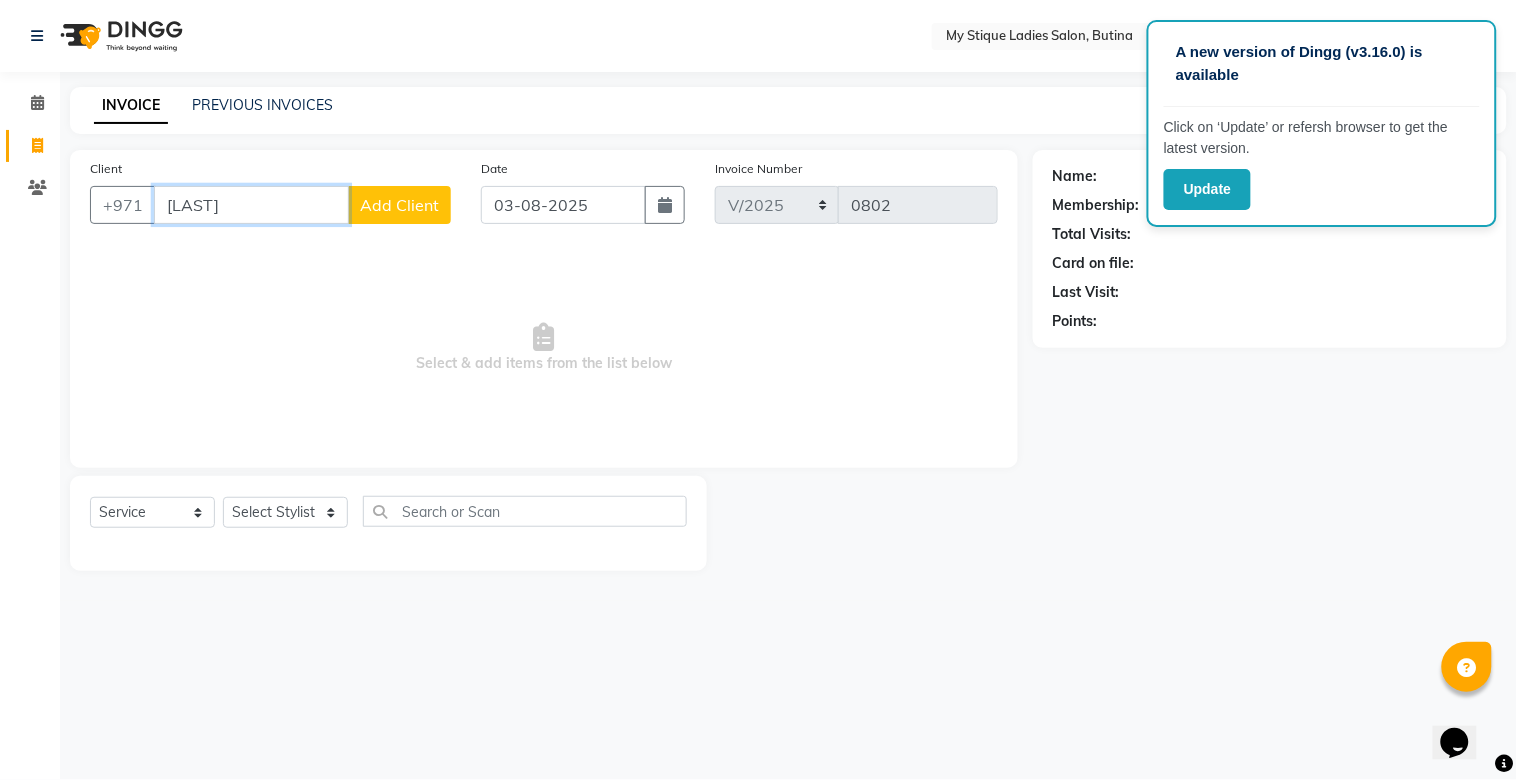 type on "[LAST]" 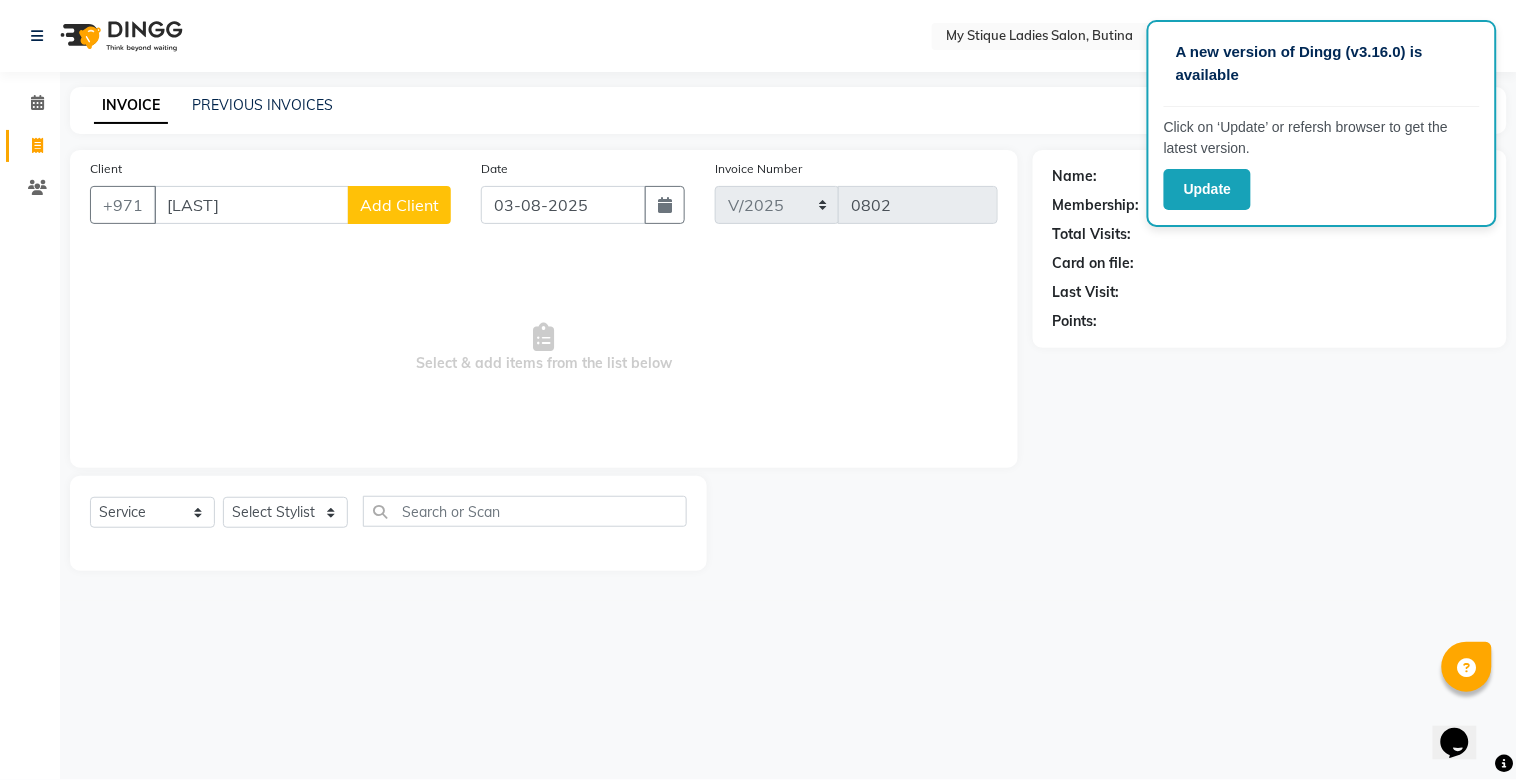click on "Add Client" 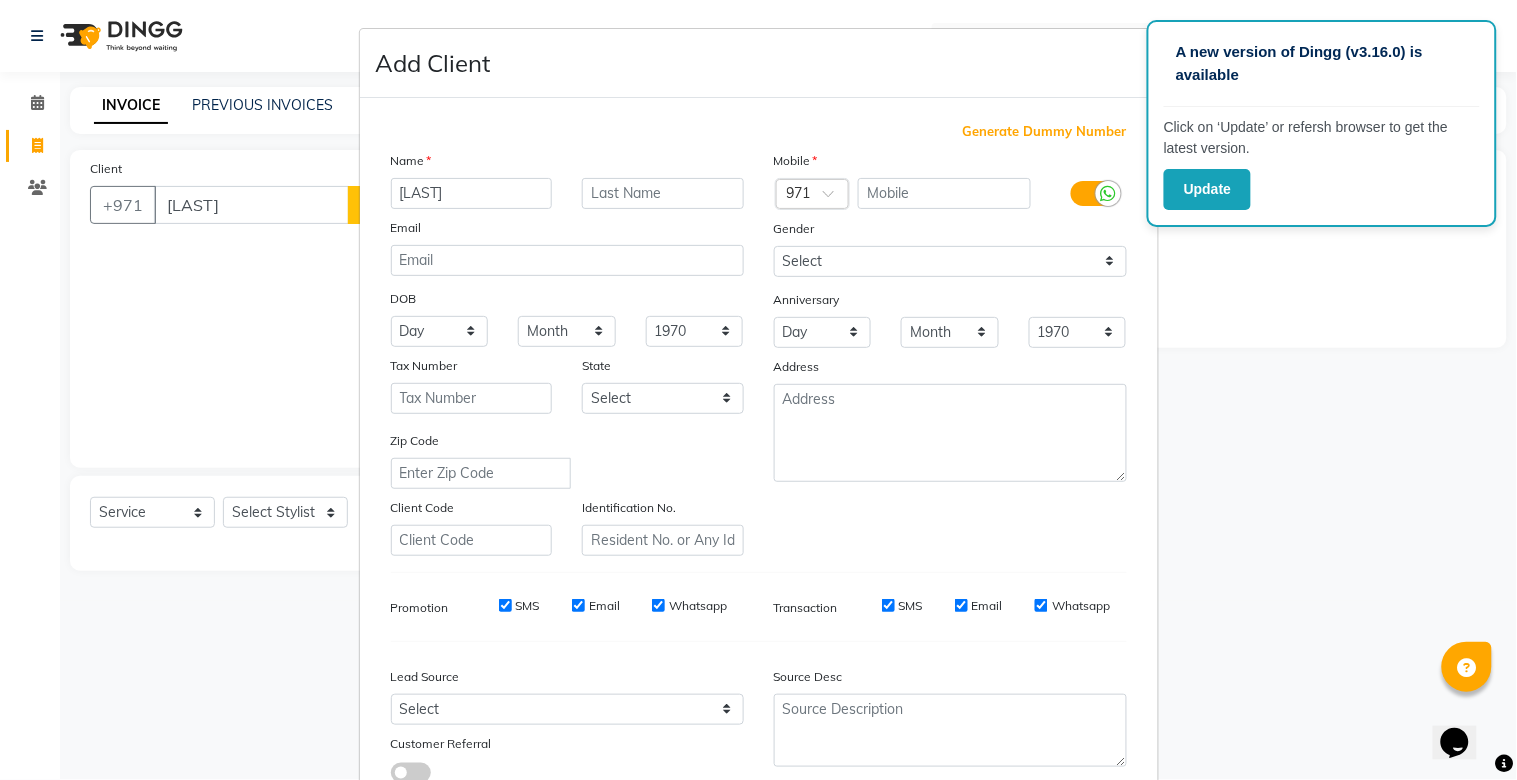click on "Generate Dummy Number" at bounding box center (1045, 132) 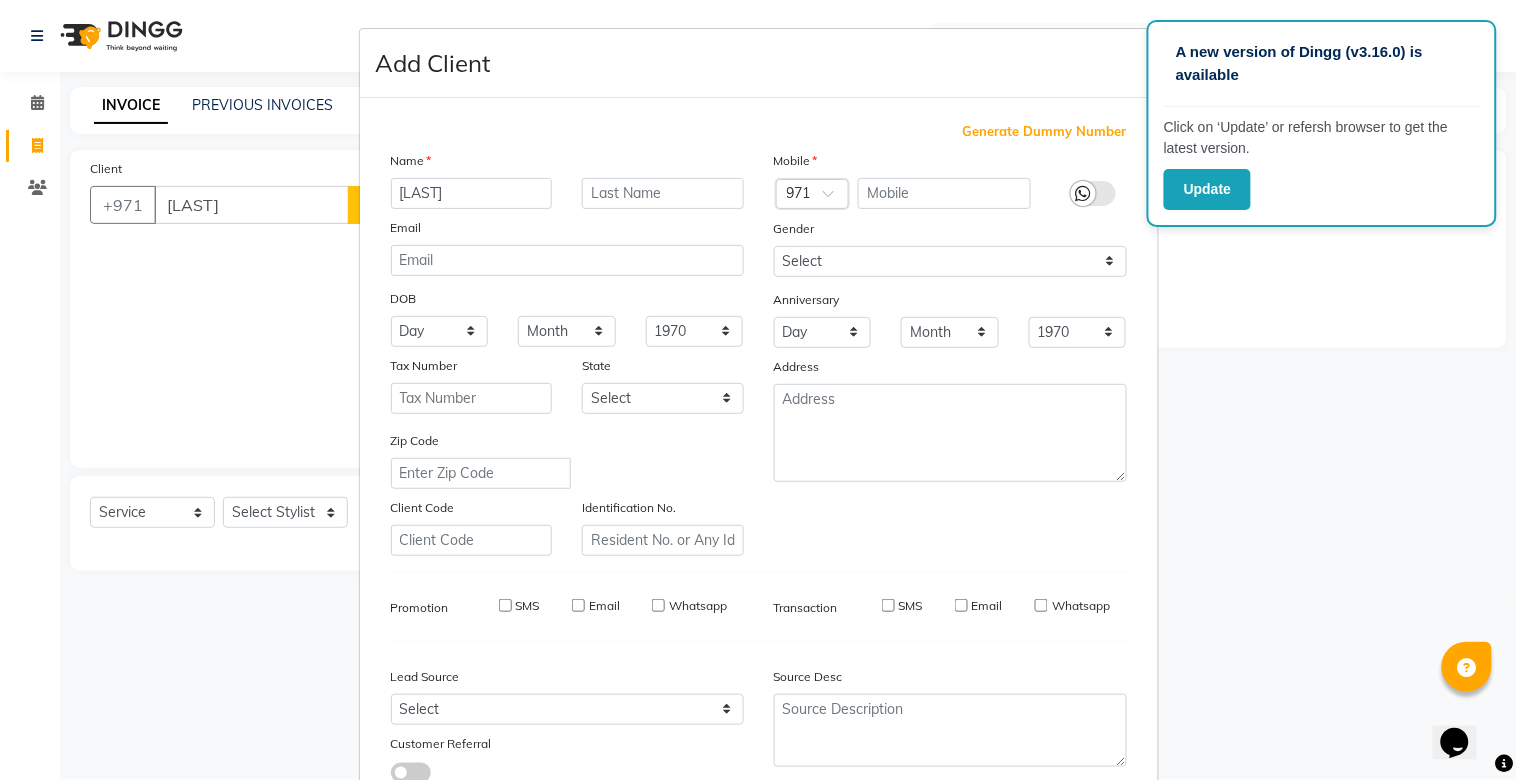 type on "[PHONE]" 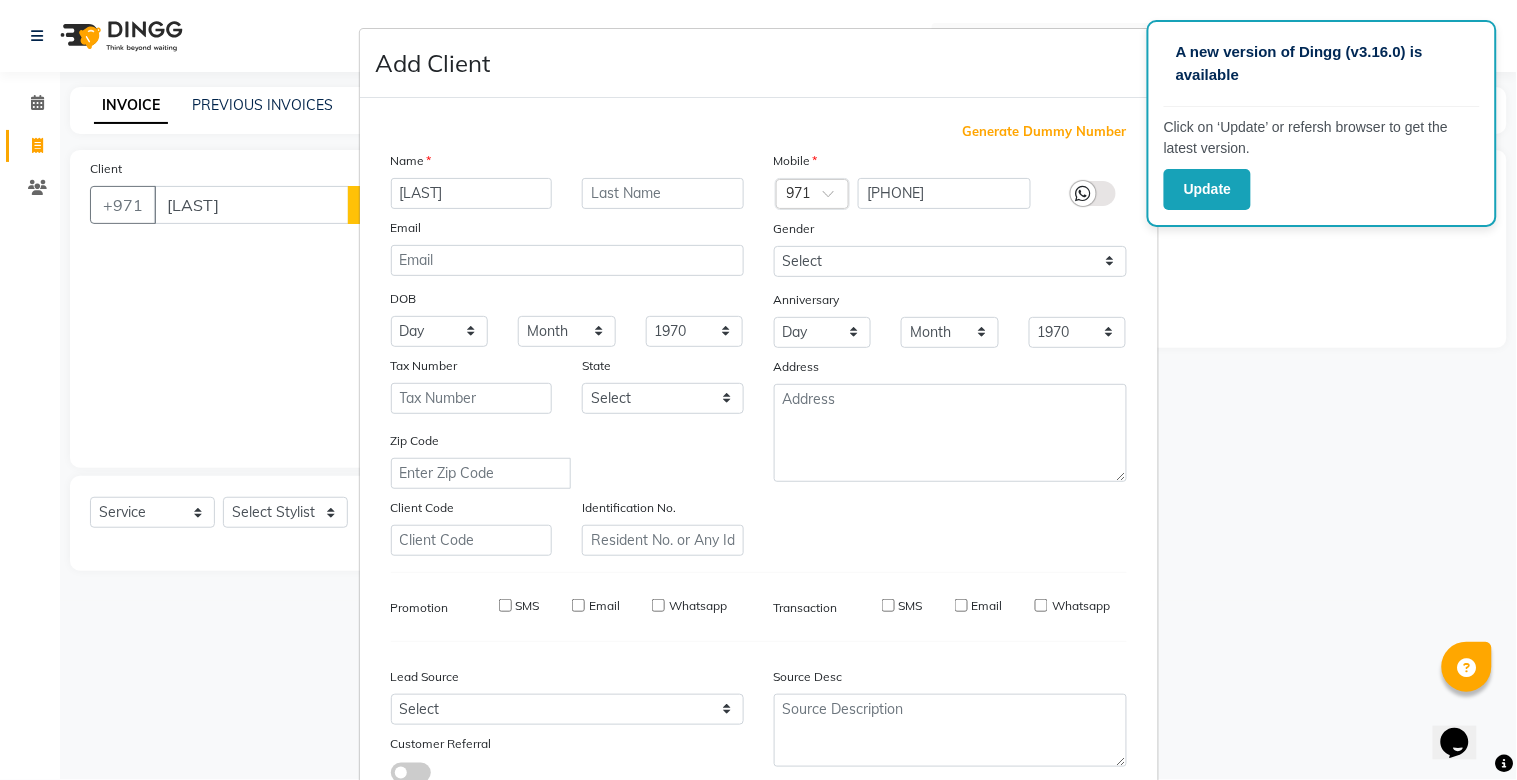 checkbox on "false" 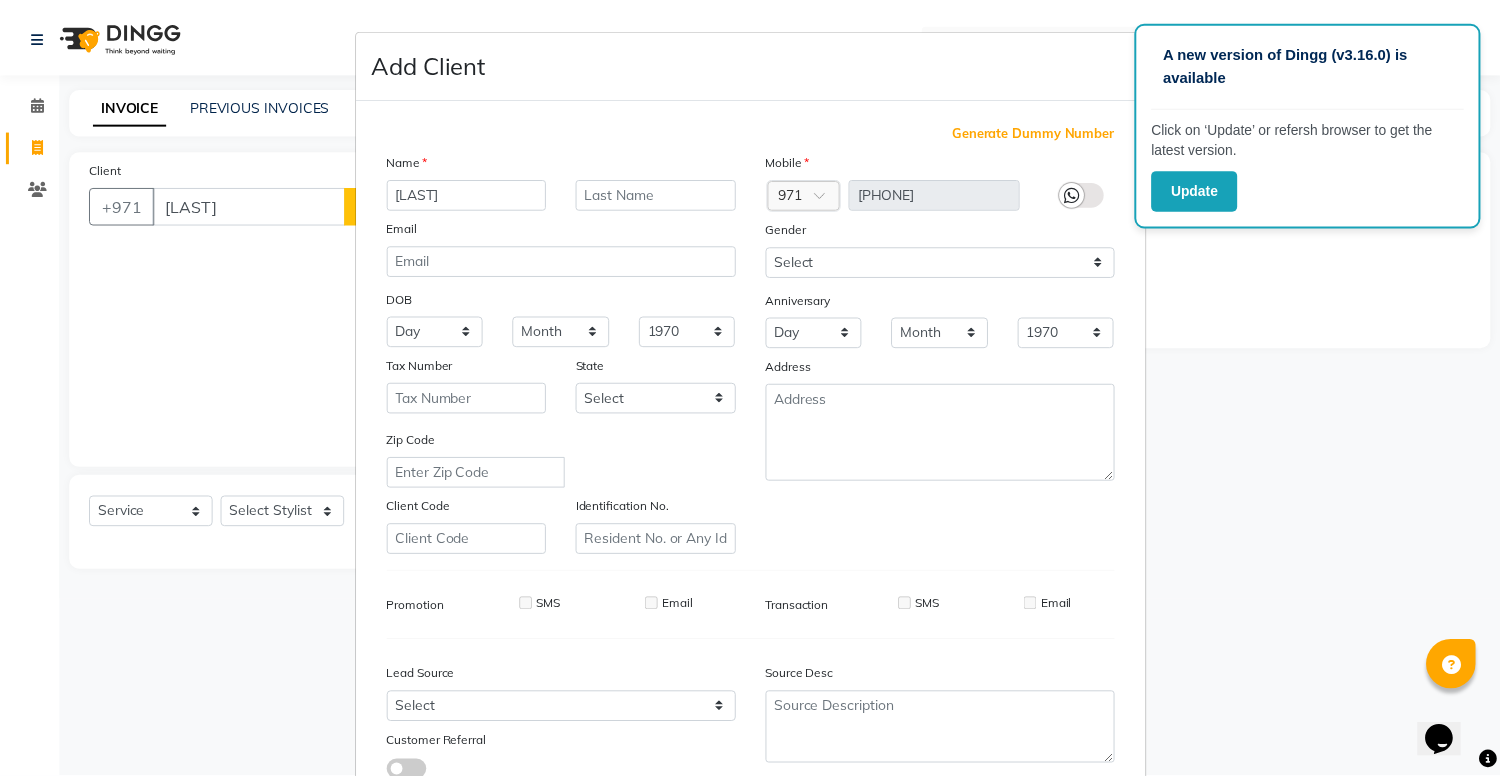 scroll, scrollTop: 144, scrollLeft: 0, axis: vertical 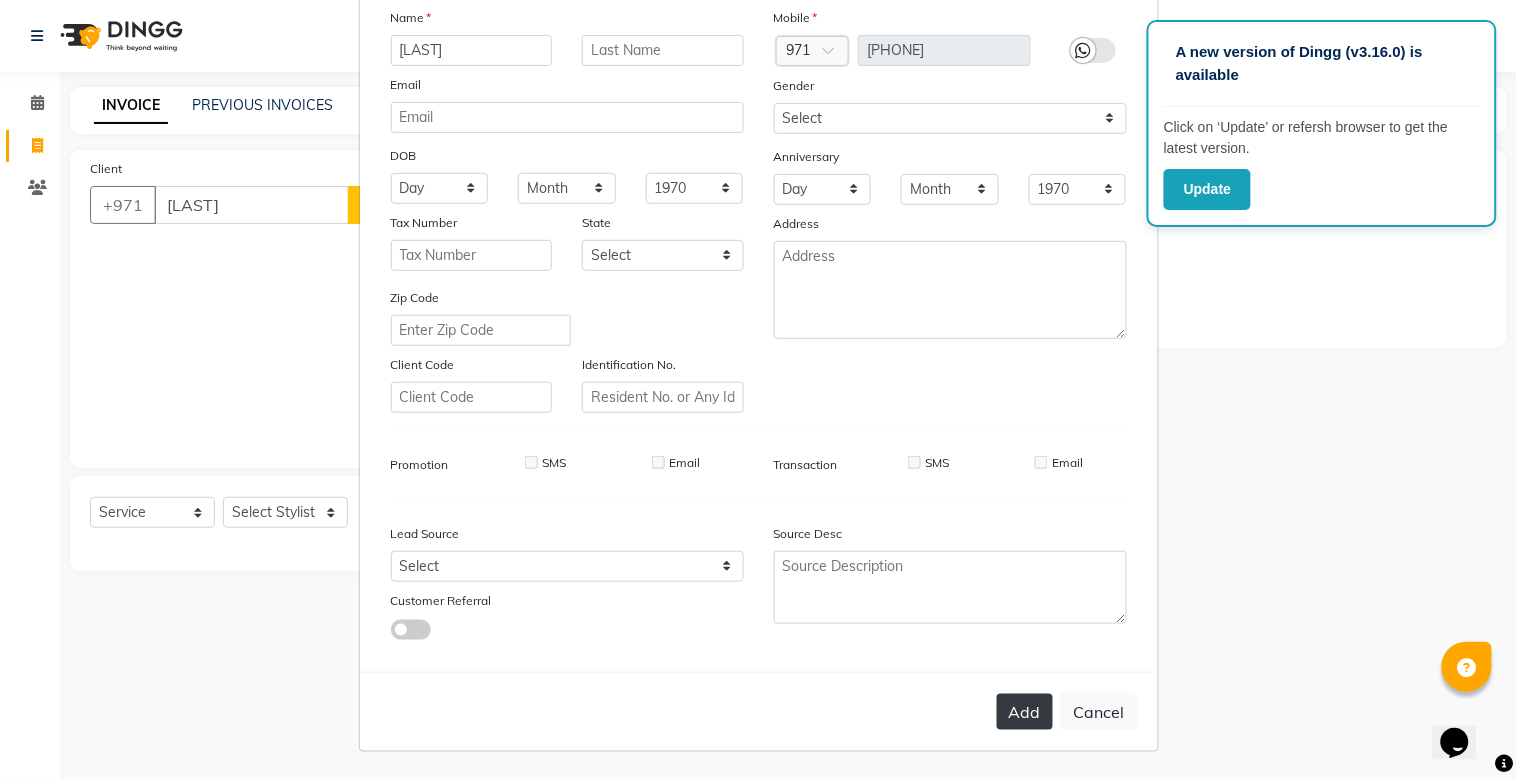 click on "Add" at bounding box center [1025, 712] 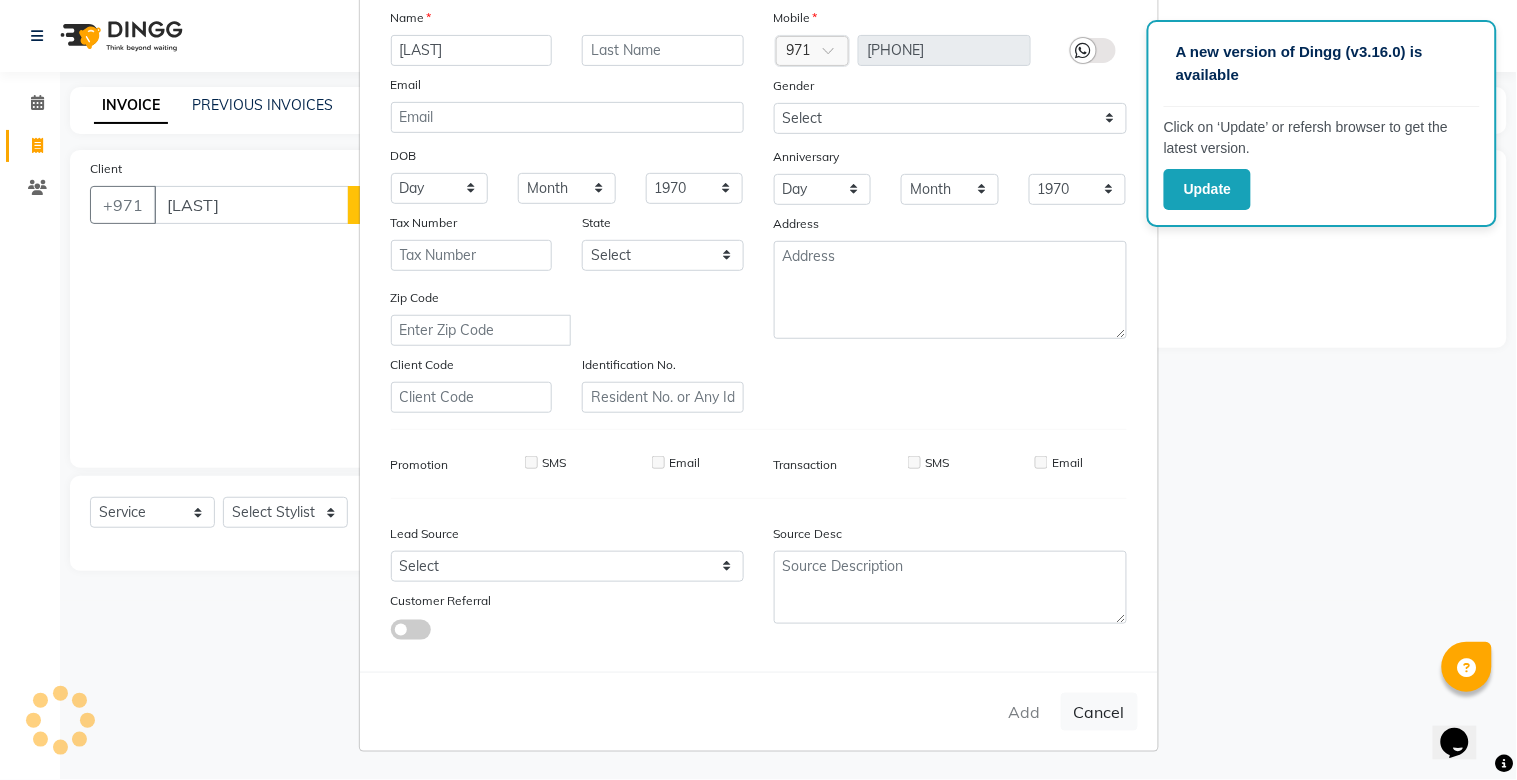 type on "13*********41" 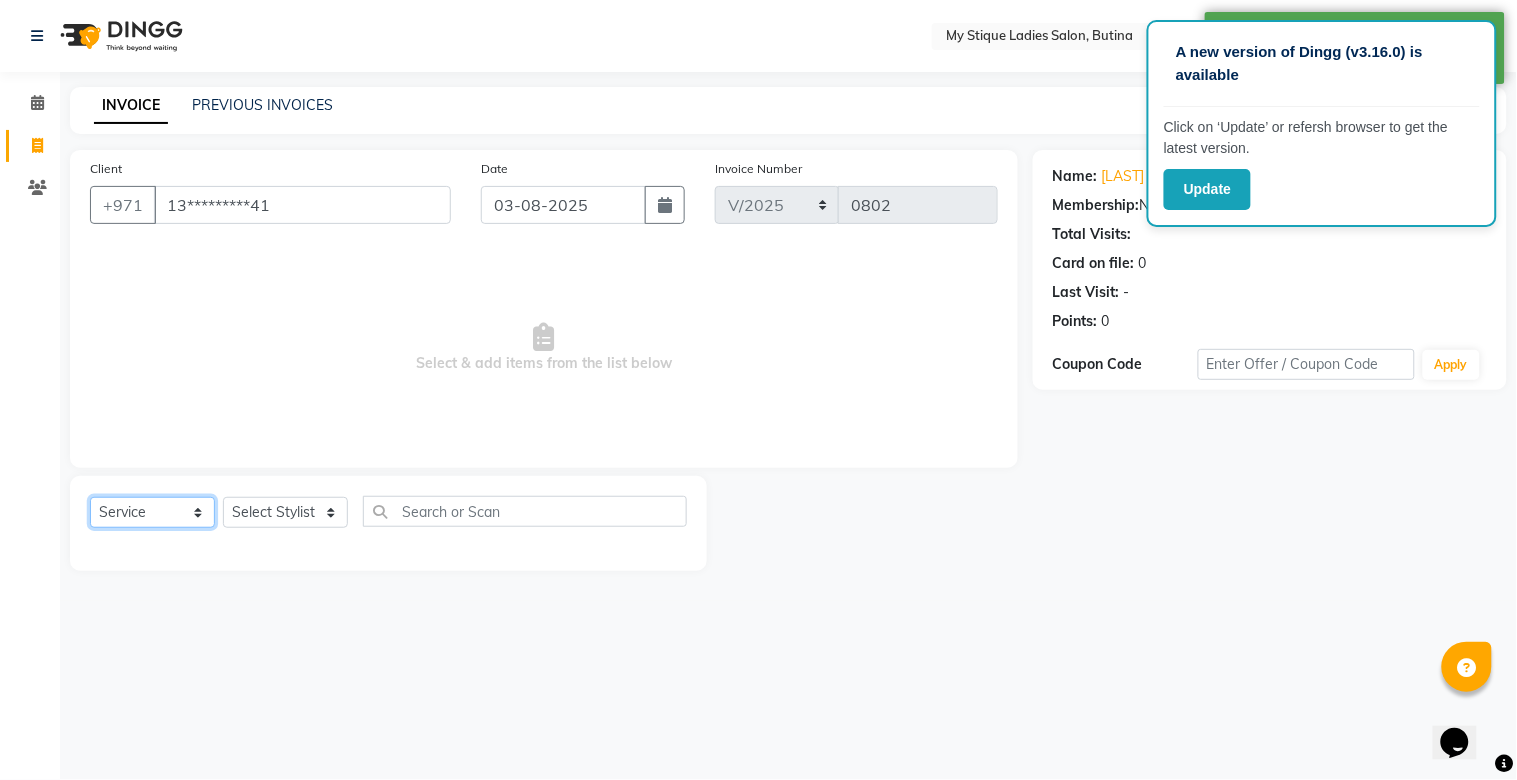 click on "Select  Service  Product  Membership  Package Voucher Prepaid Gift Card" 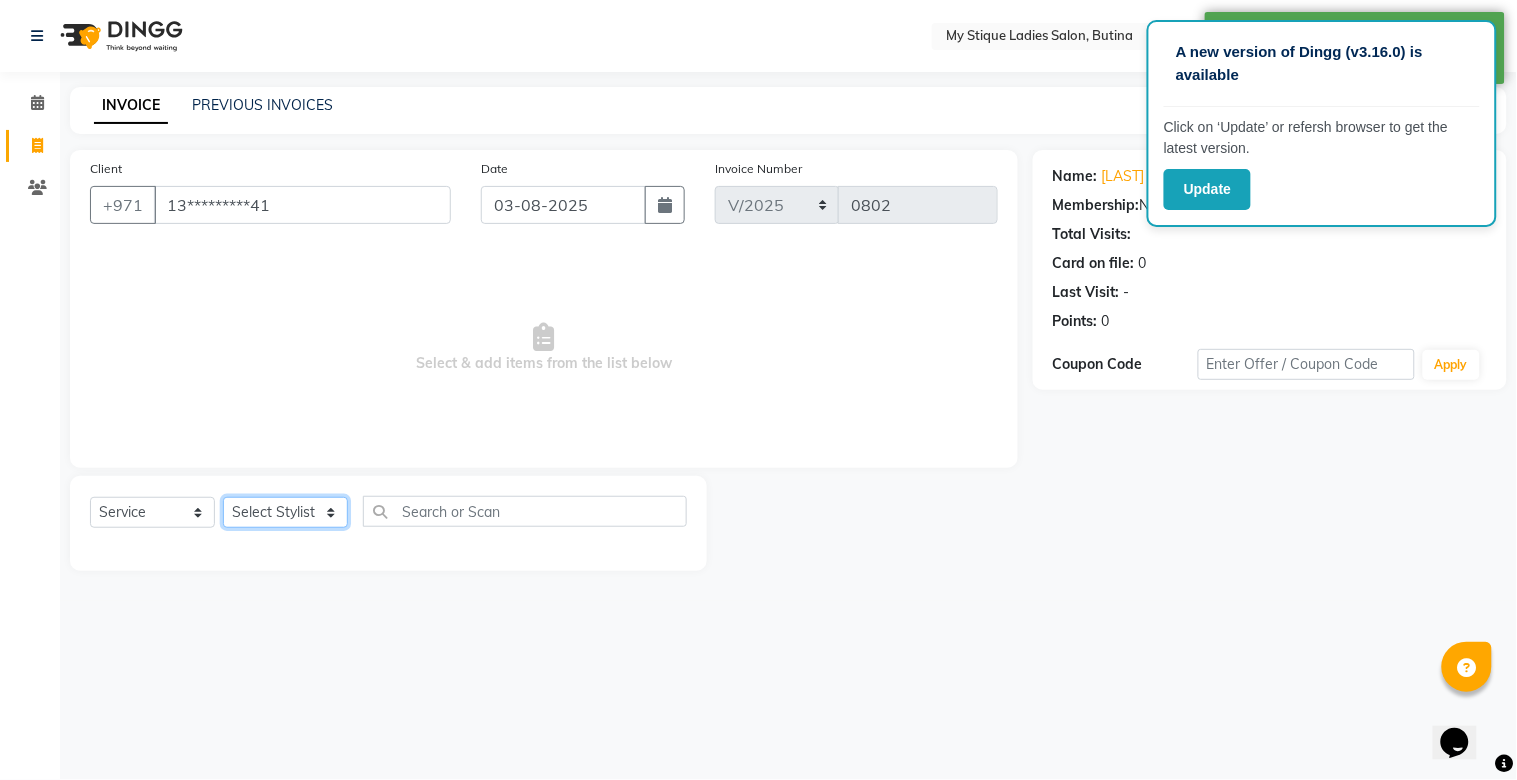 click on "Select Stylist Amanpreet Betcy Reshma Riham Sales Saritha TEMP STAFF" 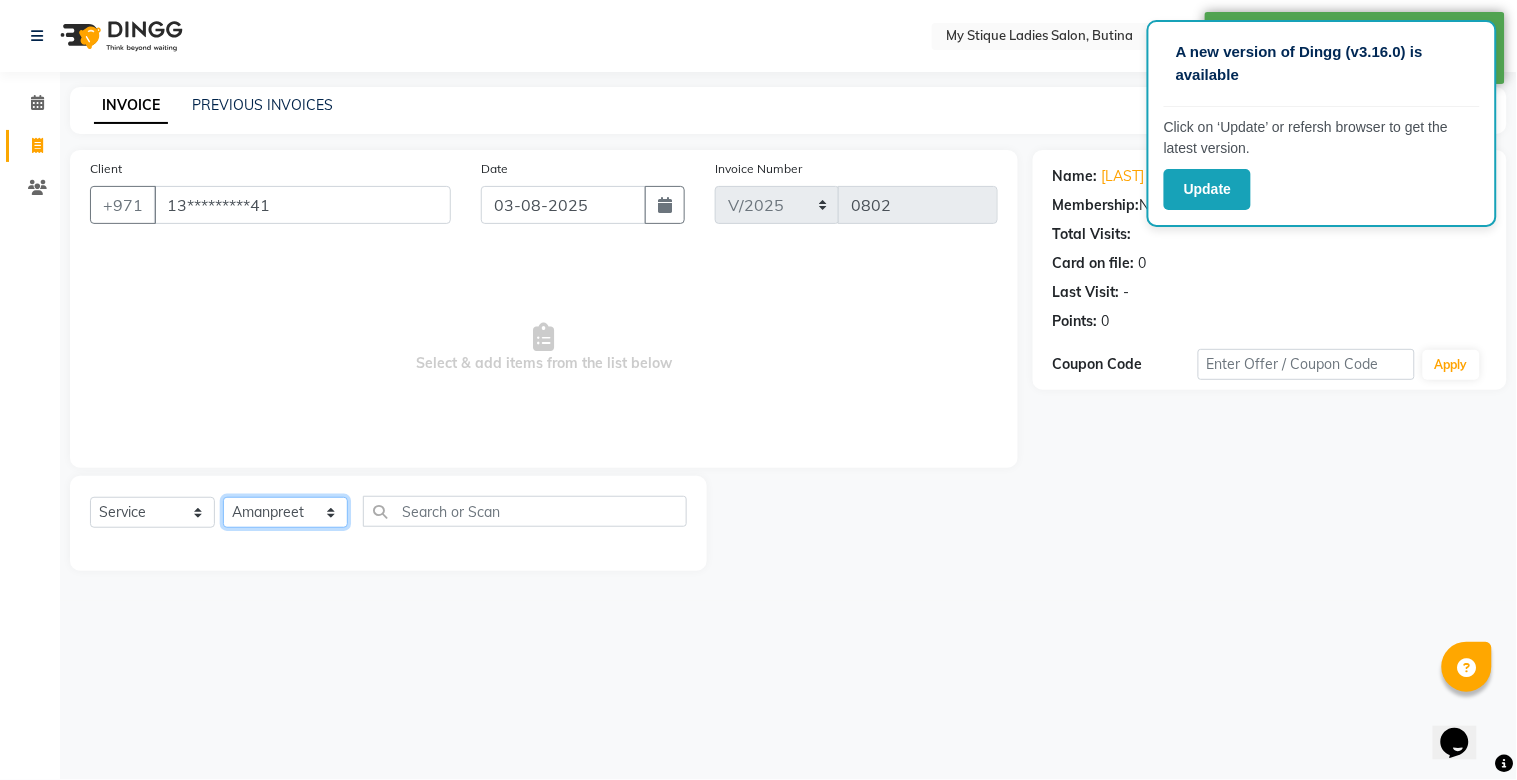 click on "Select Stylist Amanpreet Betcy Reshma Riham Sales Saritha TEMP STAFF" 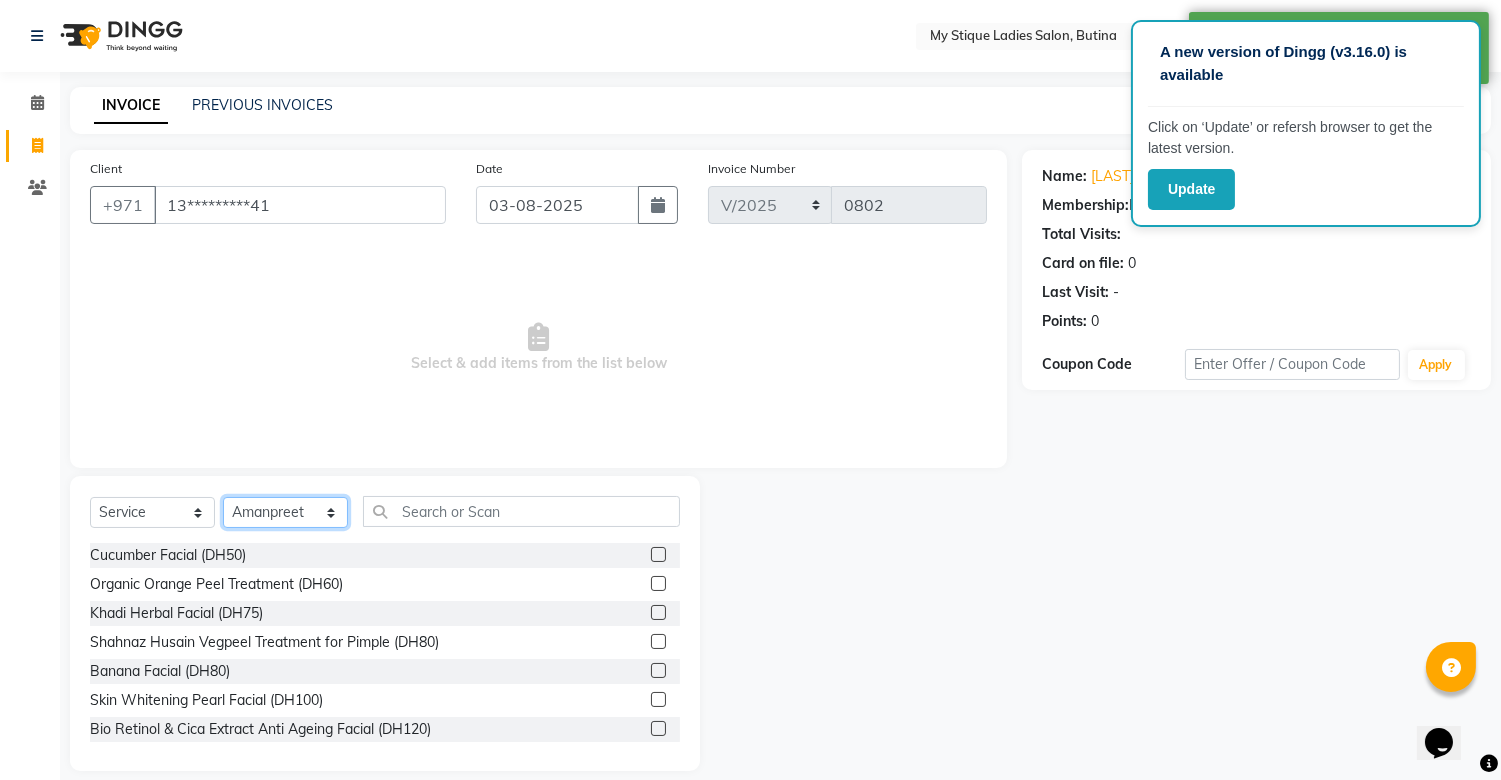 click on "Select Stylist Amanpreet Betcy Reshma Riham Sales Saritha TEMP STAFF" 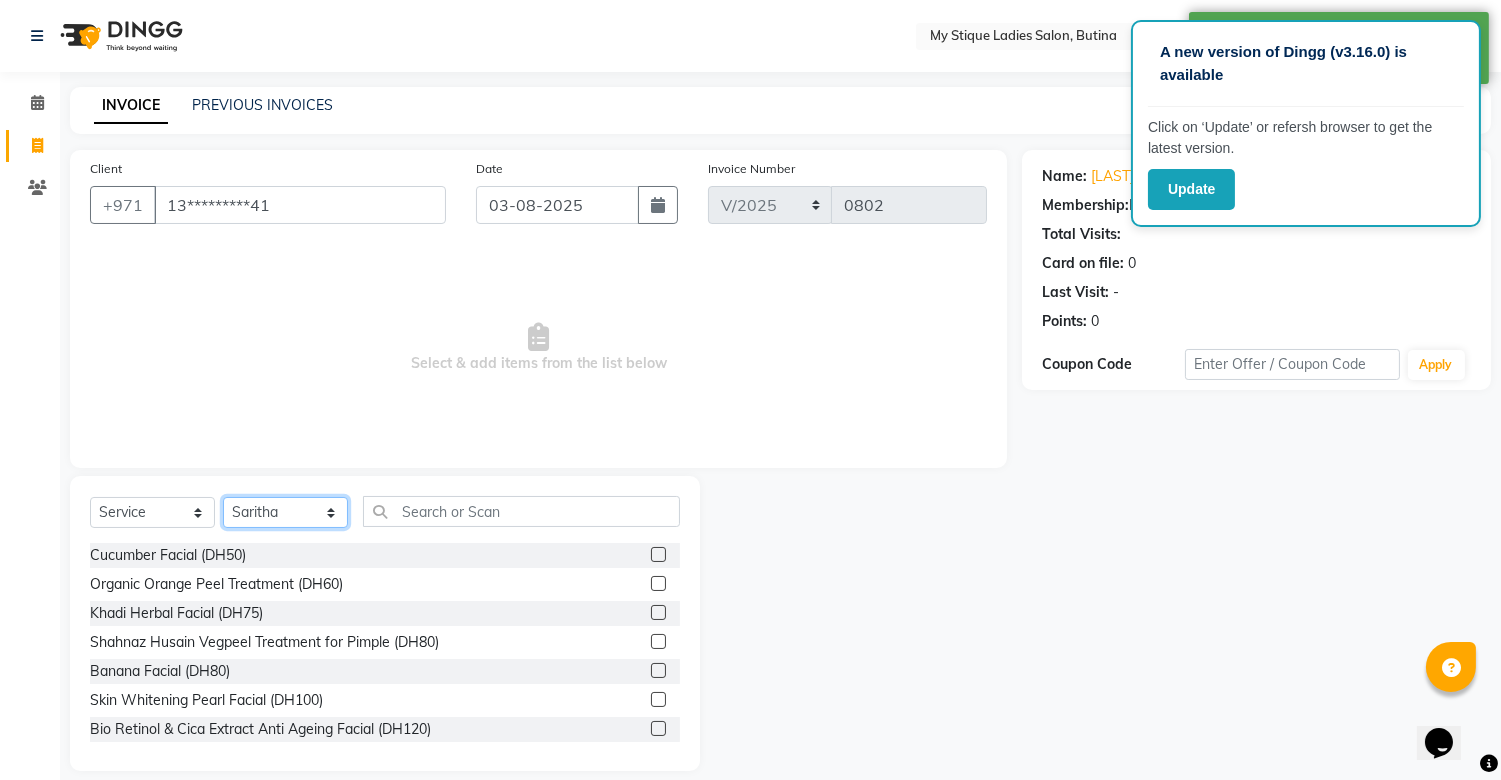 click on "Select Stylist Amanpreet Betcy Reshma Riham Sales Saritha TEMP STAFF" 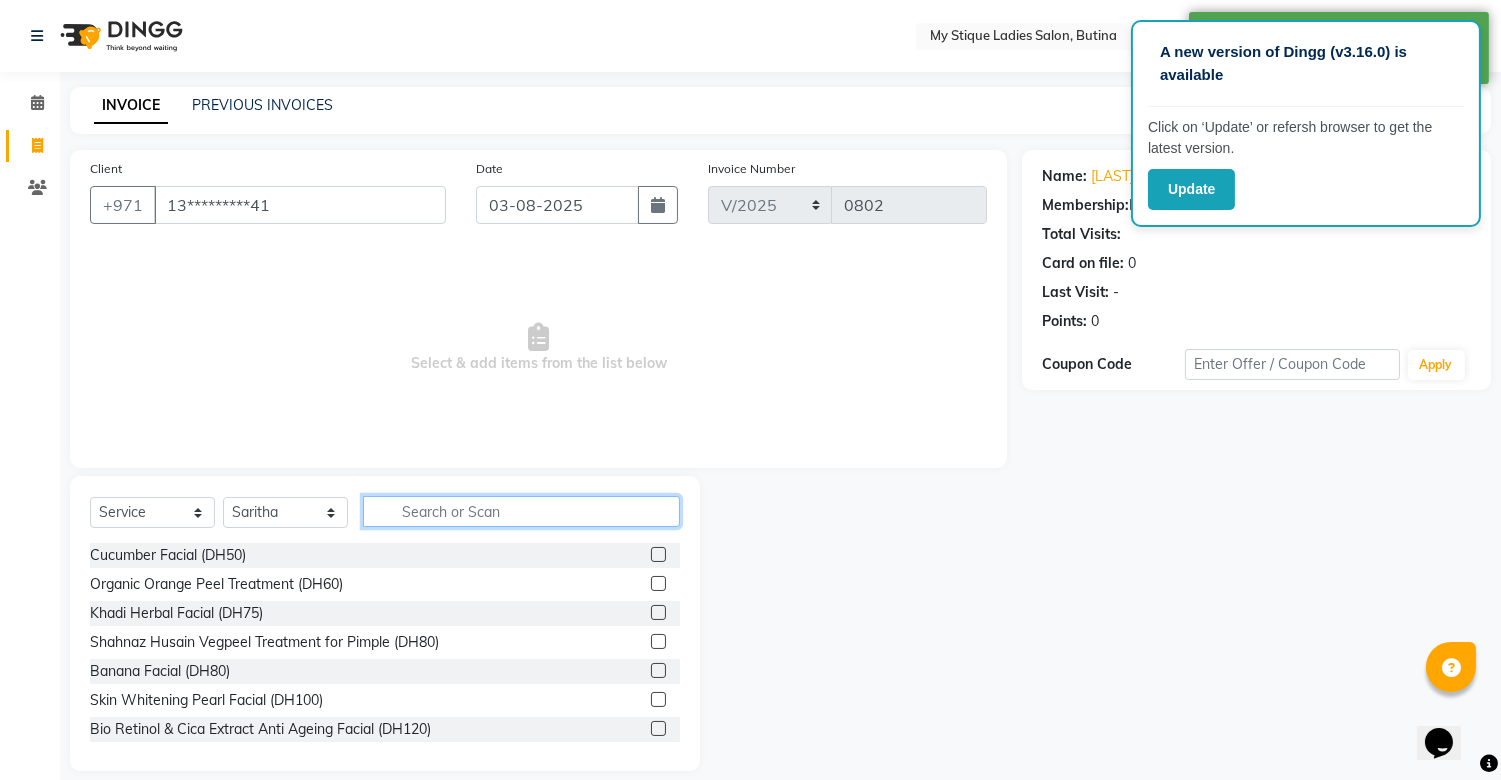 click 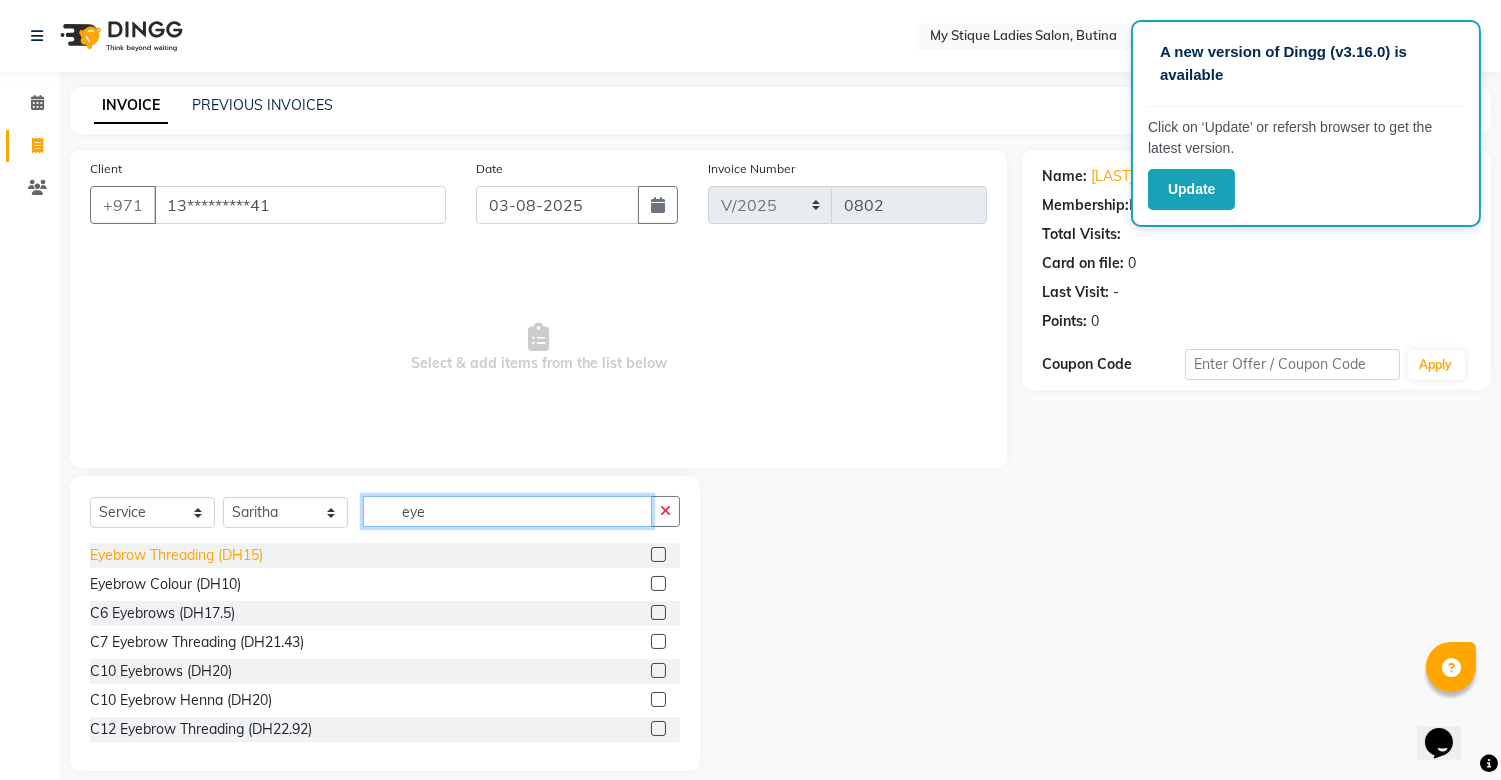 type on "eye" 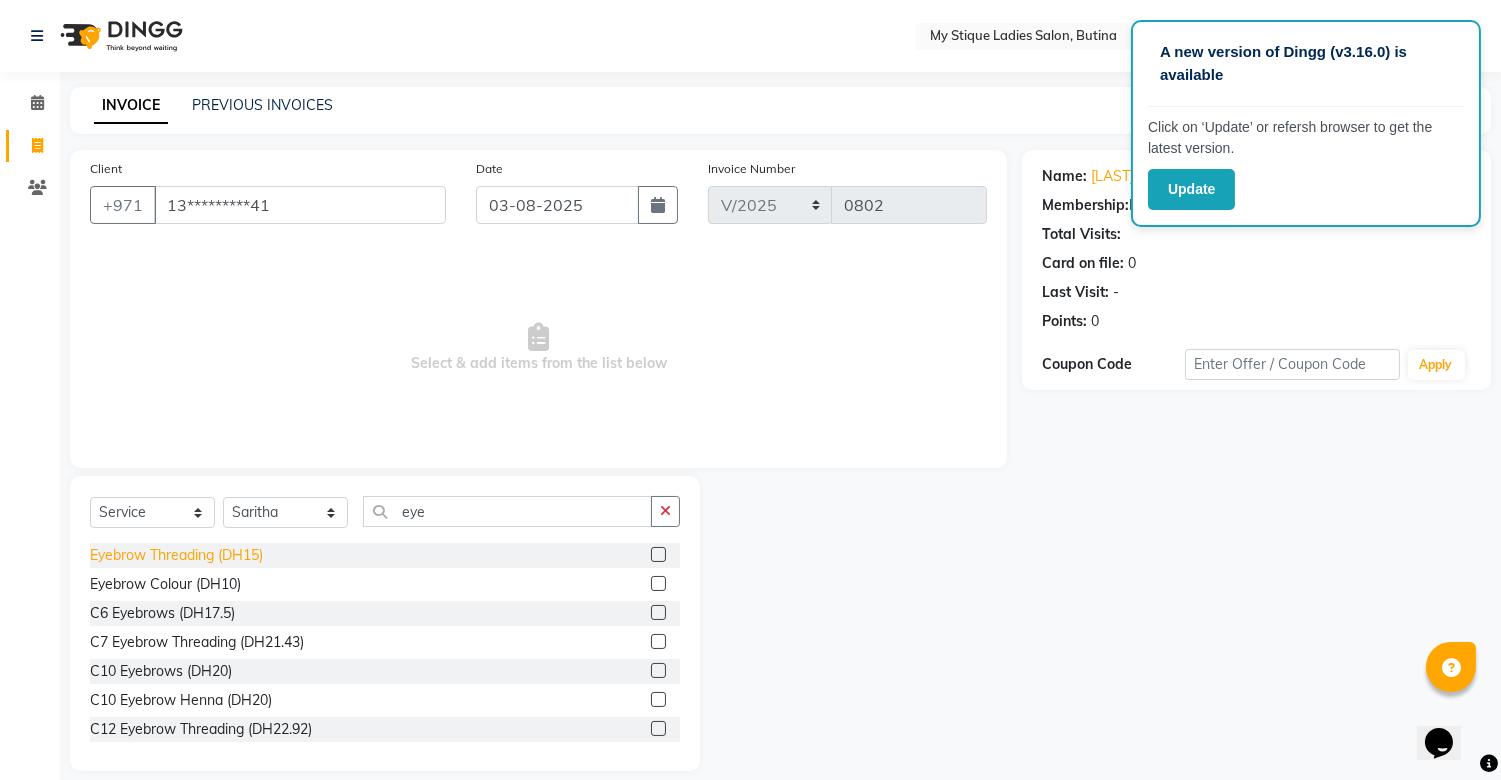 click on "Eyebrow Threading (DH15)" 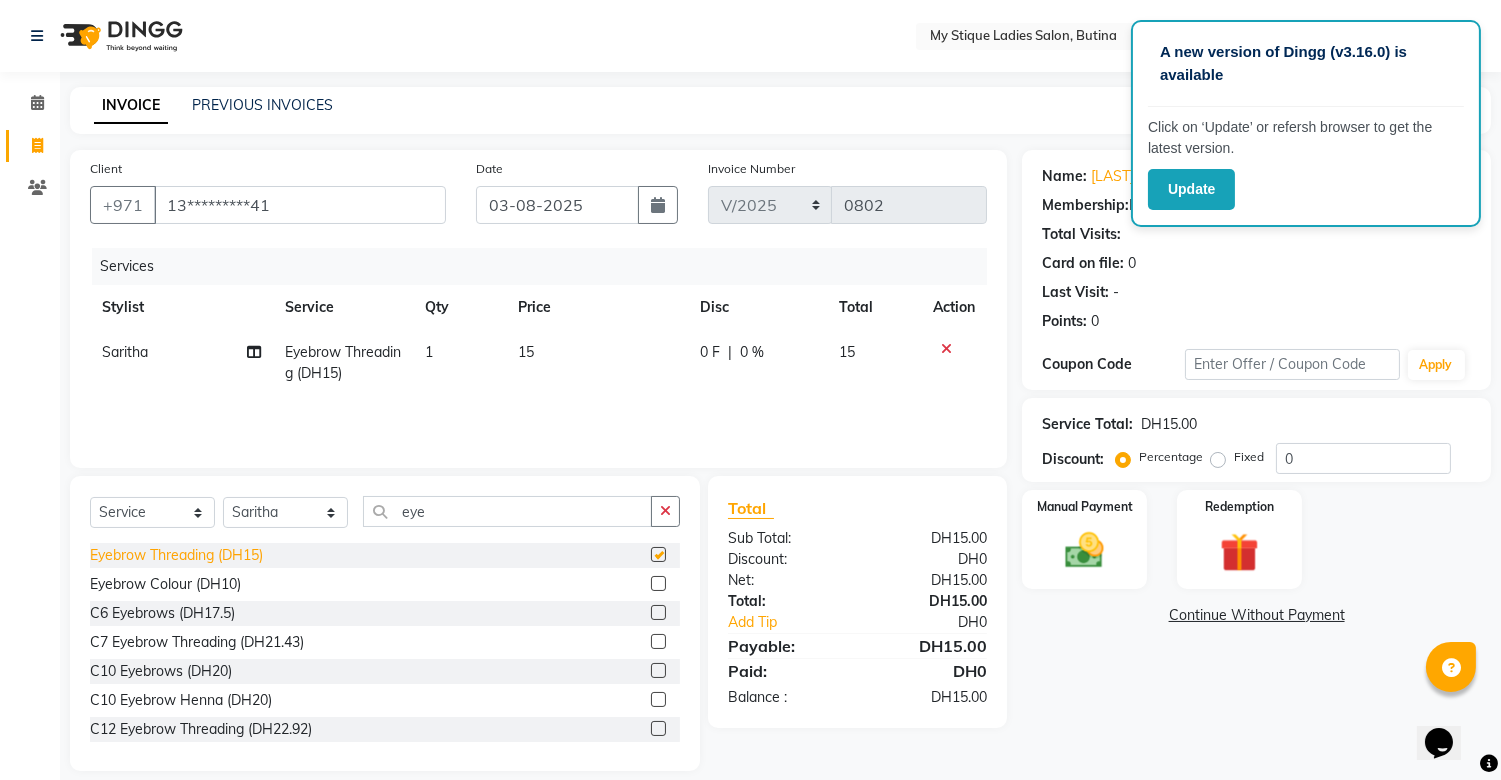 checkbox on "false" 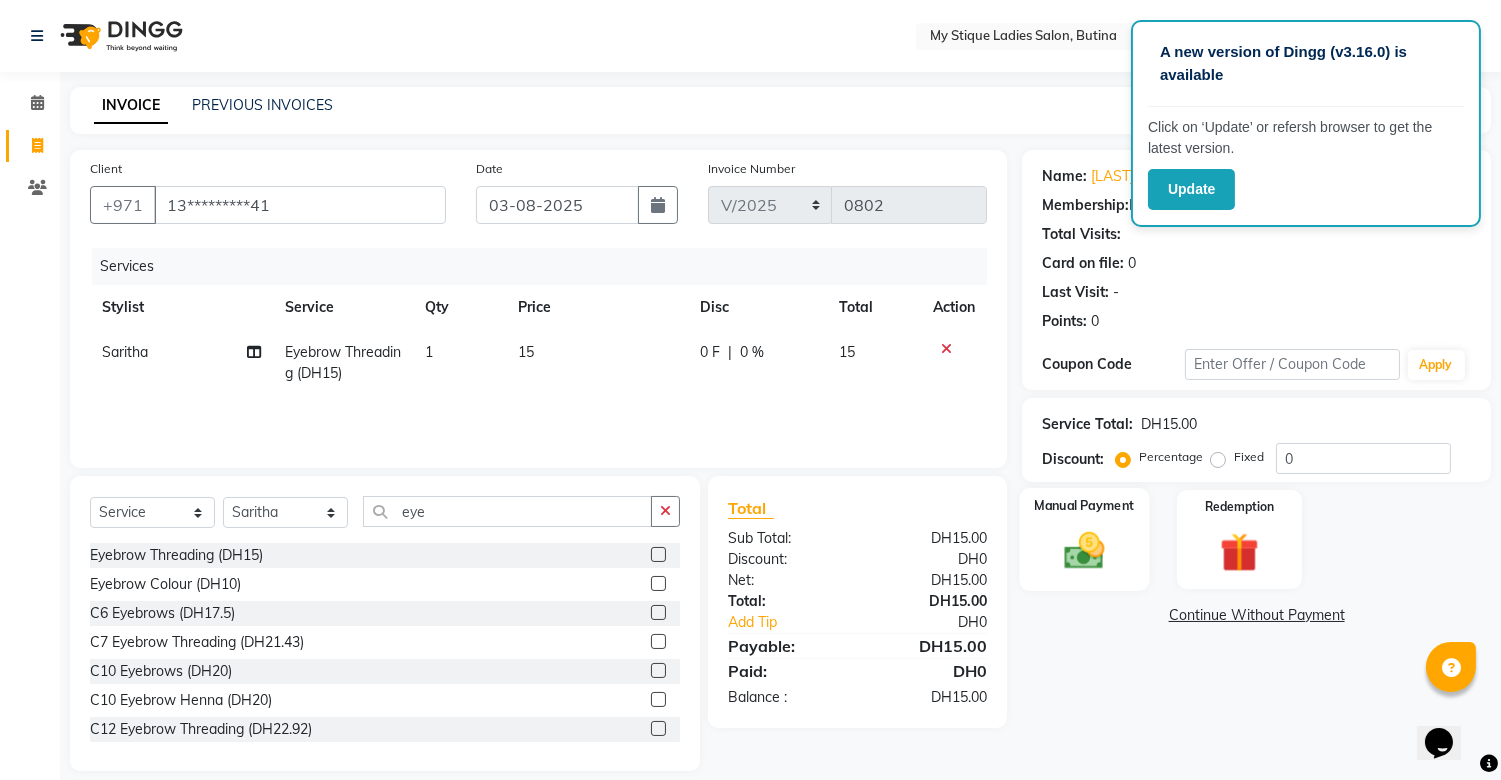 click 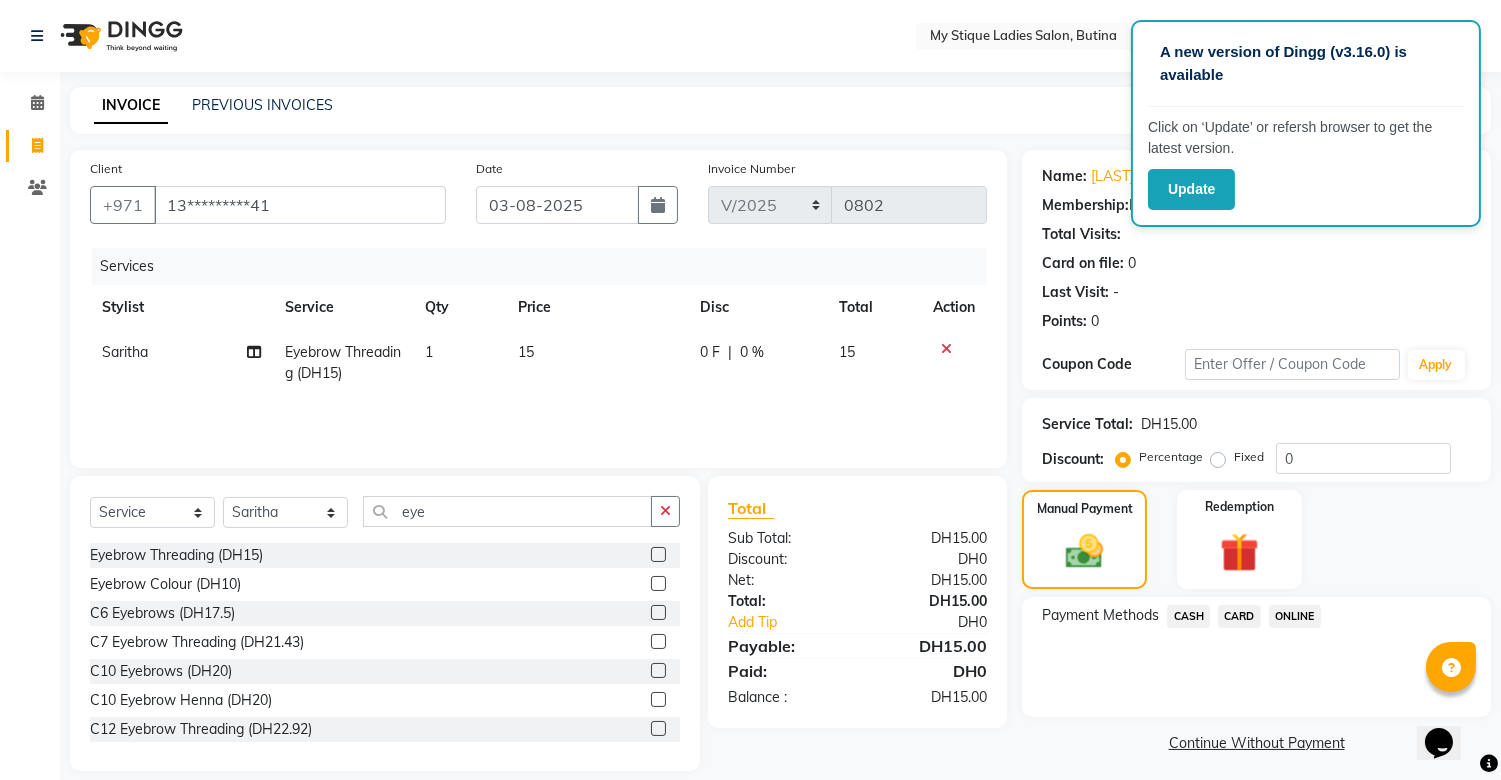 click on "CASH" 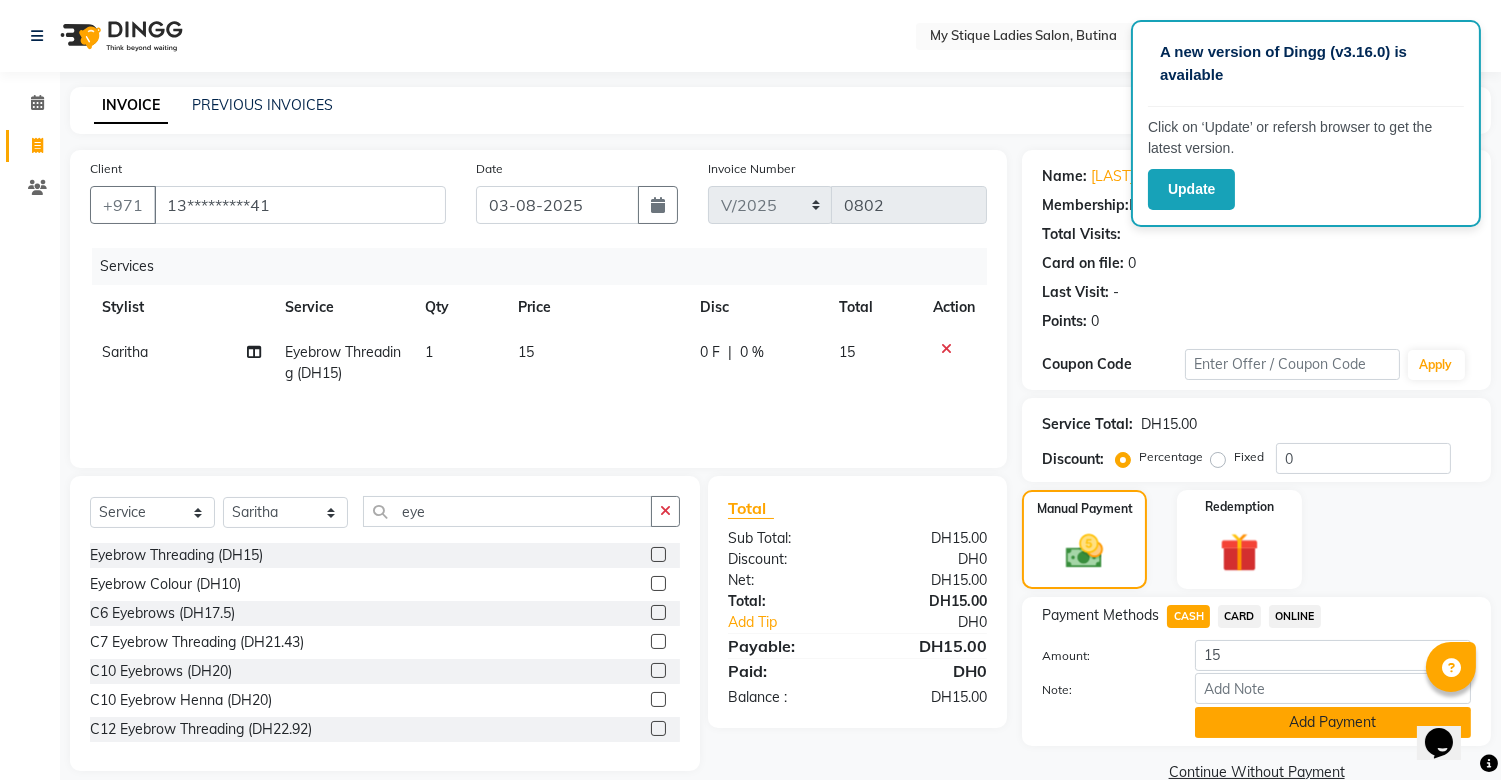 click on "Add Payment" 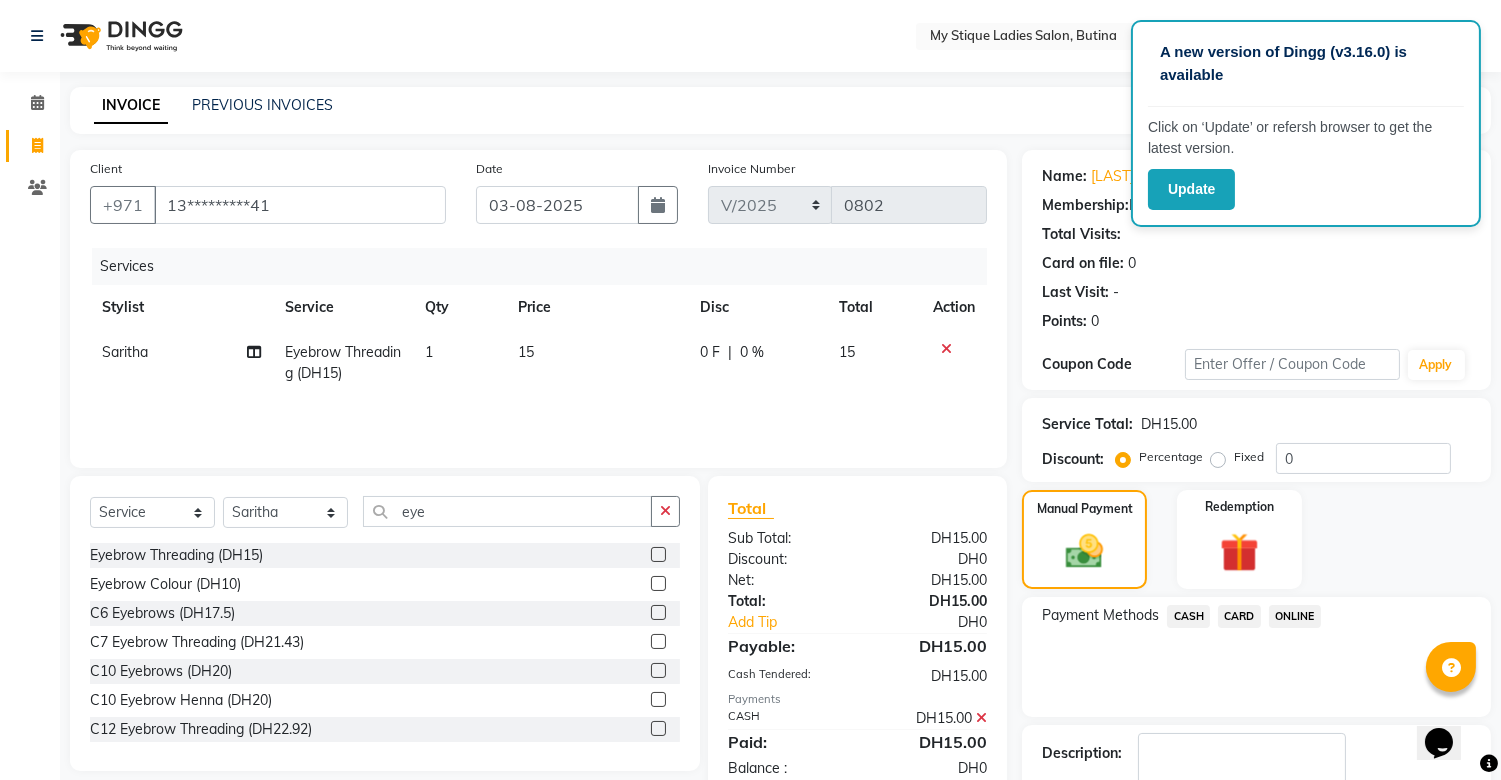 scroll, scrollTop: 120, scrollLeft: 0, axis: vertical 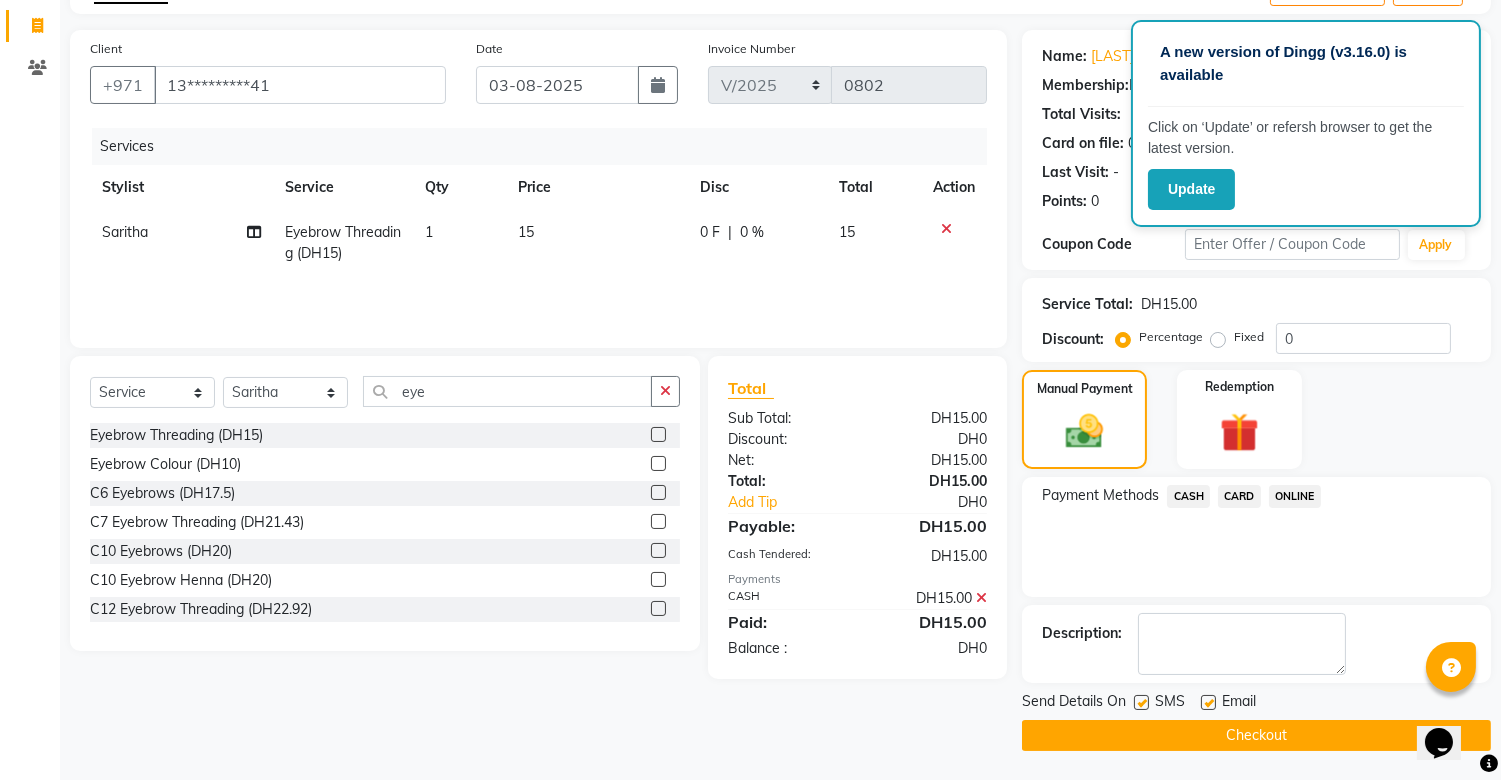 click on "Checkout" 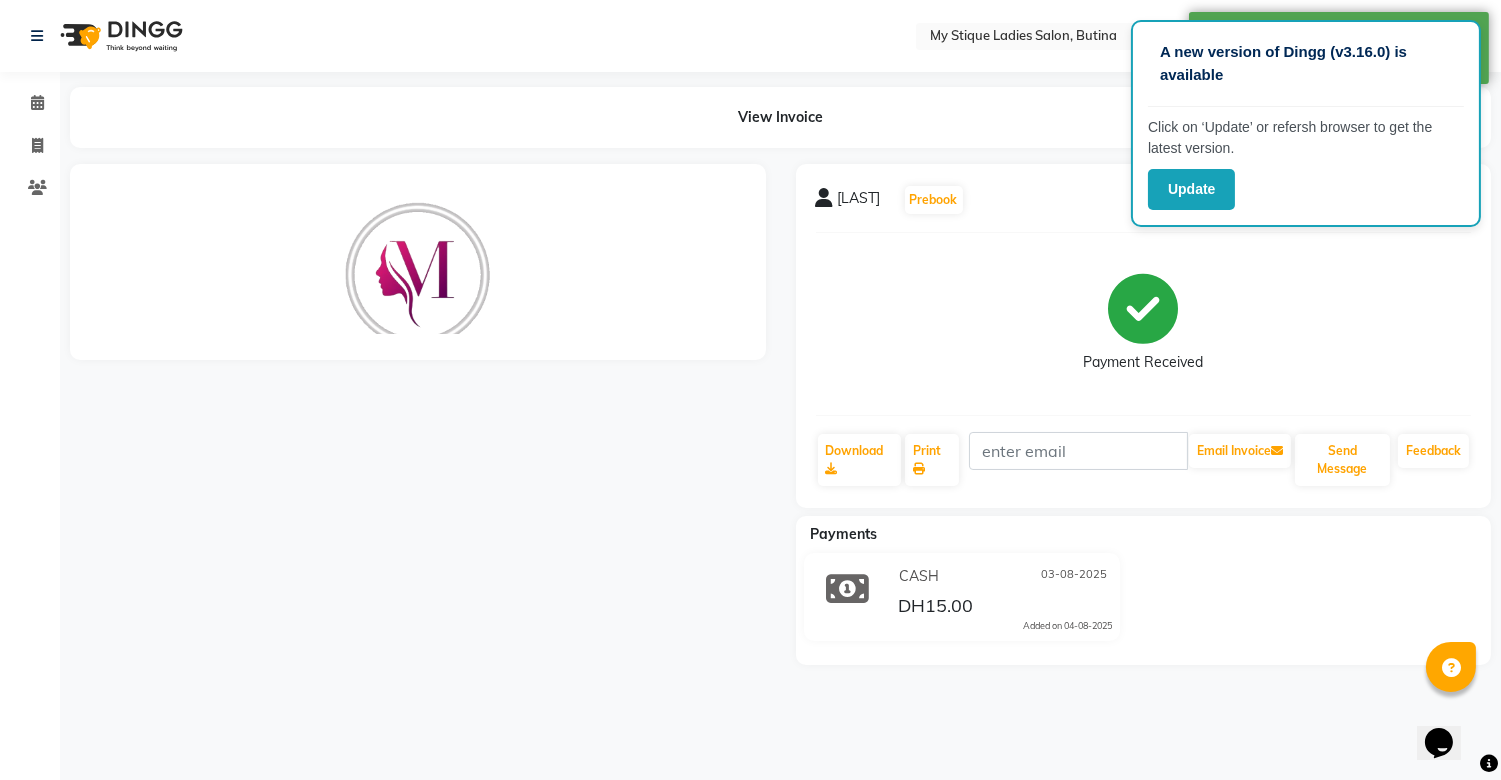 scroll, scrollTop: 0, scrollLeft: 0, axis: both 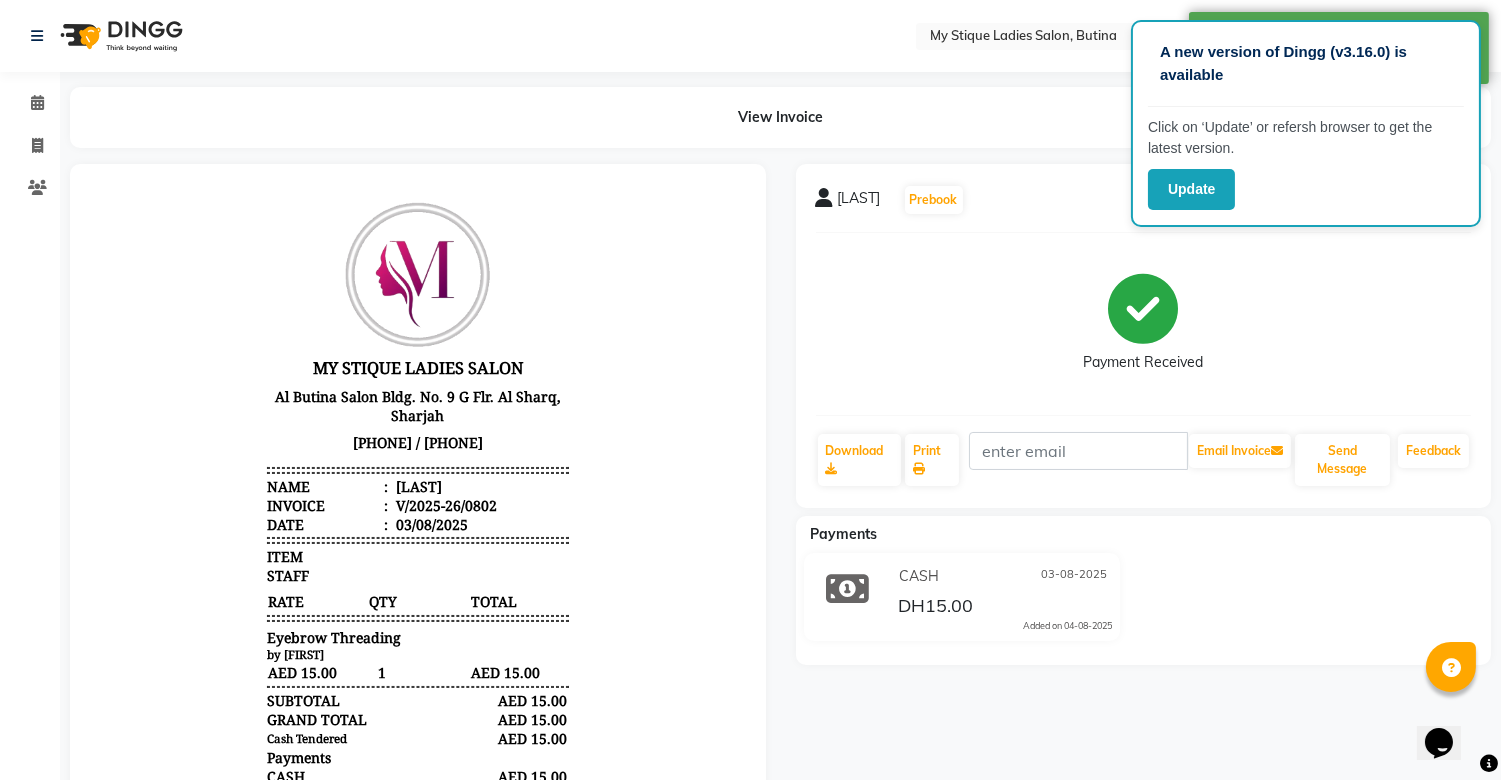 click on "Invoice" 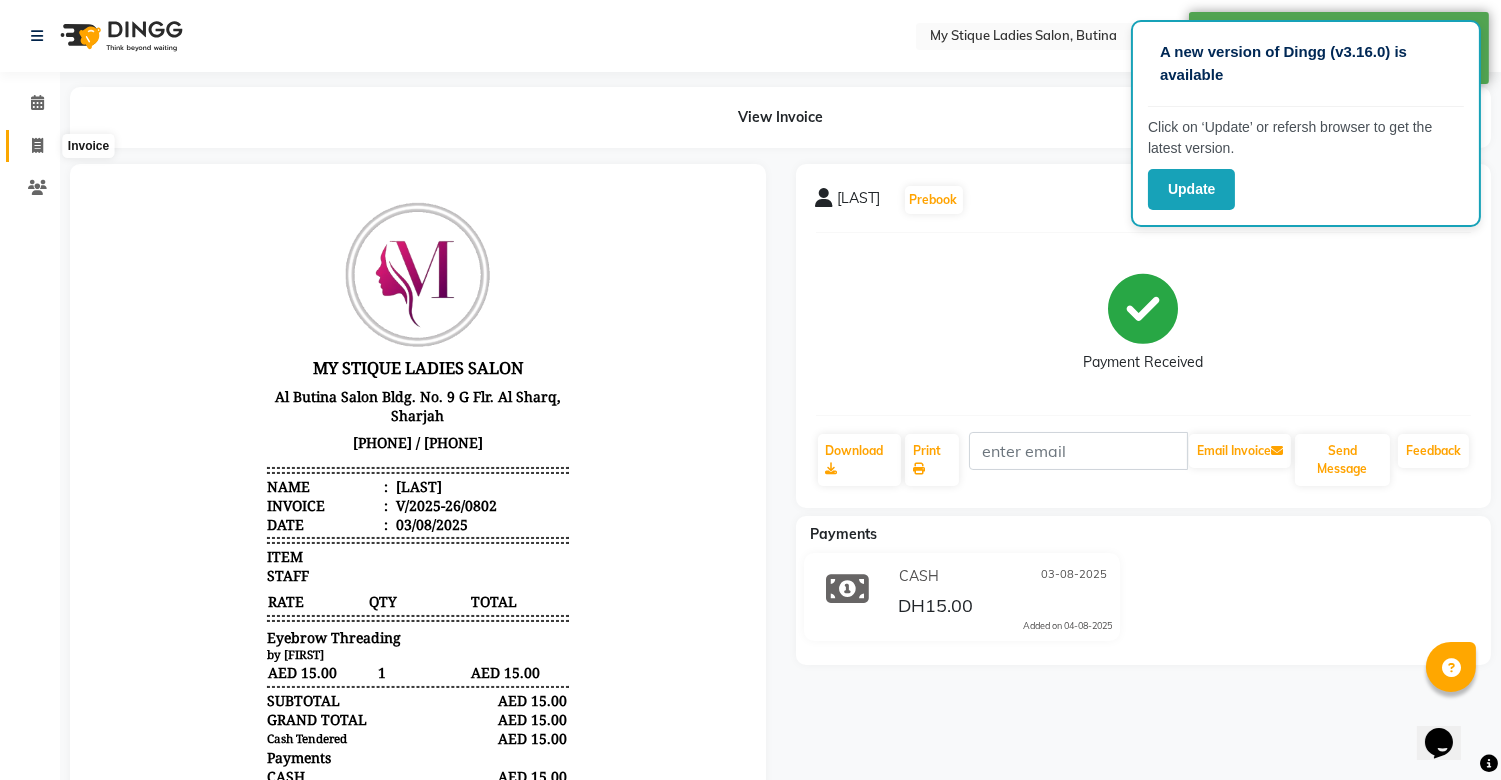 click 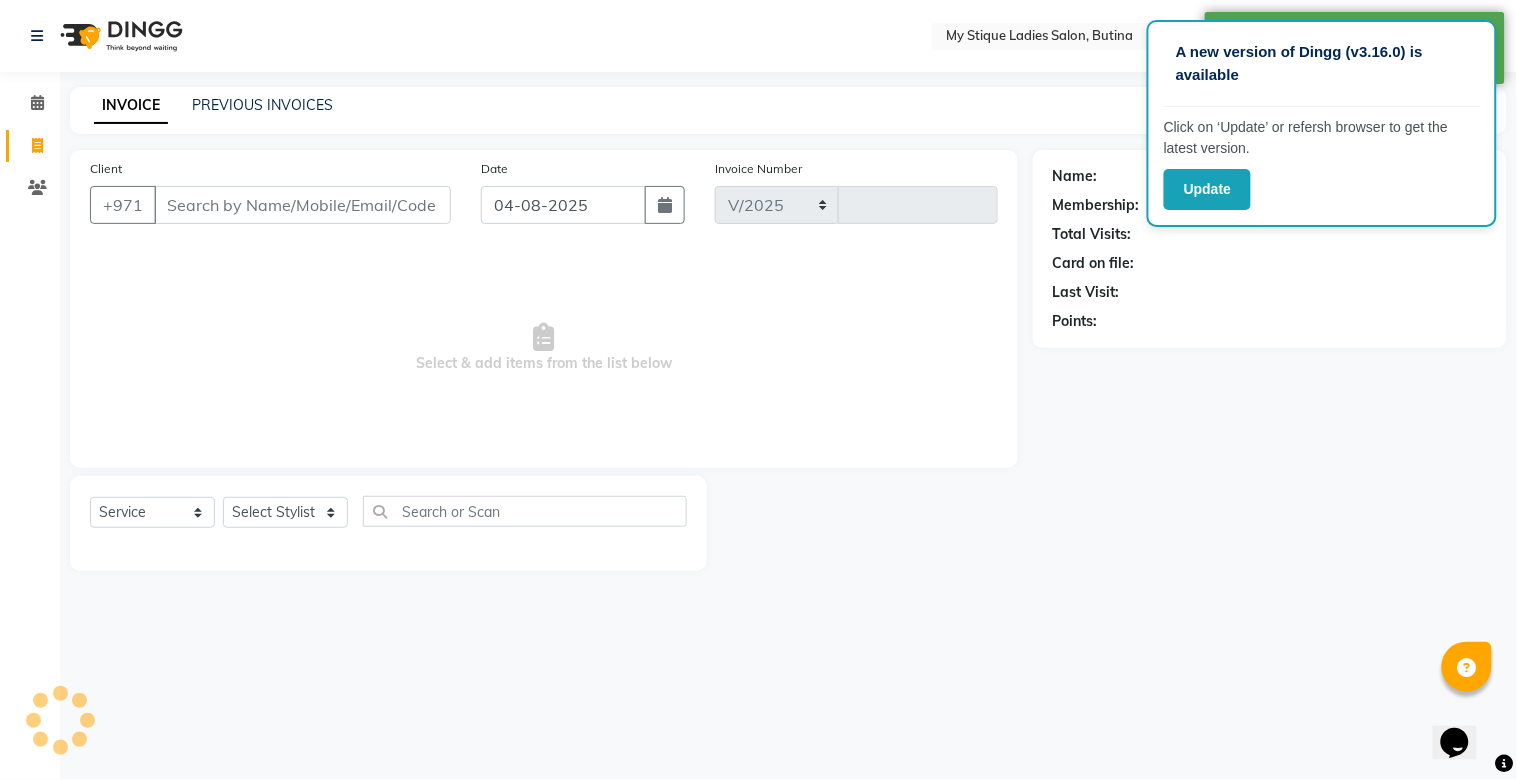 select on "7457" 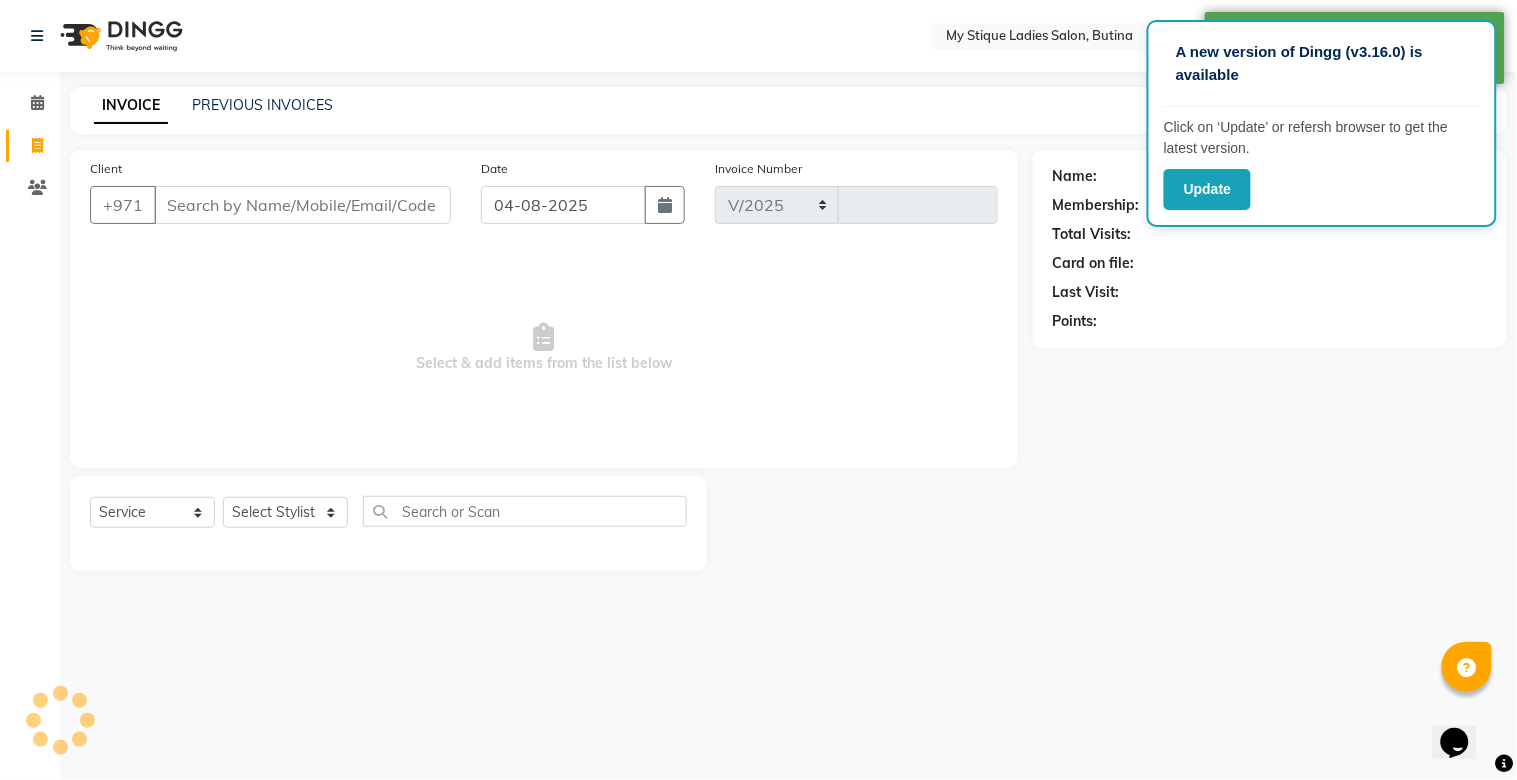 type on "0803" 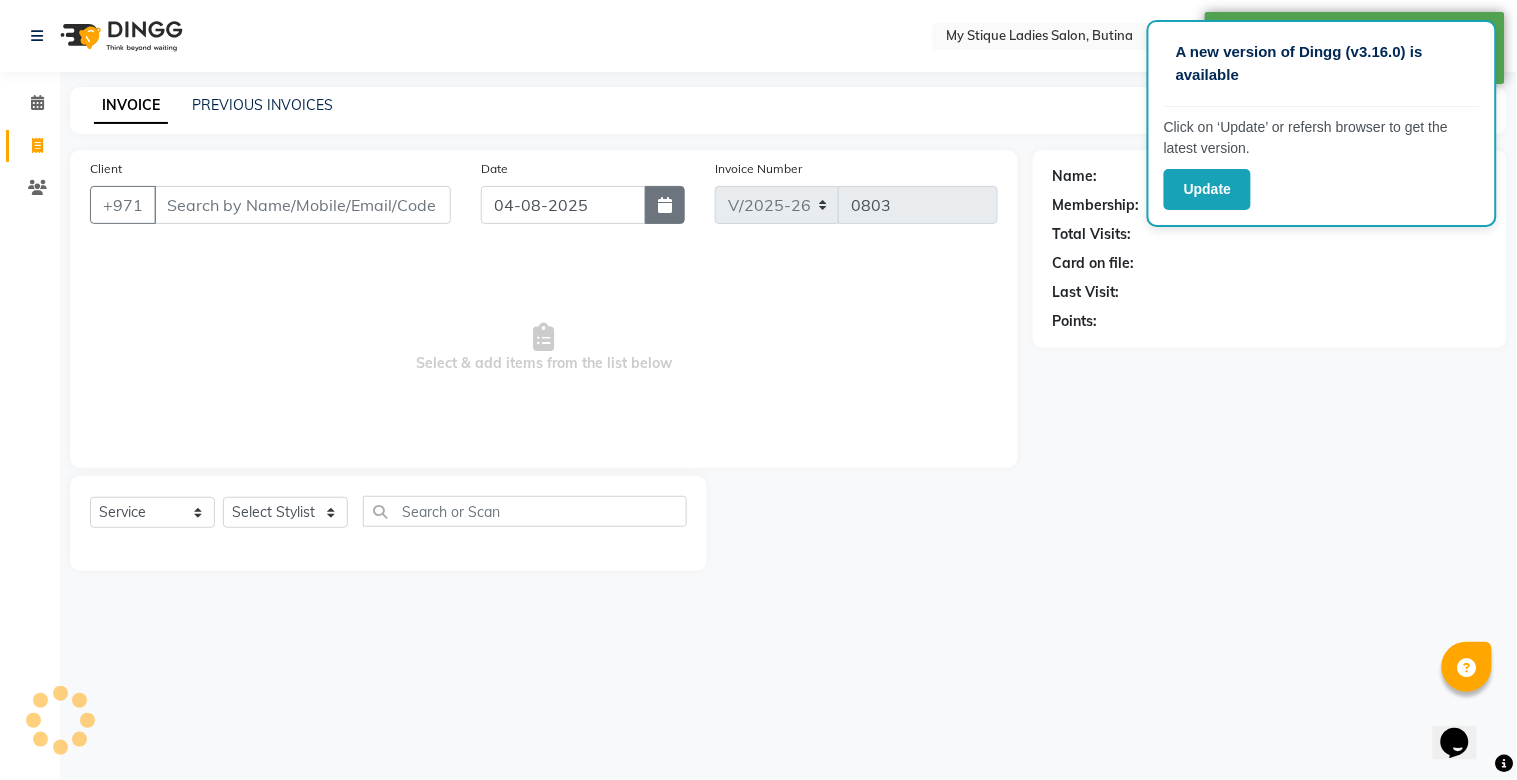 click 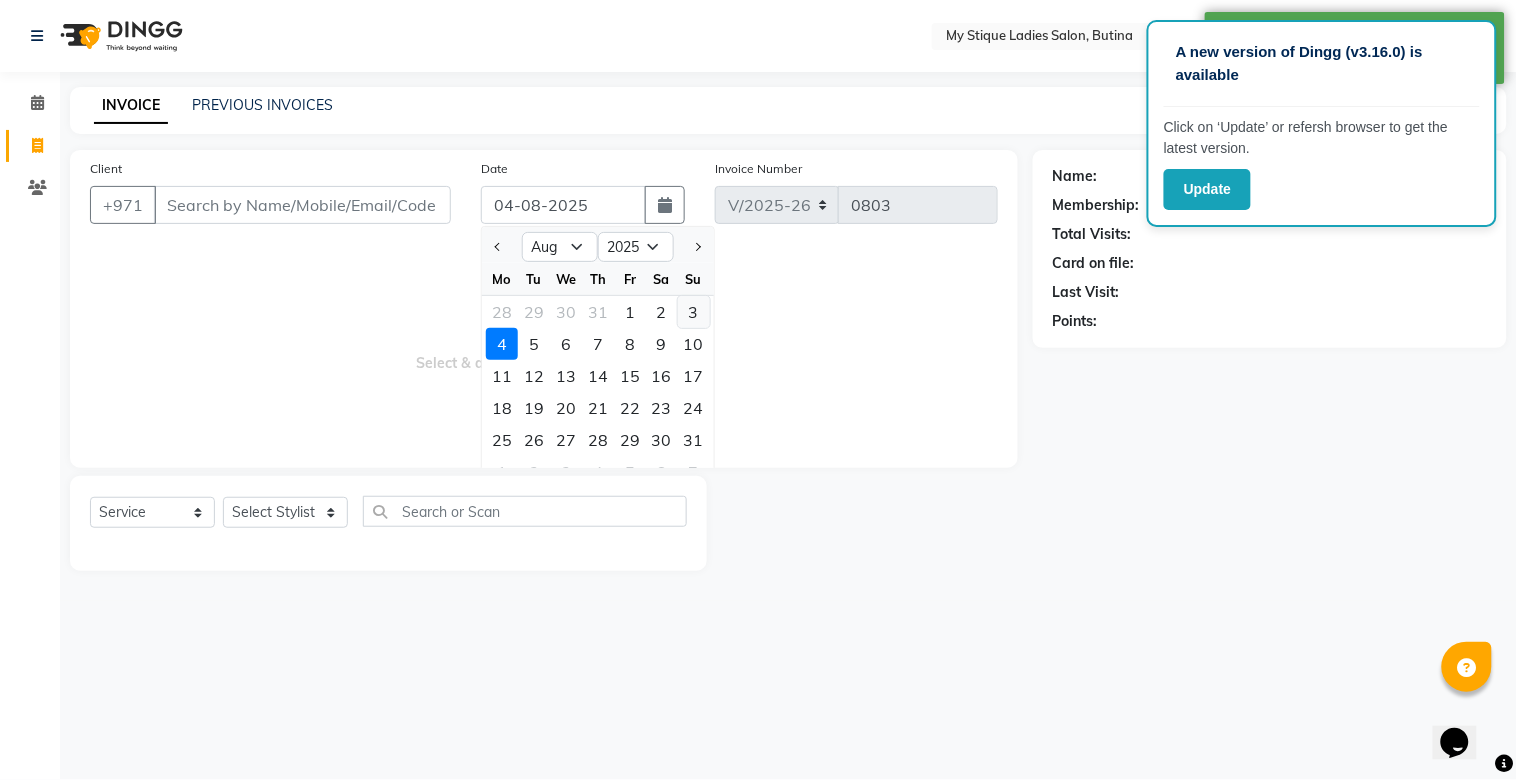 click on "3" 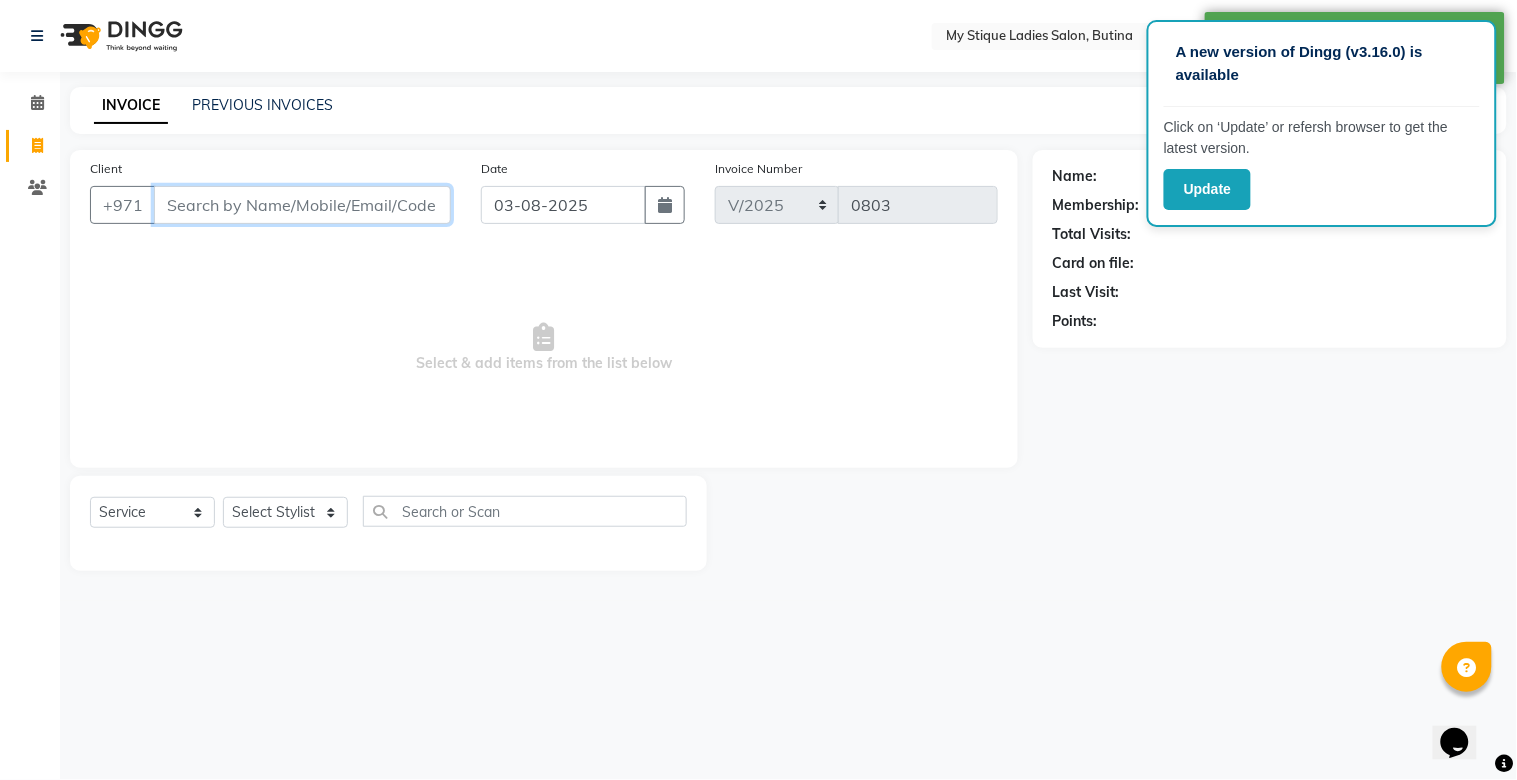 click on "Client" at bounding box center (302, 205) 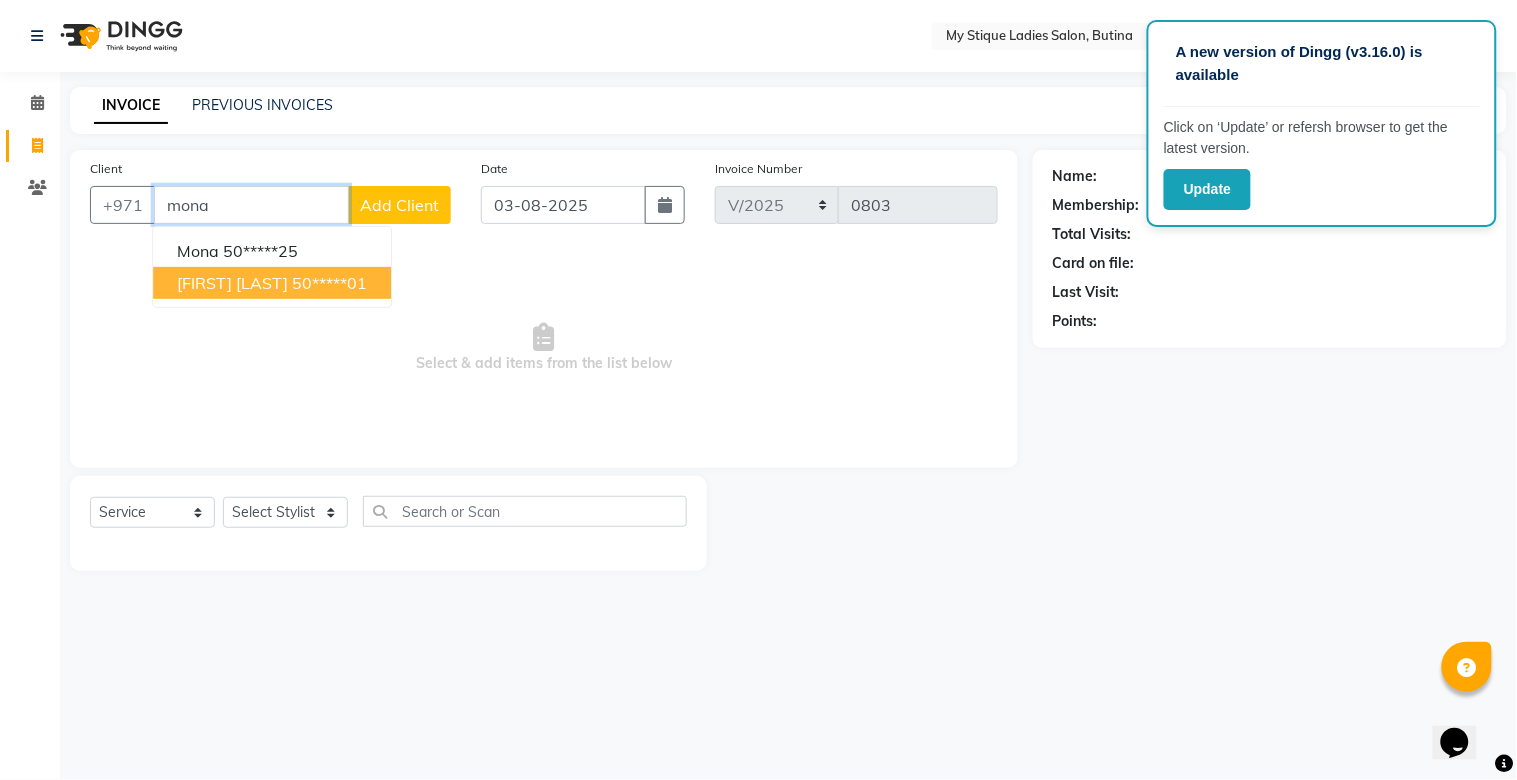 click on "[FIRST] [LAST]" at bounding box center (232, 283) 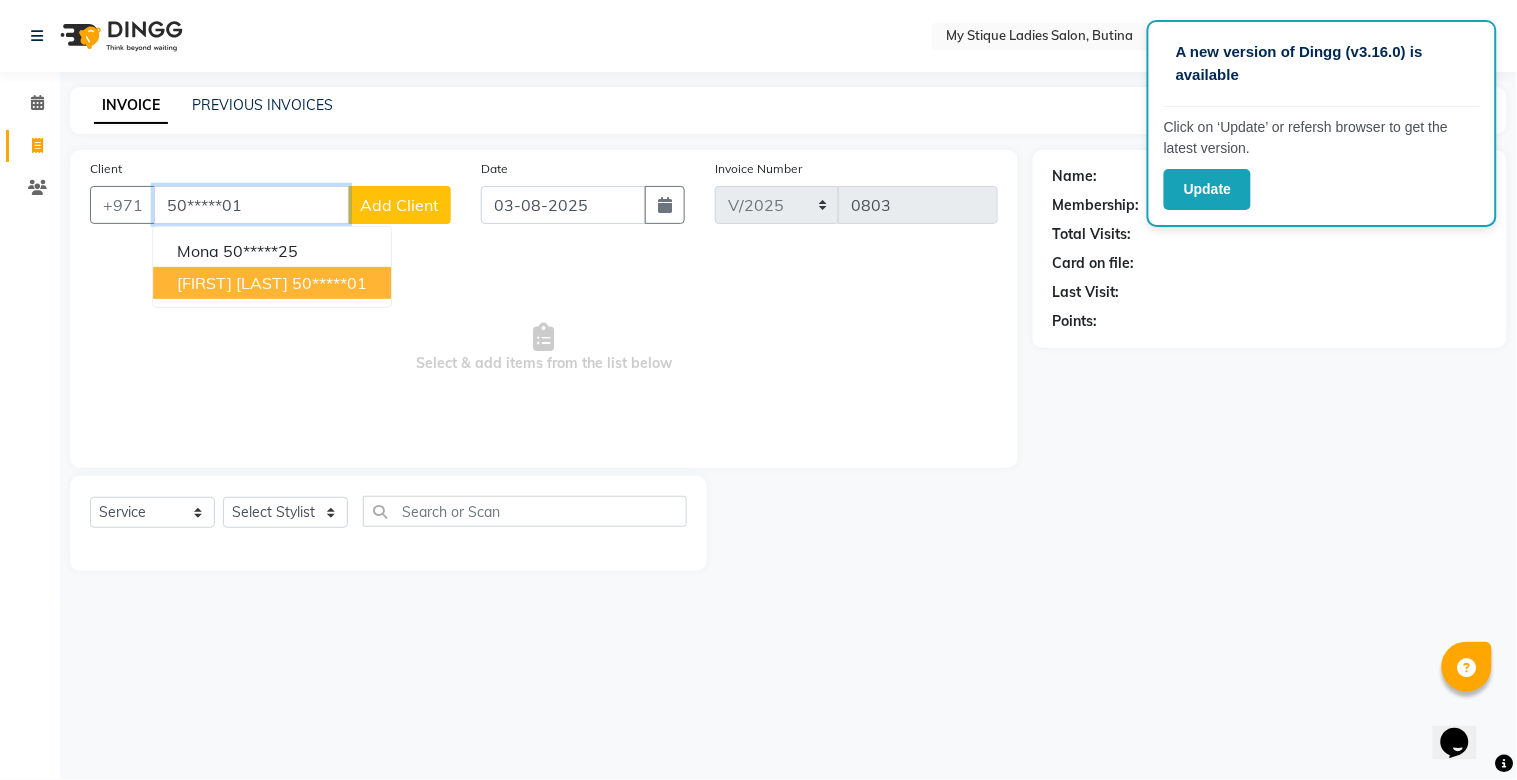 type on "50*****01" 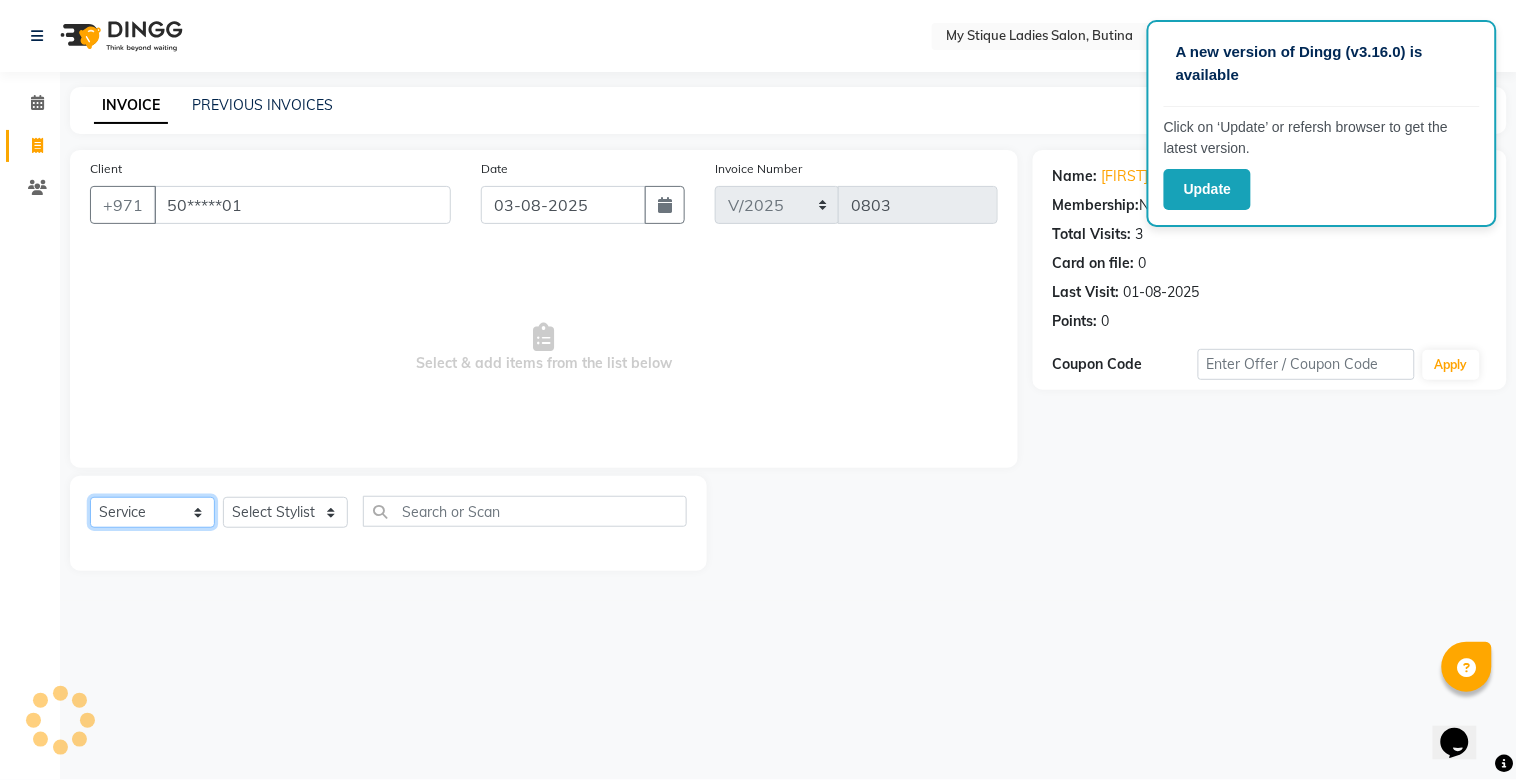click on "Select  Service  Product  Membership  Package Voucher Prepaid Gift Card" 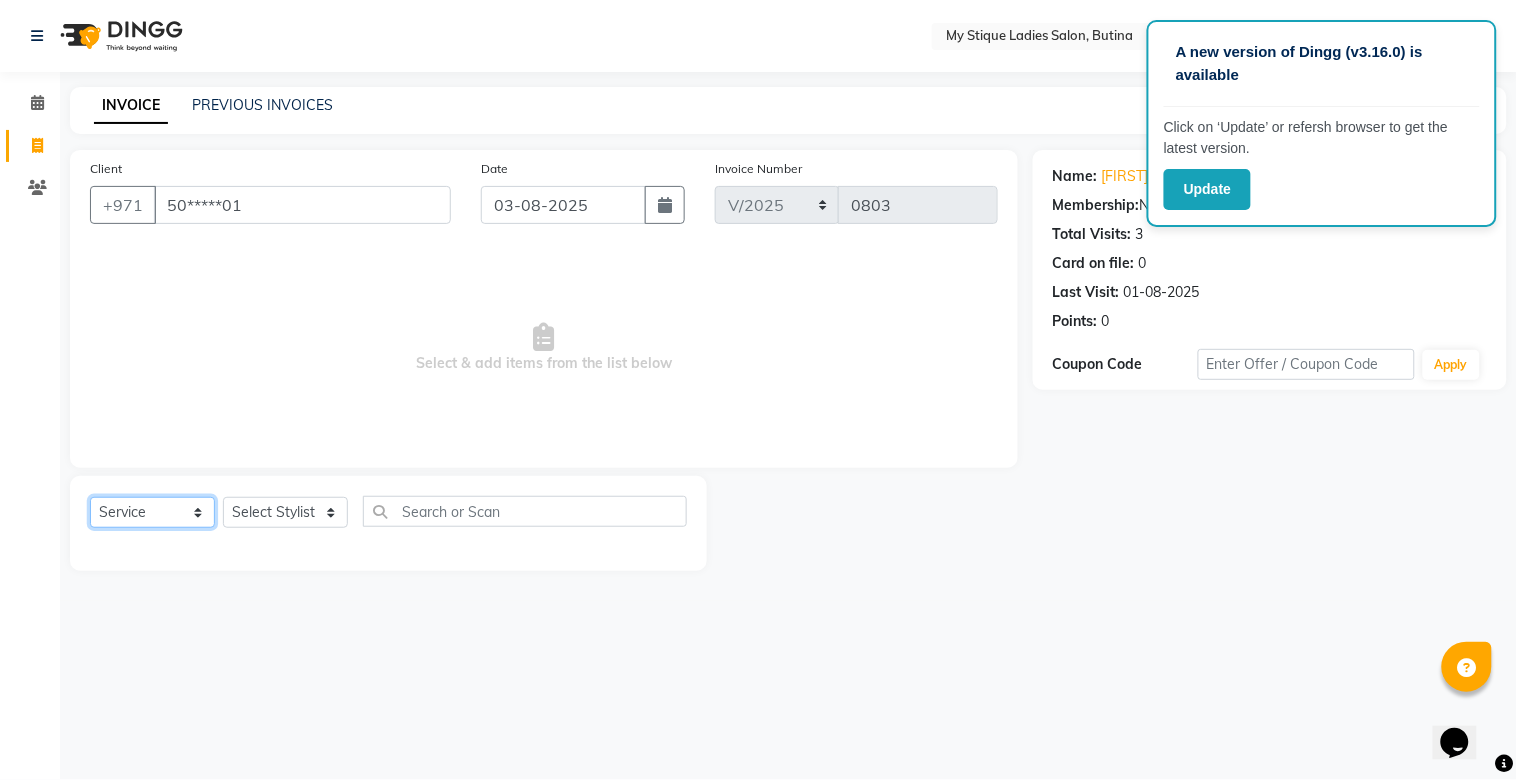 click on "Select  Service  Product  Membership  Package Voucher Prepaid Gift Card" 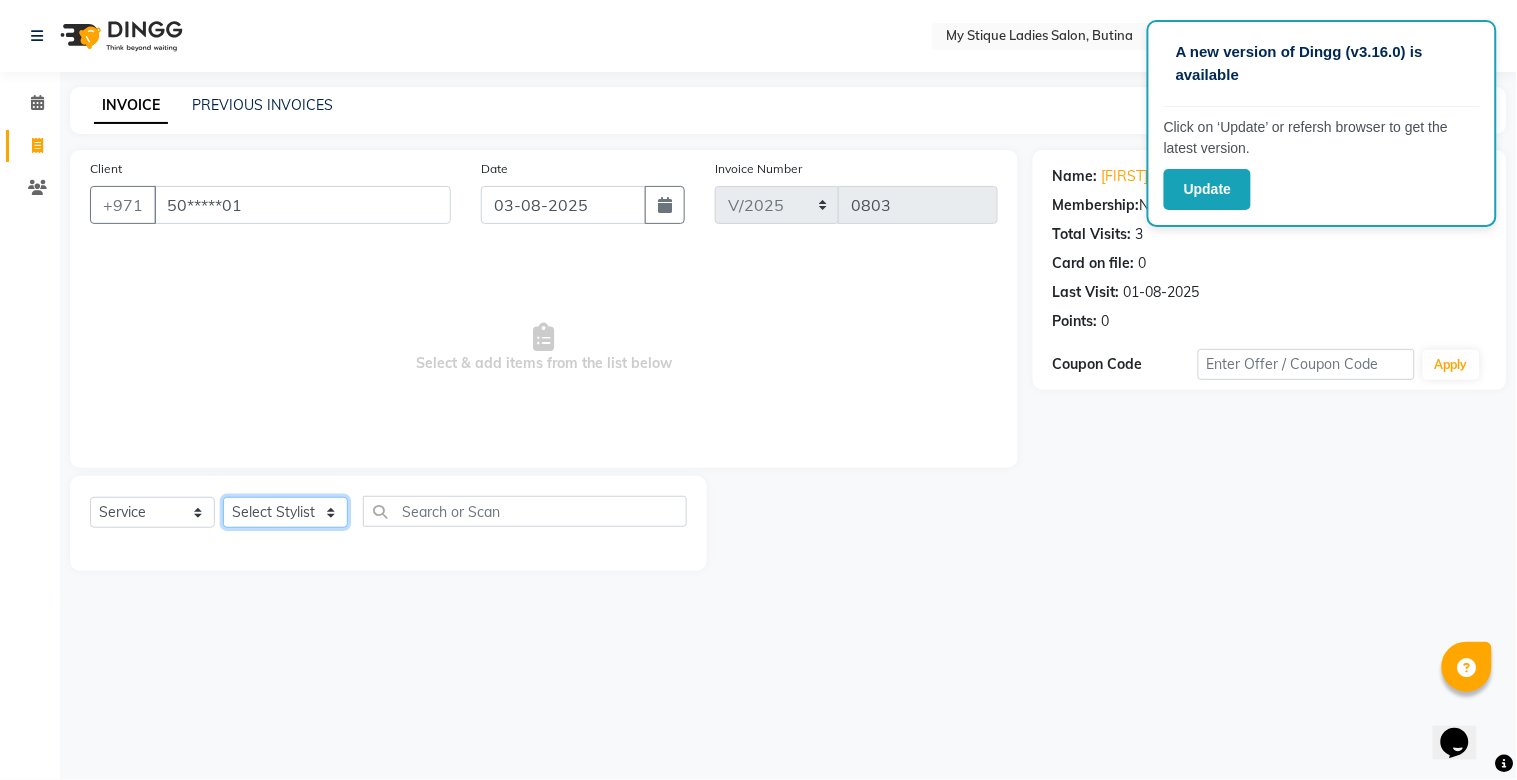 click on "Select Stylist Amanpreet Betcy Reshma Riham Sales Saritha TEMP STAFF" 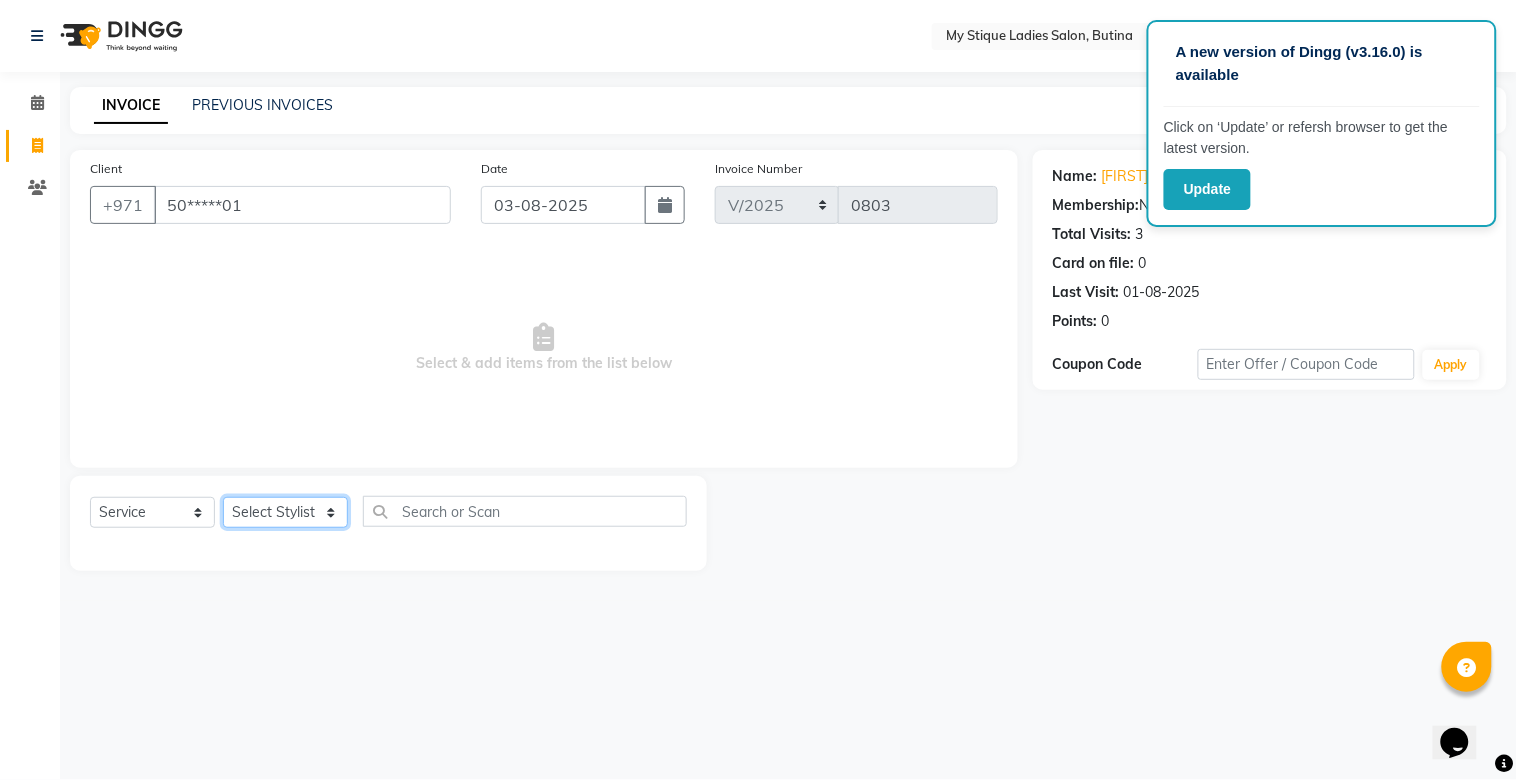 select on "83492" 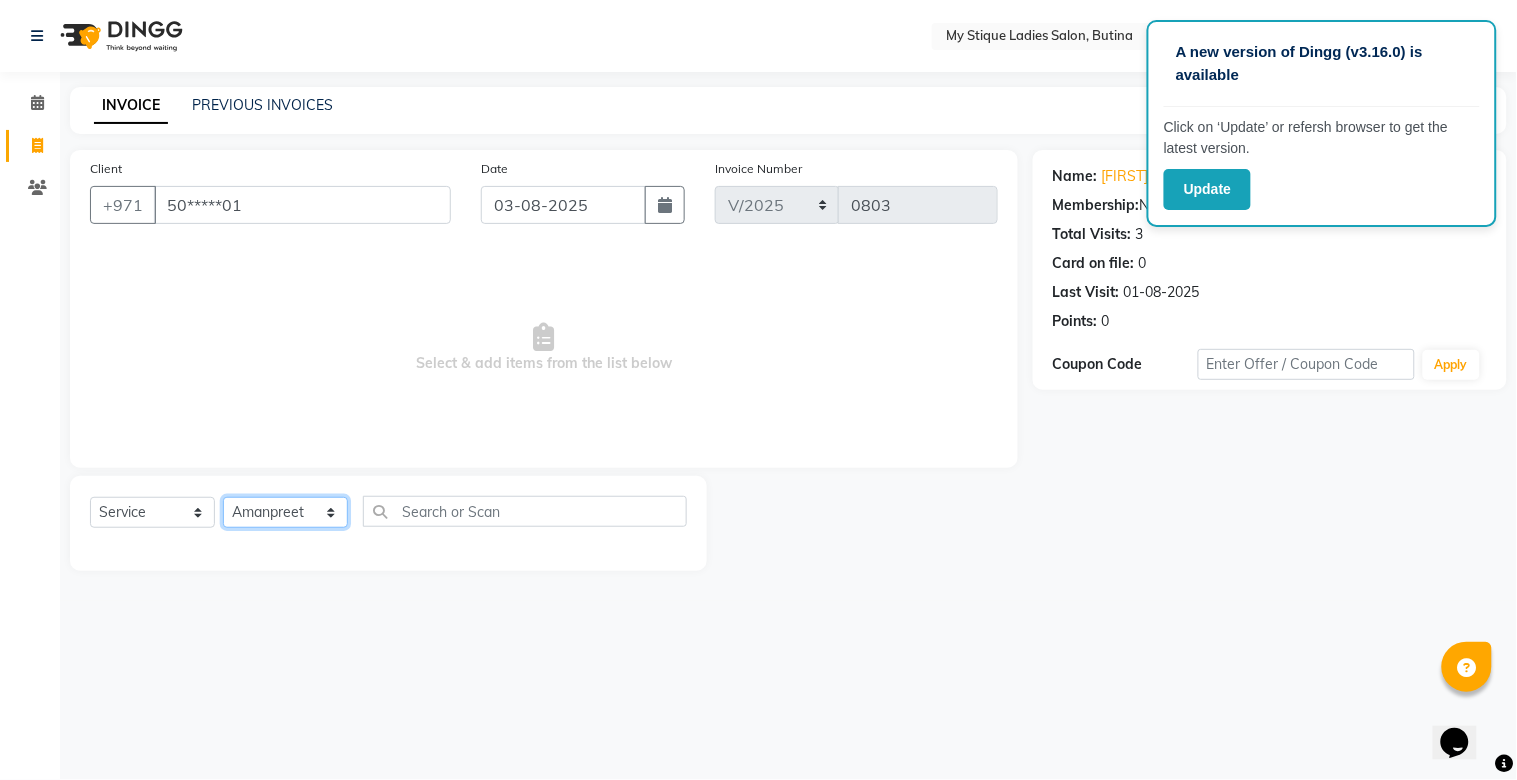 click on "Select Stylist Amanpreet Betcy Reshma Riham Sales Saritha TEMP STAFF" 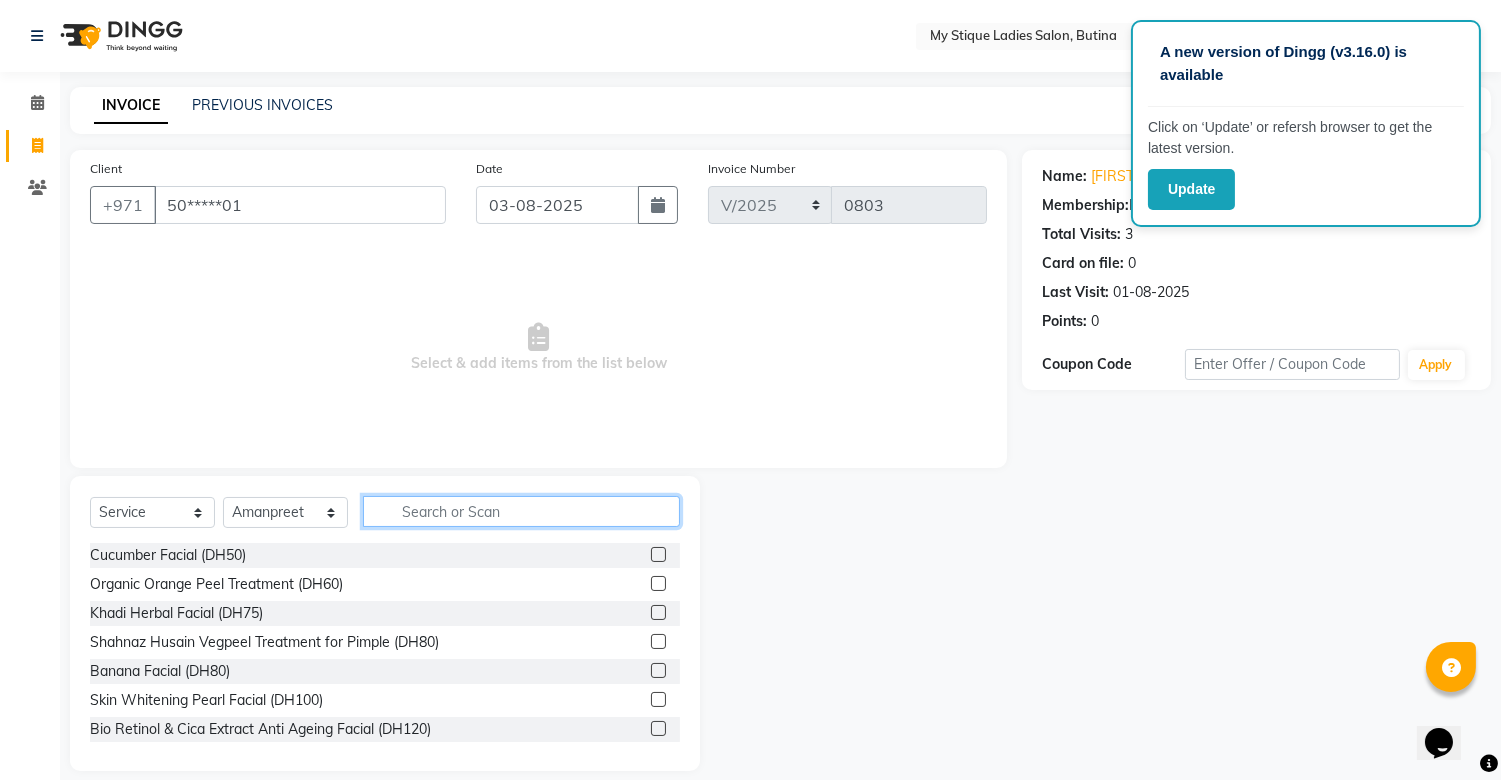 click 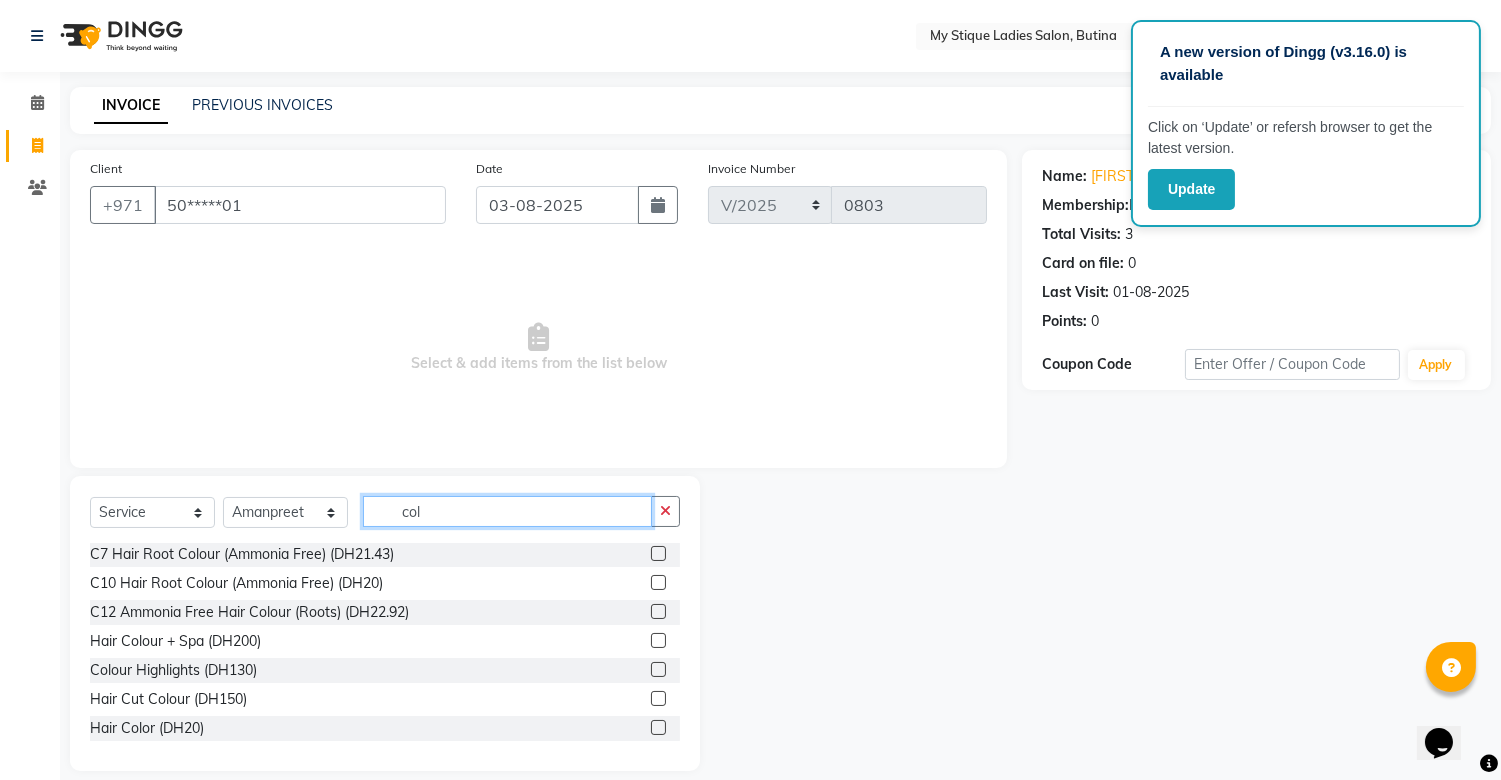 scroll, scrollTop: 118, scrollLeft: 0, axis: vertical 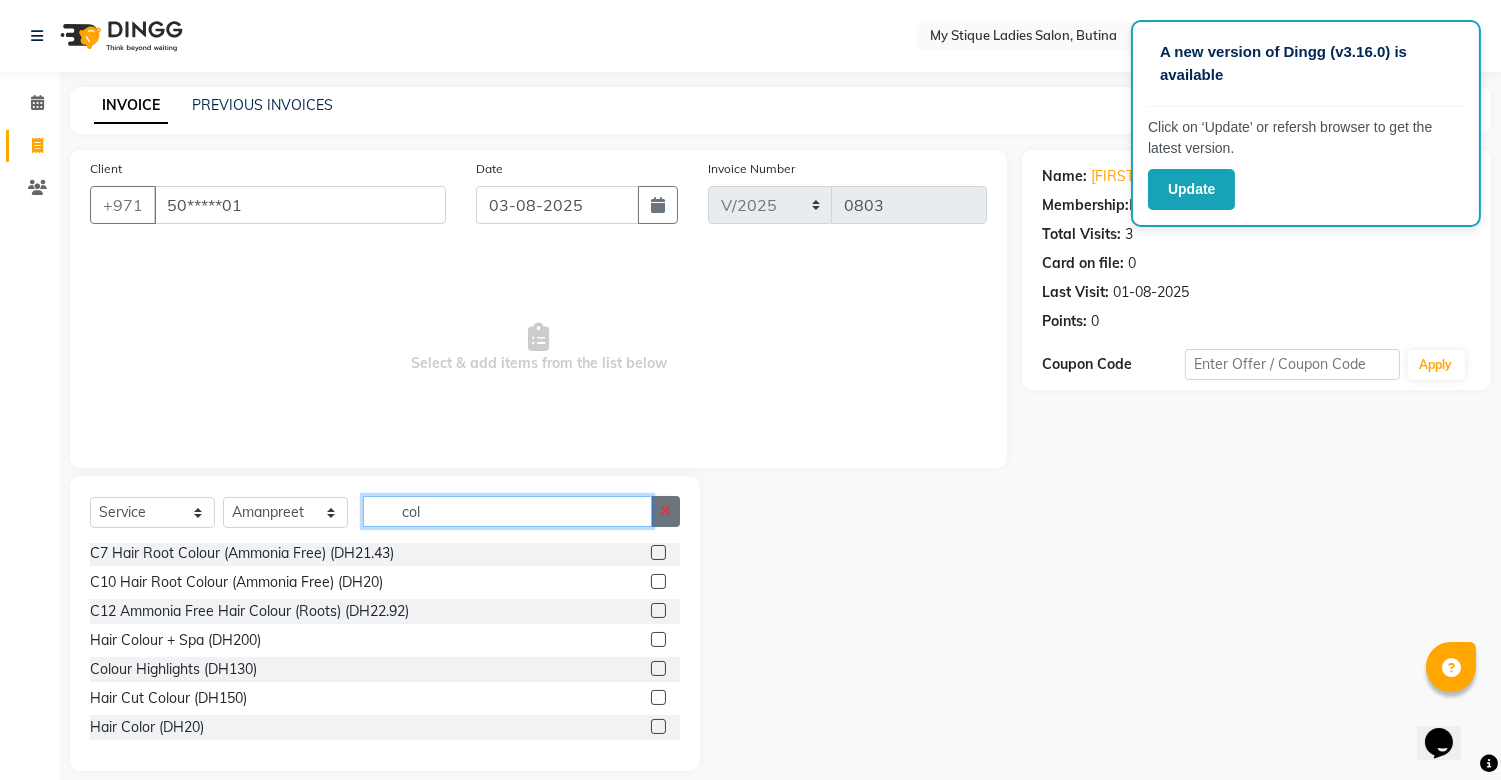 type on "col" 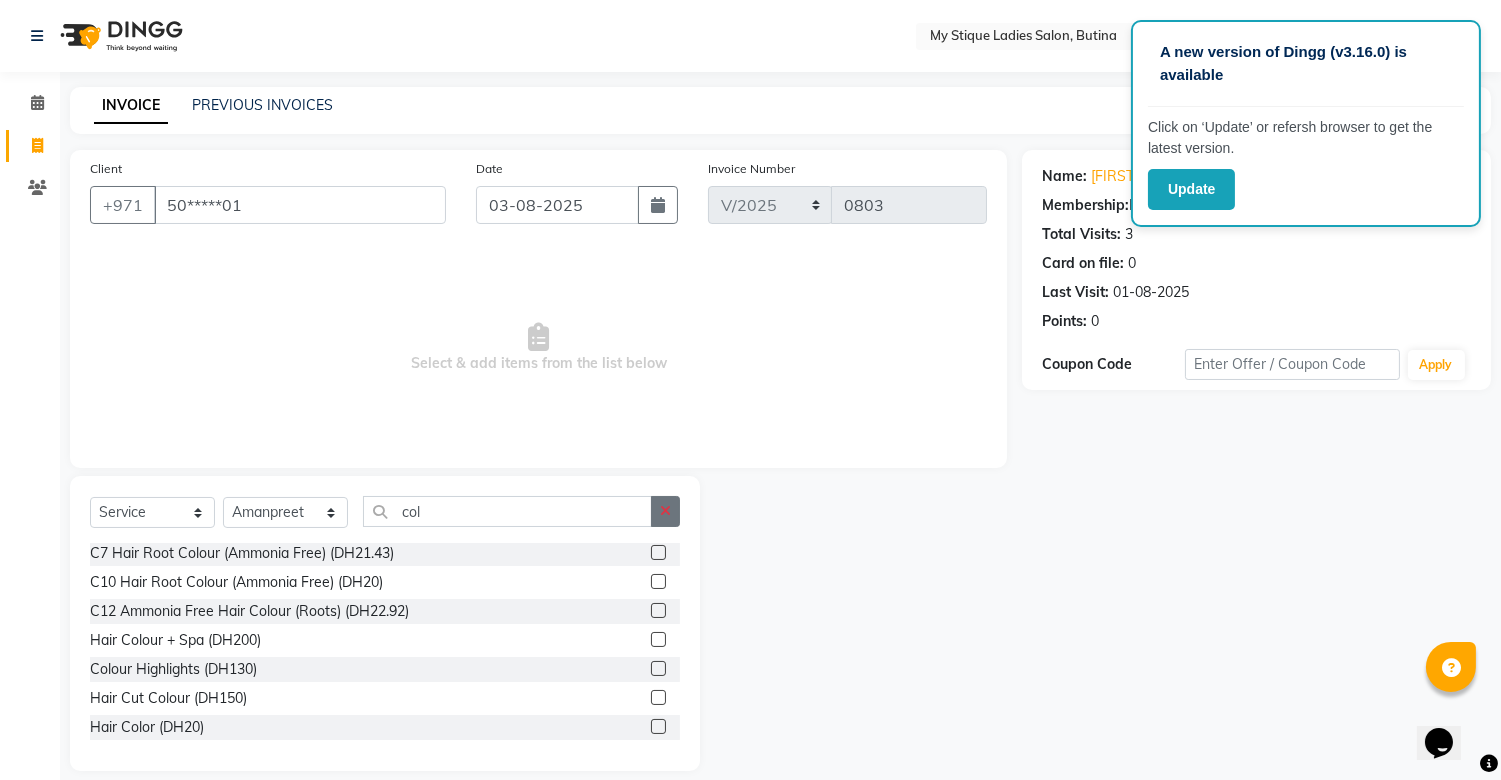 click 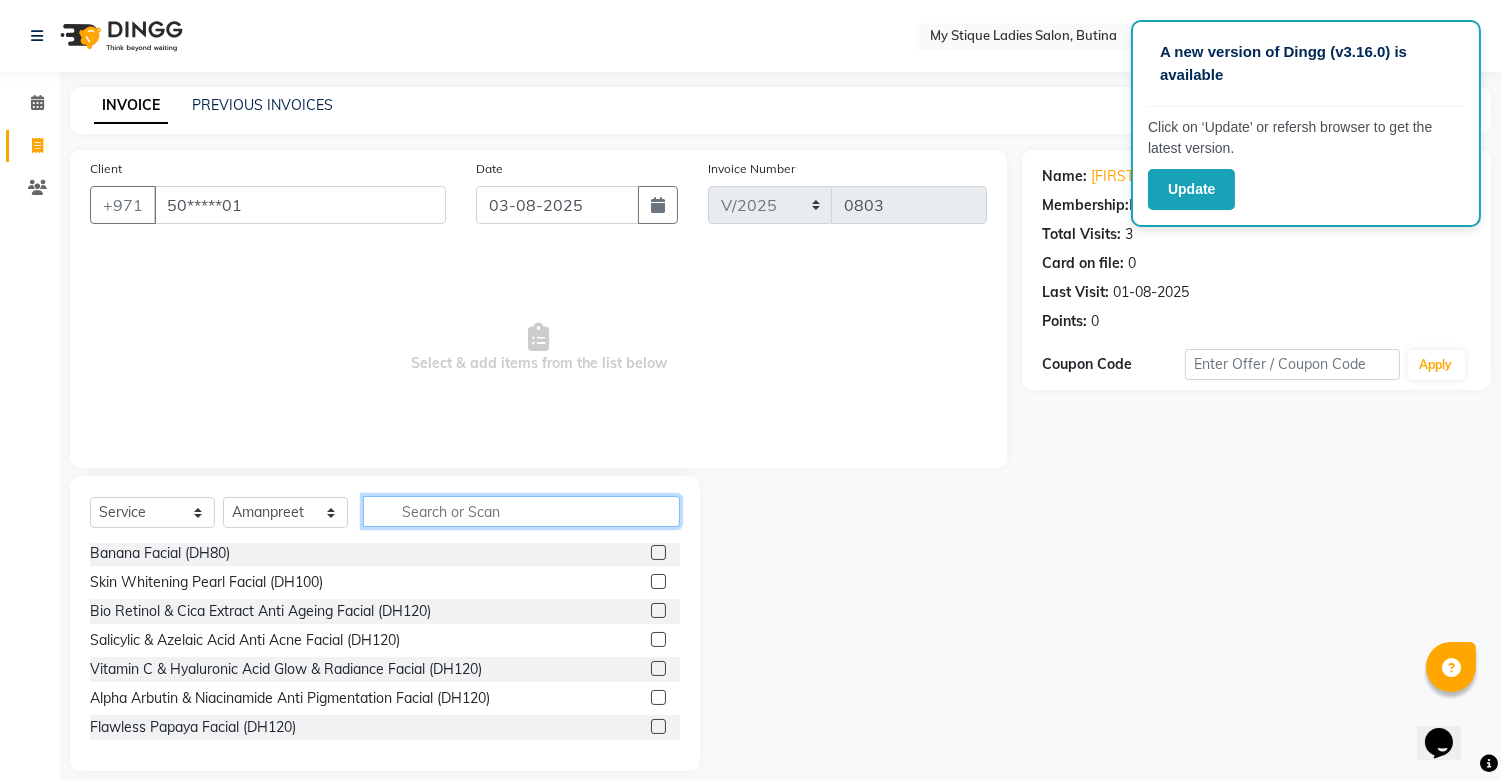 click 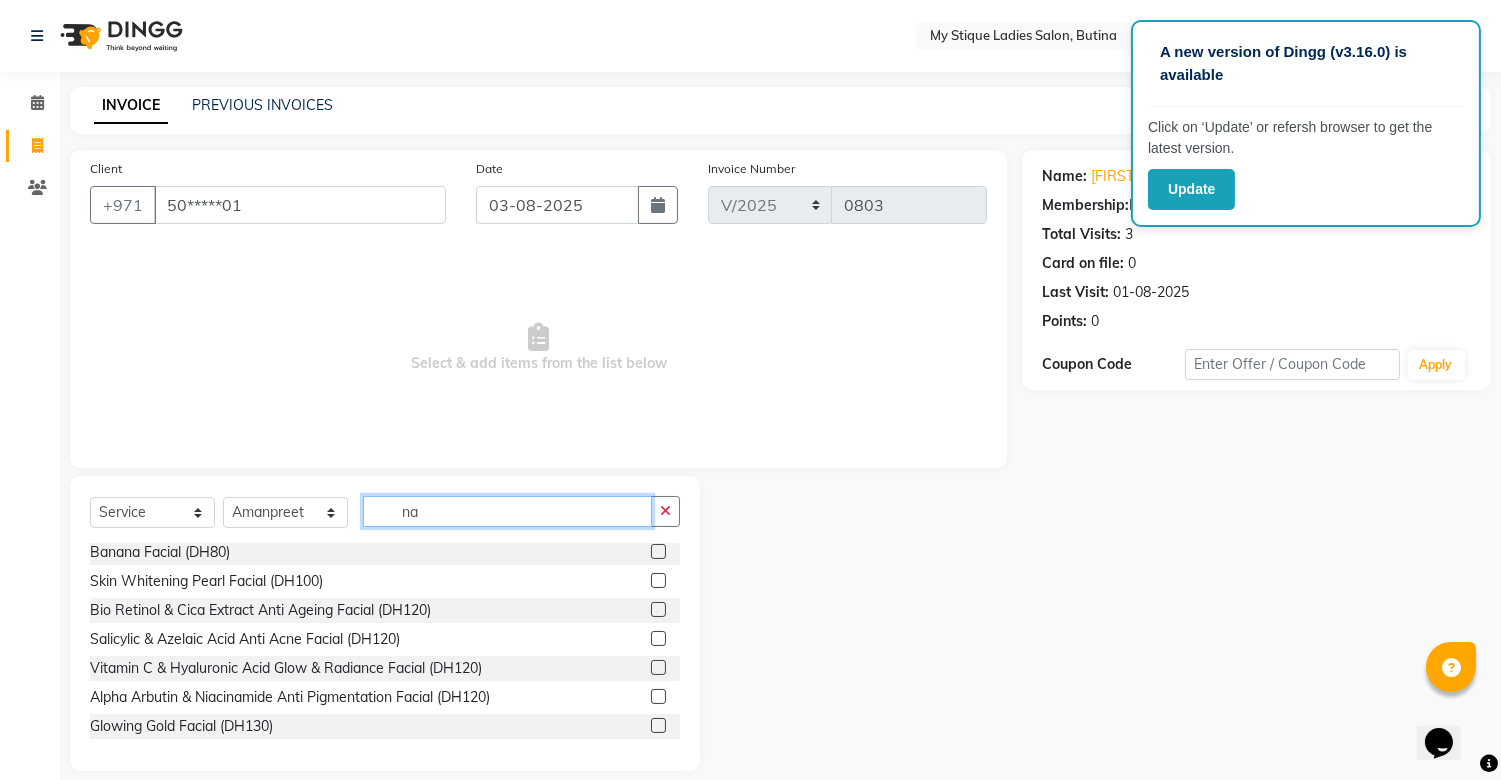 scroll, scrollTop: 32, scrollLeft: 0, axis: vertical 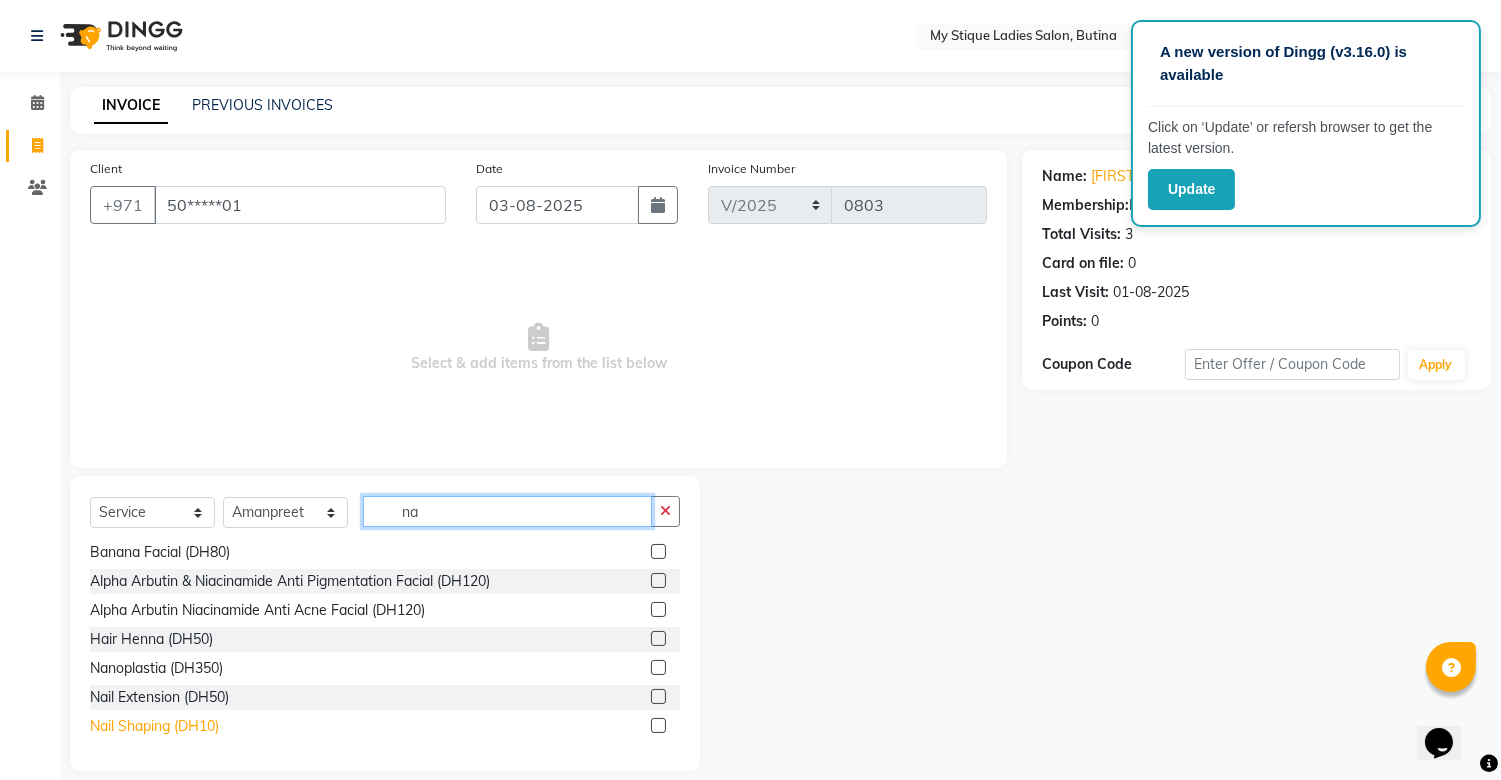 type on "na" 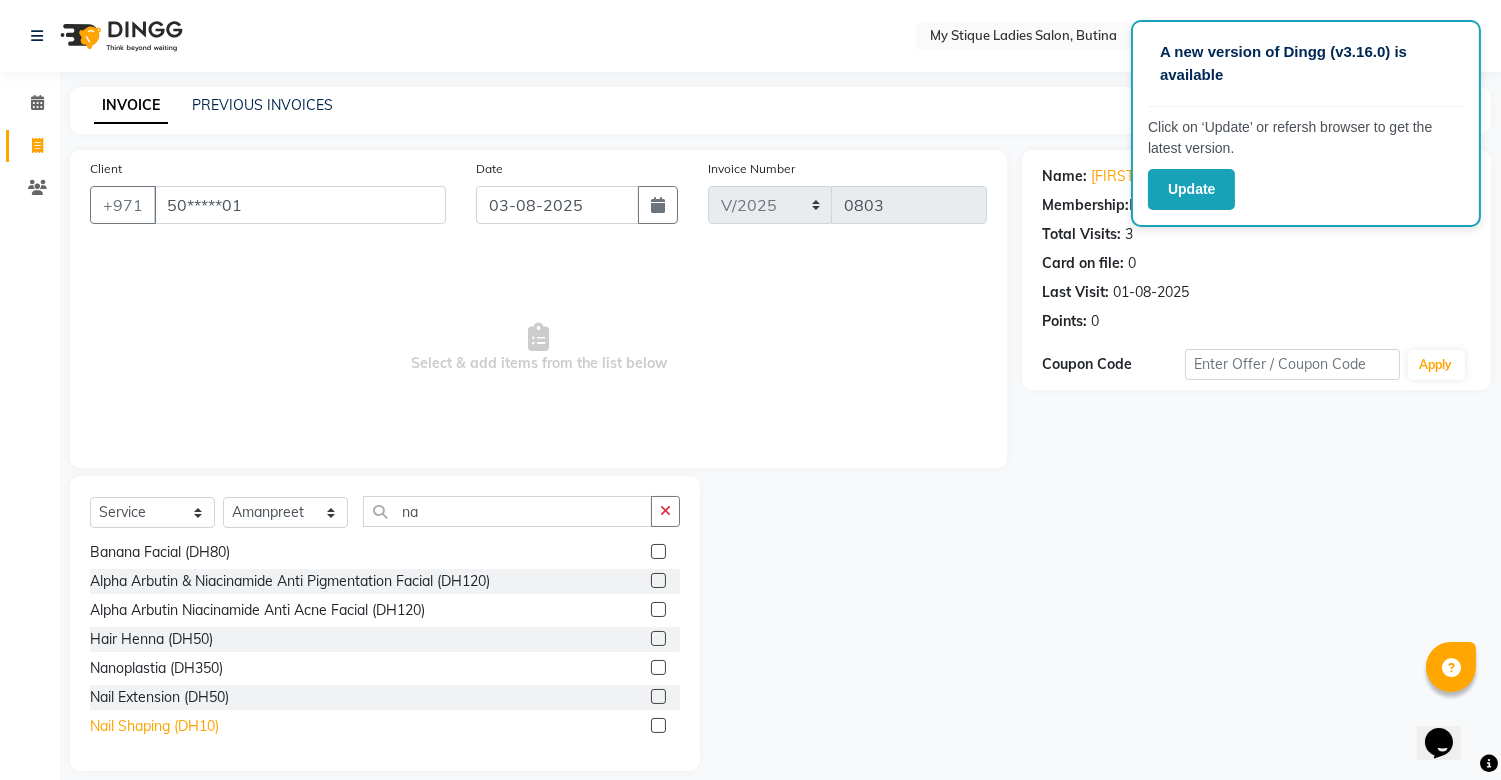 click on "Nail Shaping (DH10)" 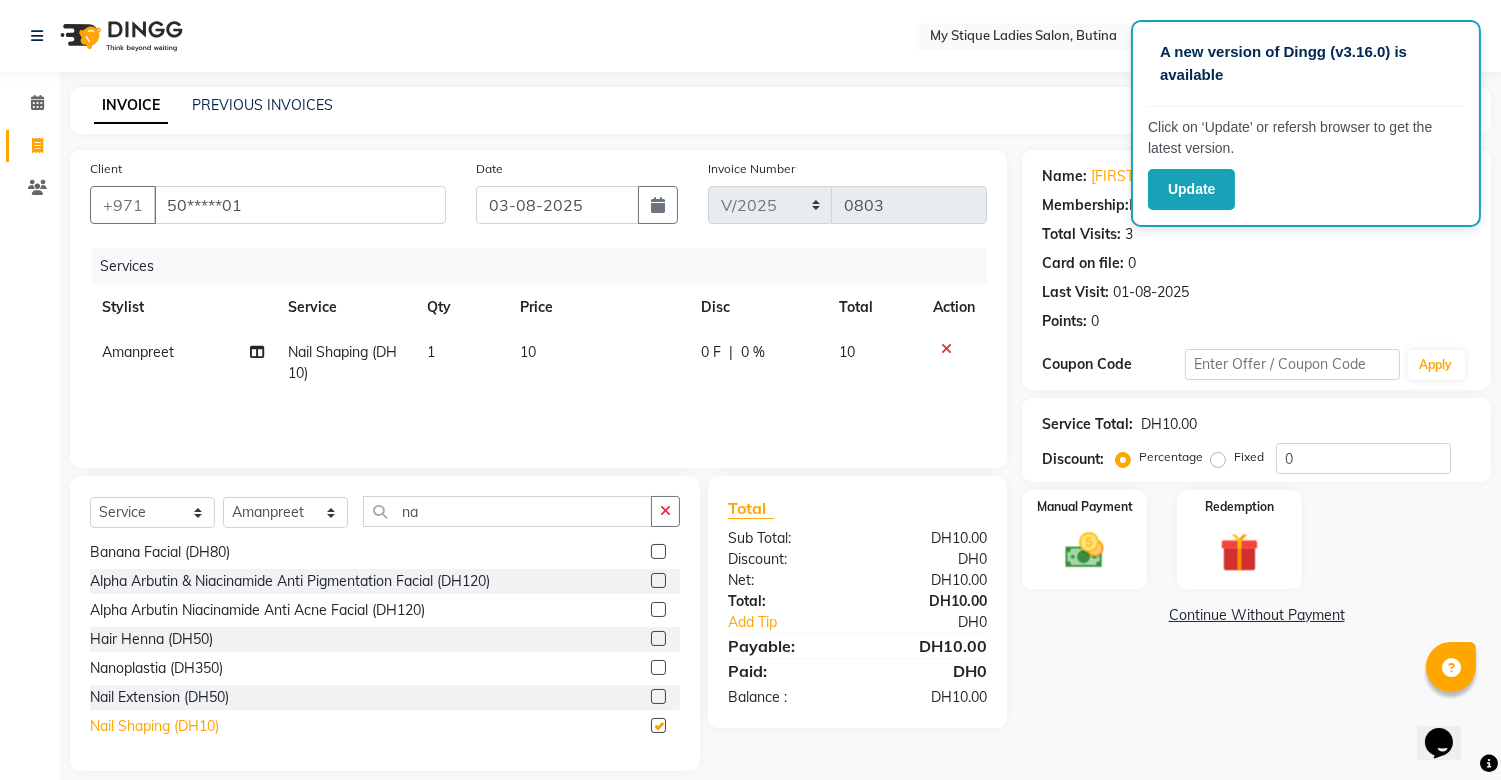 checkbox on "false" 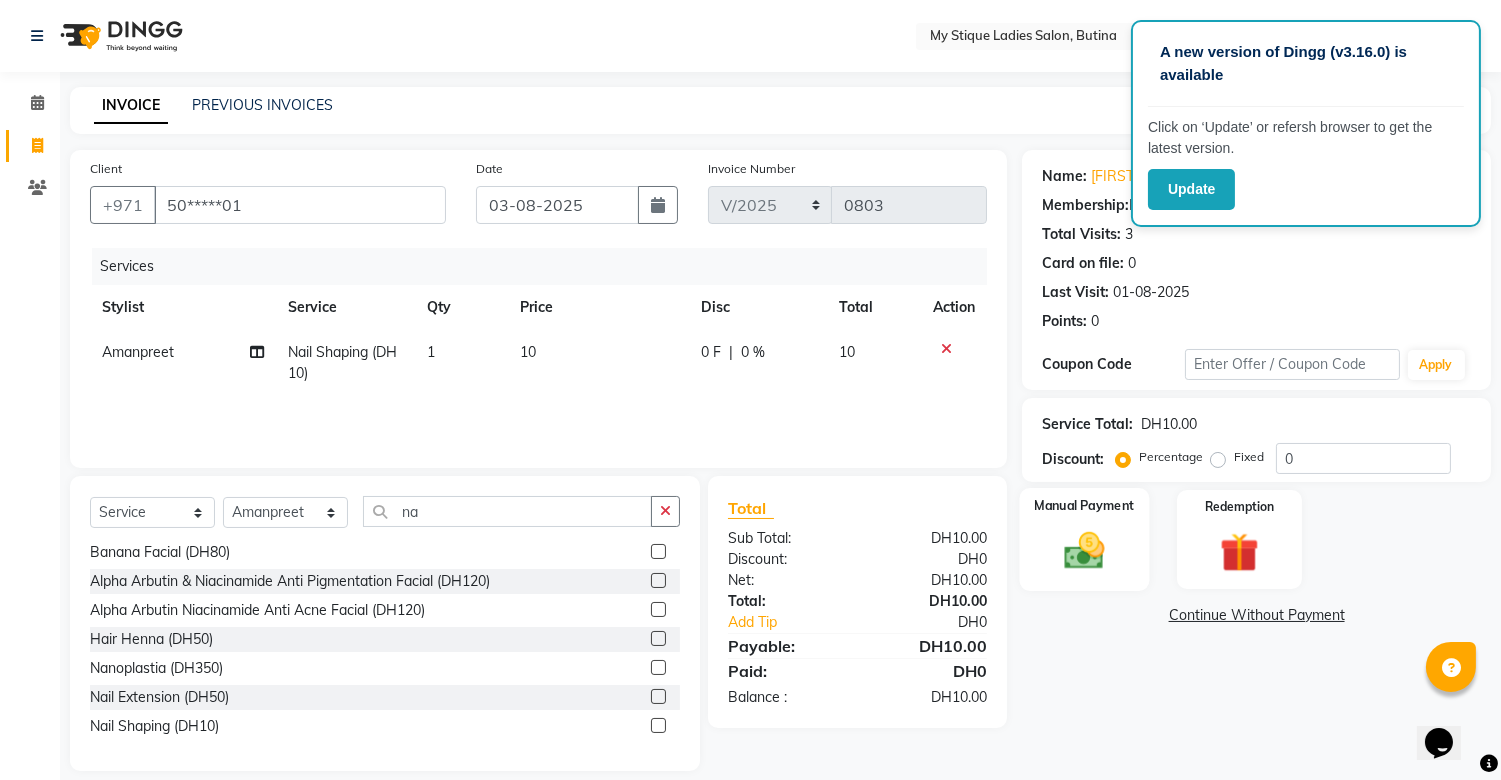 click 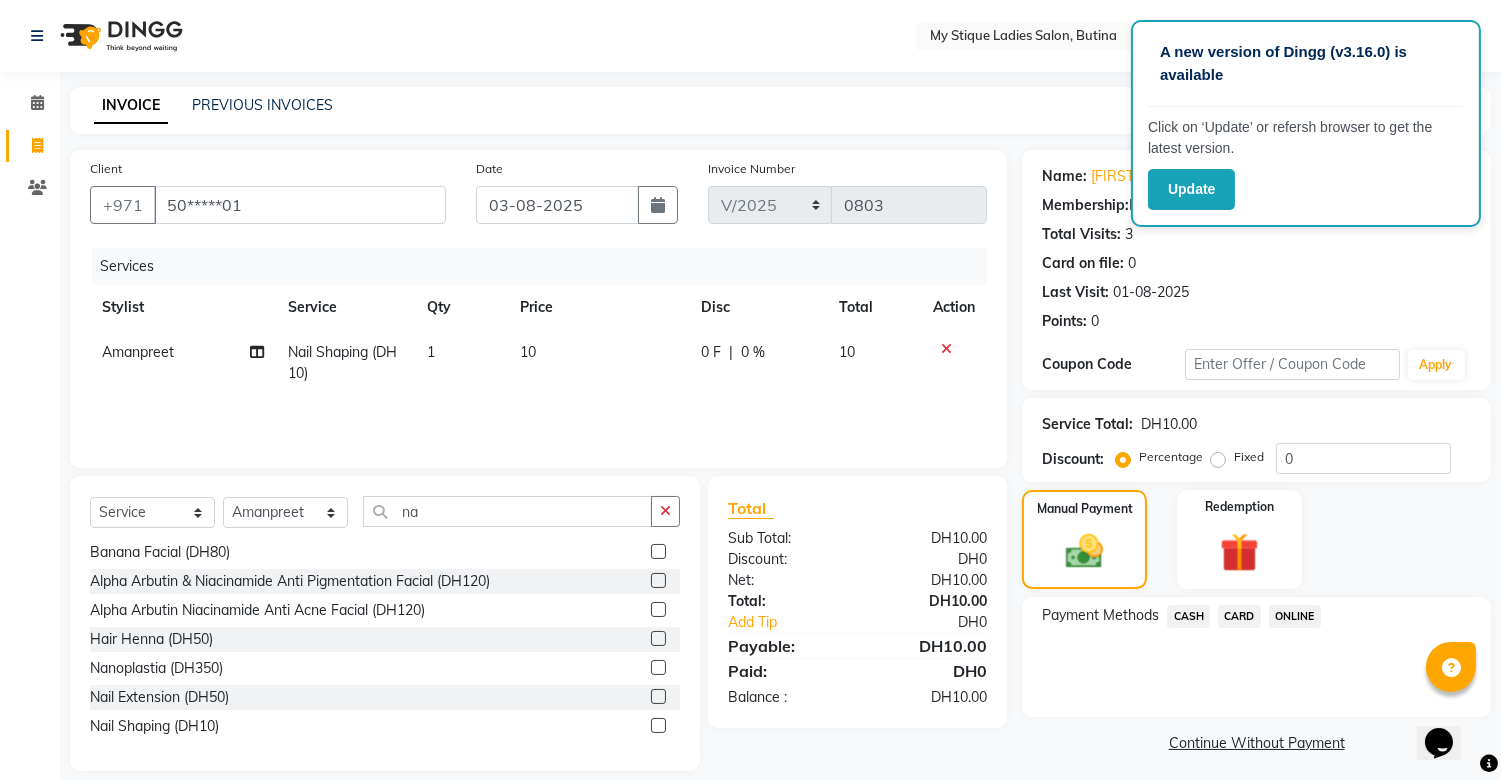 click on "CASH" 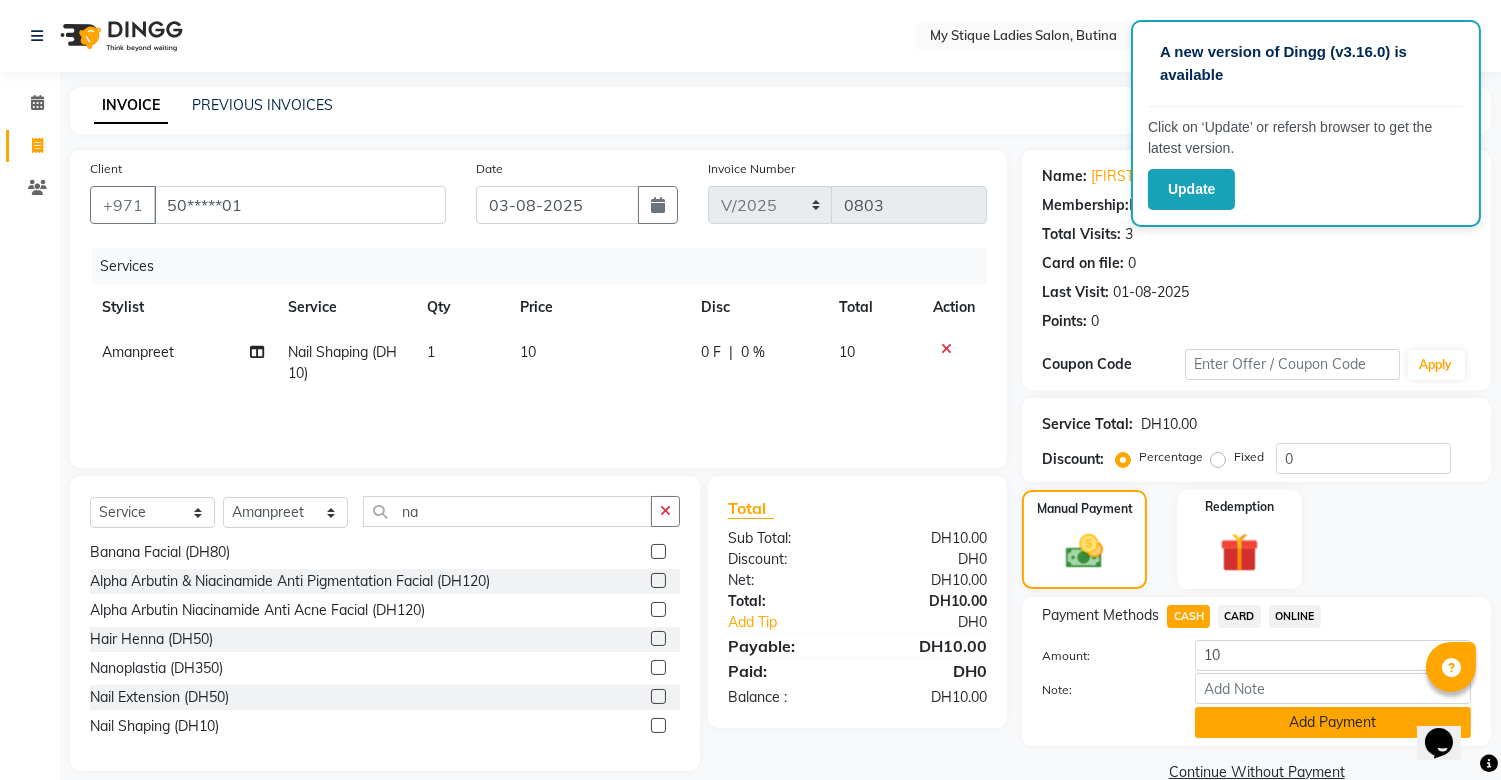 click on "Add Payment" 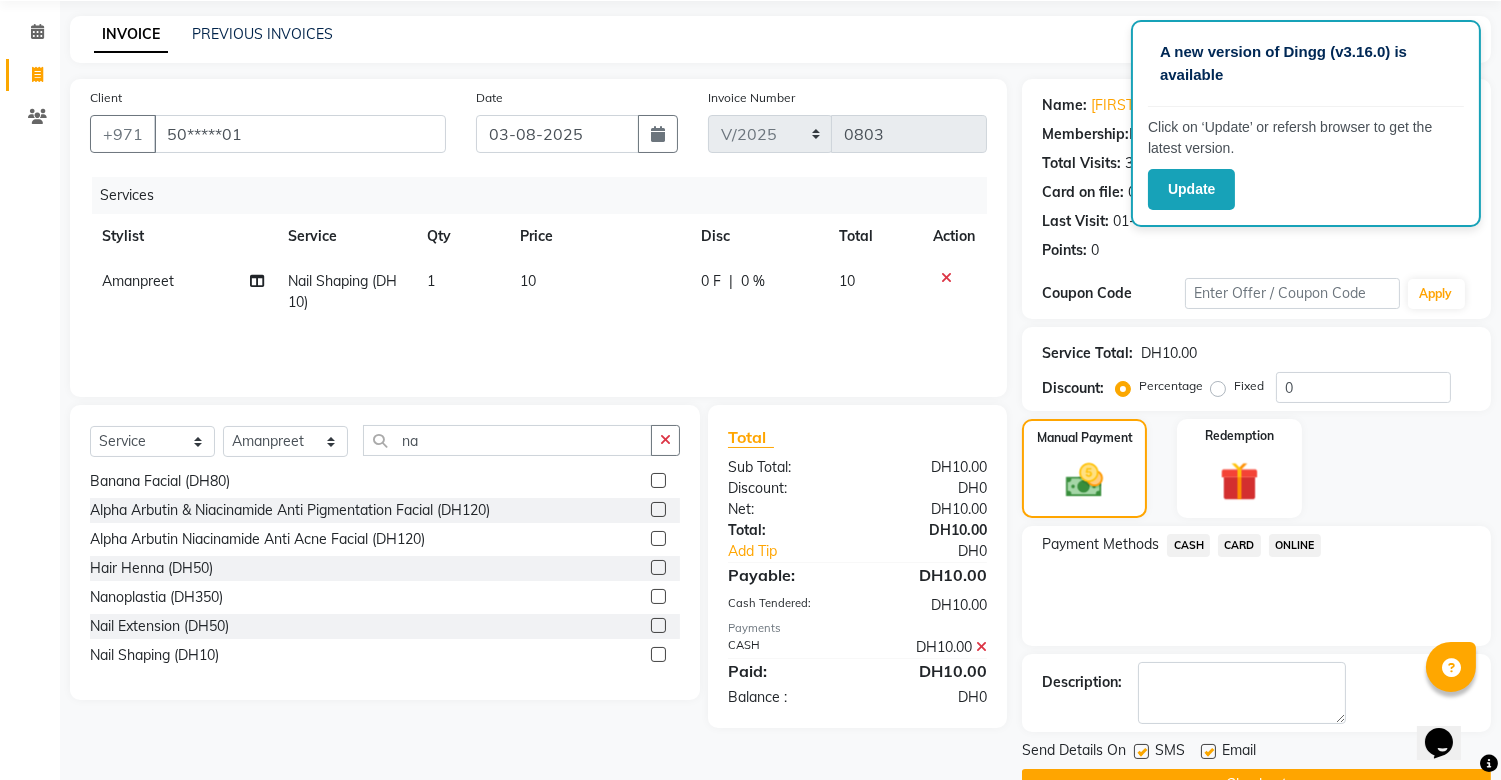 scroll, scrollTop: 120, scrollLeft: 0, axis: vertical 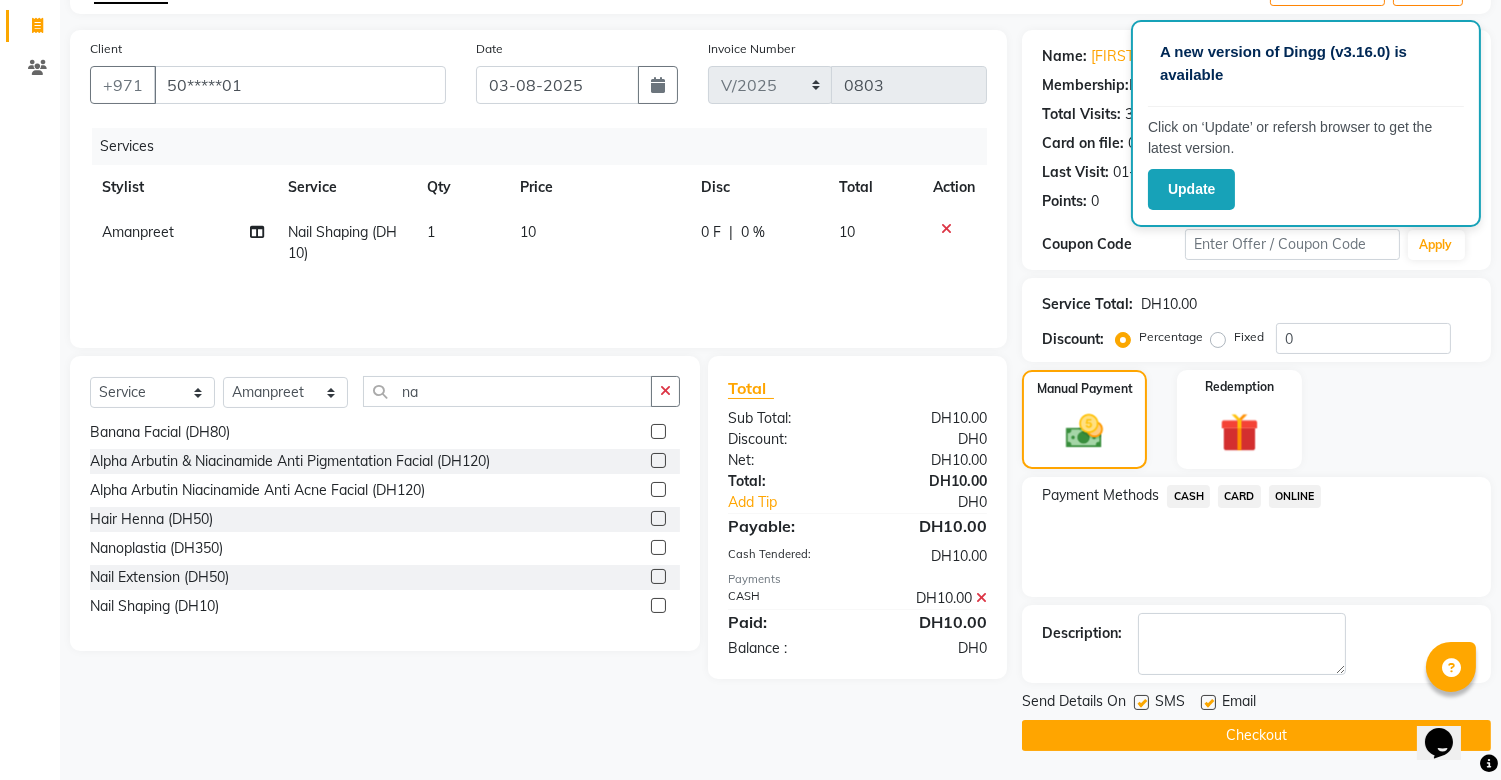 click on "Checkout" 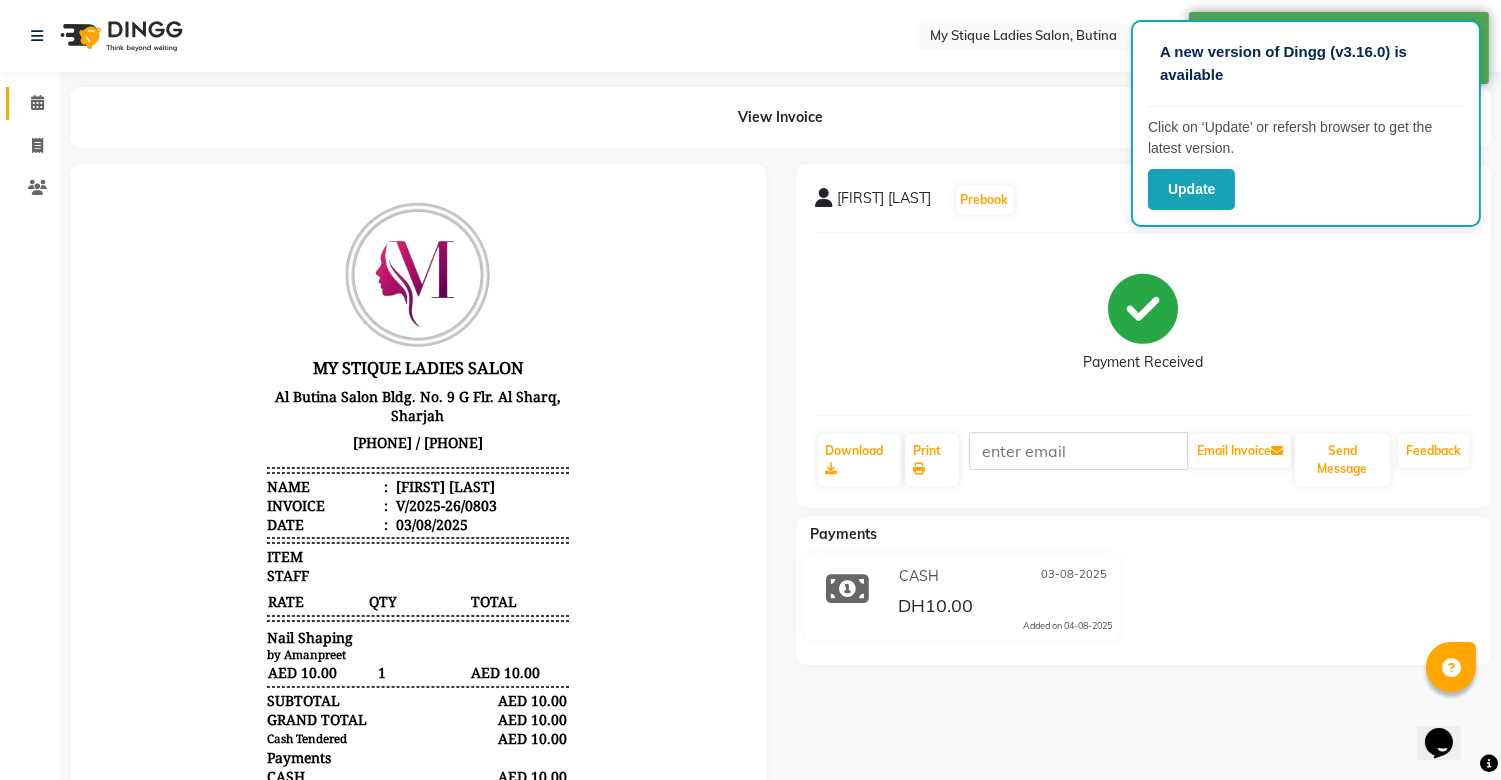scroll, scrollTop: 0, scrollLeft: 0, axis: both 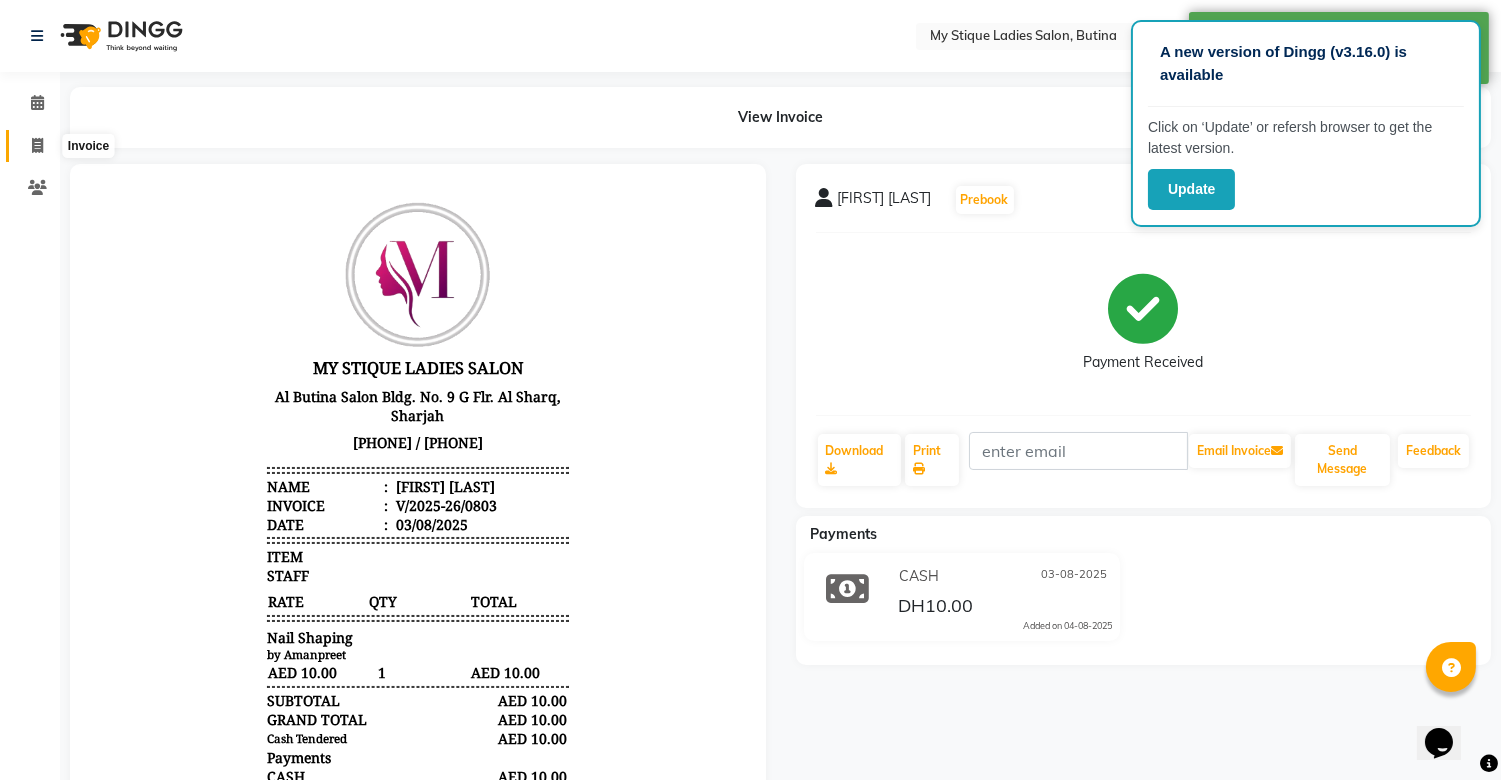 click 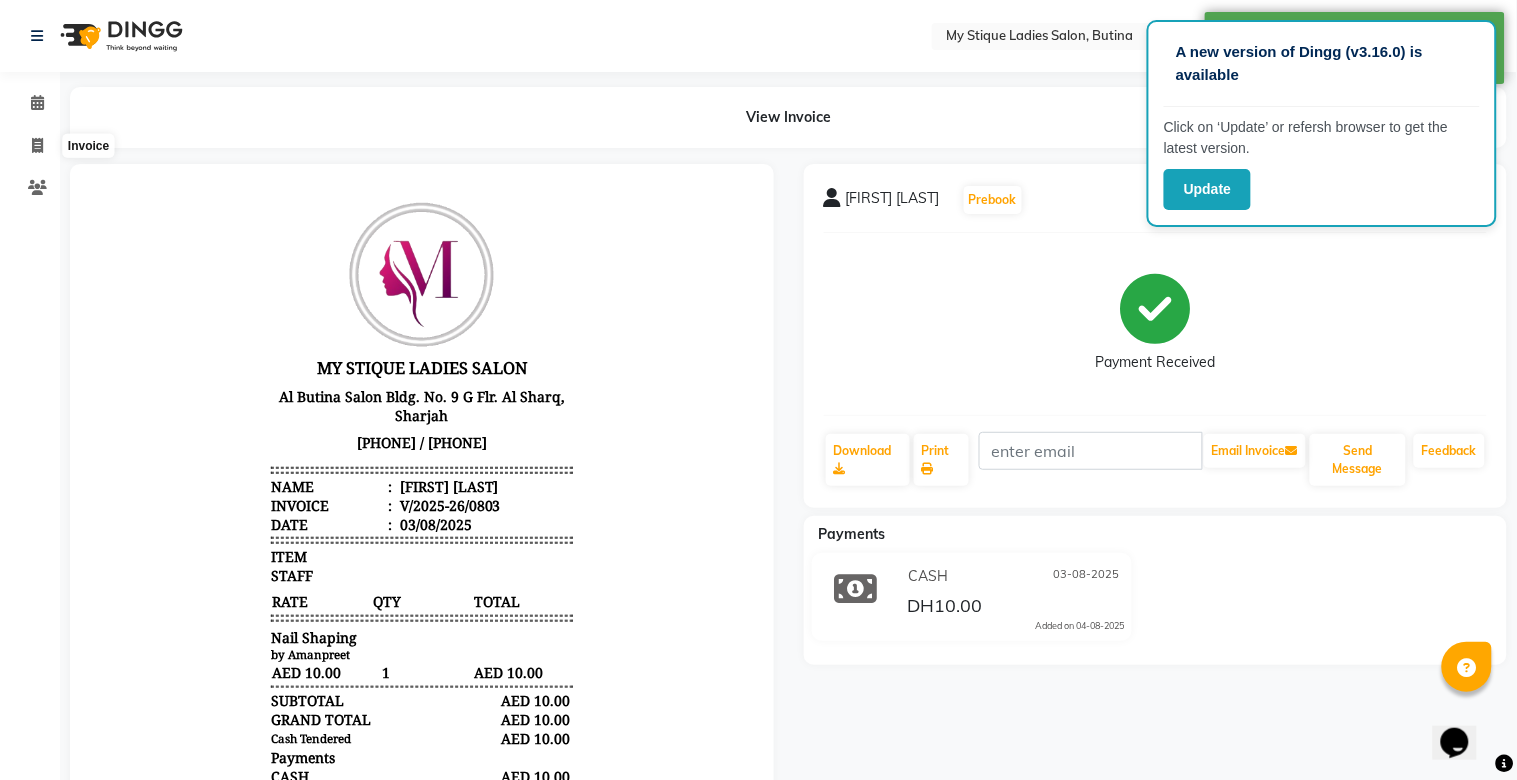 select on "service" 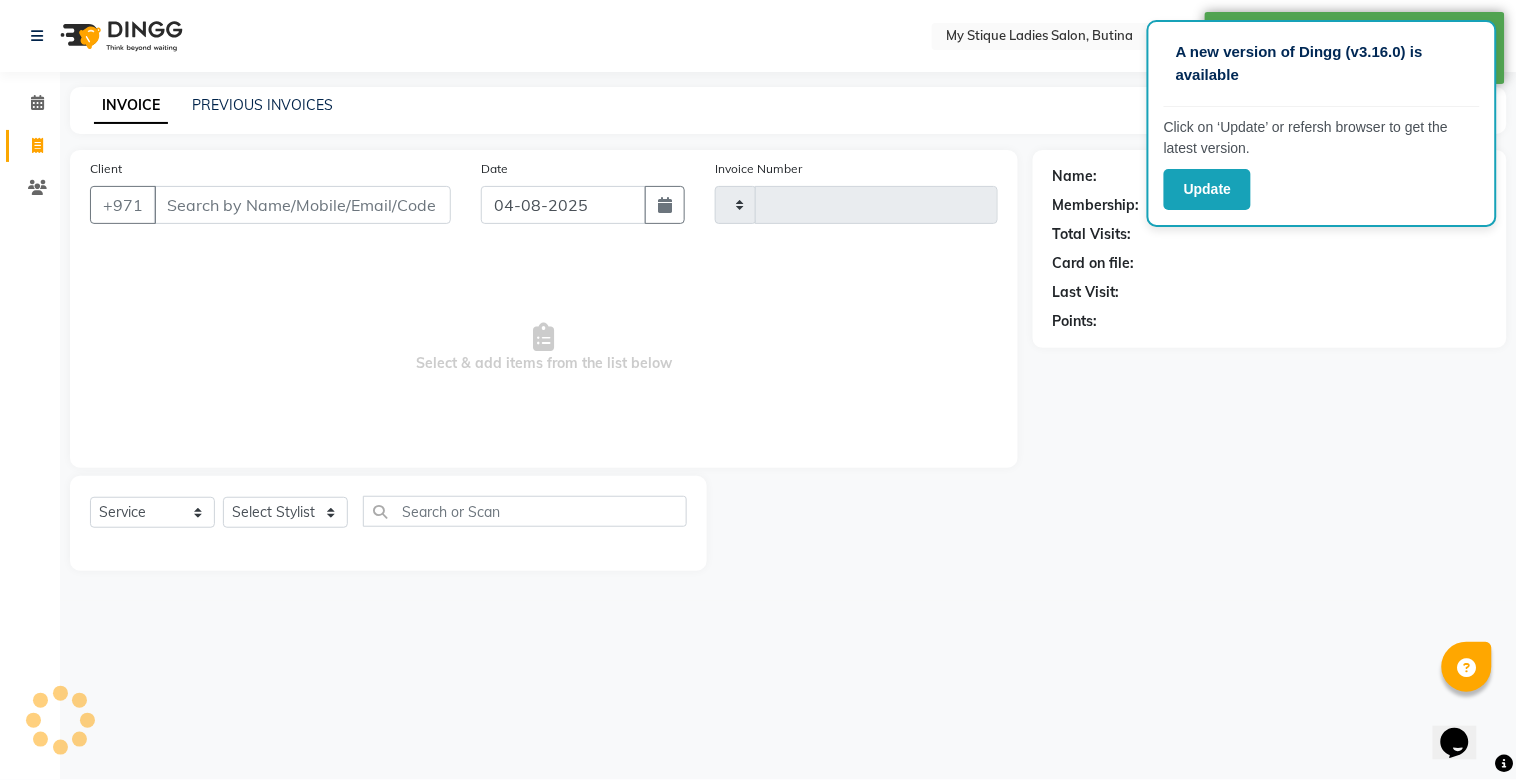 type on "0804" 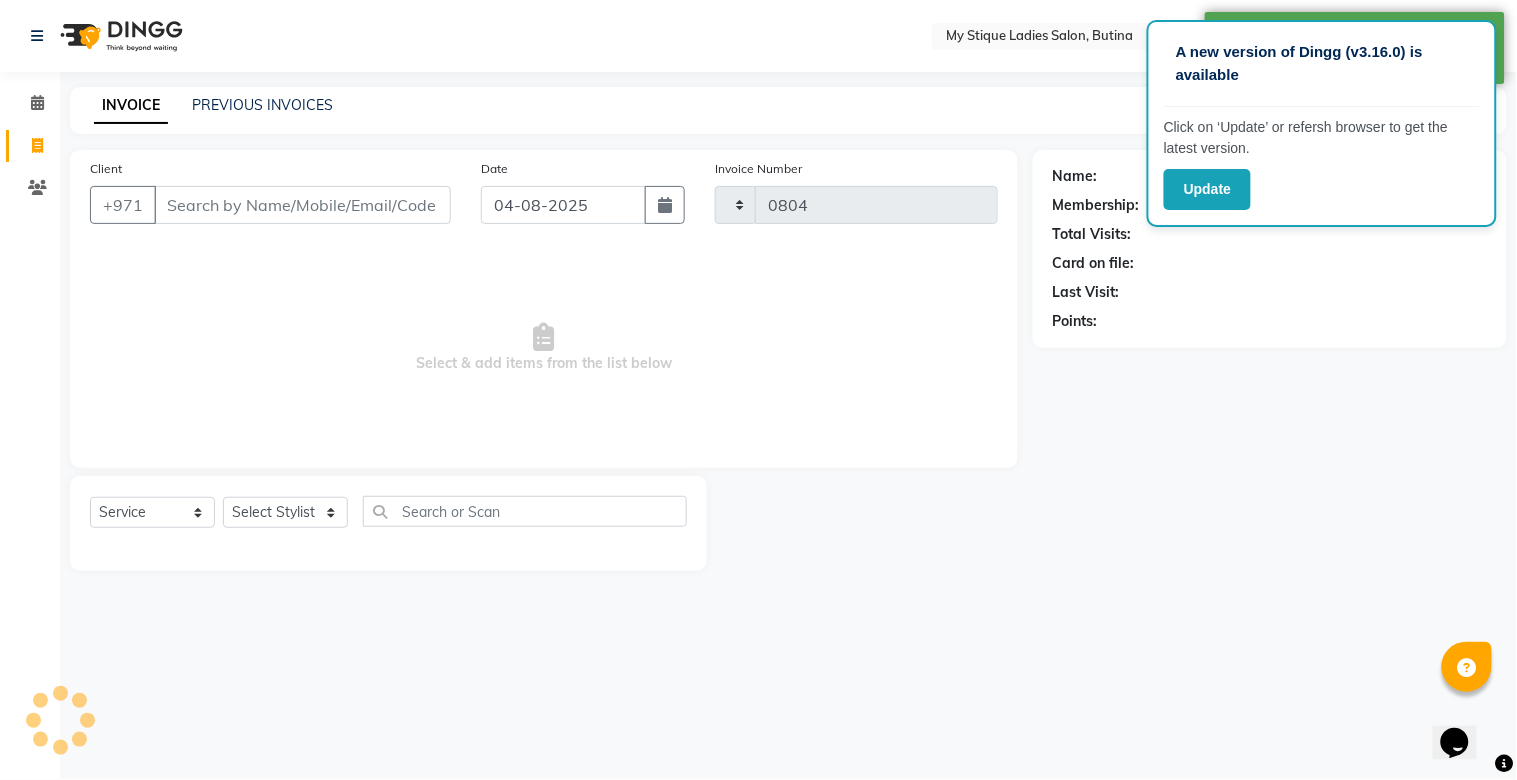 select on "7457" 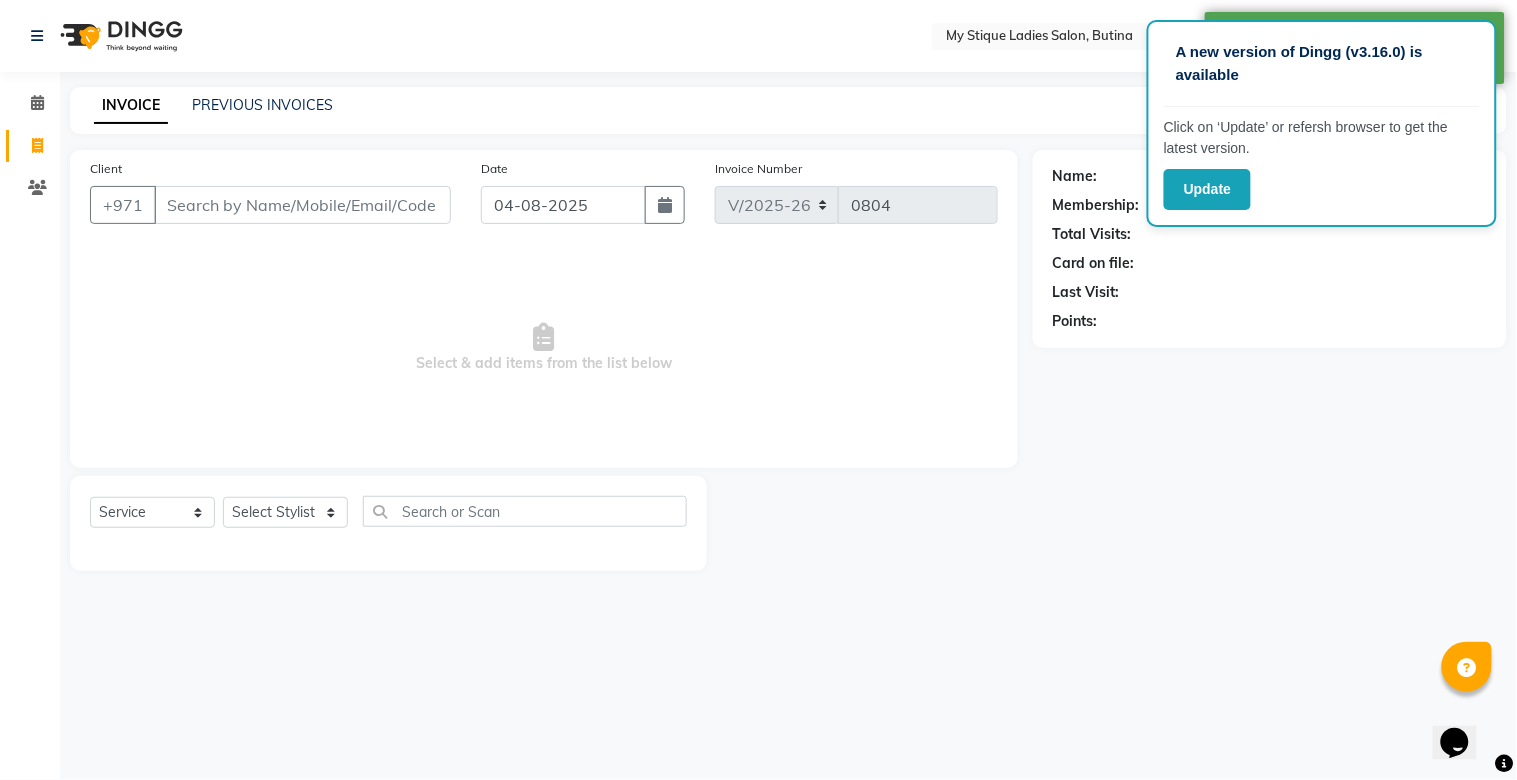 click on "A new version of Dingg (v3.16.0) is available  Click on ‘Update’ or refersh browser to get the latest version.  Update Select Location × My Stique Ladies Salon, Butina Default Panel My Panel English ENGLISH Español العربية मराठी हिंदी ગુજરાતી தமிழ் 中文 Notifications nothing to show ☀ MY STIQUE LADIES SALON, Butina  Calendar  Invoice  Clients Completed InProgress Upcoming Dropped Tentative Check-In Confirm Bookings Segments Page Builder INVOICE PREVIOUS INVOICES Create New   Save  Client +971 Date 04-08-2025 Invoice Number V/2025 V/2025-26 0804  Select & add items from the list below  Select  Service  Product  Membership  Package Voucher Prepaid Gift Card  Select Stylist Amanpreet Betcy Reshma Riham Sales Saritha TEMP STAFF Name: Membership: Total Visits: Card on file: Last Visit:  Points:" at bounding box center [758, 390] 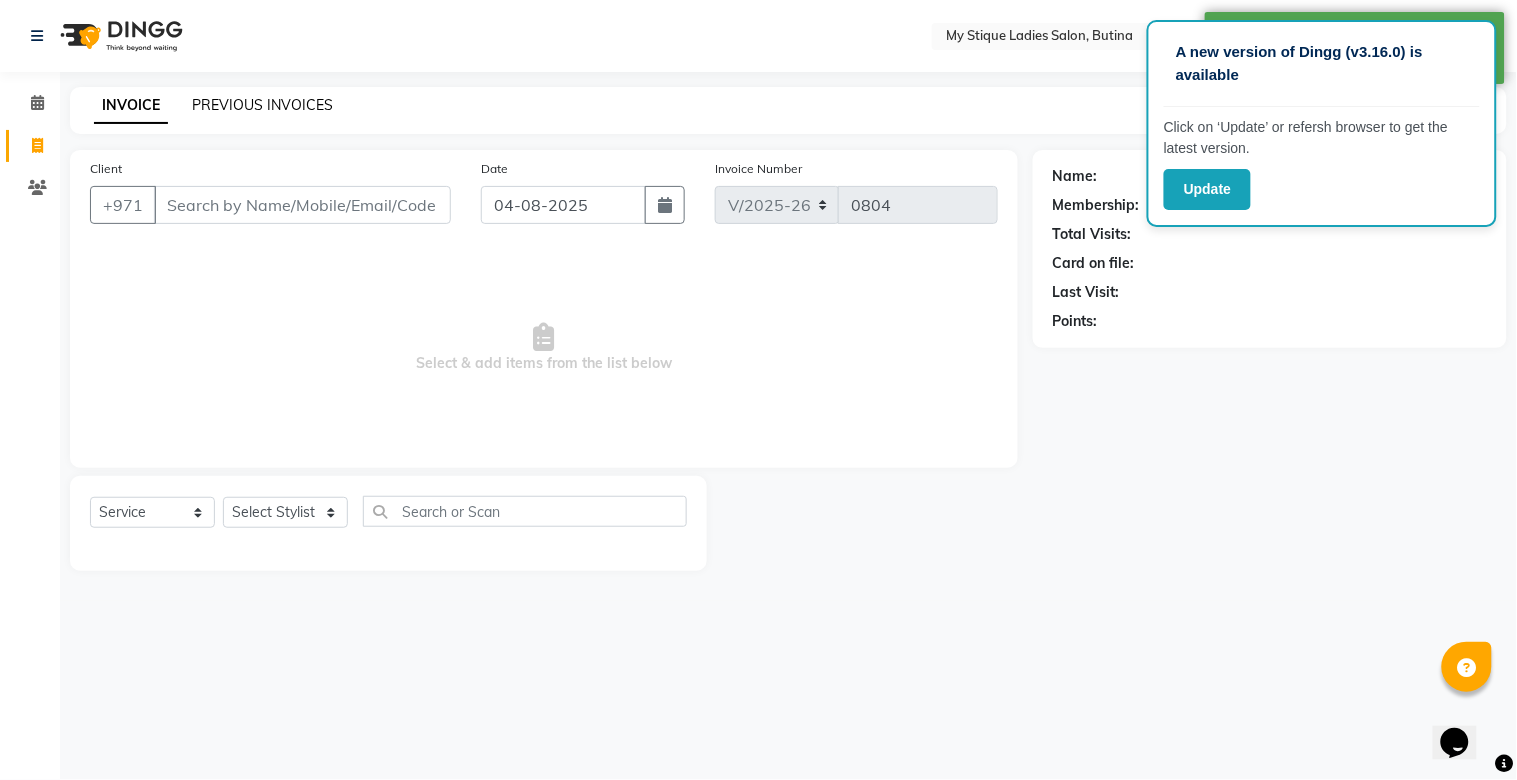 click on "PREVIOUS INVOICES" 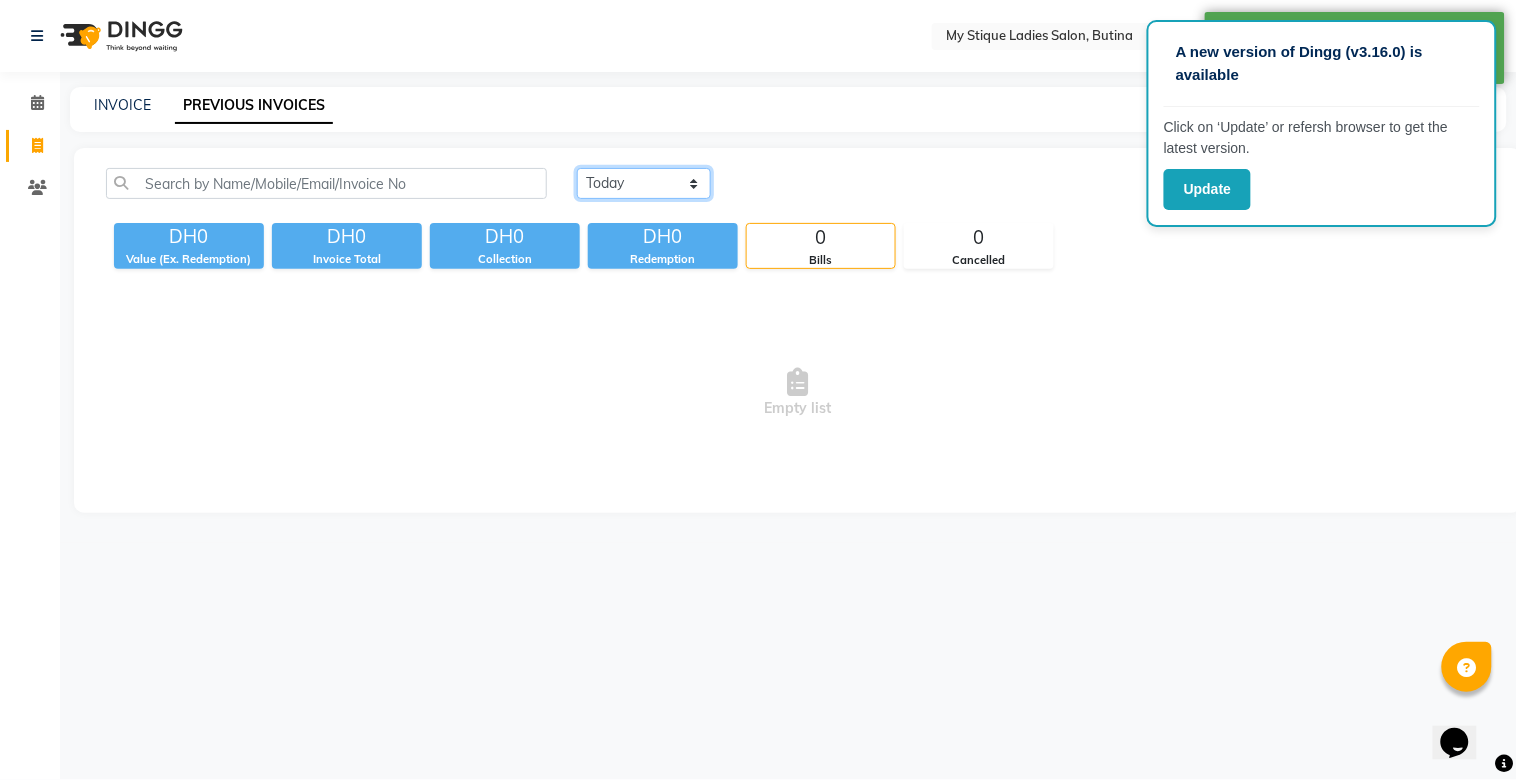click on "Today Yesterday Custom Range" 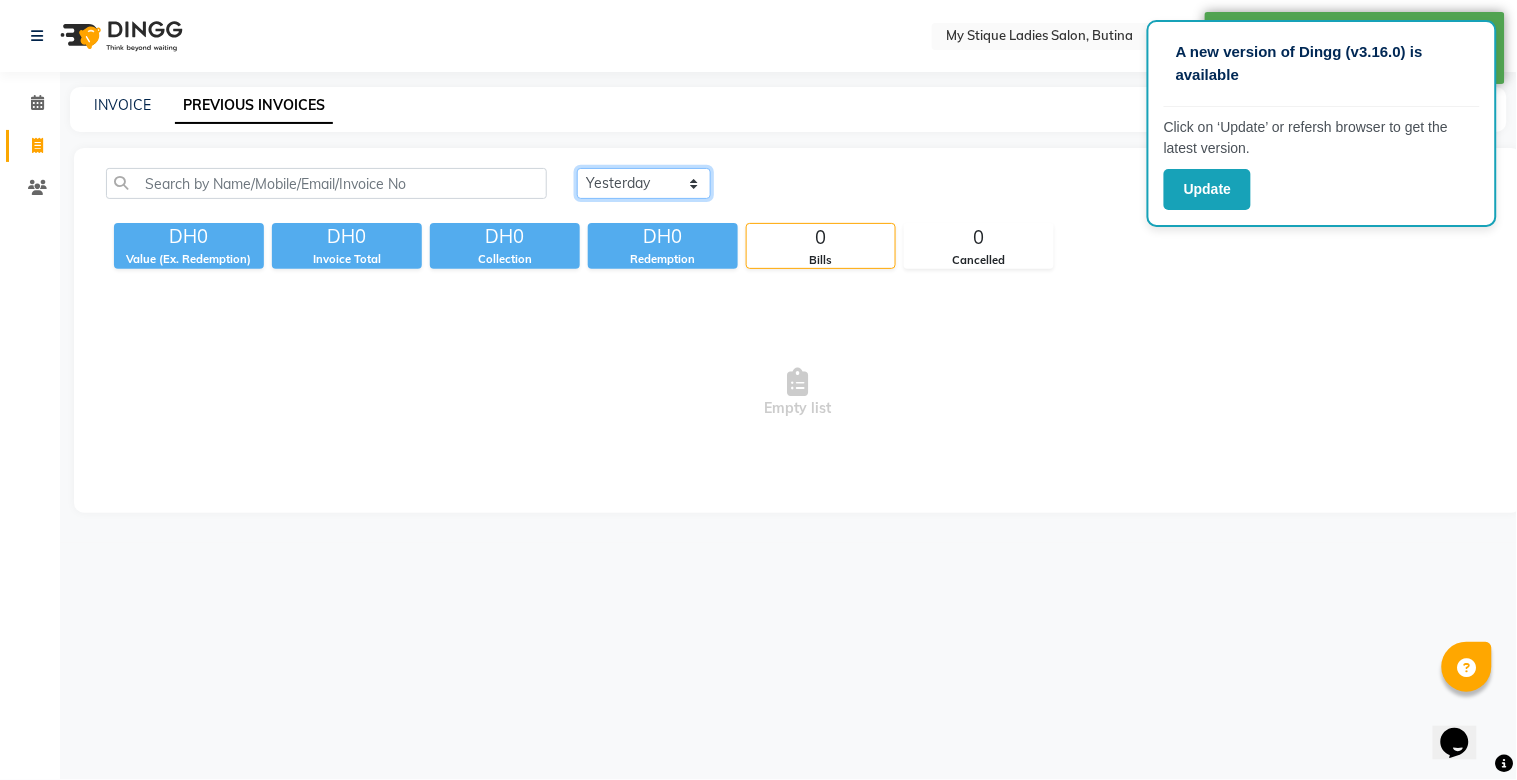 click on "Today Yesterday Custom Range" 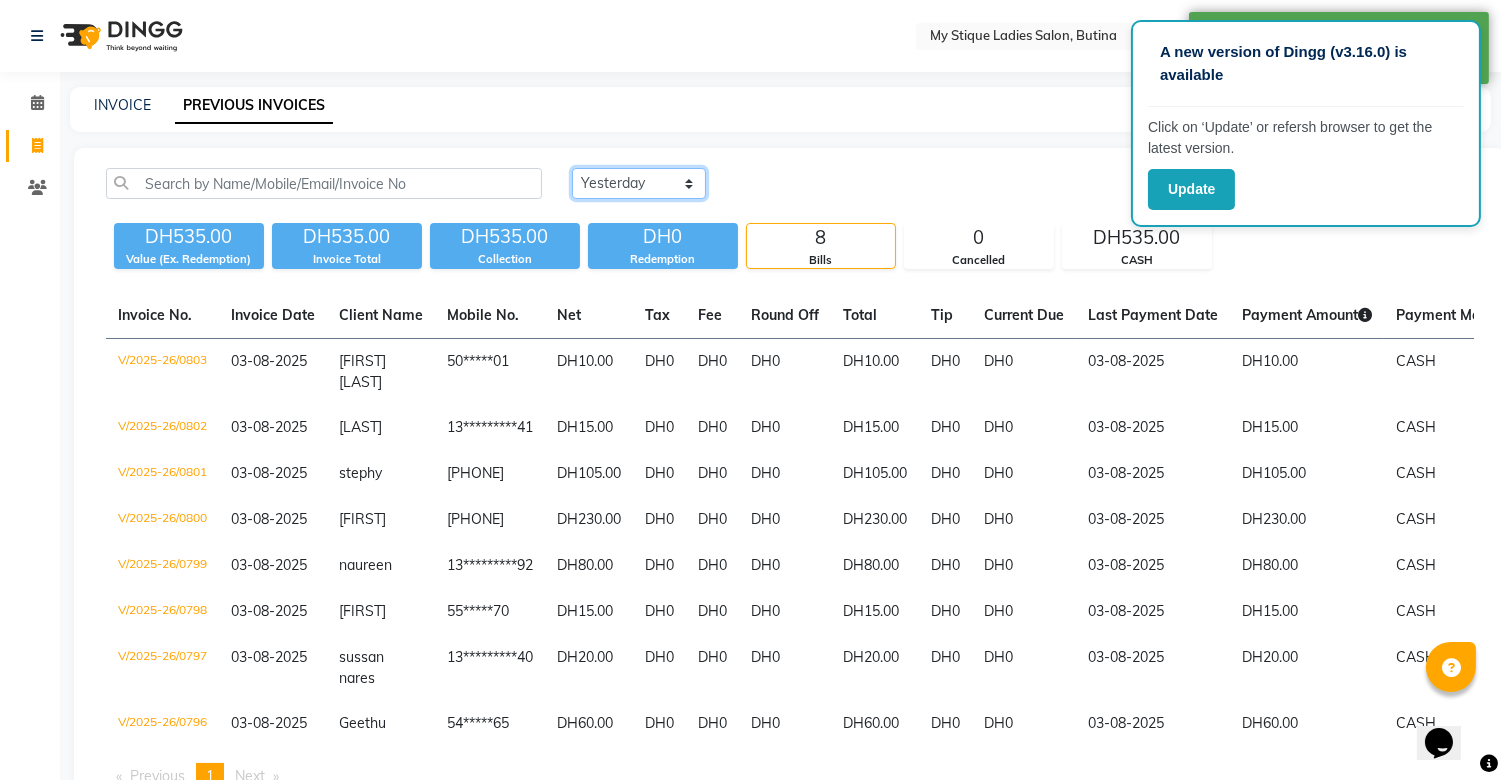 click on "Today Yesterday Custom Range" 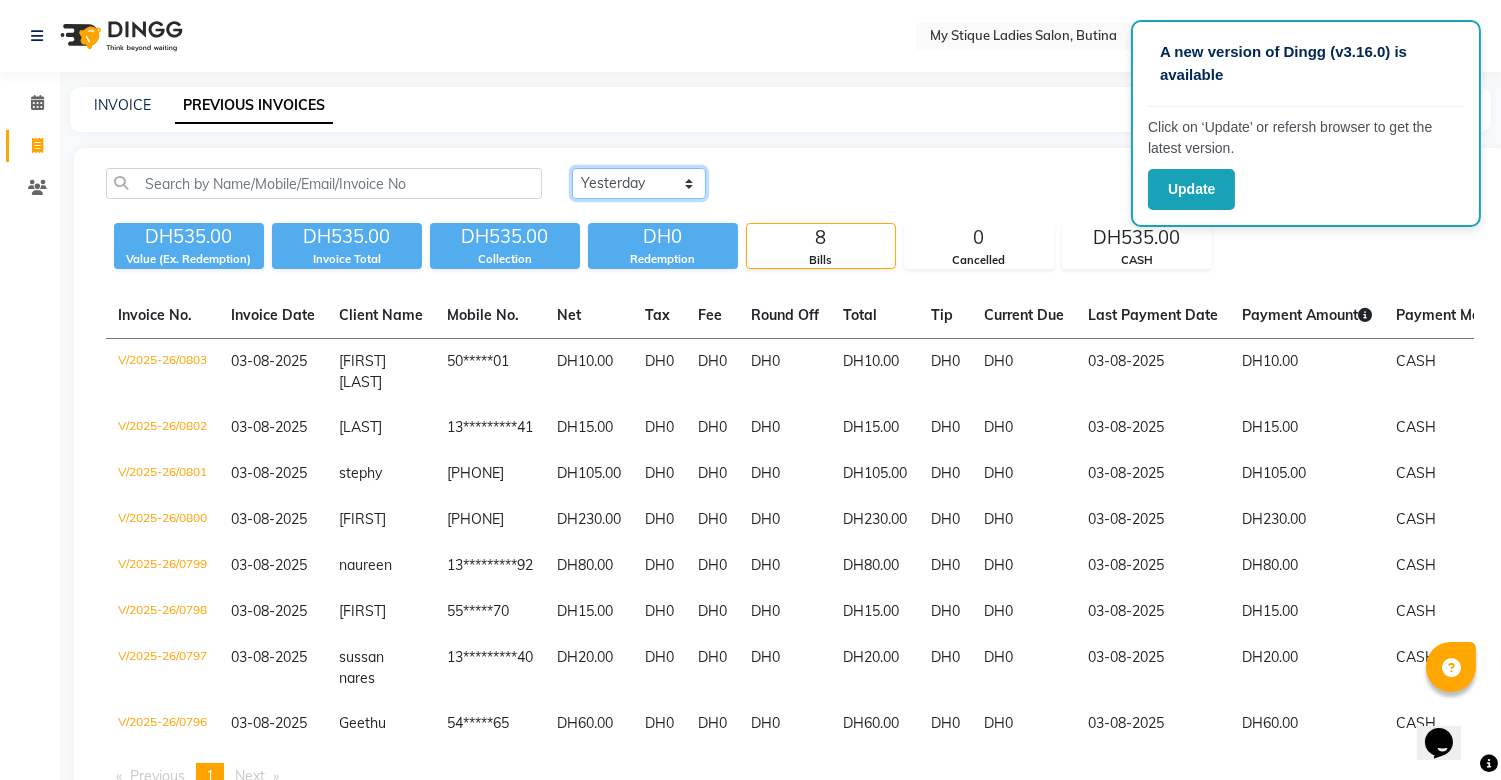select on "range" 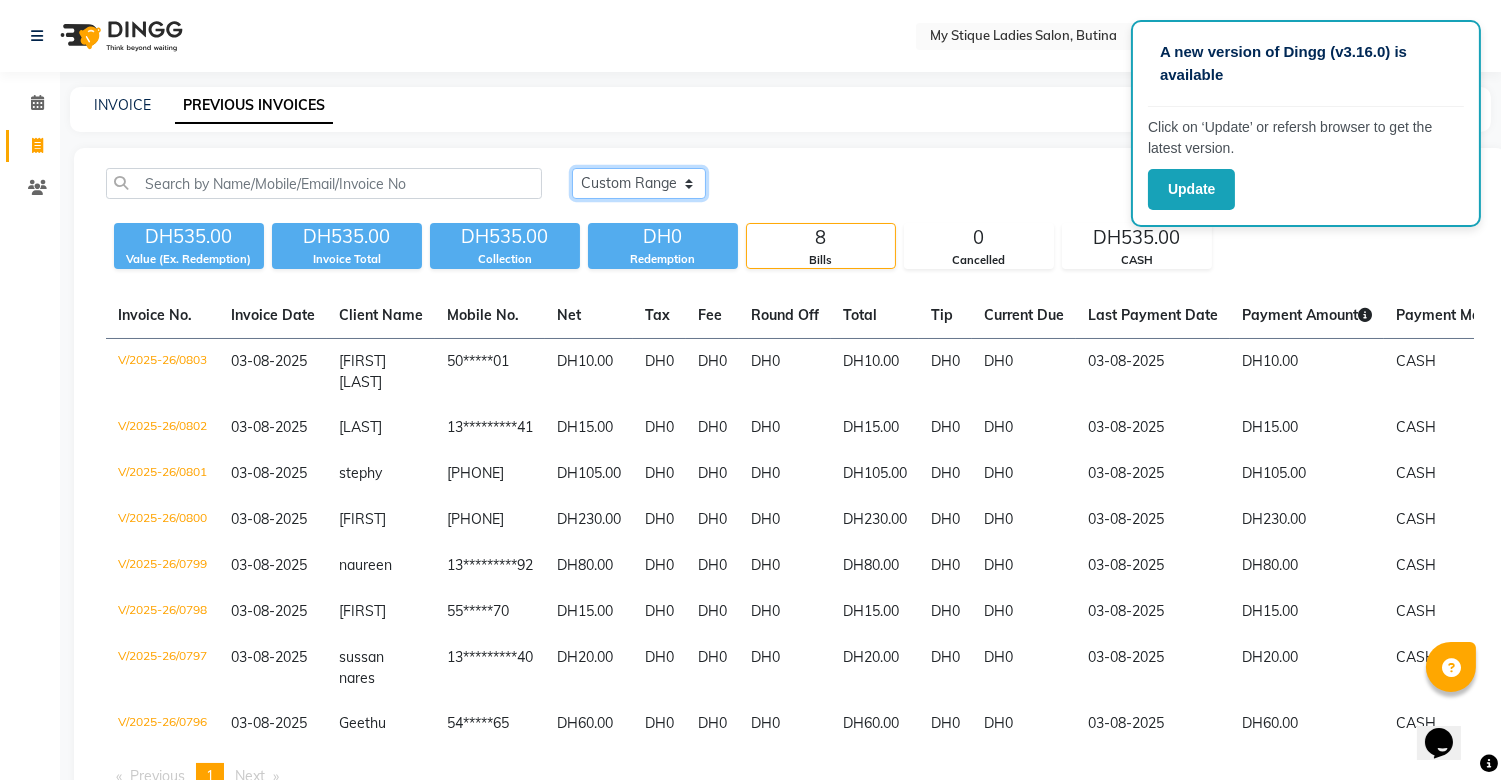 click on "Today Yesterday Custom Range" 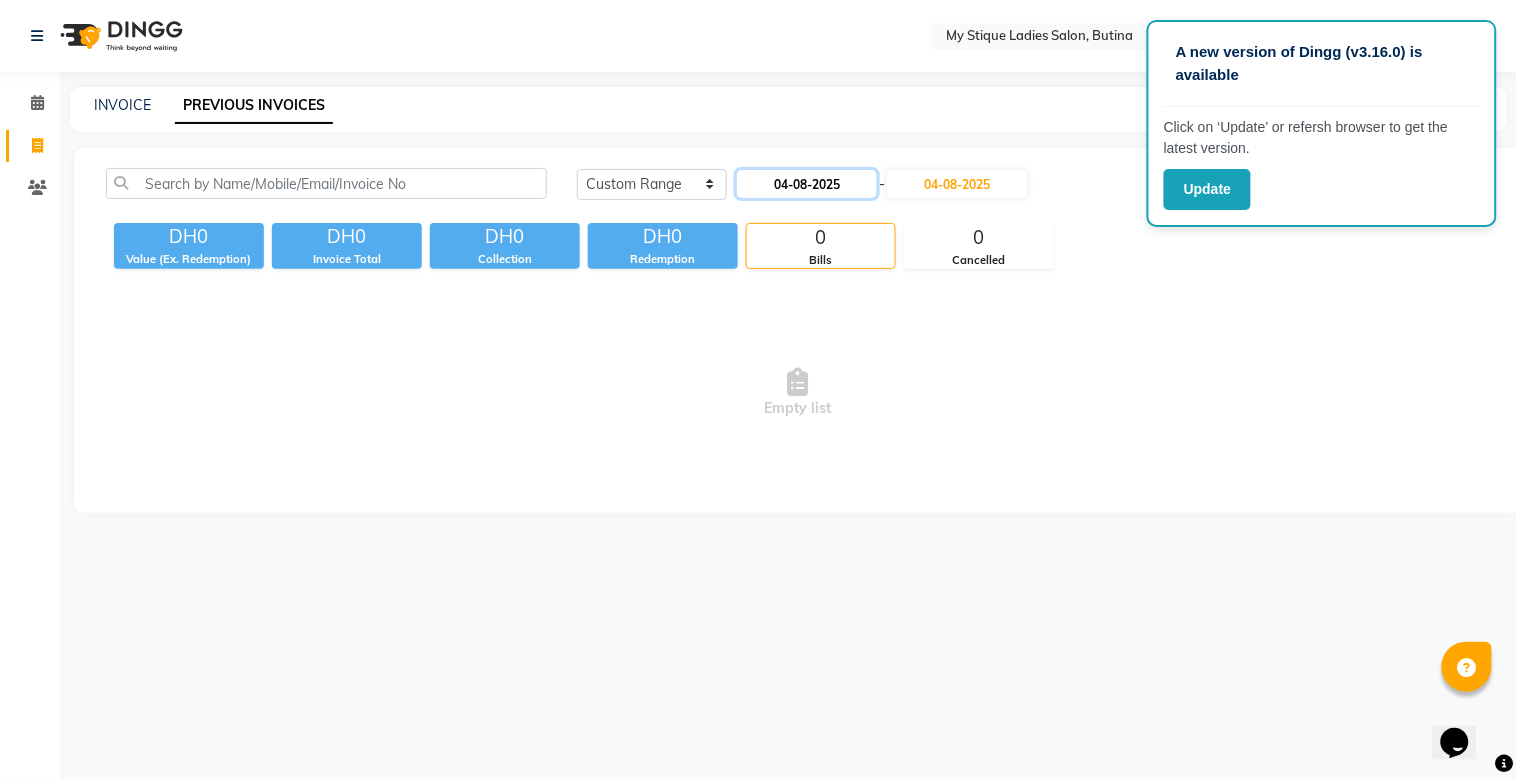 click on "04-08-2025" 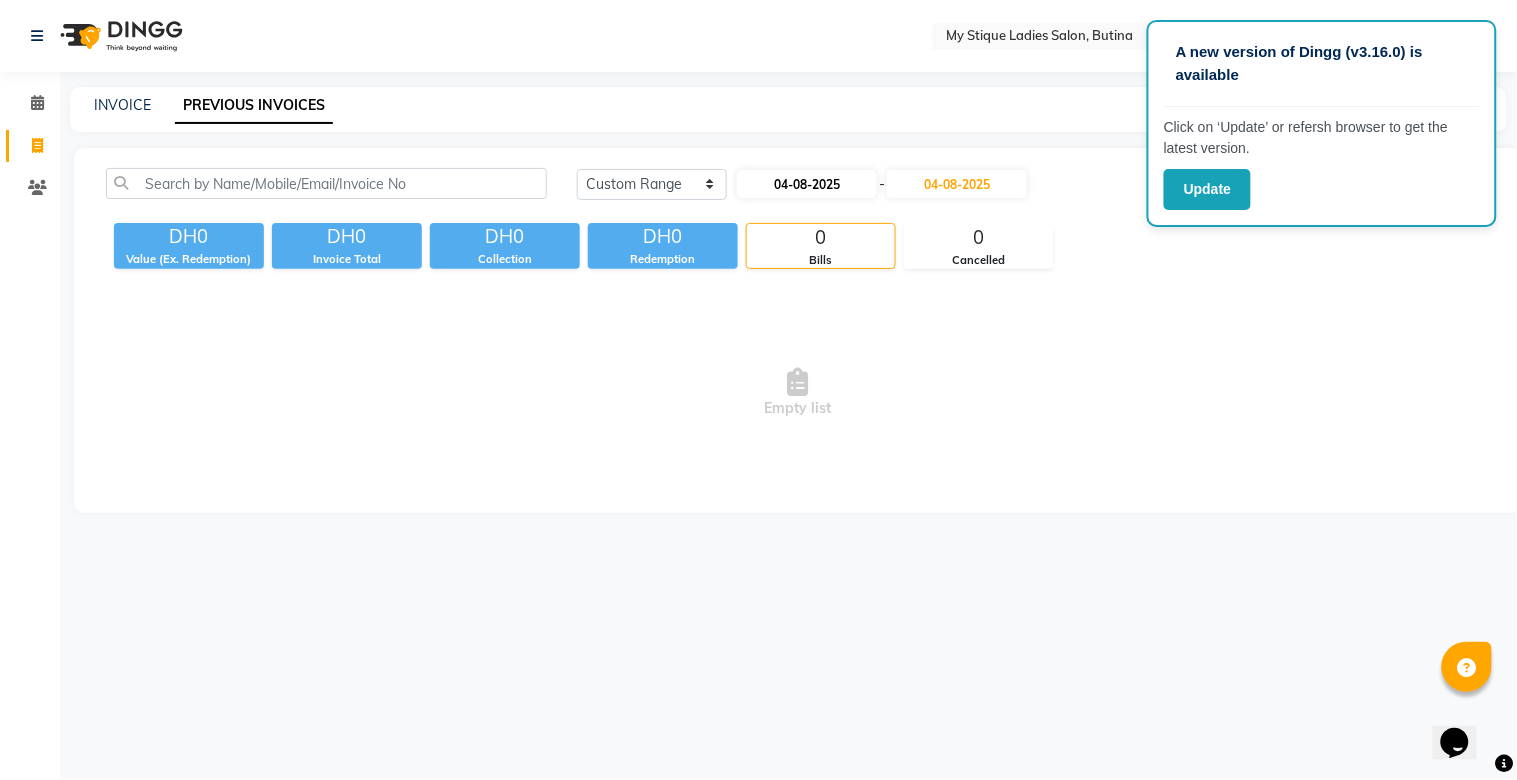 select on "8" 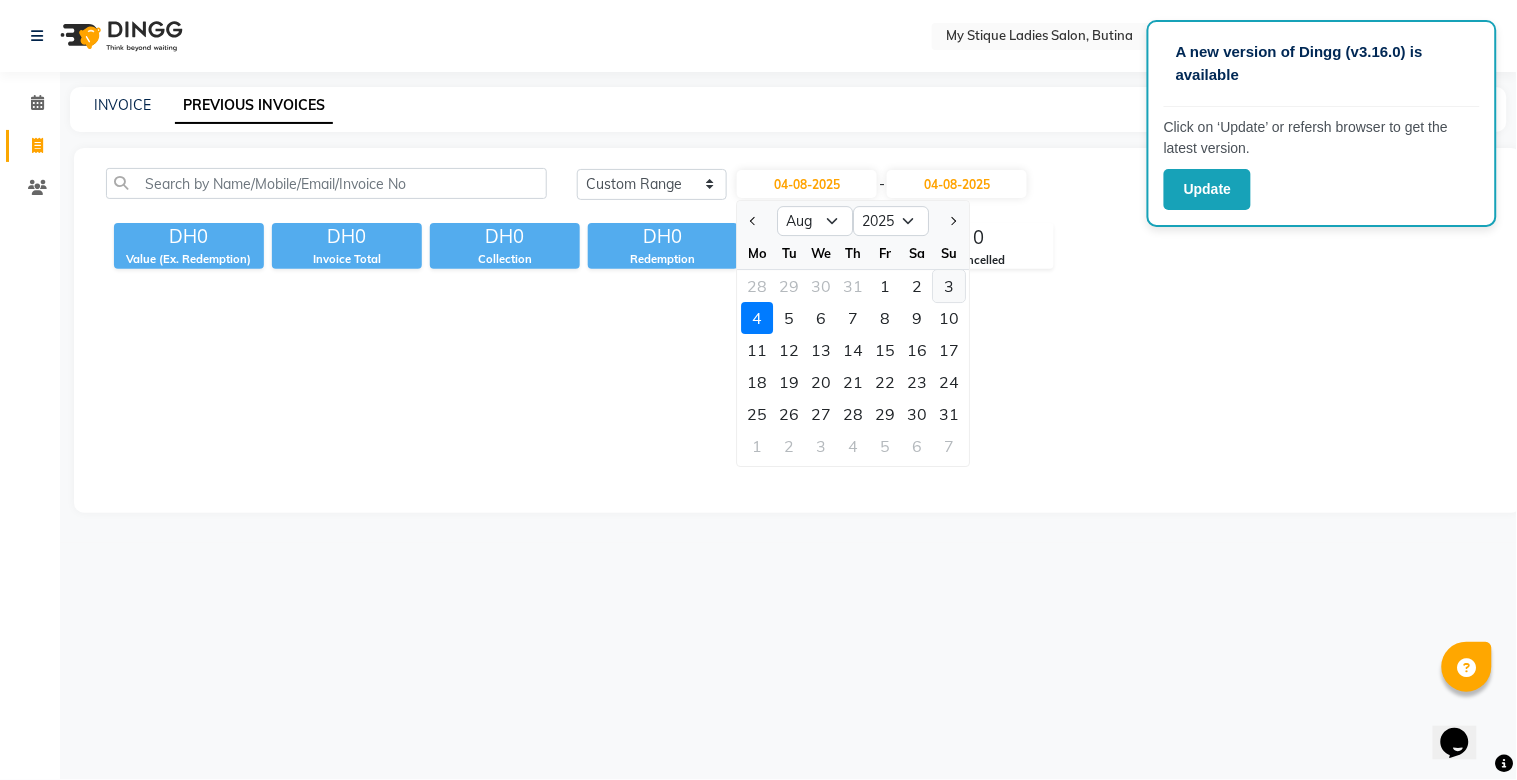 click on "3" 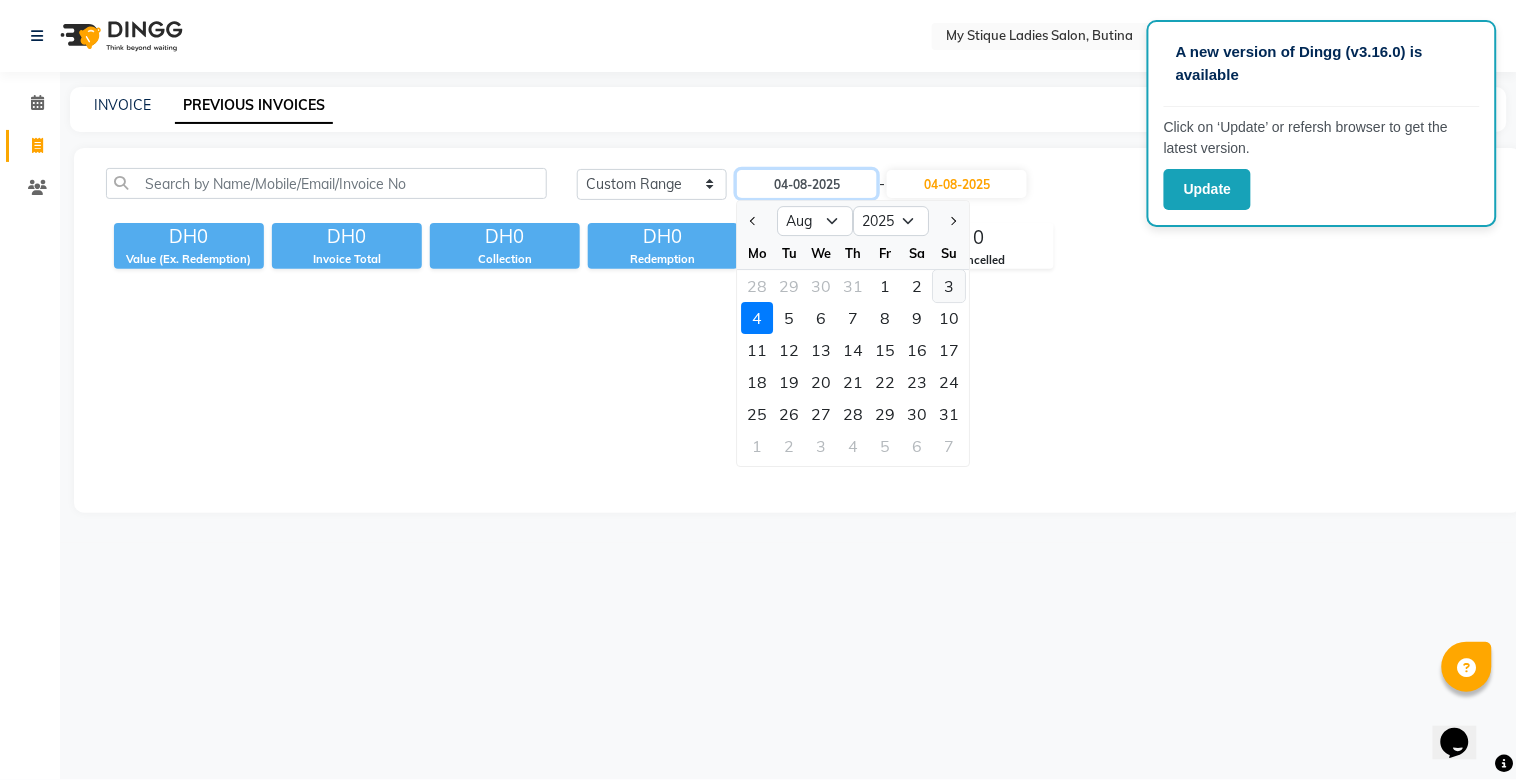 type on "03-08-2025" 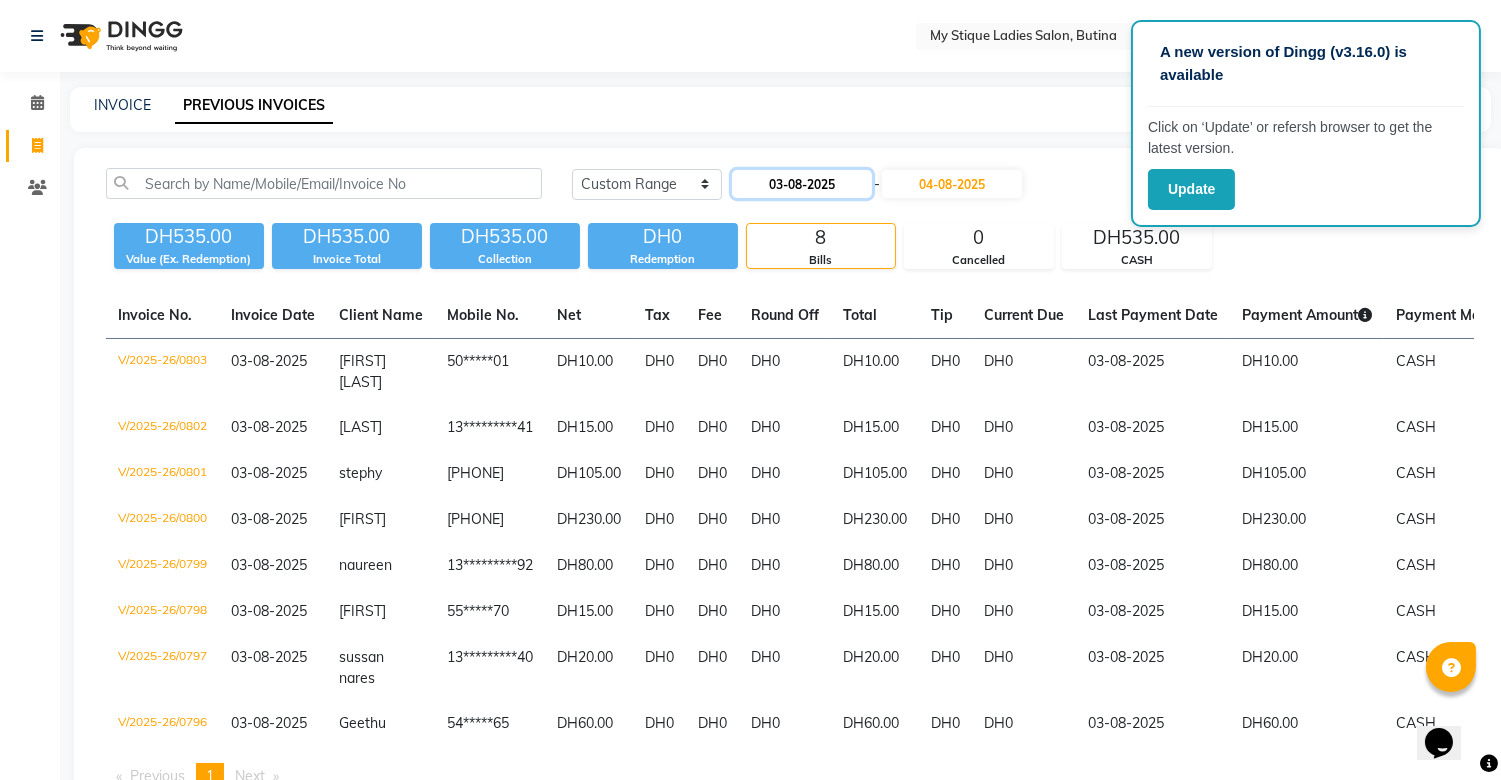 click on "03-08-2025" 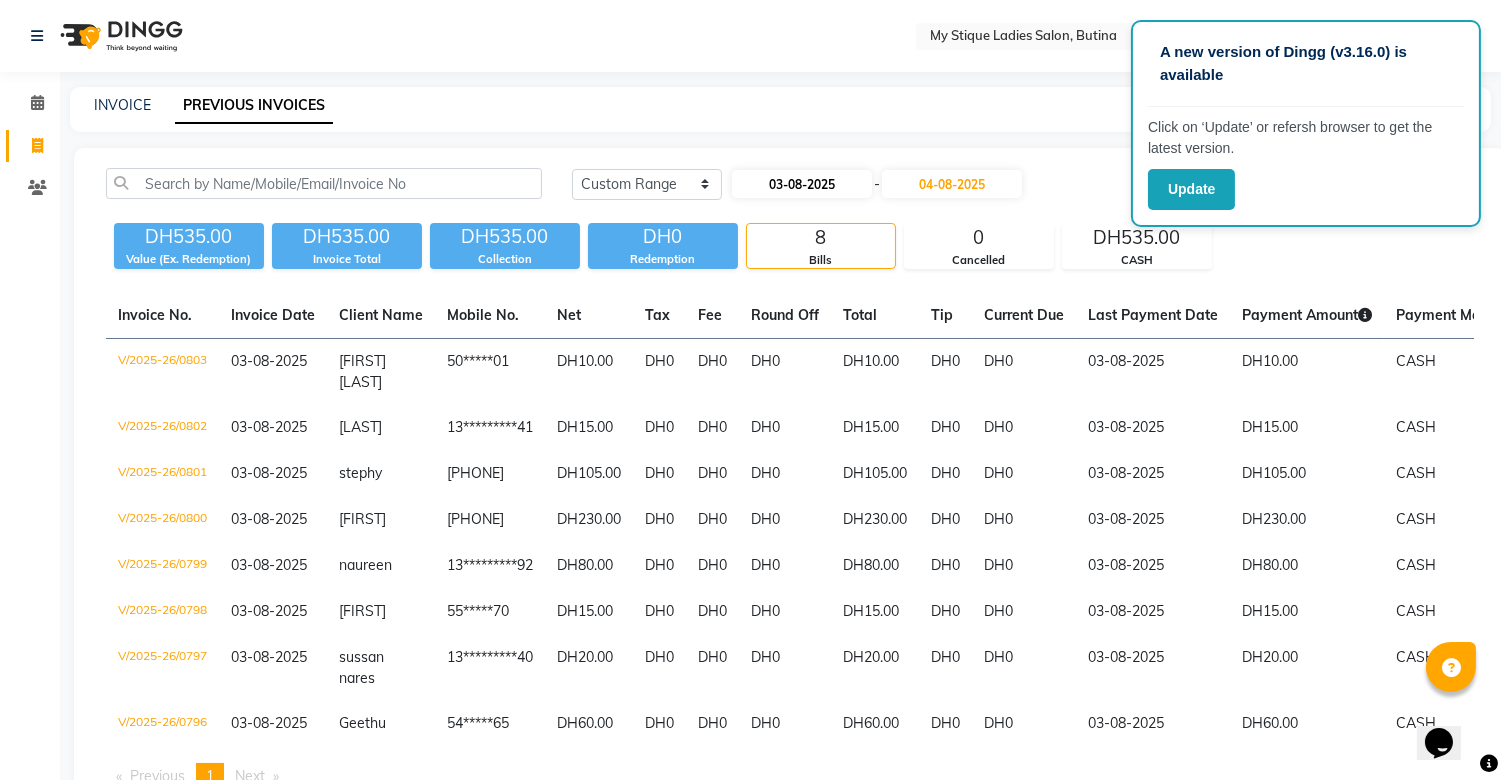 select on "8" 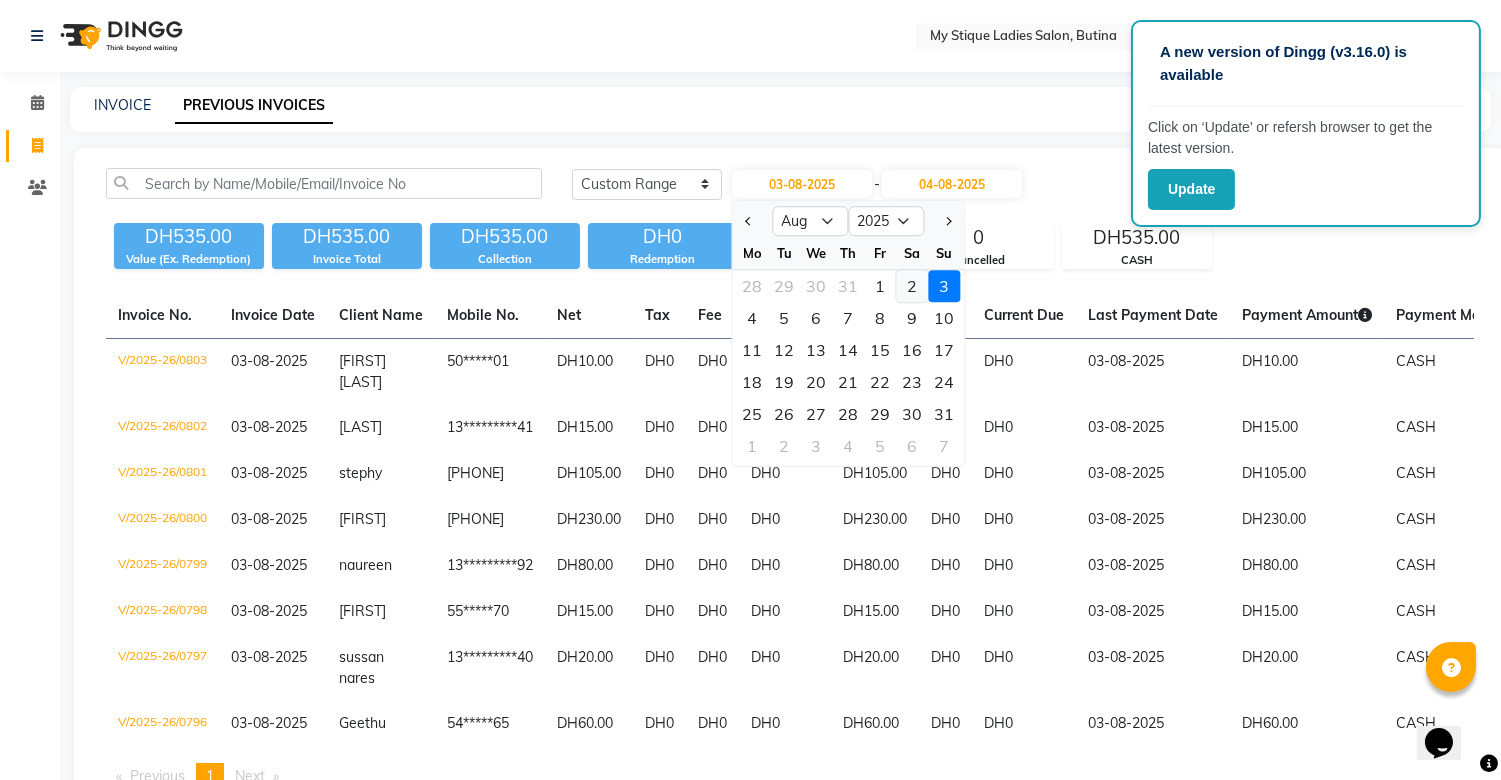 click on "2" 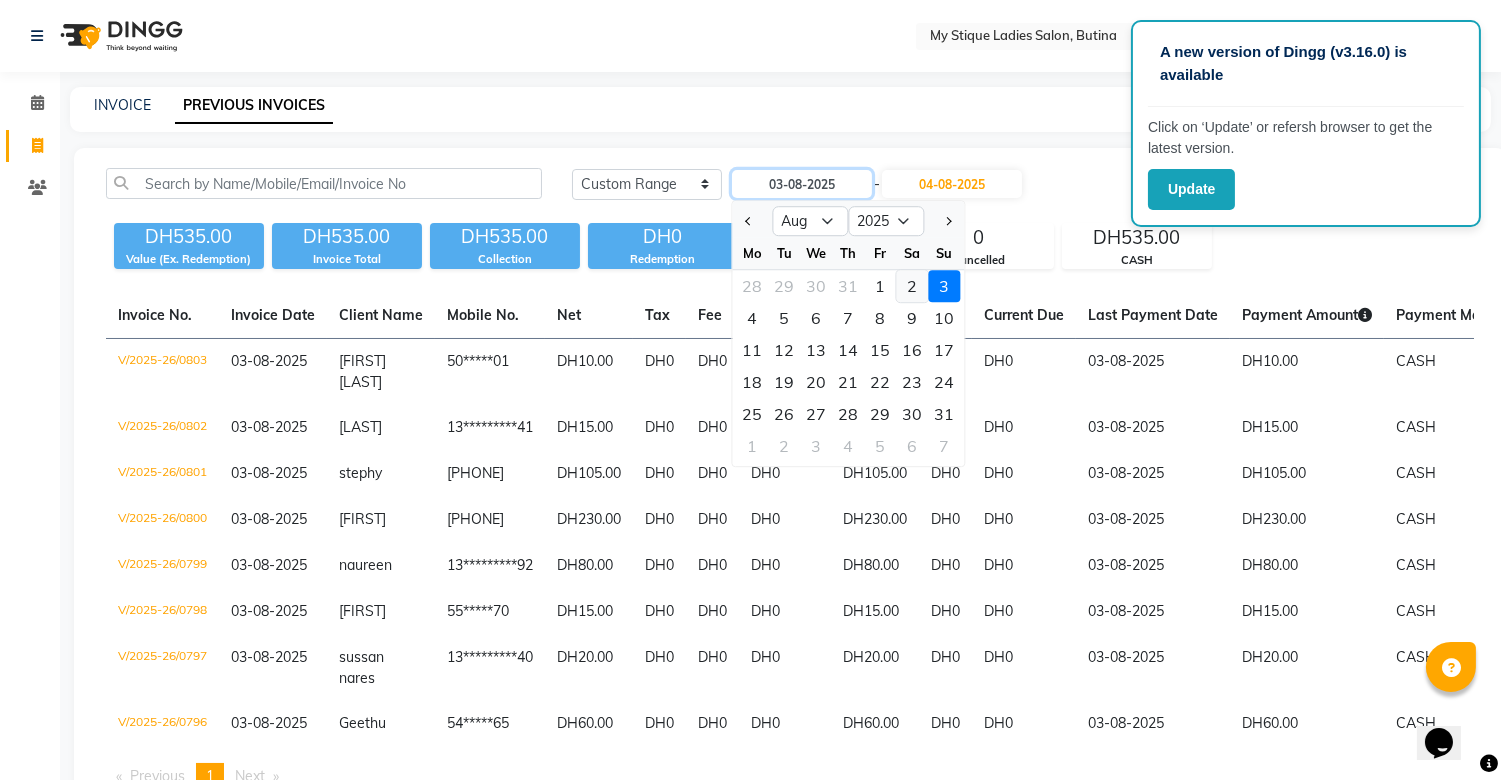 type on "02-08-2025" 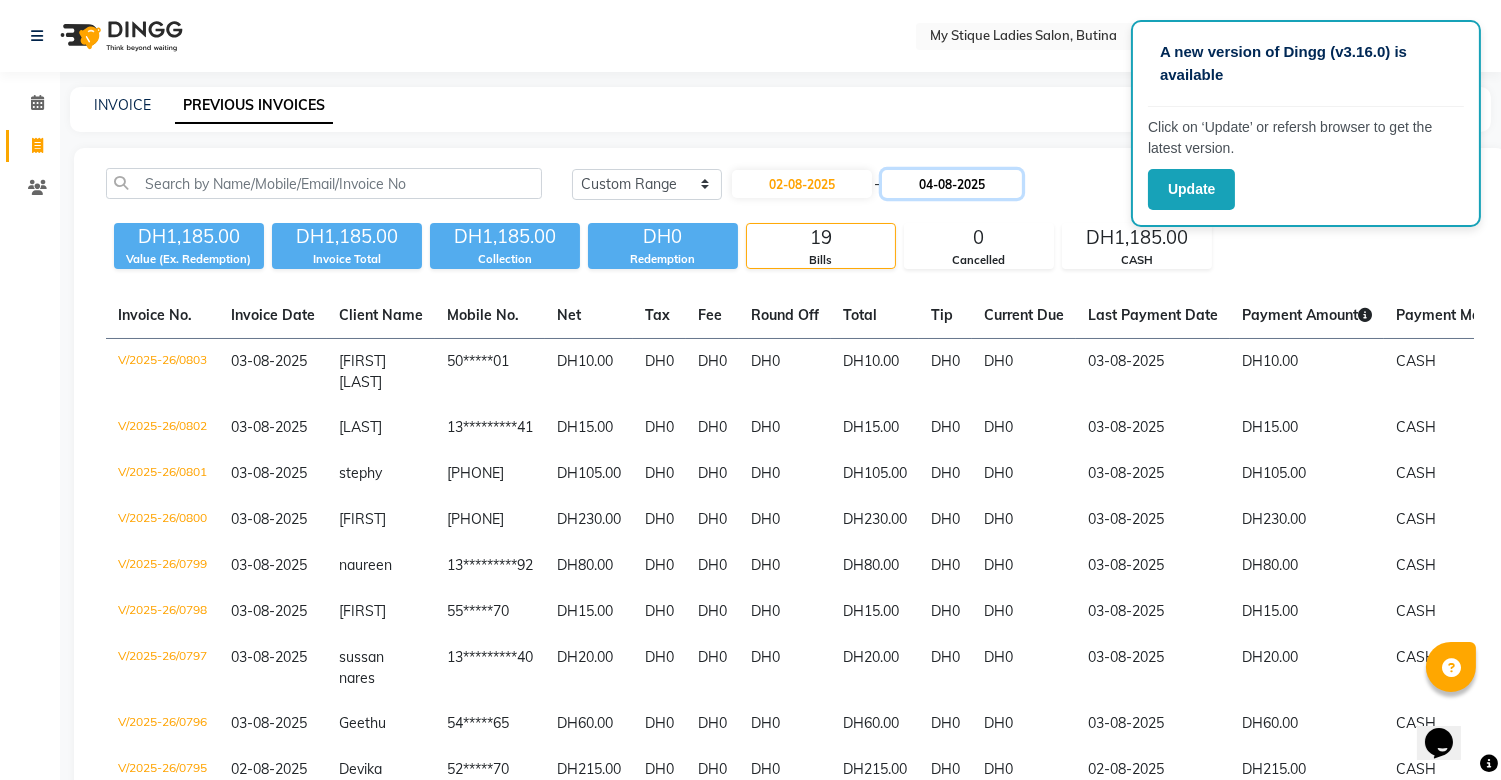 click on "04-08-2025" 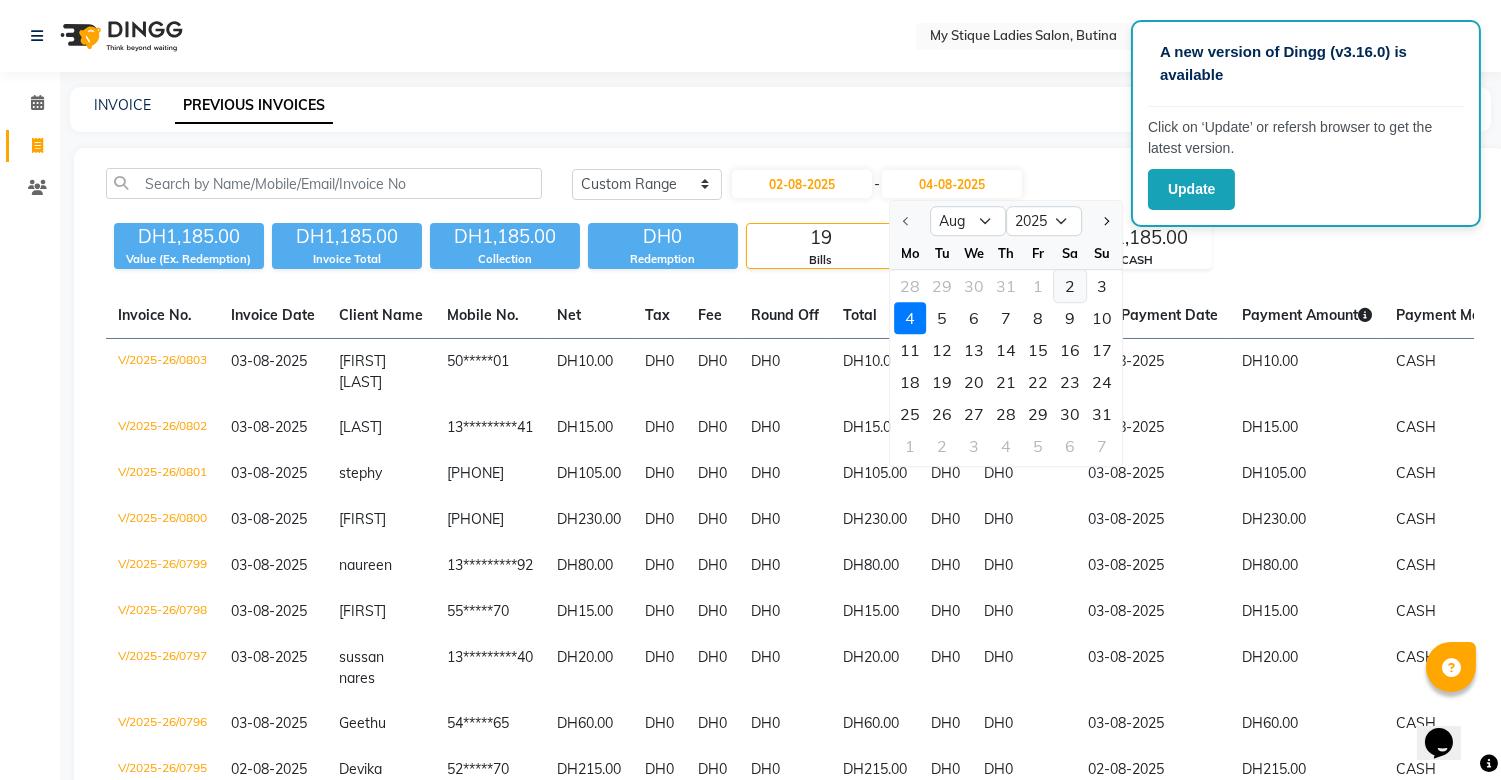 click on "2" 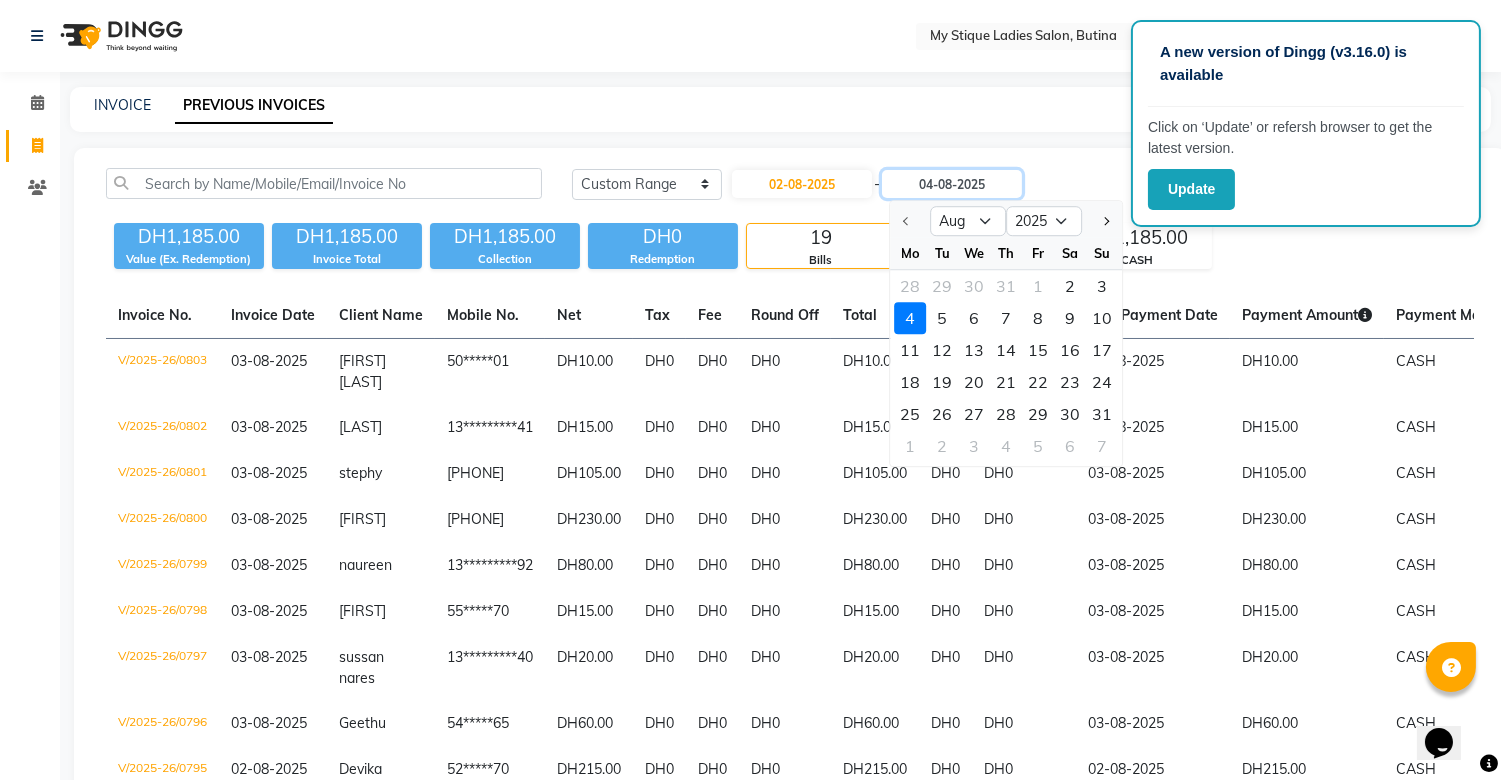 type on "02-08-2025" 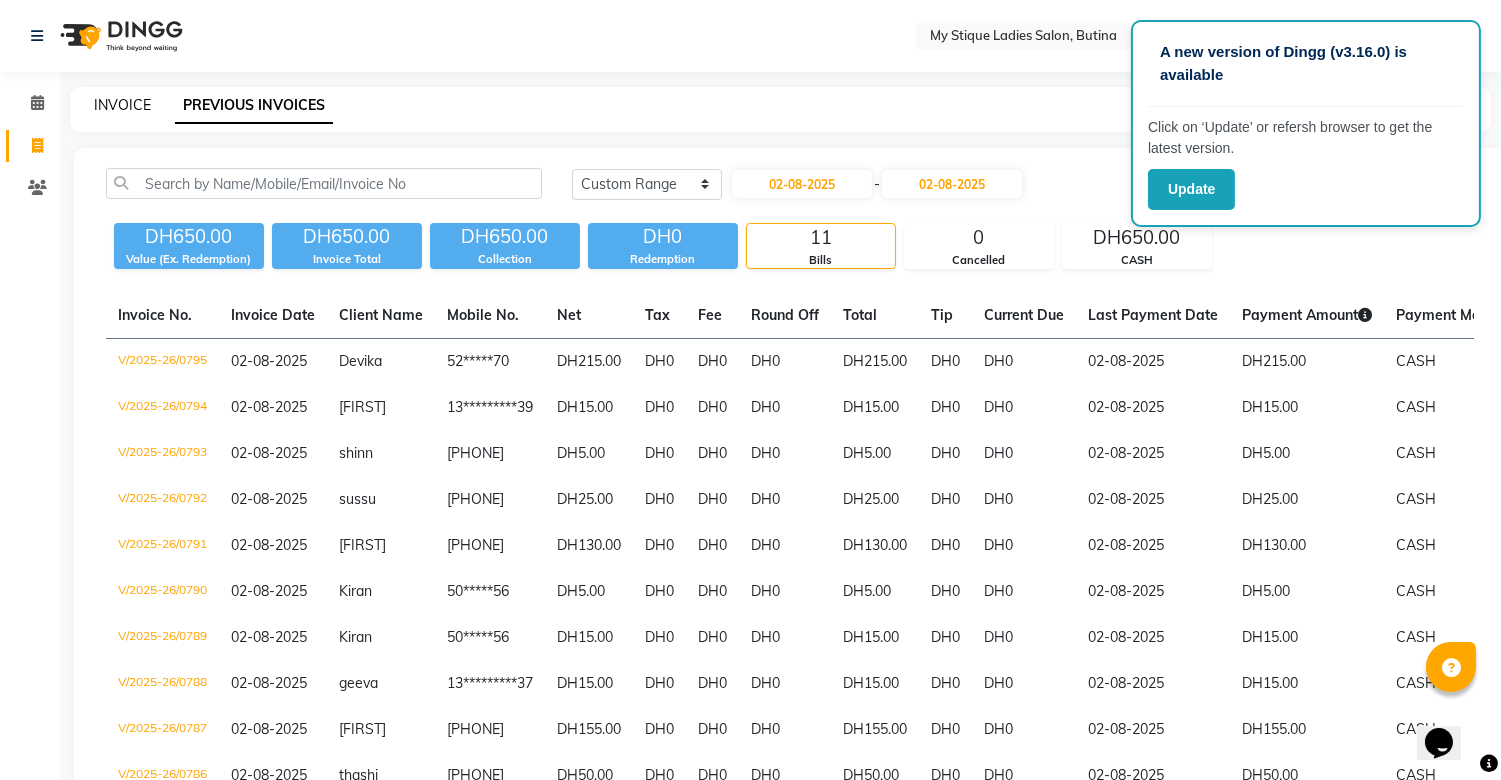 click on "INVOICE" 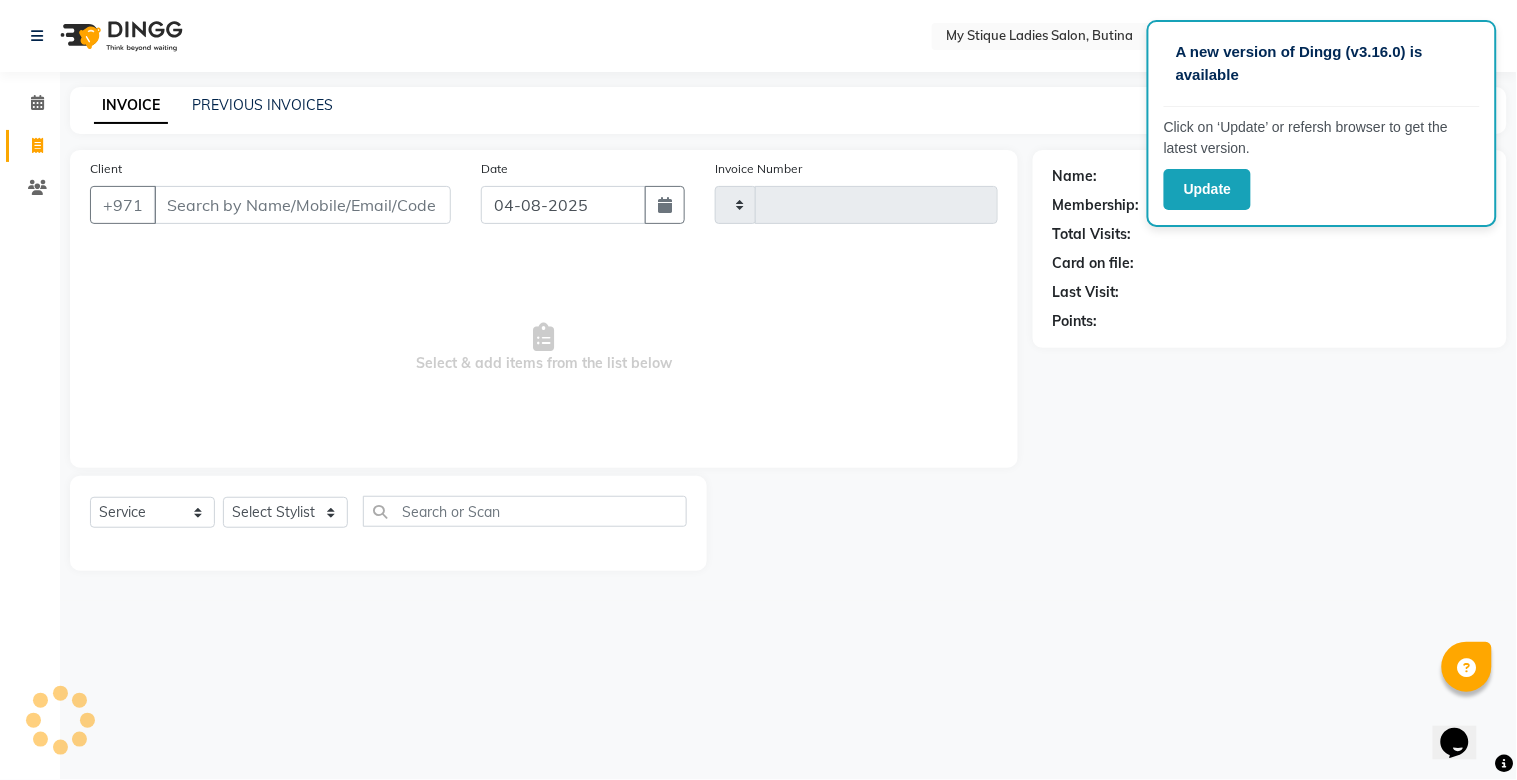 type on "0804" 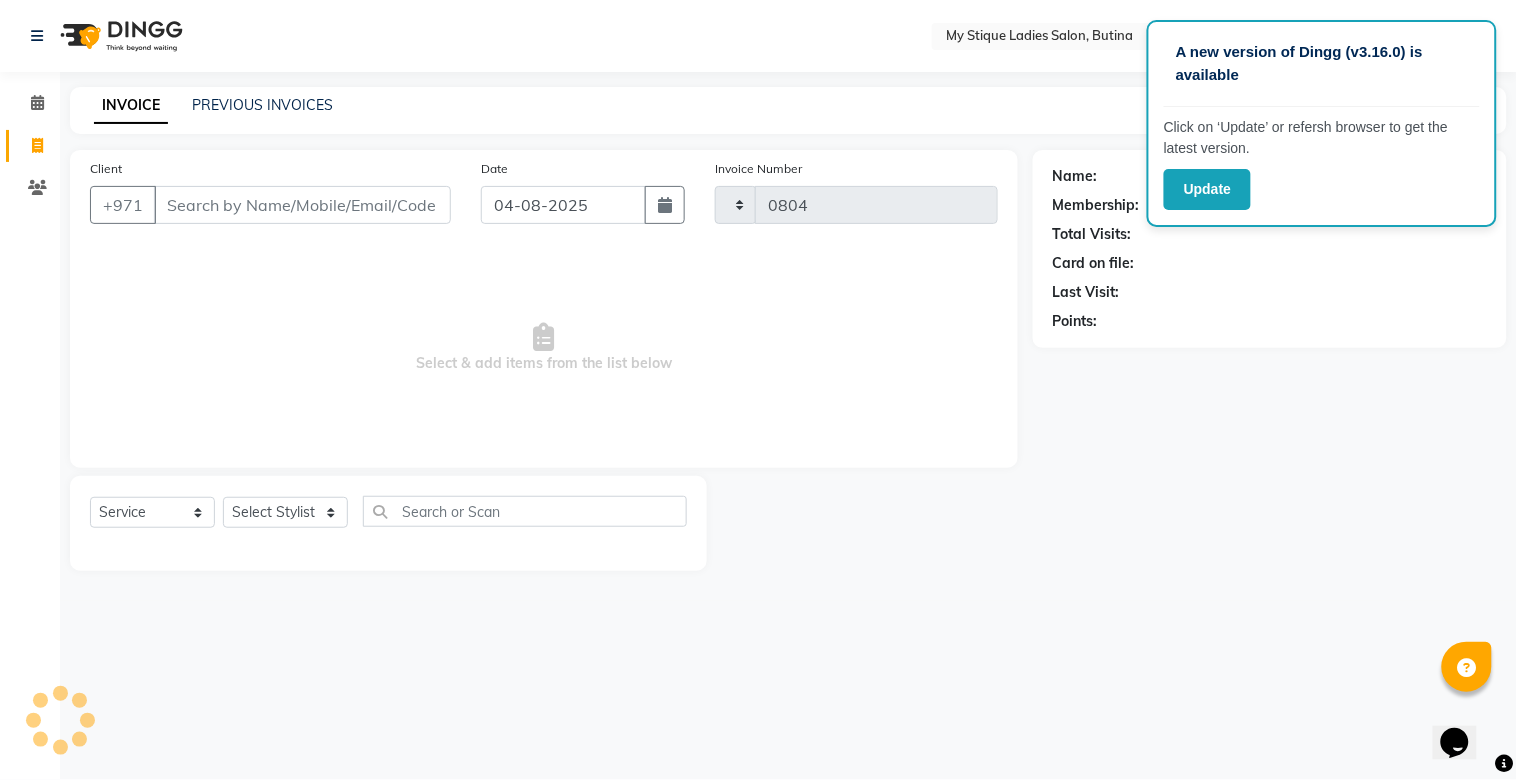 select on "7457" 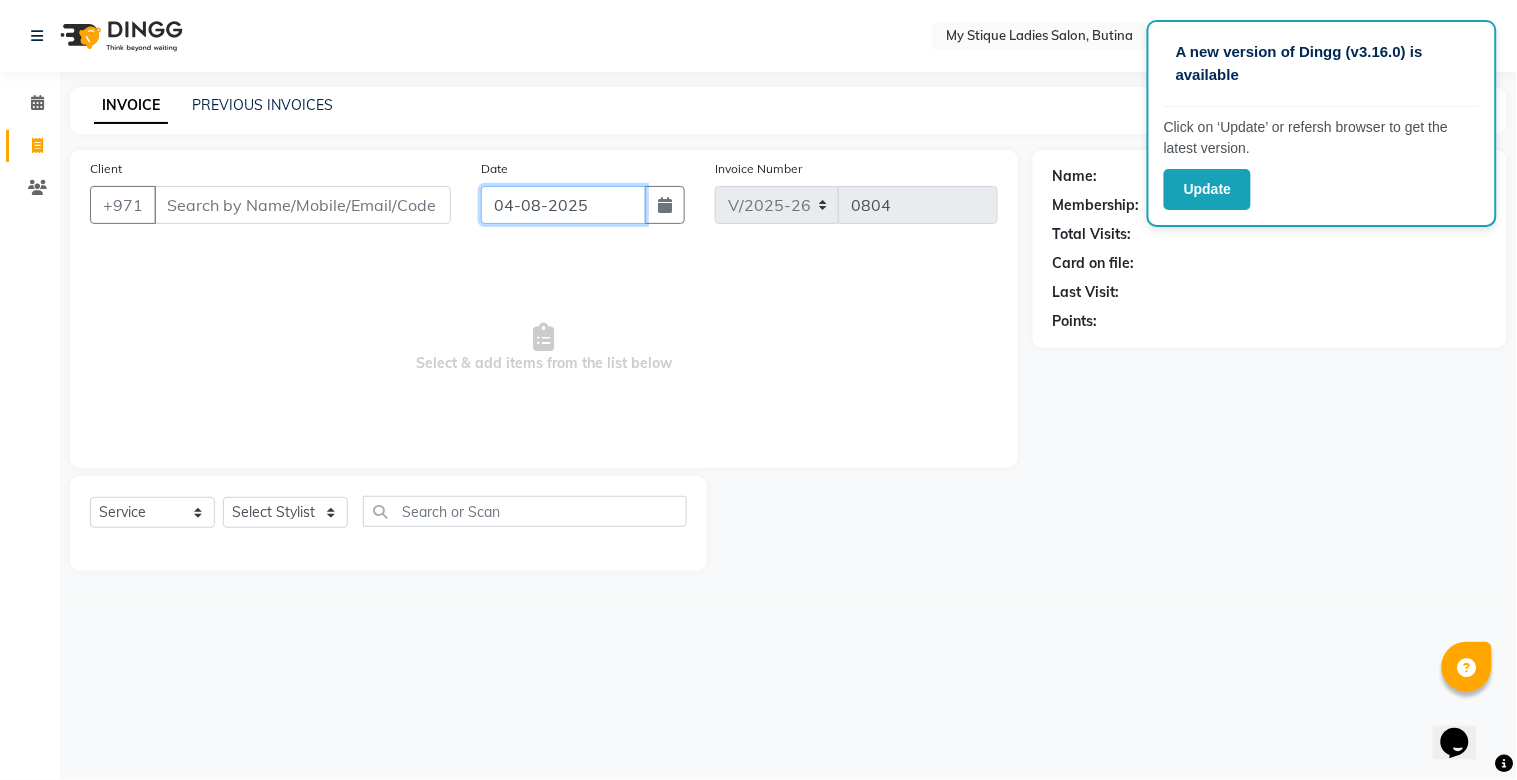 click on "04-08-2025" 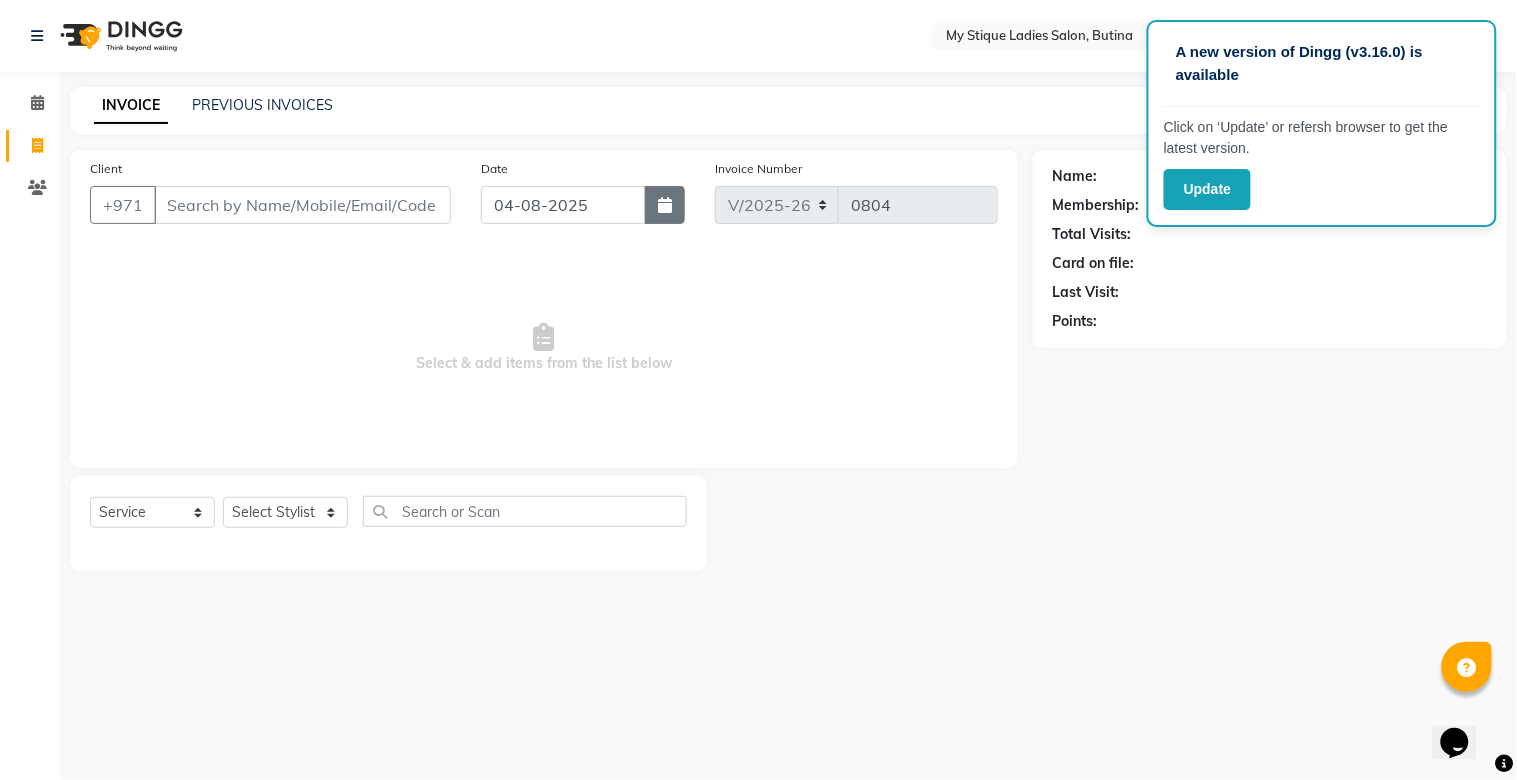 select on "8" 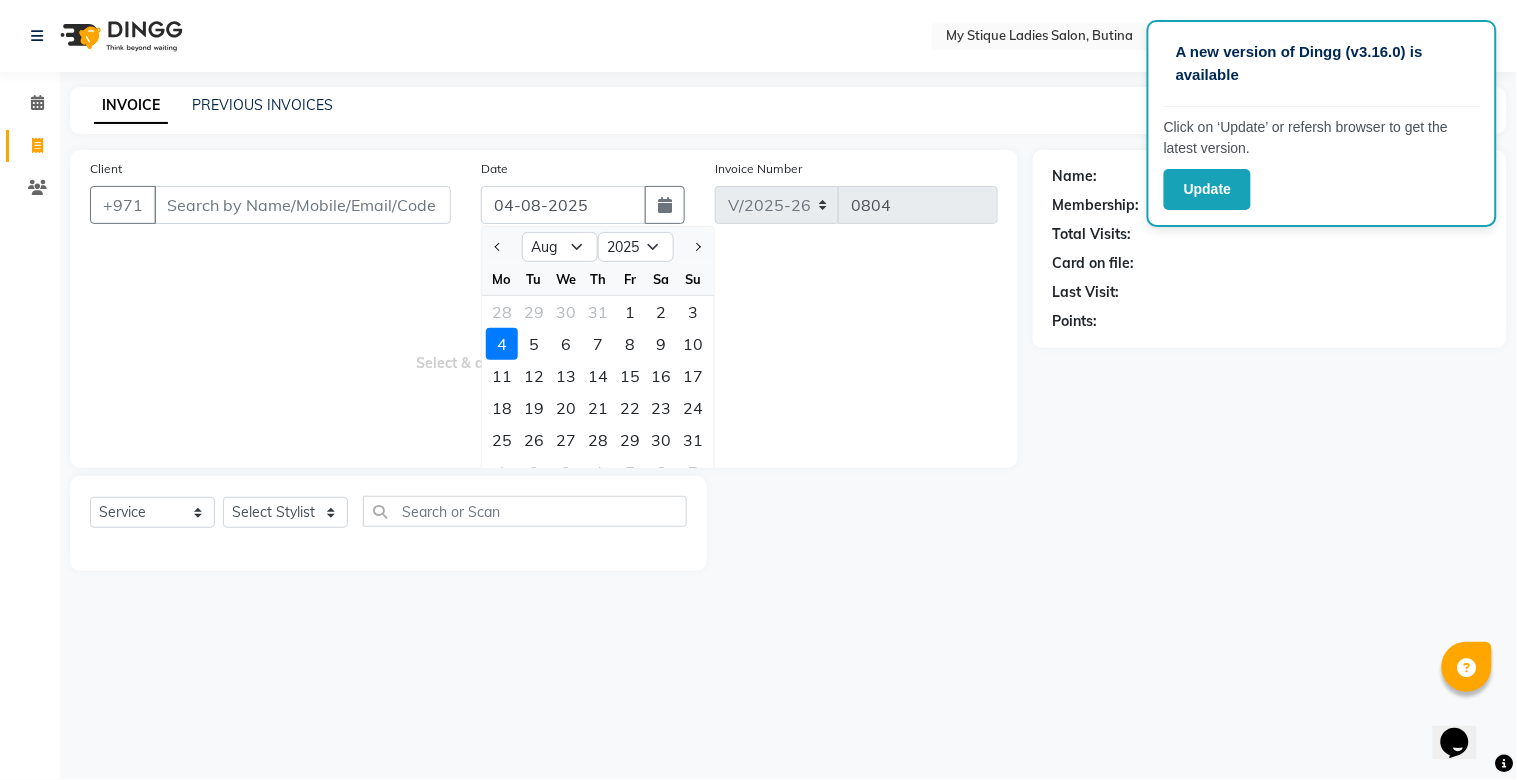 drag, startPoint x: 97, startPoint y: 131, endPoint x: 45, endPoint y: 128, distance: 52.086468 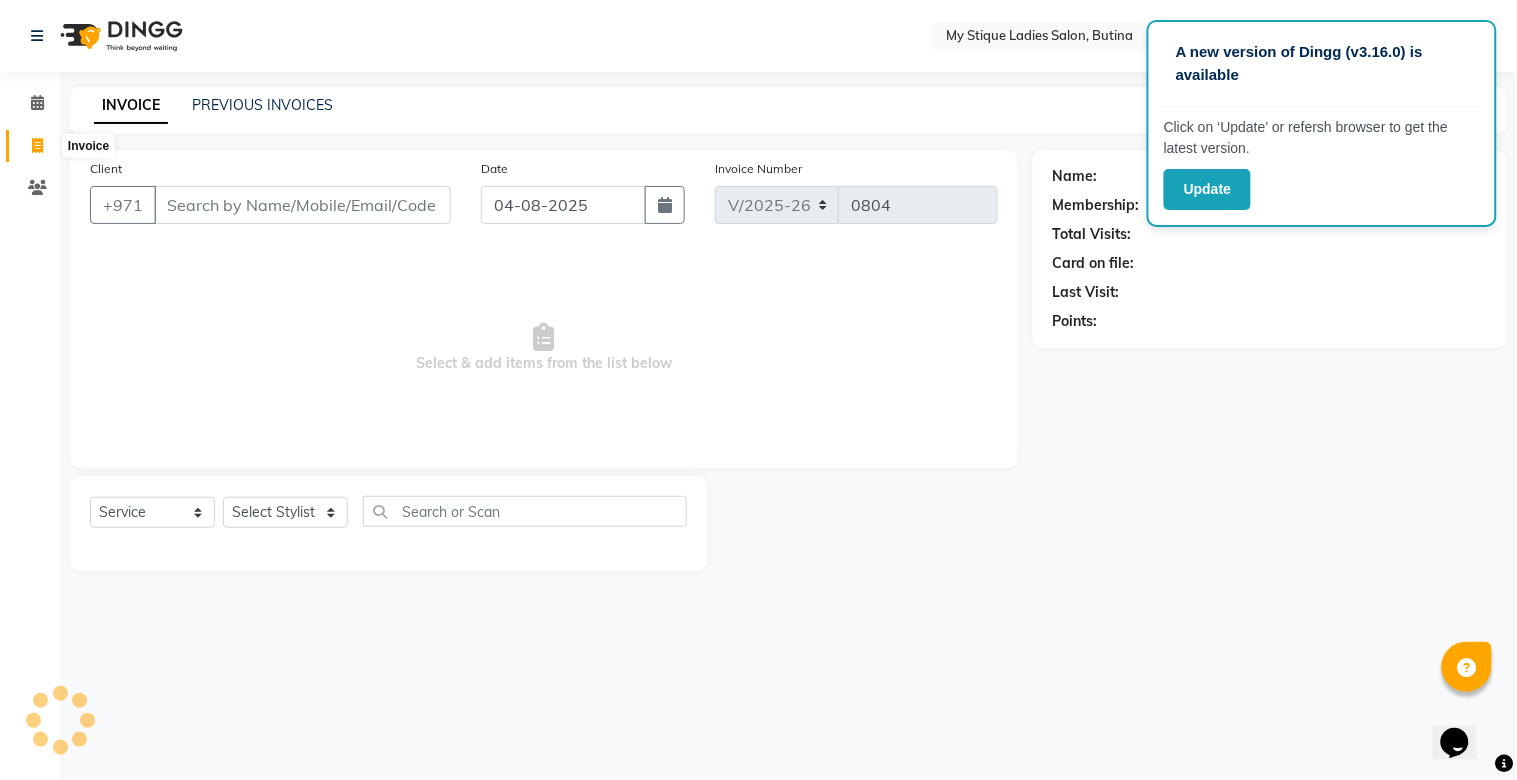 click 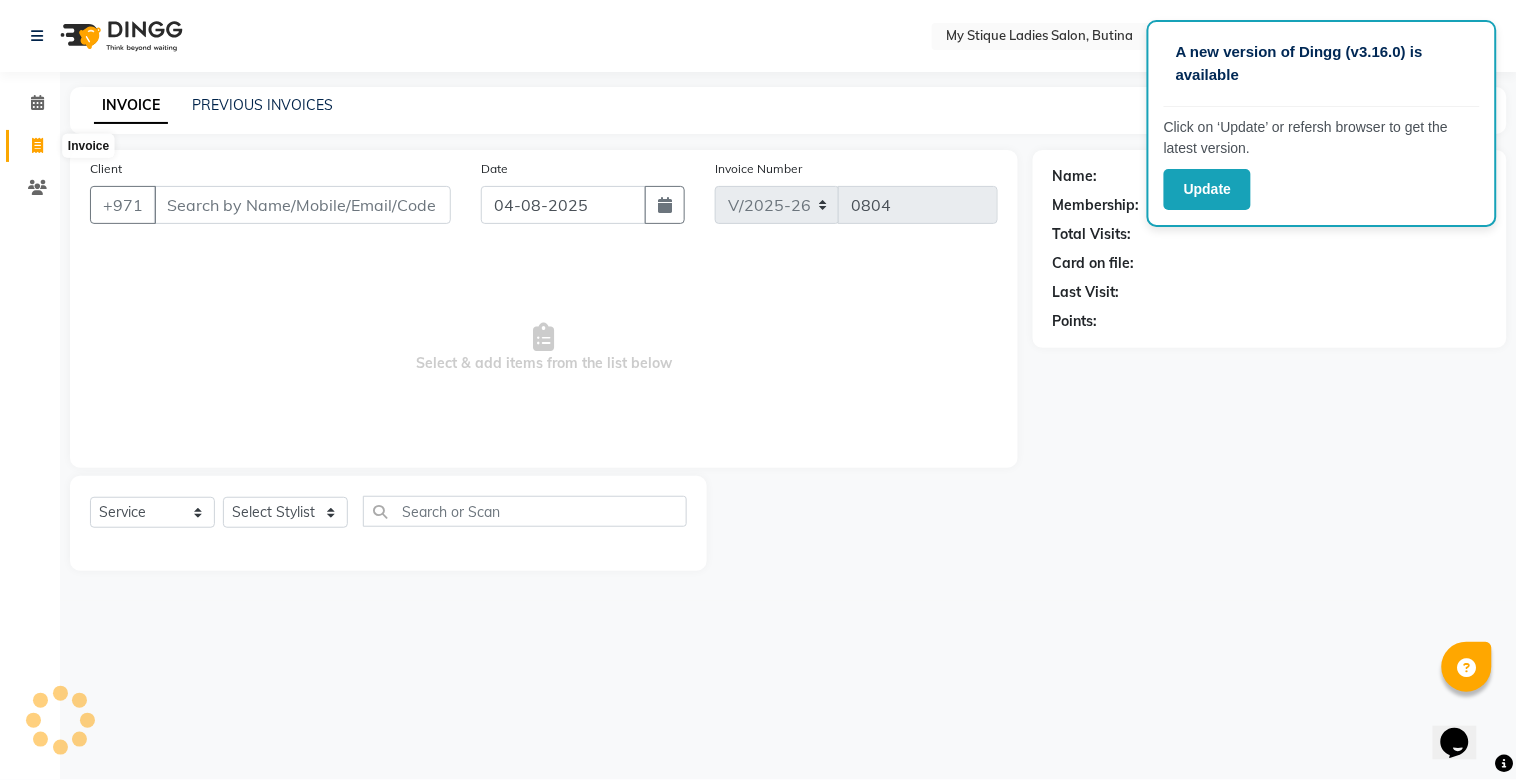 select on "7457" 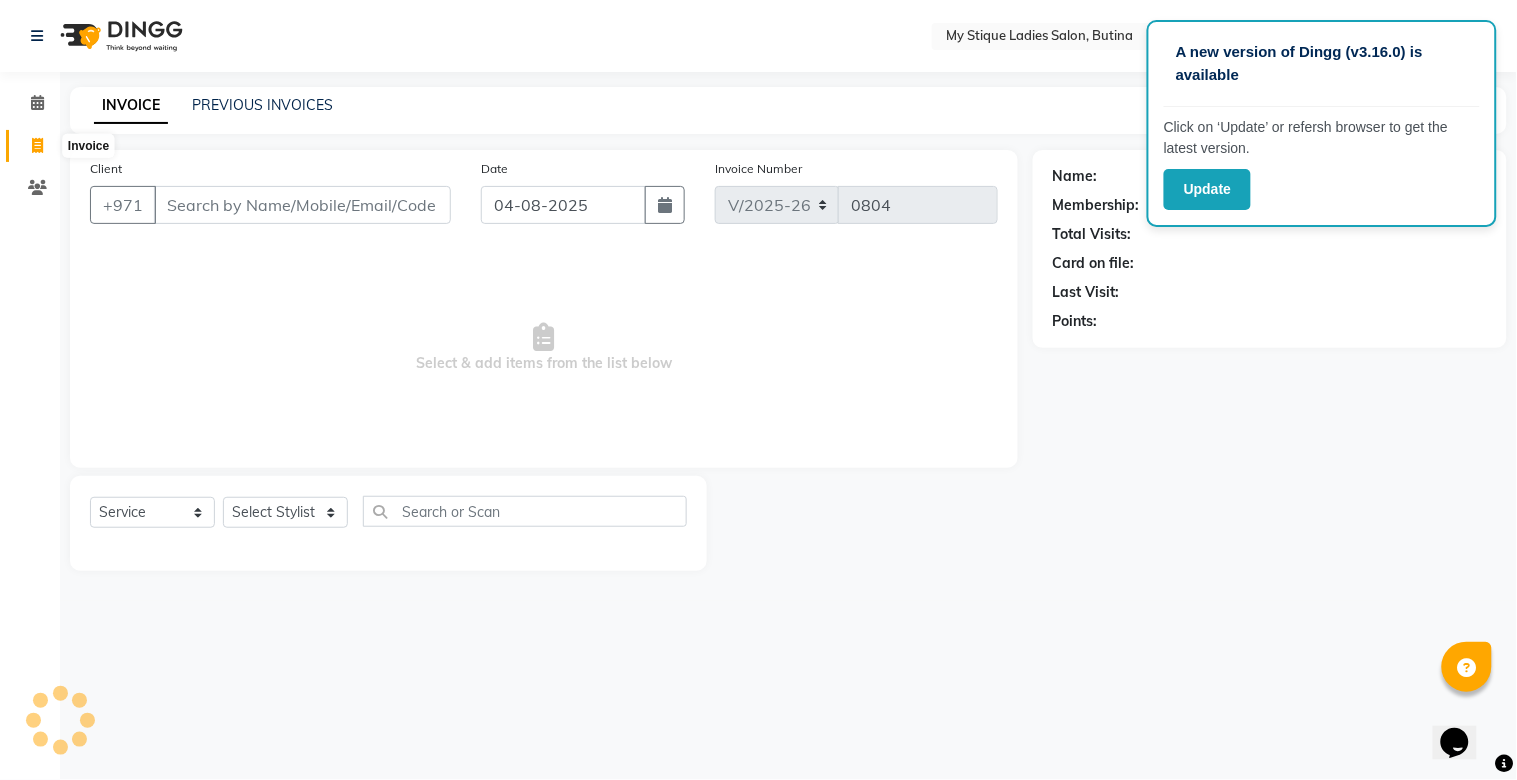 select on "service" 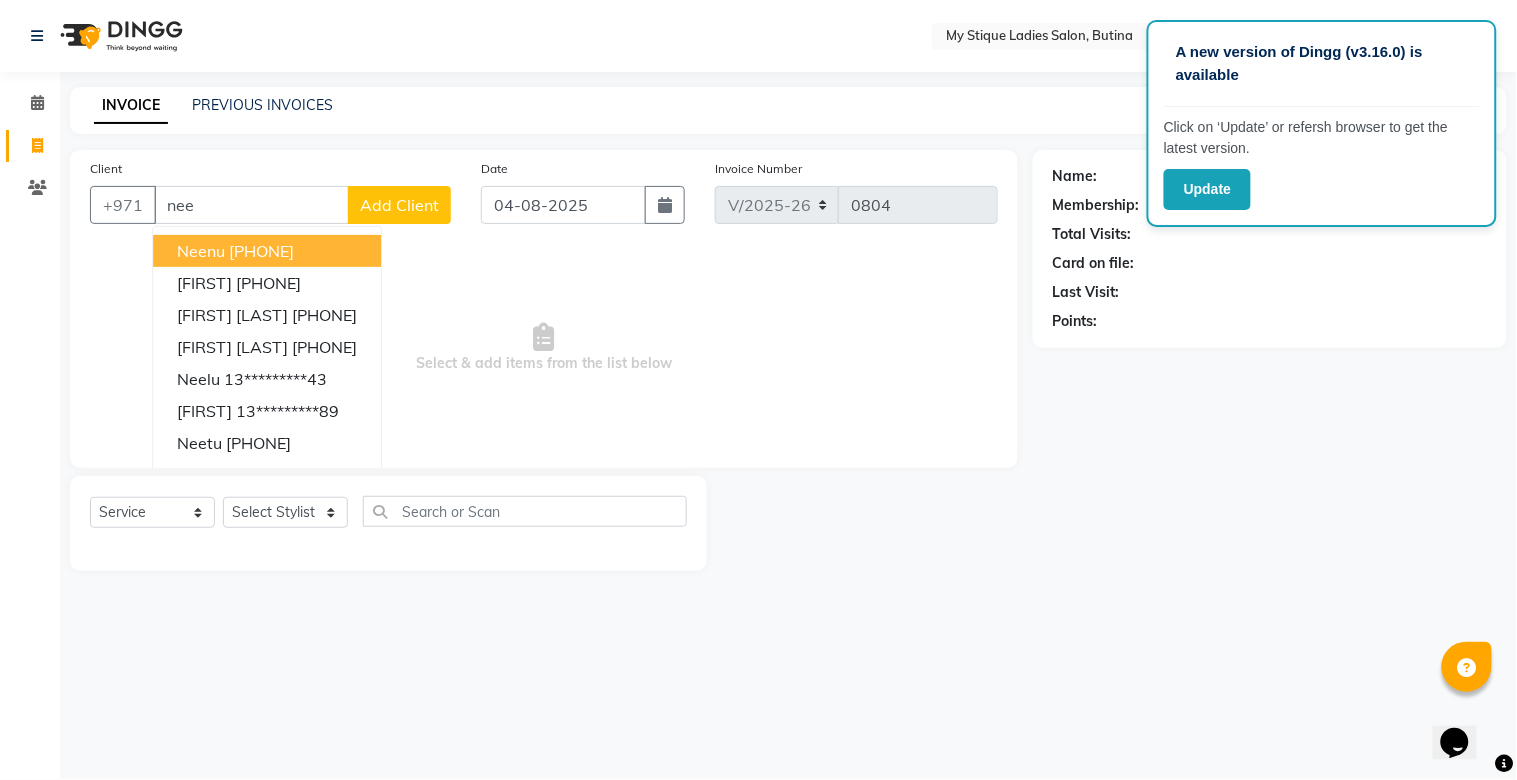 click on "Neenu" at bounding box center (201, 251) 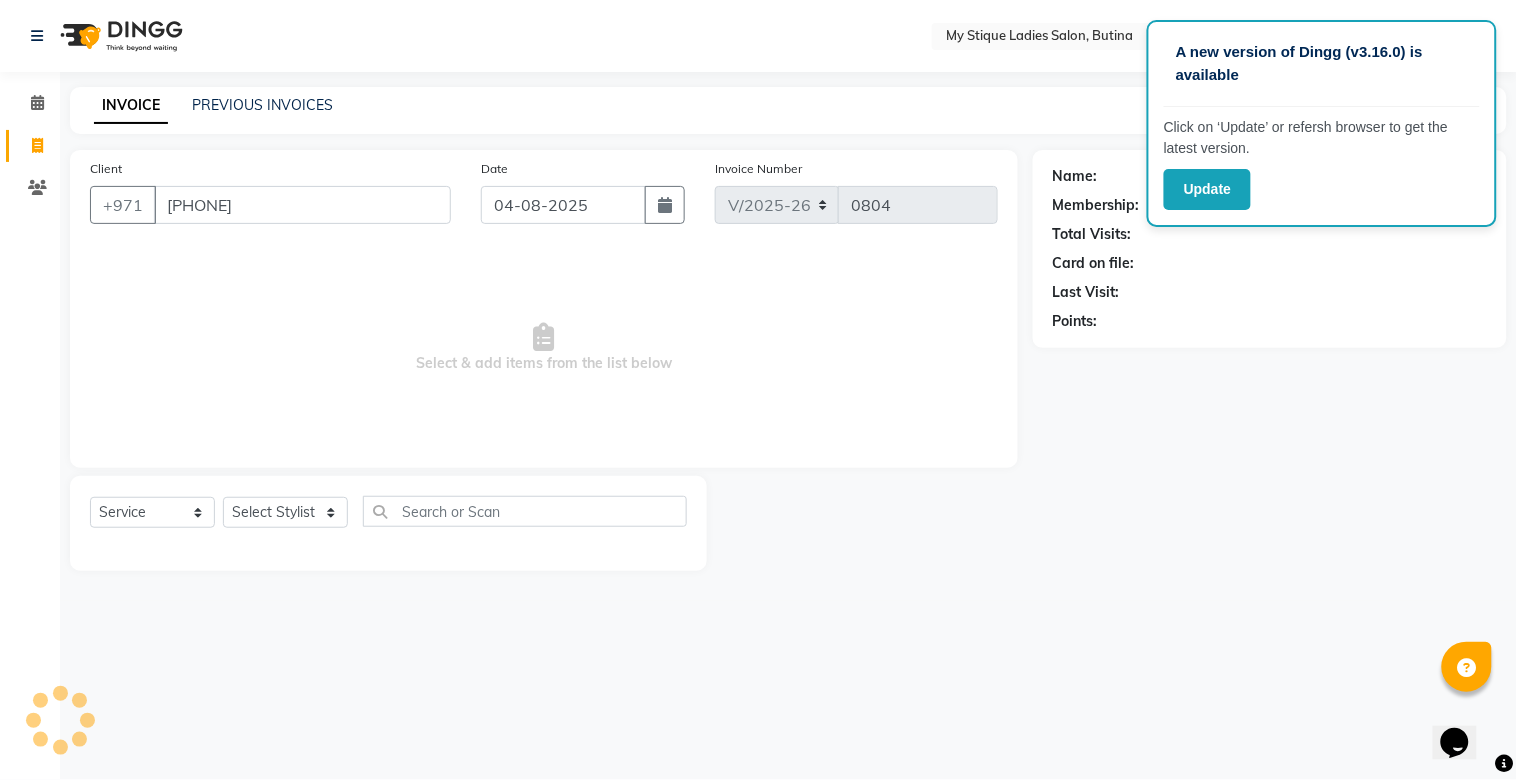 type on "[PHONE]" 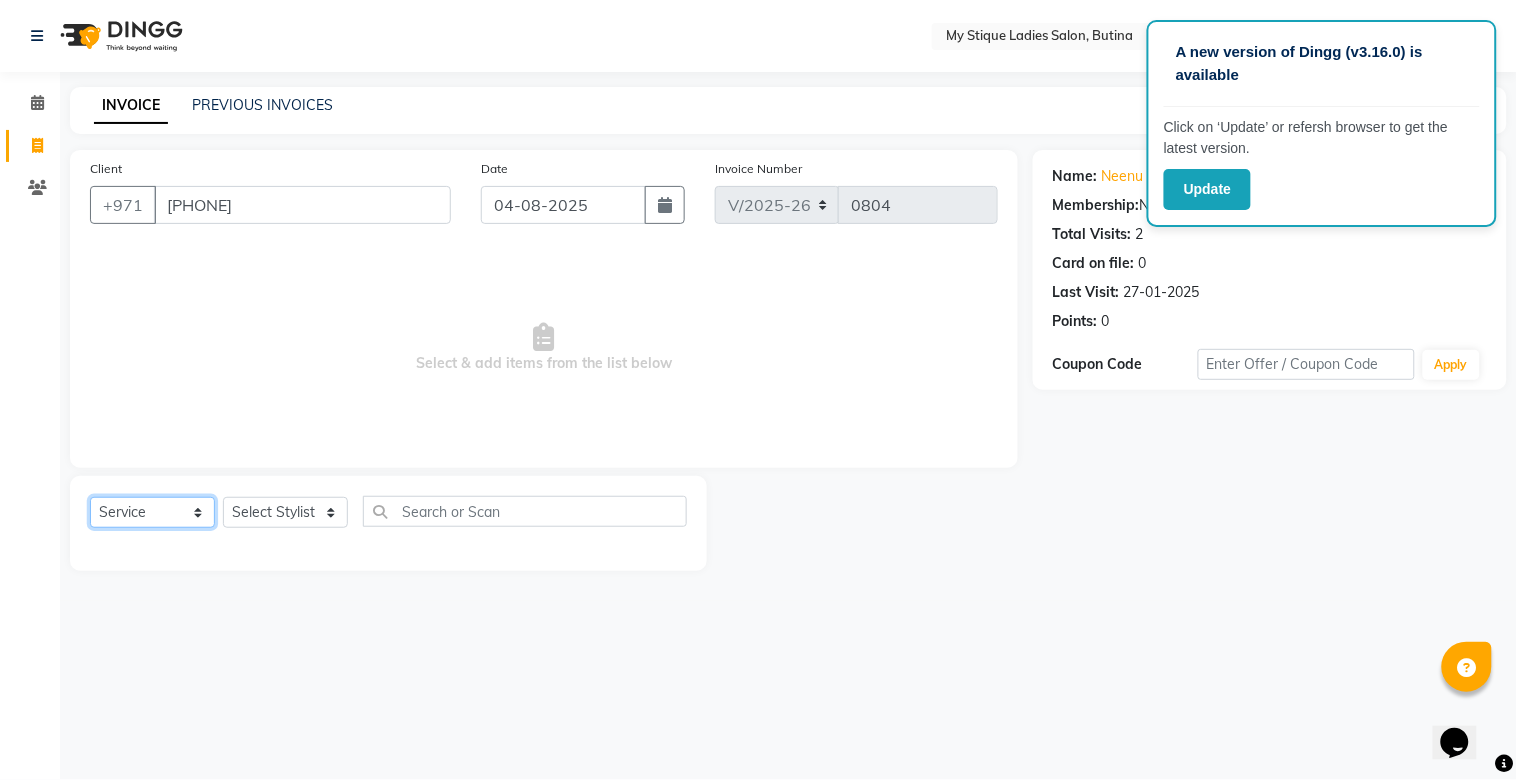 click on "Select  Service  Product  Membership  Package Voucher Prepaid Gift Card" 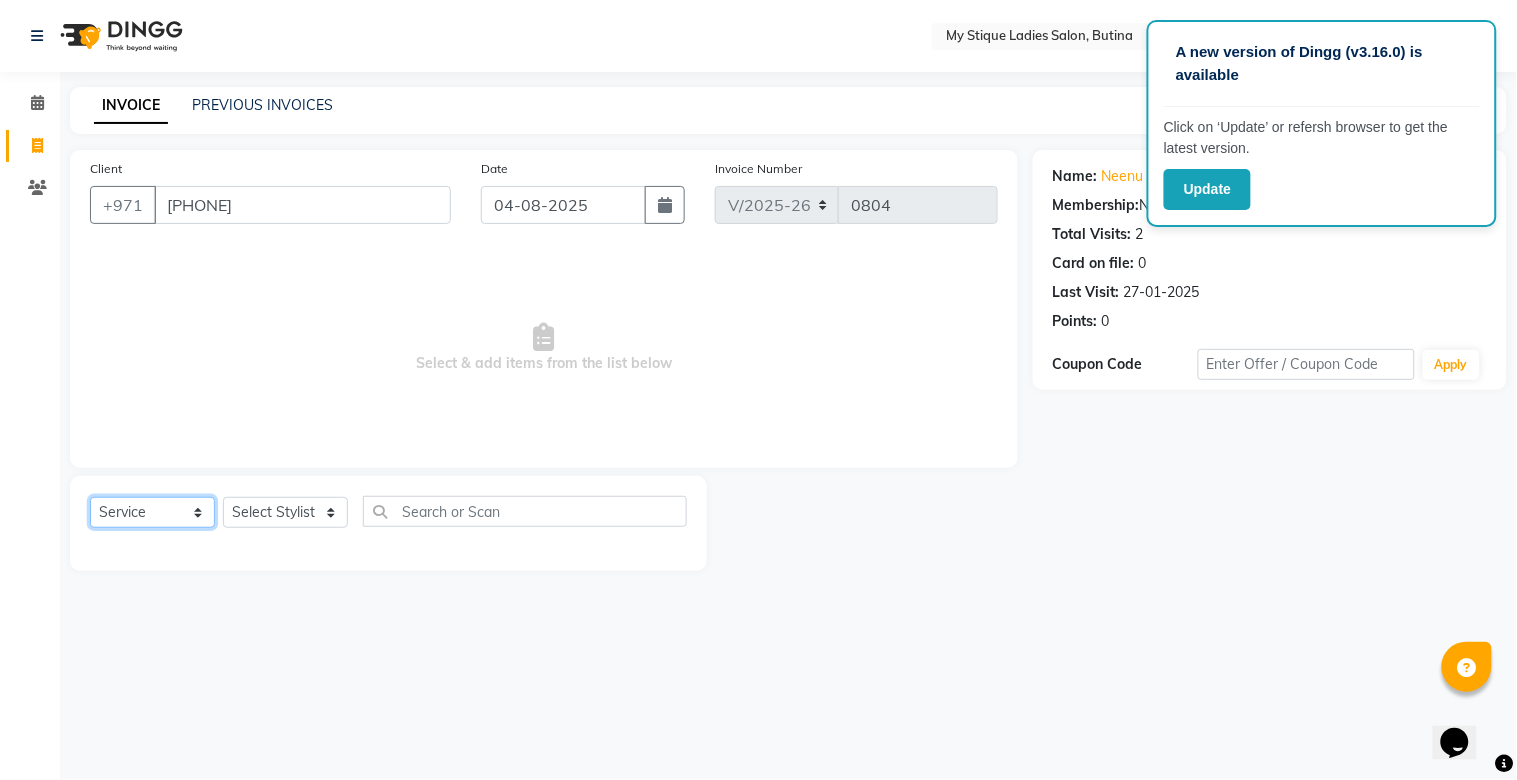 select on "package" 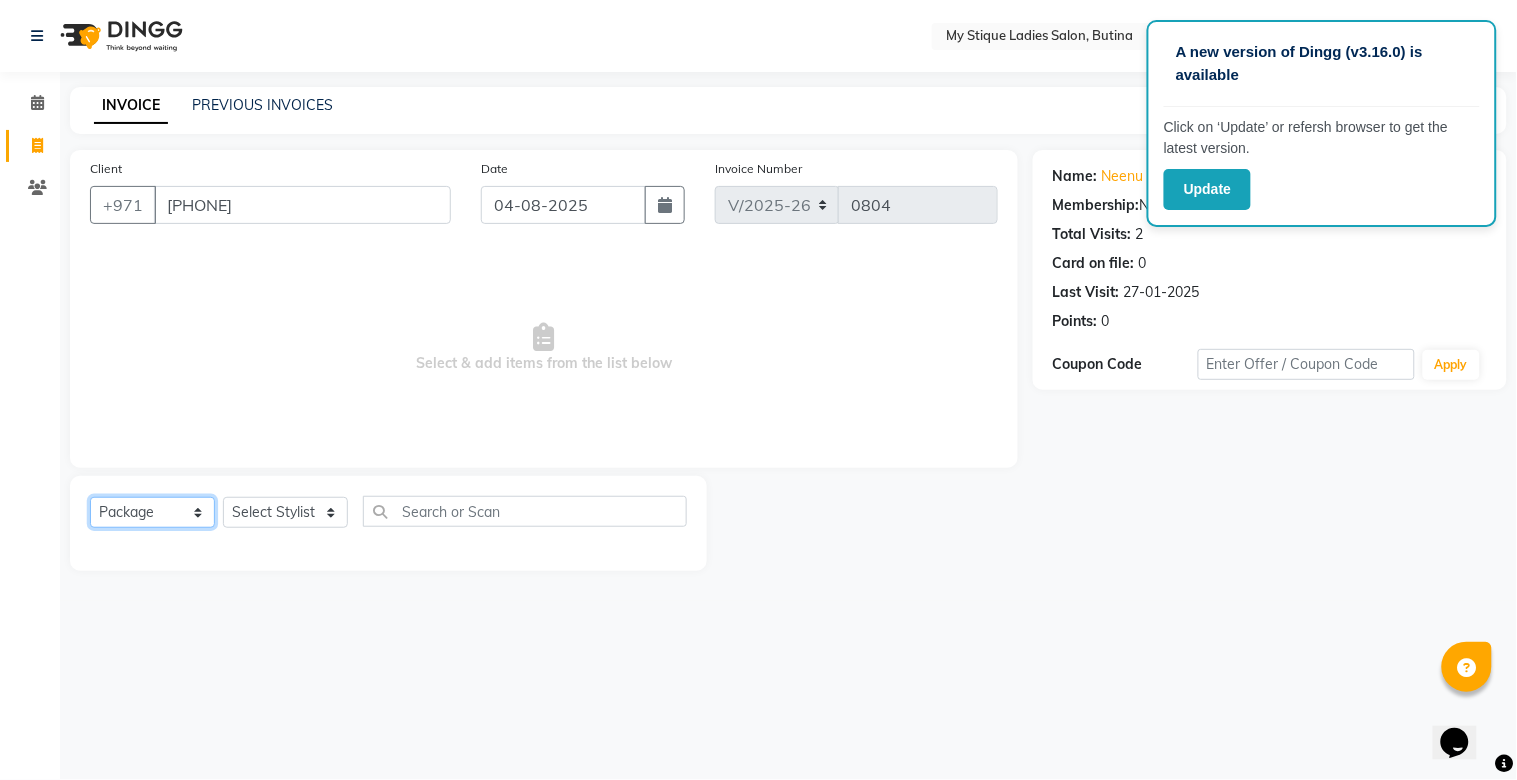 click on "Select  Service  Product  Membership  Package Voucher Prepaid Gift Card" 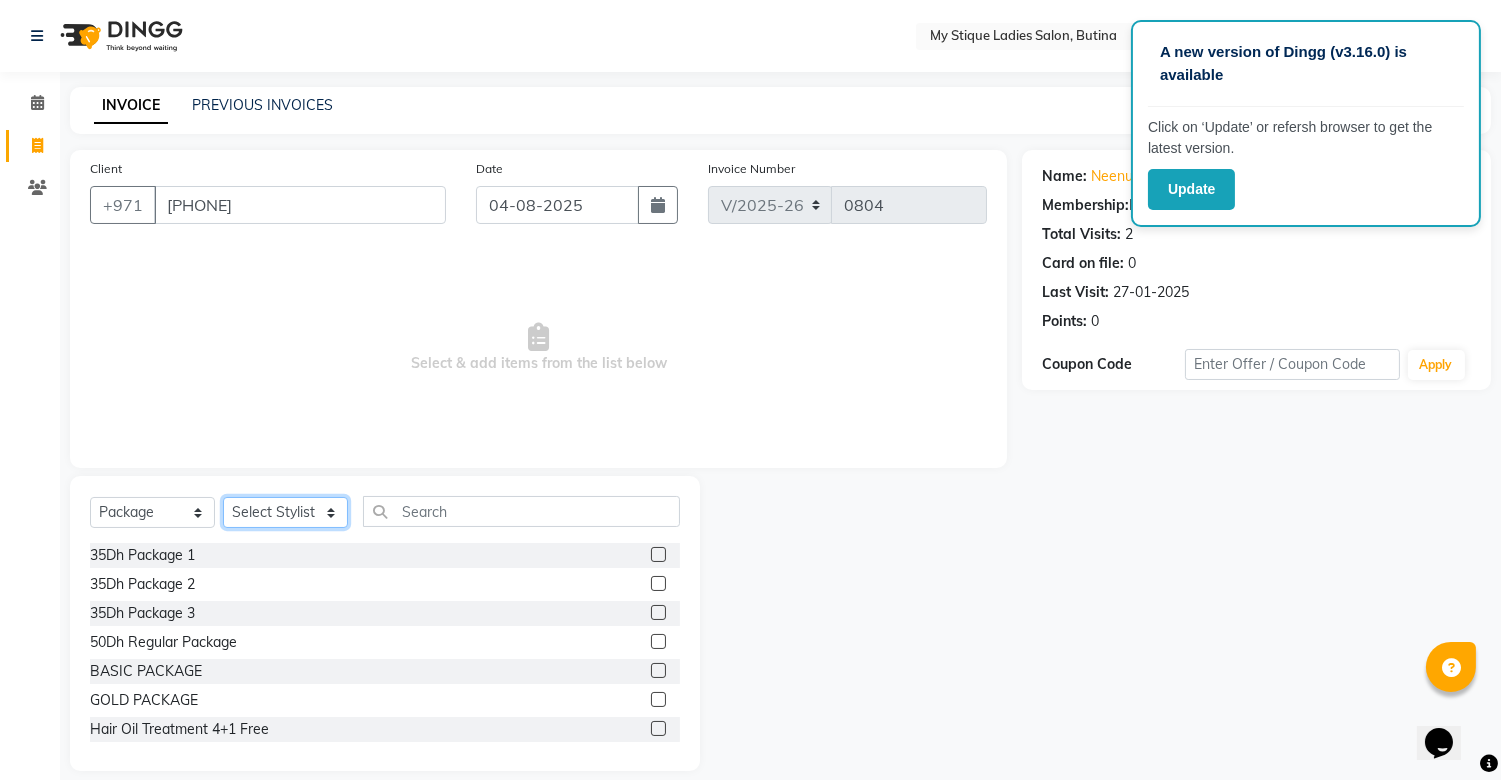 click on "Select Stylist Amanpreet Betcy Reshma Riham Sales Saritha TEMP STAFF" 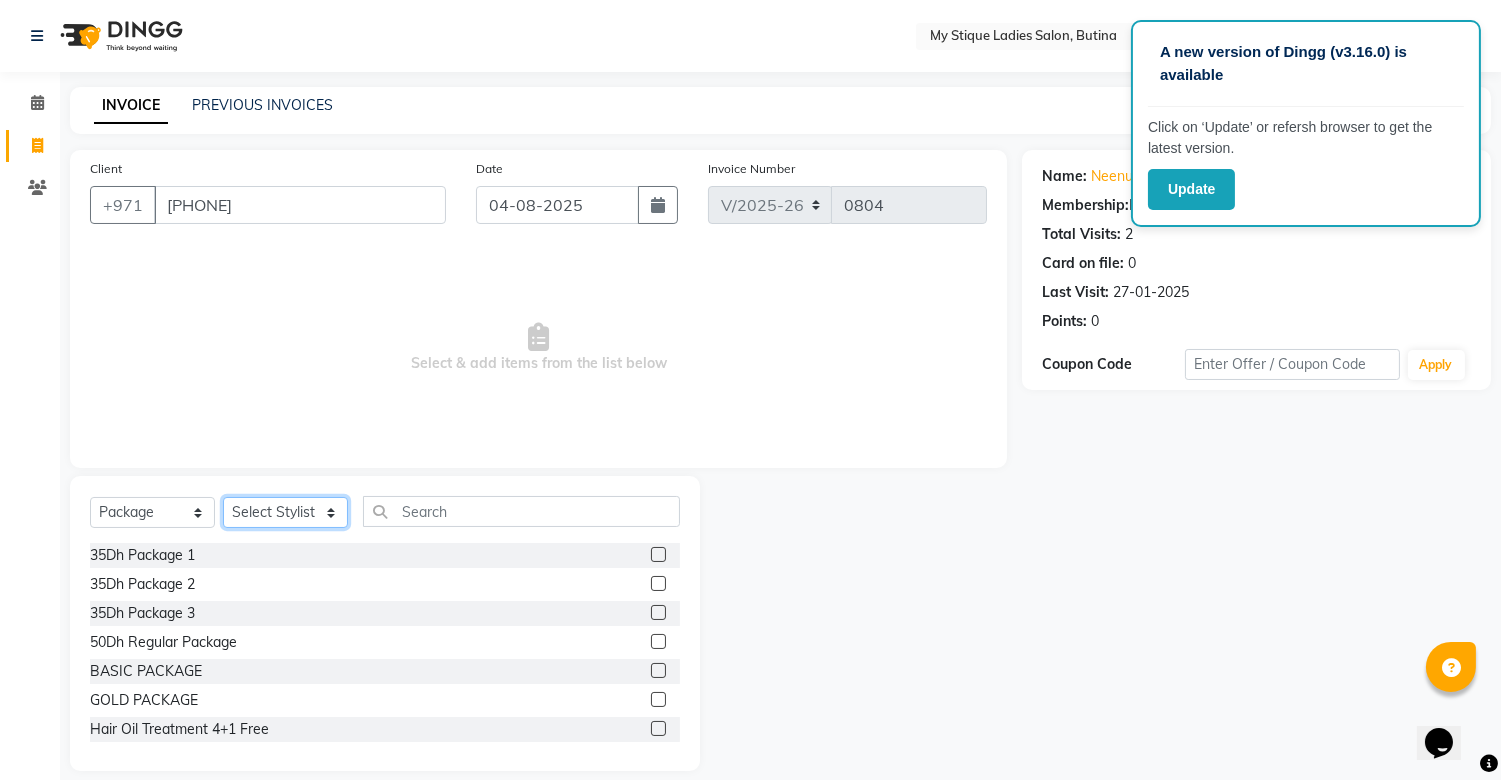 select on "83495" 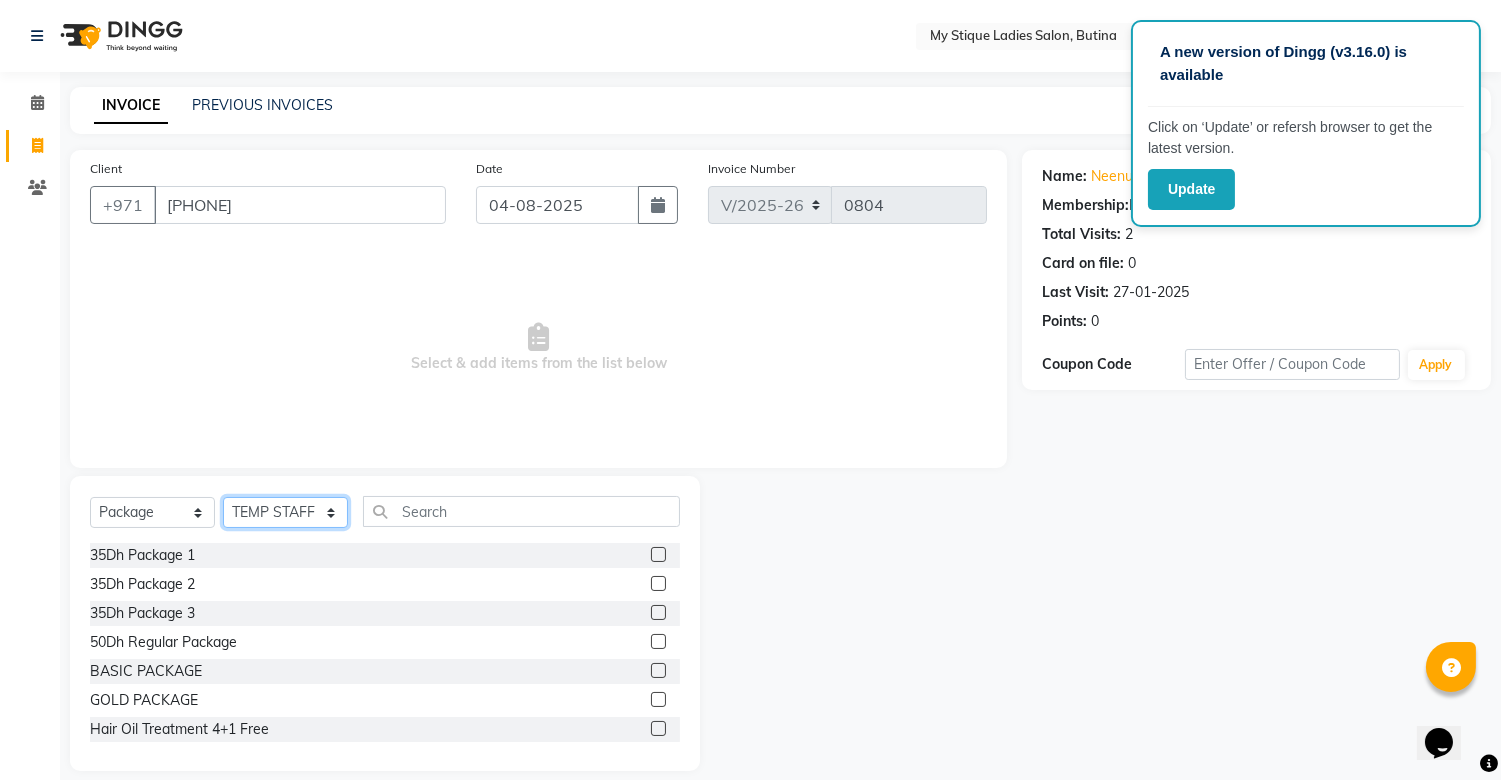 click on "Select Stylist Amanpreet Betcy Reshma Riham Sales Saritha TEMP STAFF" 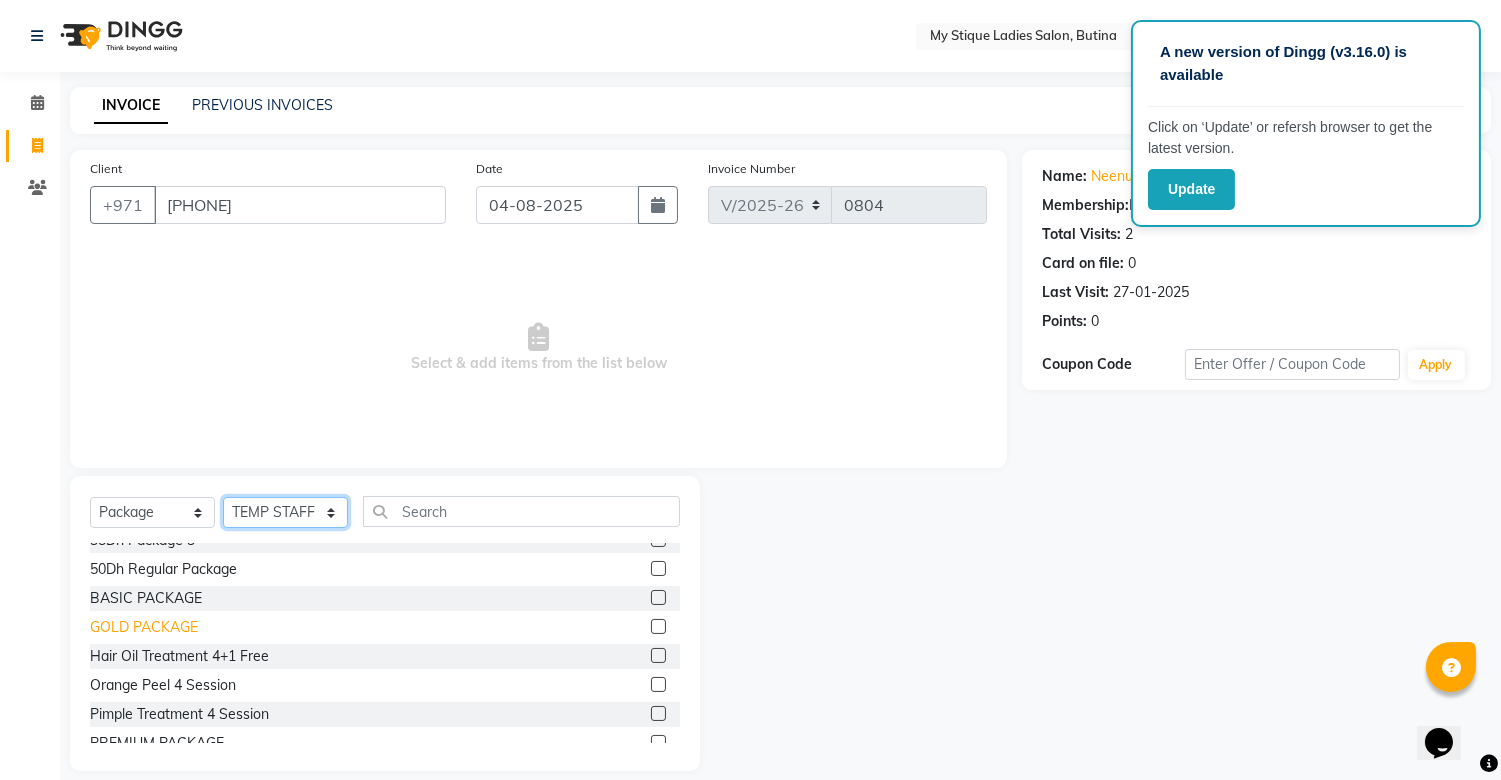 scroll, scrollTop: 111, scrollLeft: 0, axis: vertical 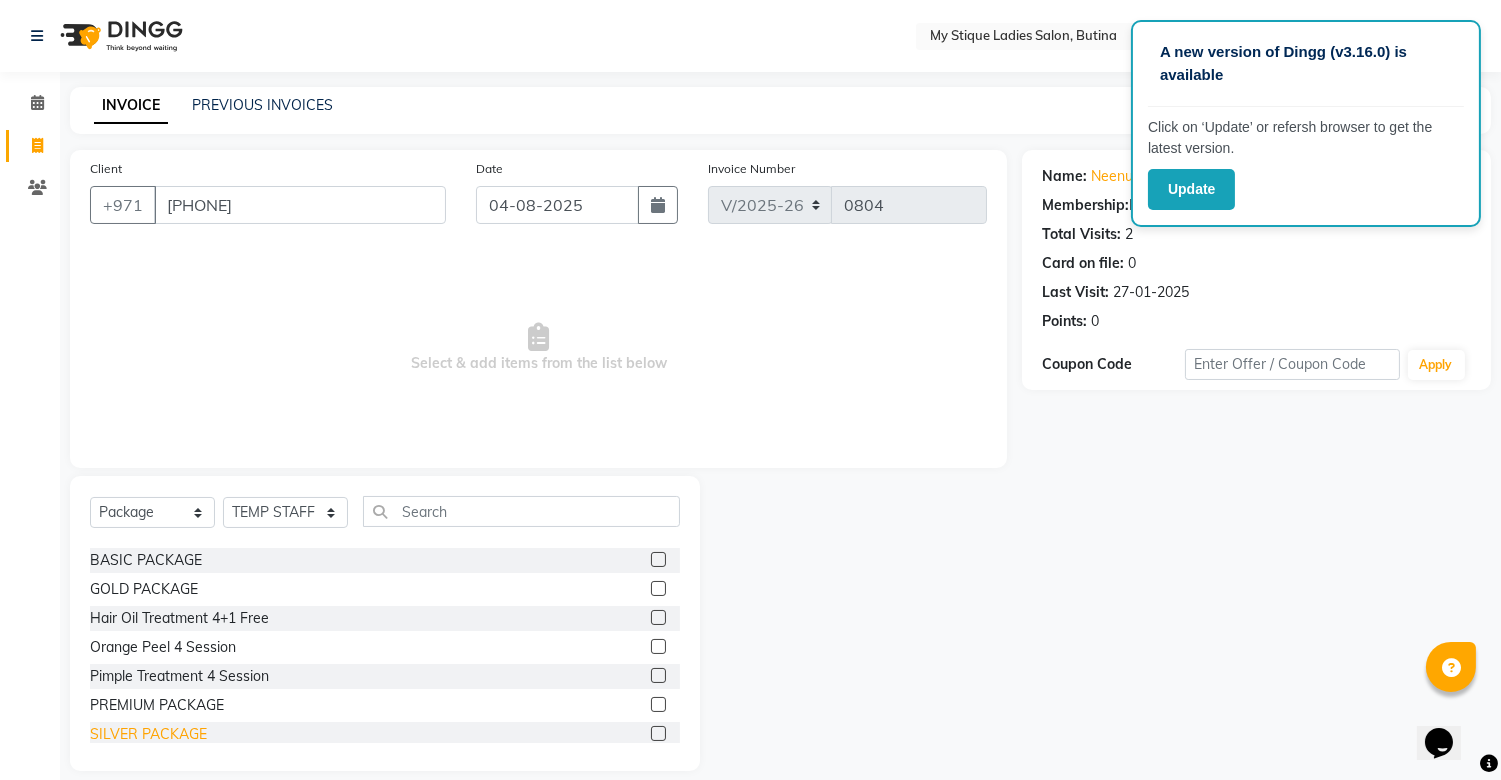 click on "SILVER PACKAGE" 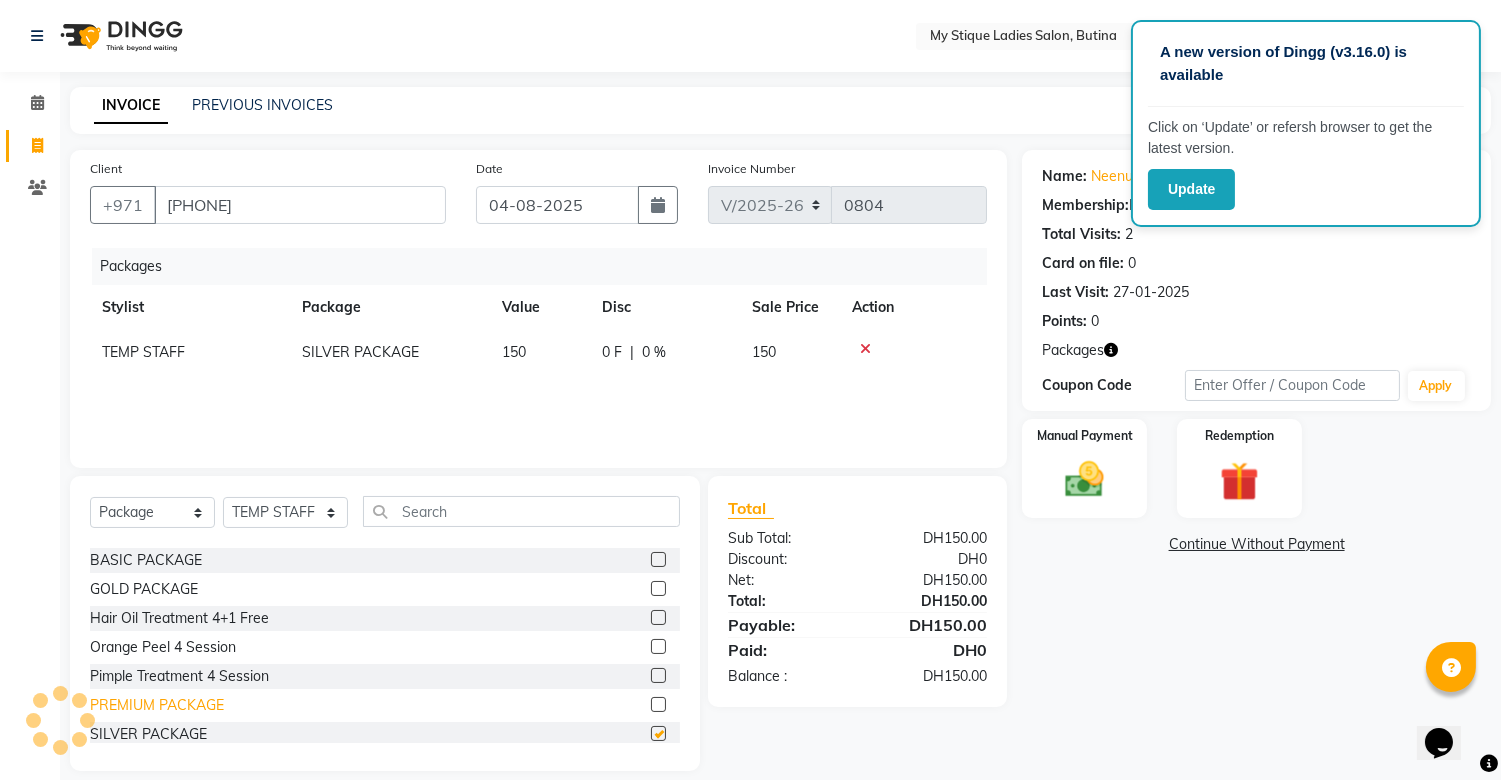 checkbox on "false" 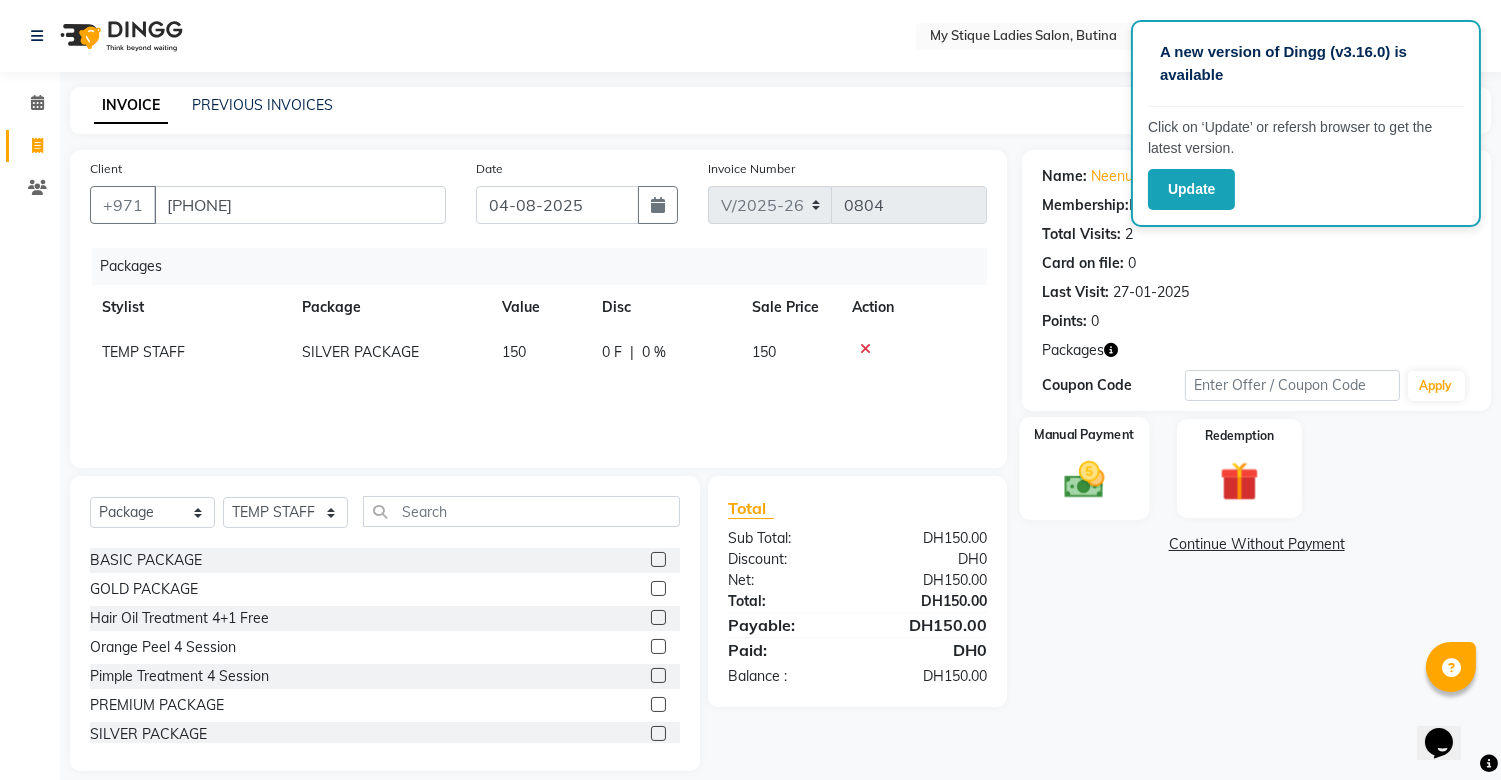 click 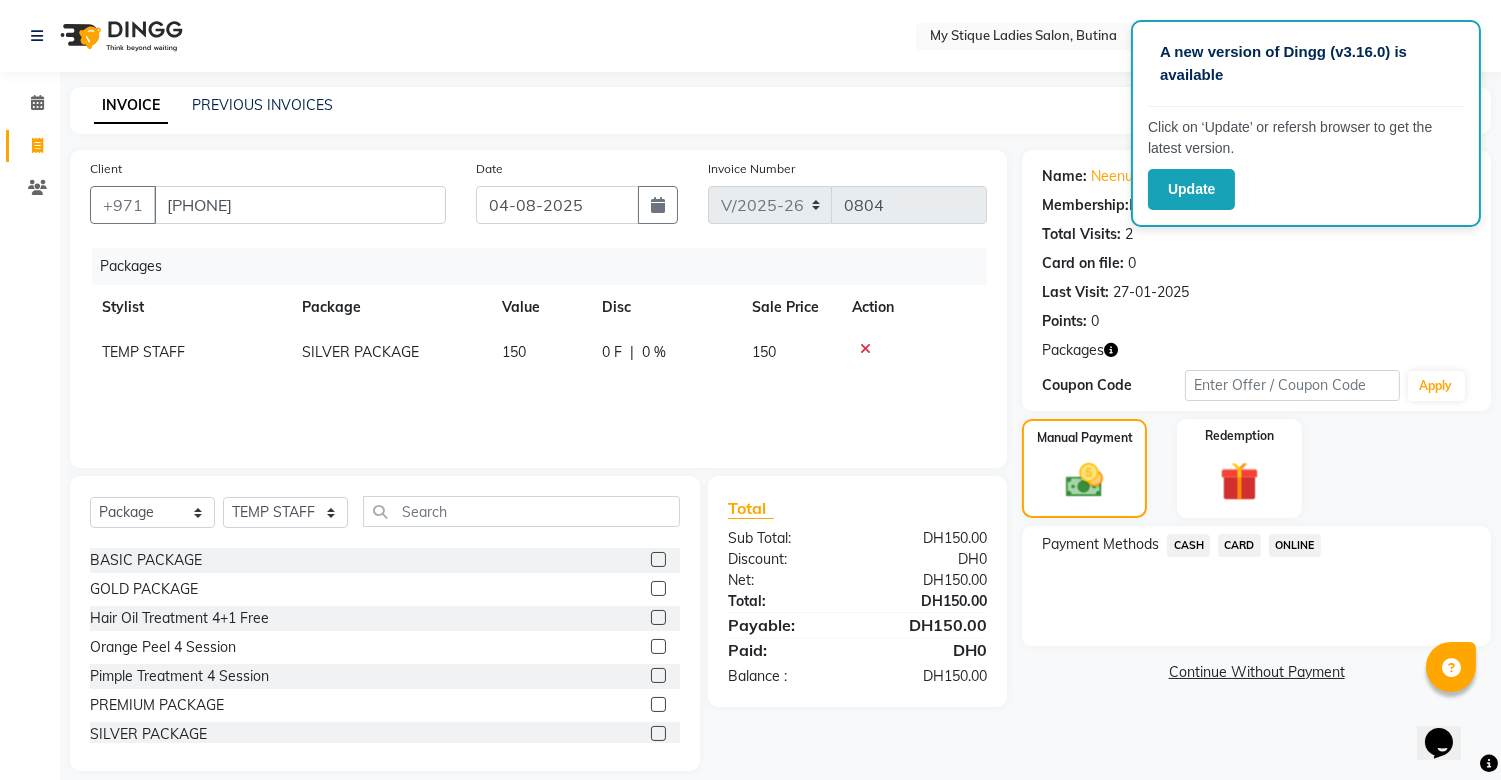 click on "CASH" 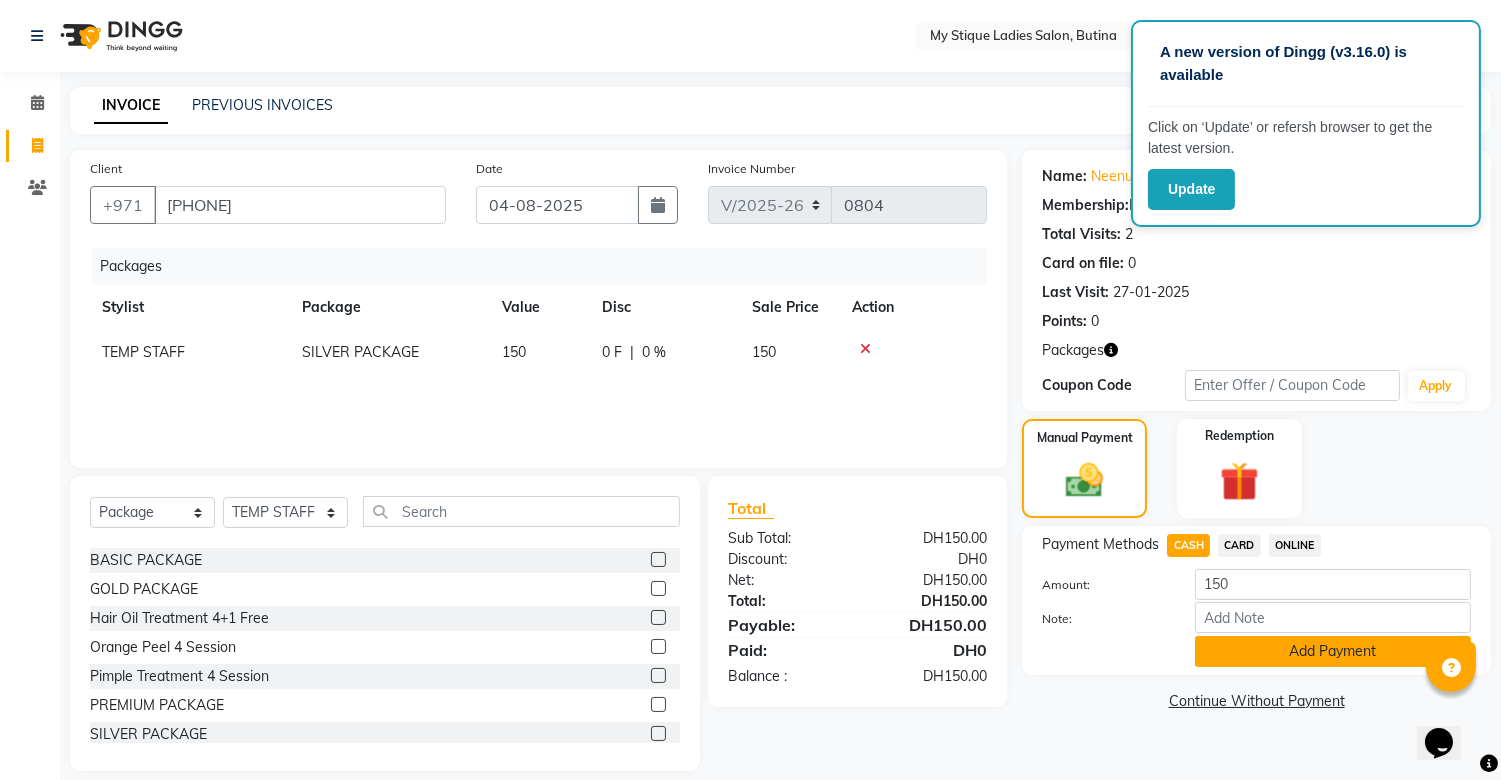 click on "Add Payment" 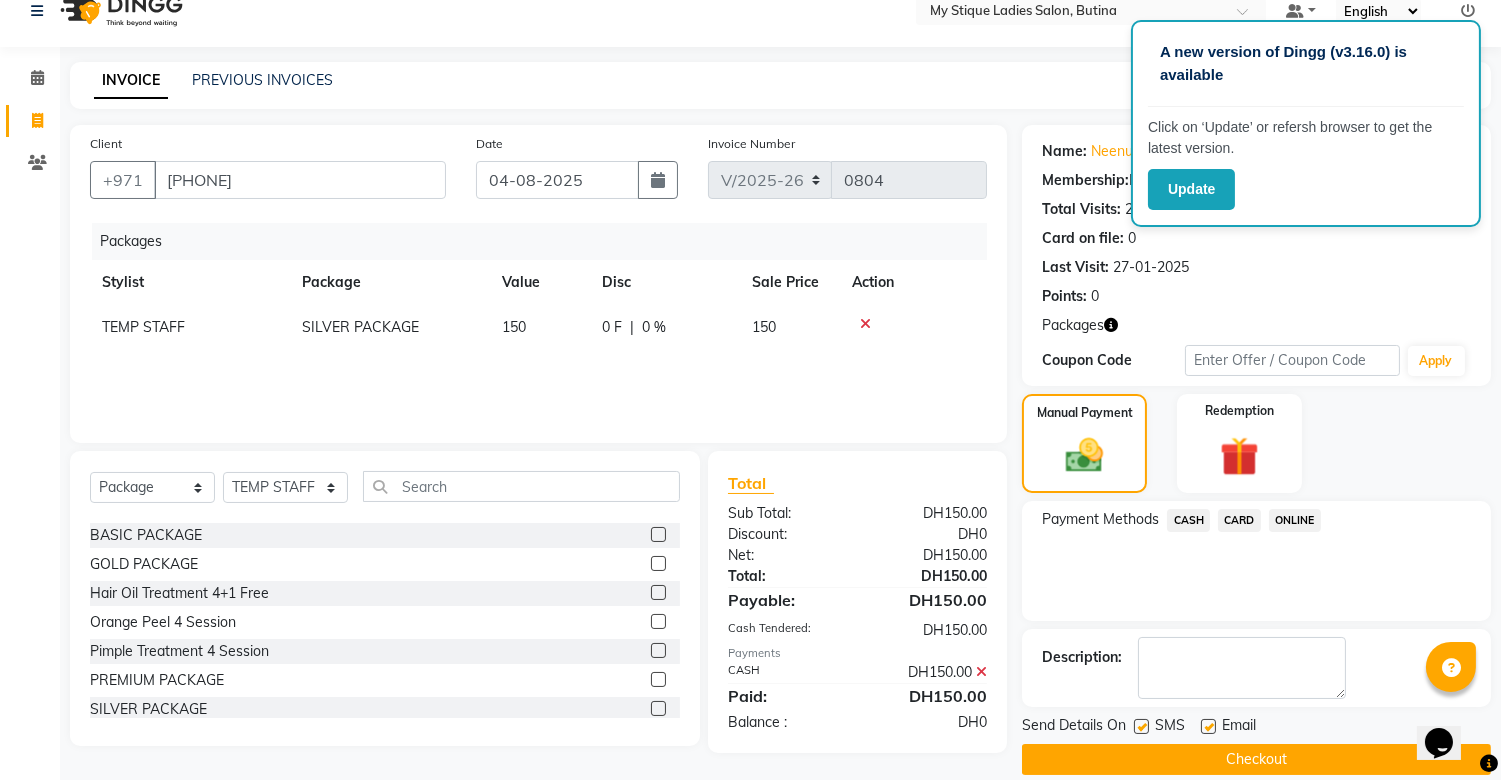 scroll, scrollTop: 50, scrollLeft: 0, axis: vertical 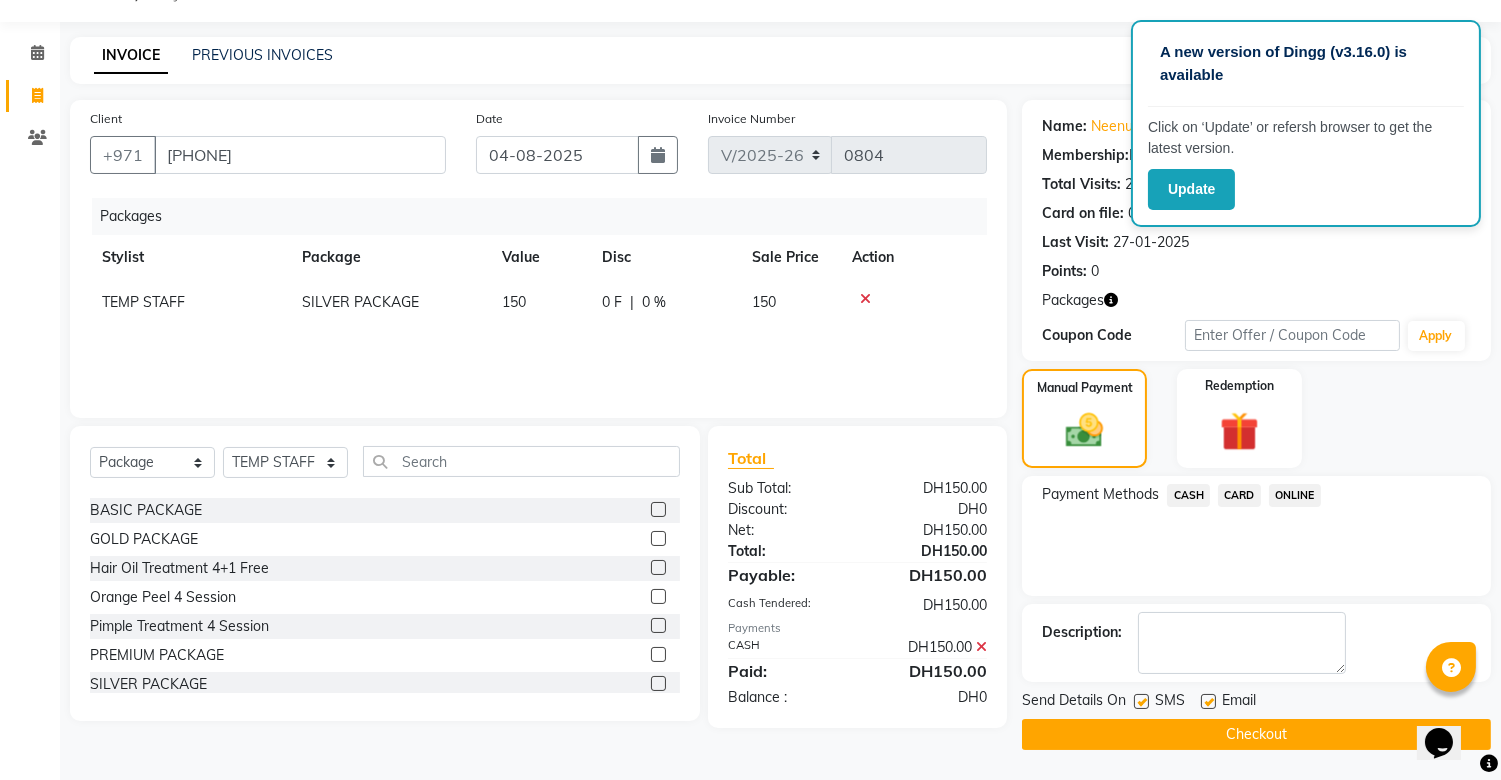 click on "Checkout" 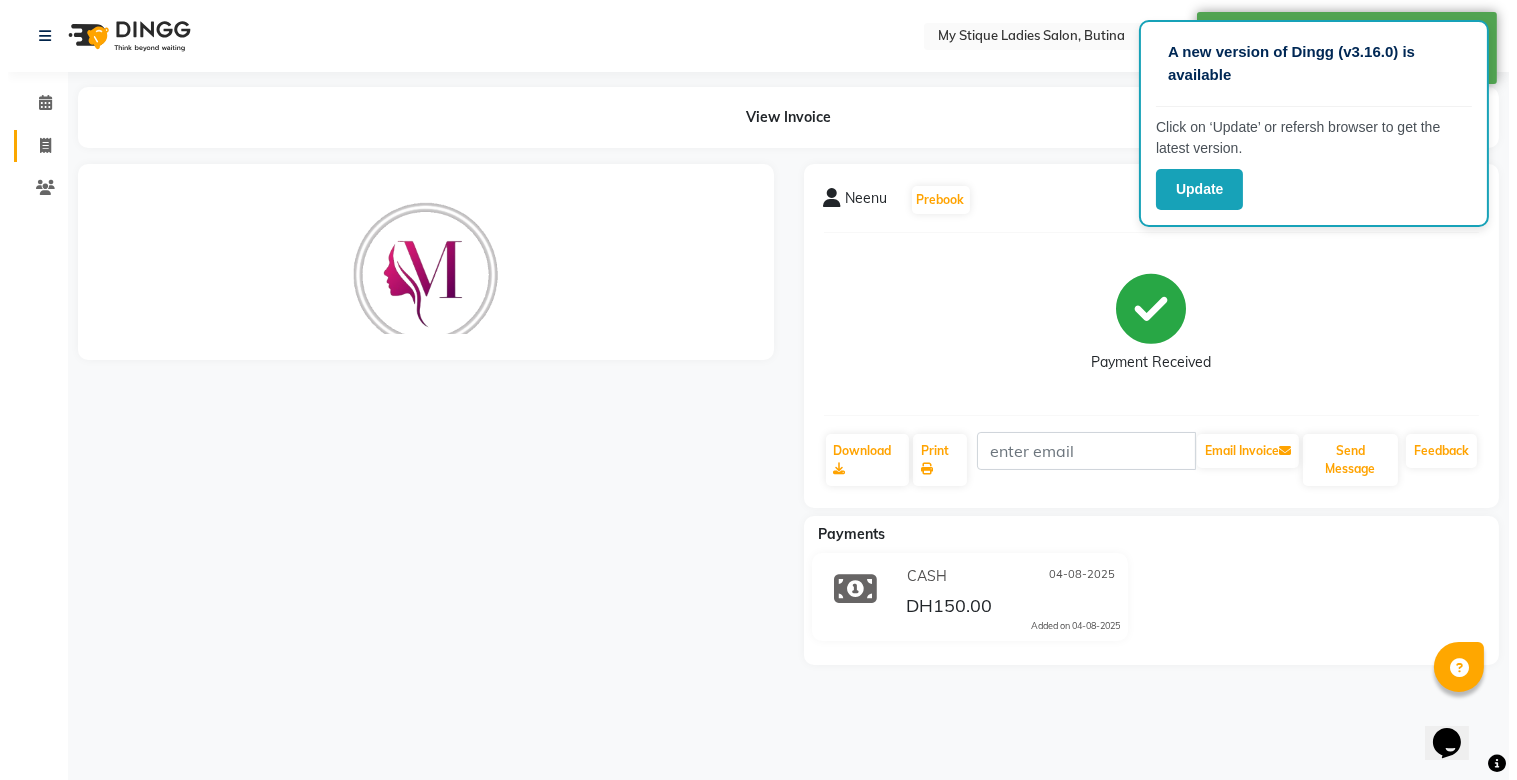 scroll, scrollTop: 0, scrollLeft: 0, axis: both 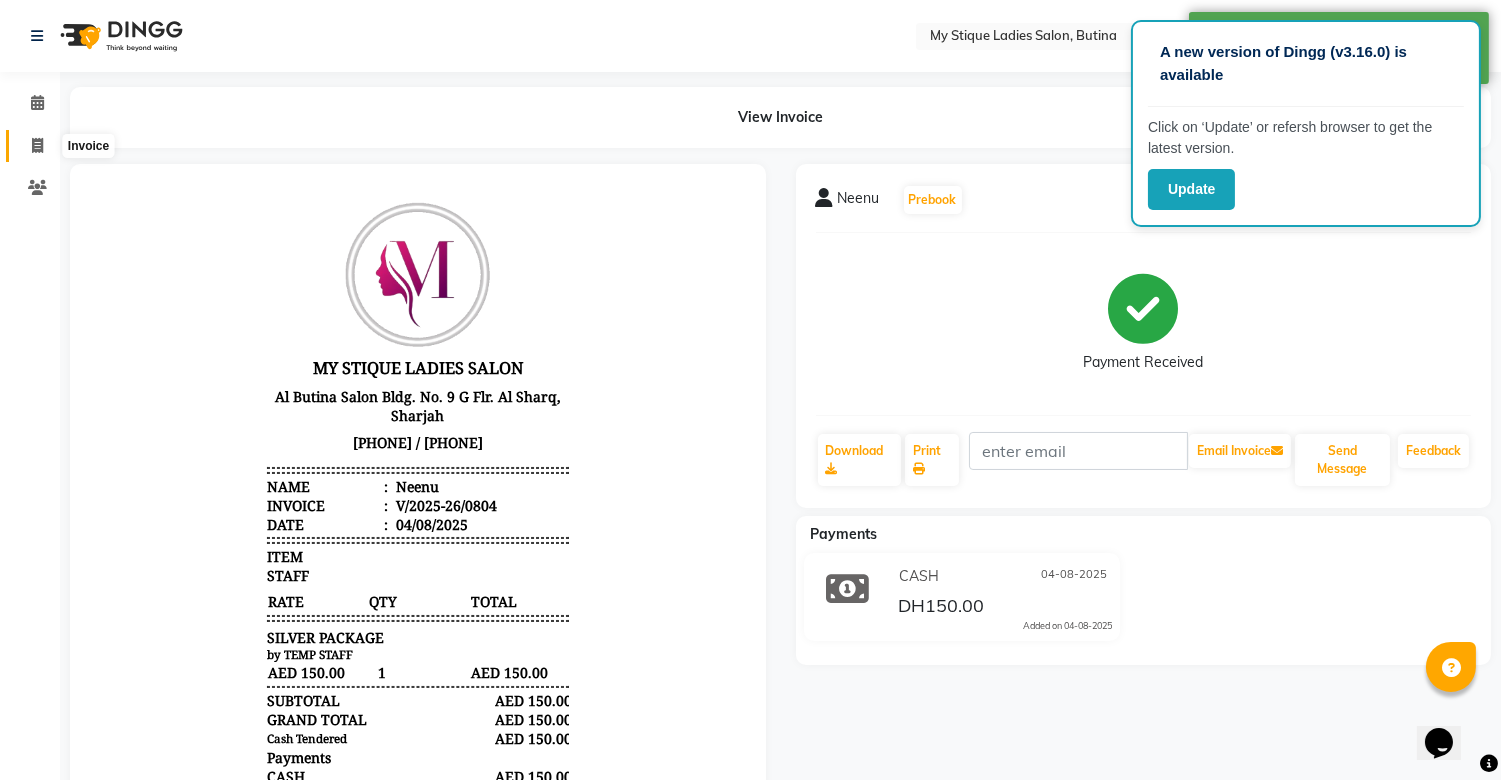 click 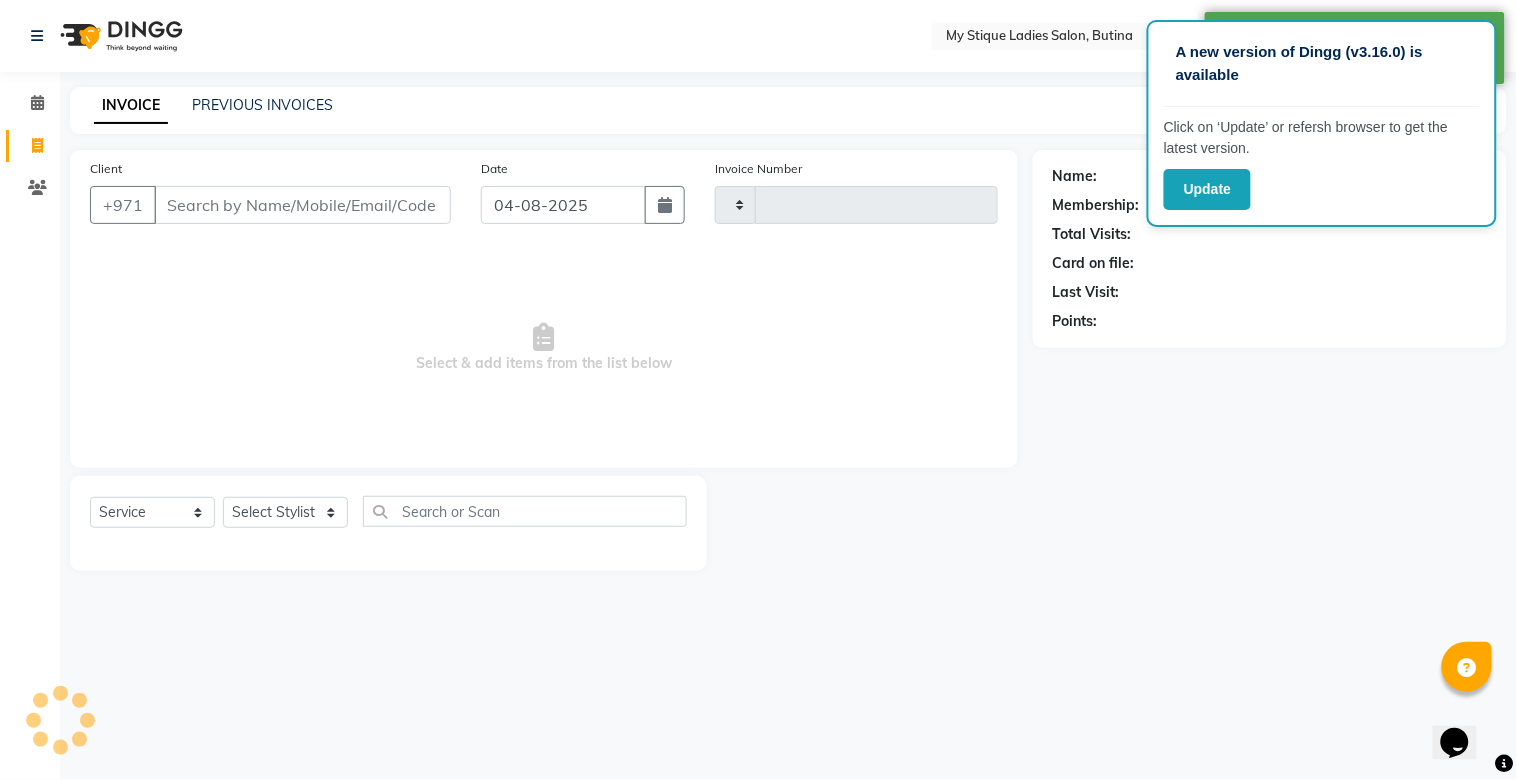 type on "0805" 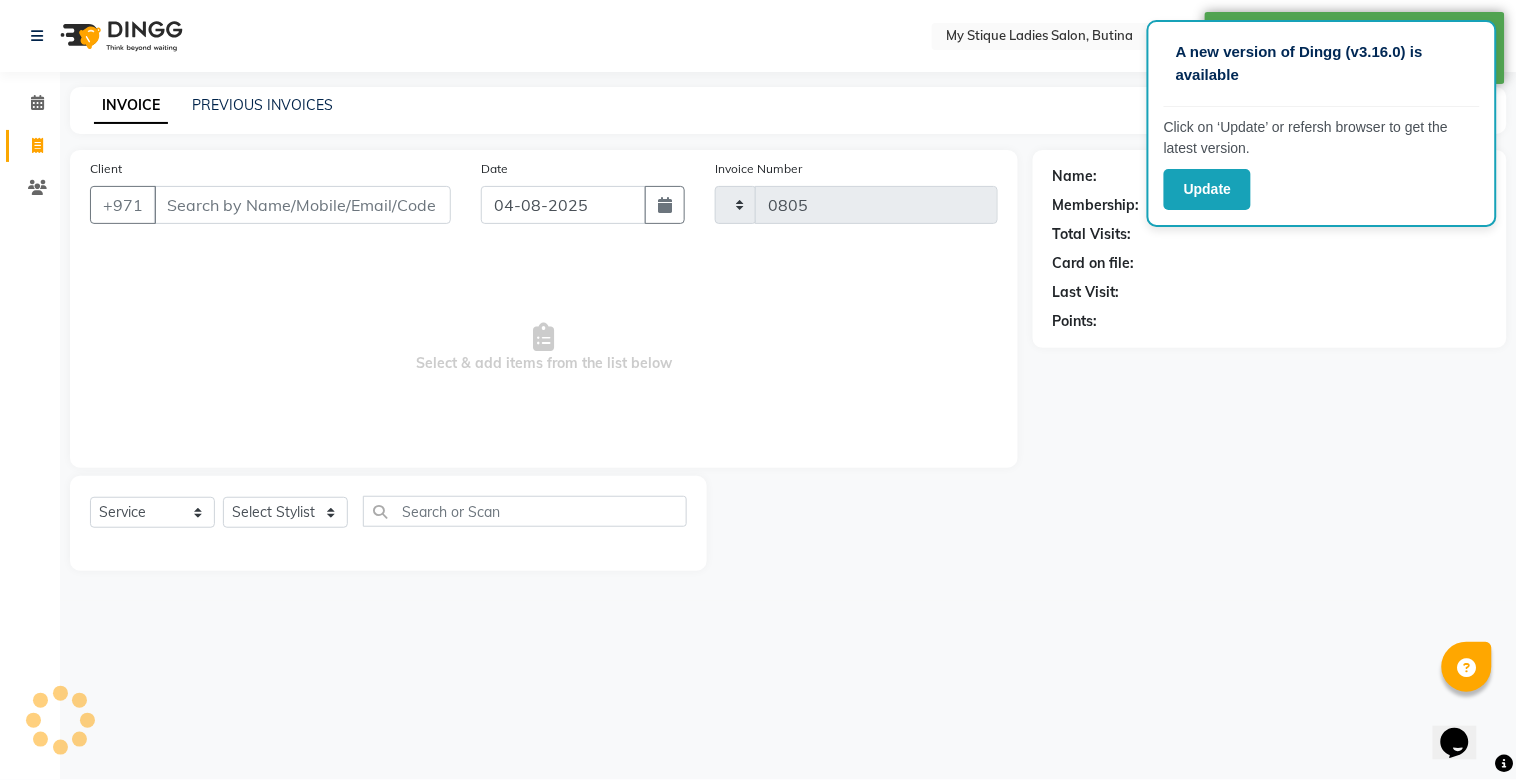 select on "7457" 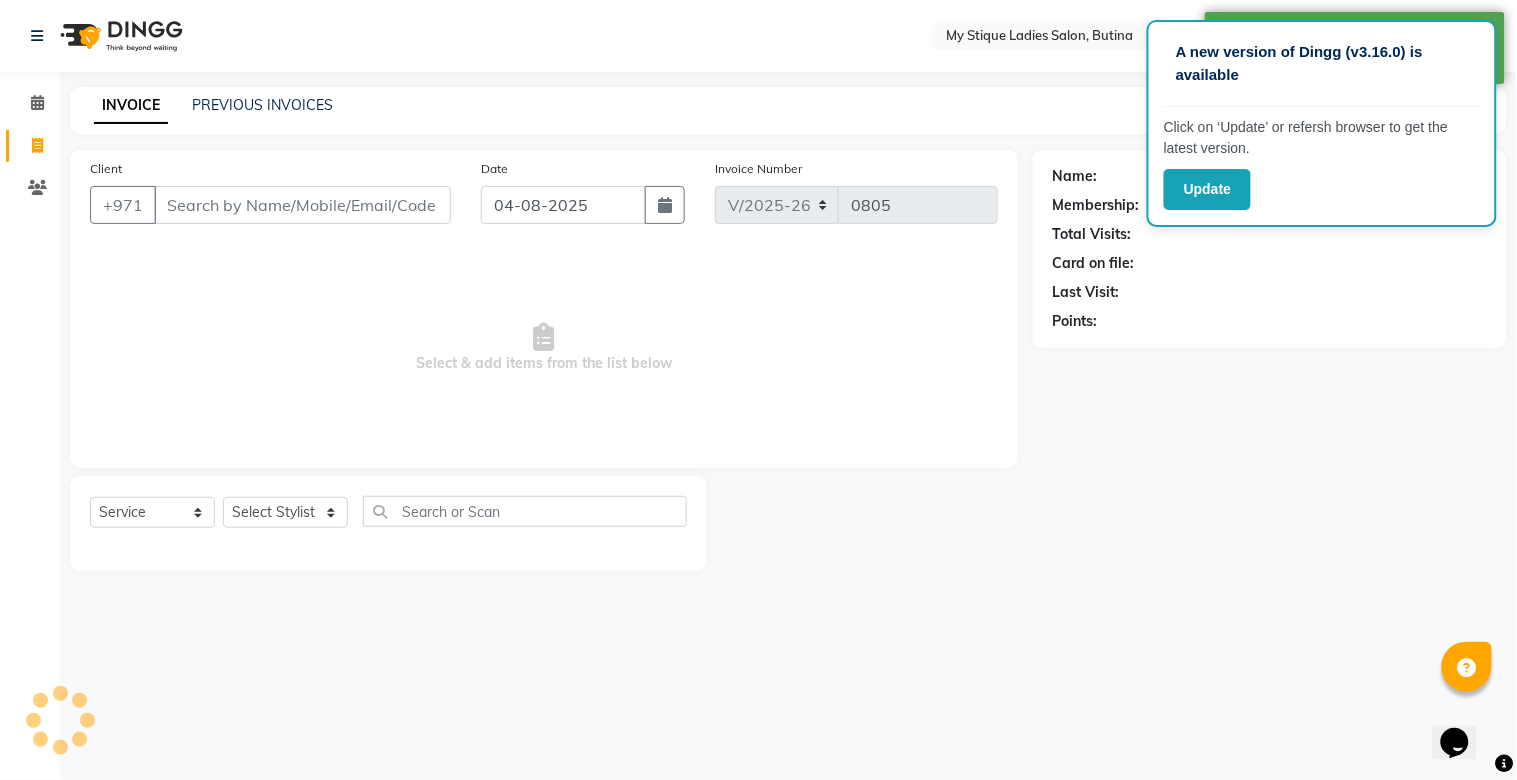 click on "Client" at bounding box center [302, 205] 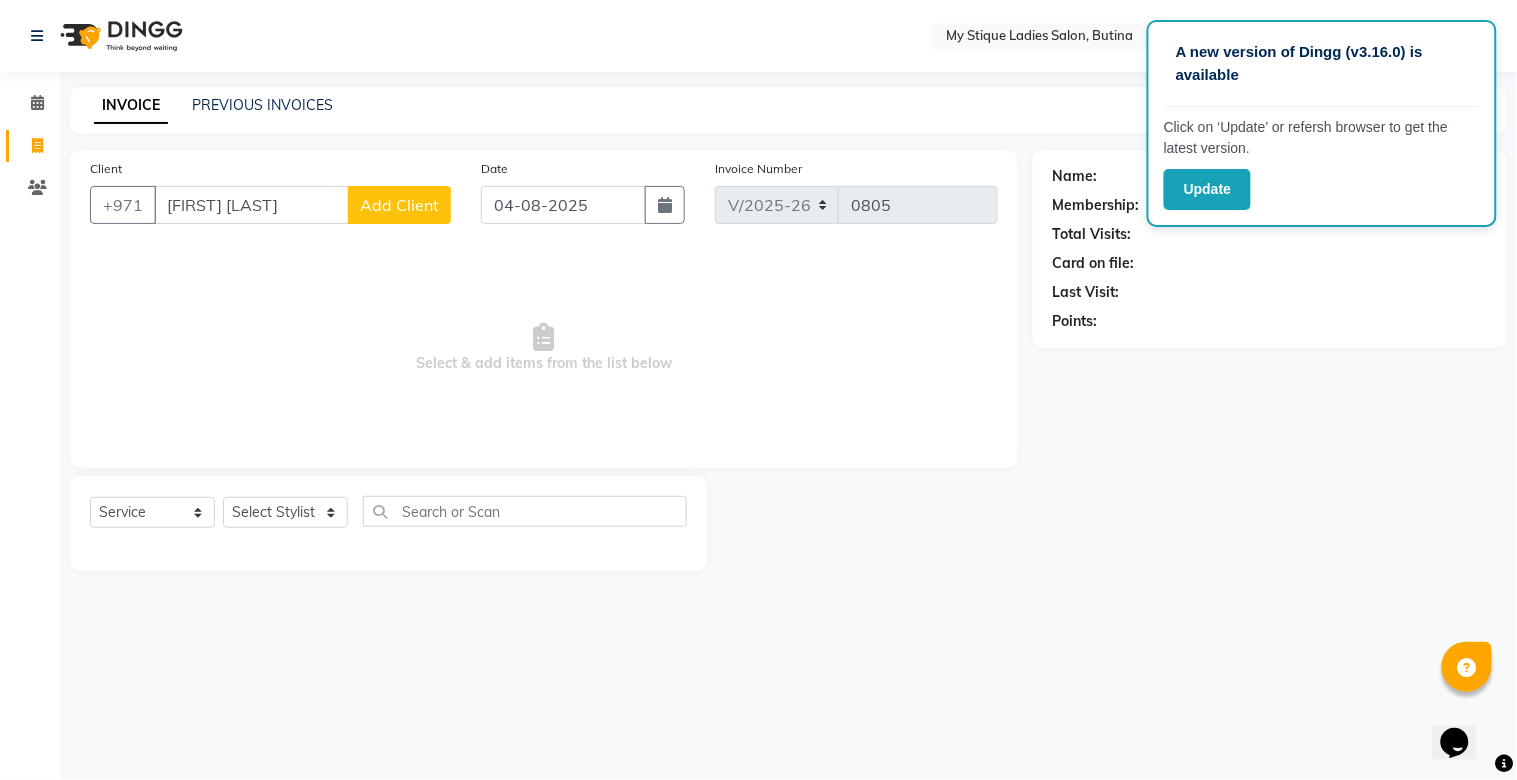 type on "[FIRST] [LAST]" 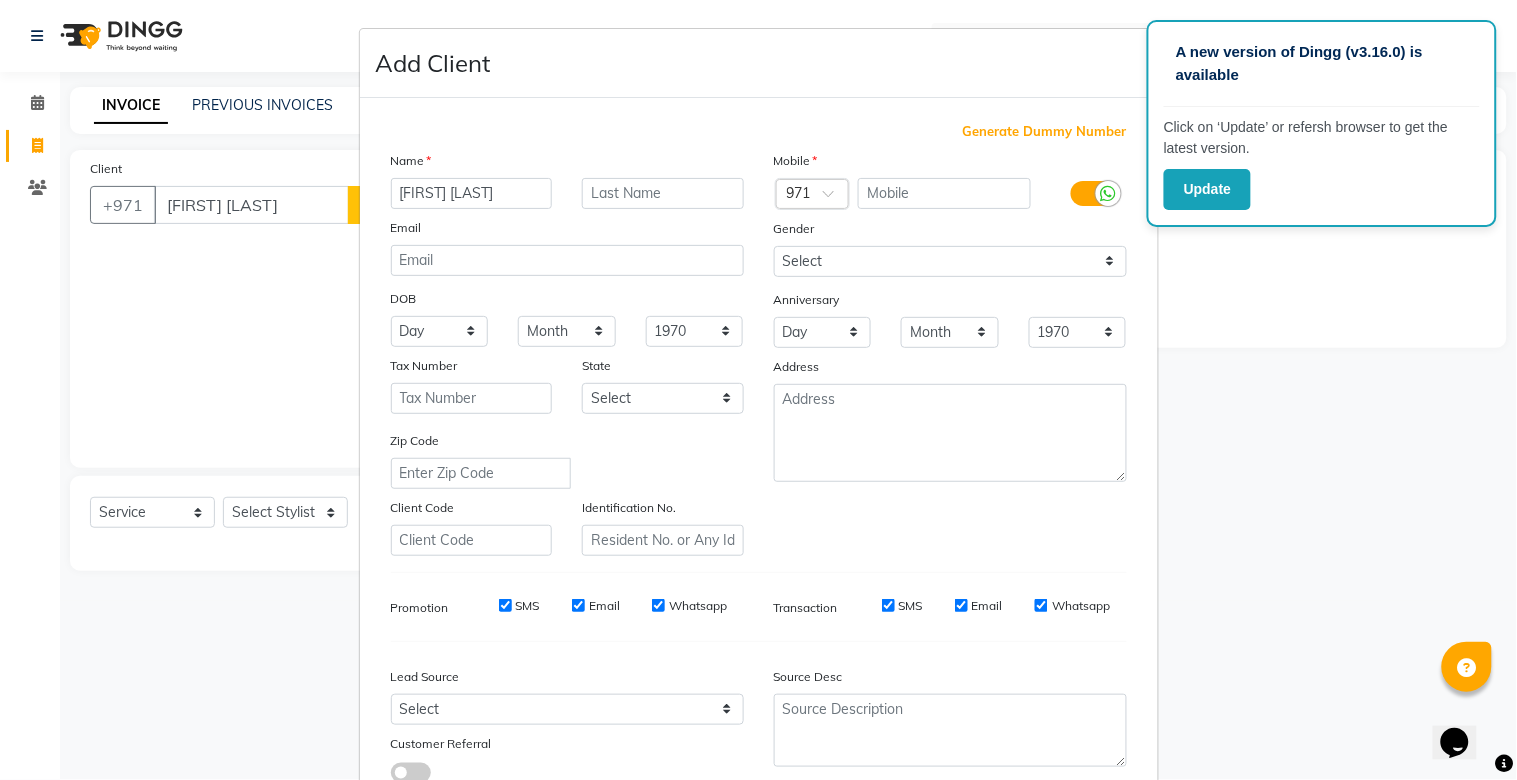 click on "Generate Dummy Number" at bounding box center [1045, 132] 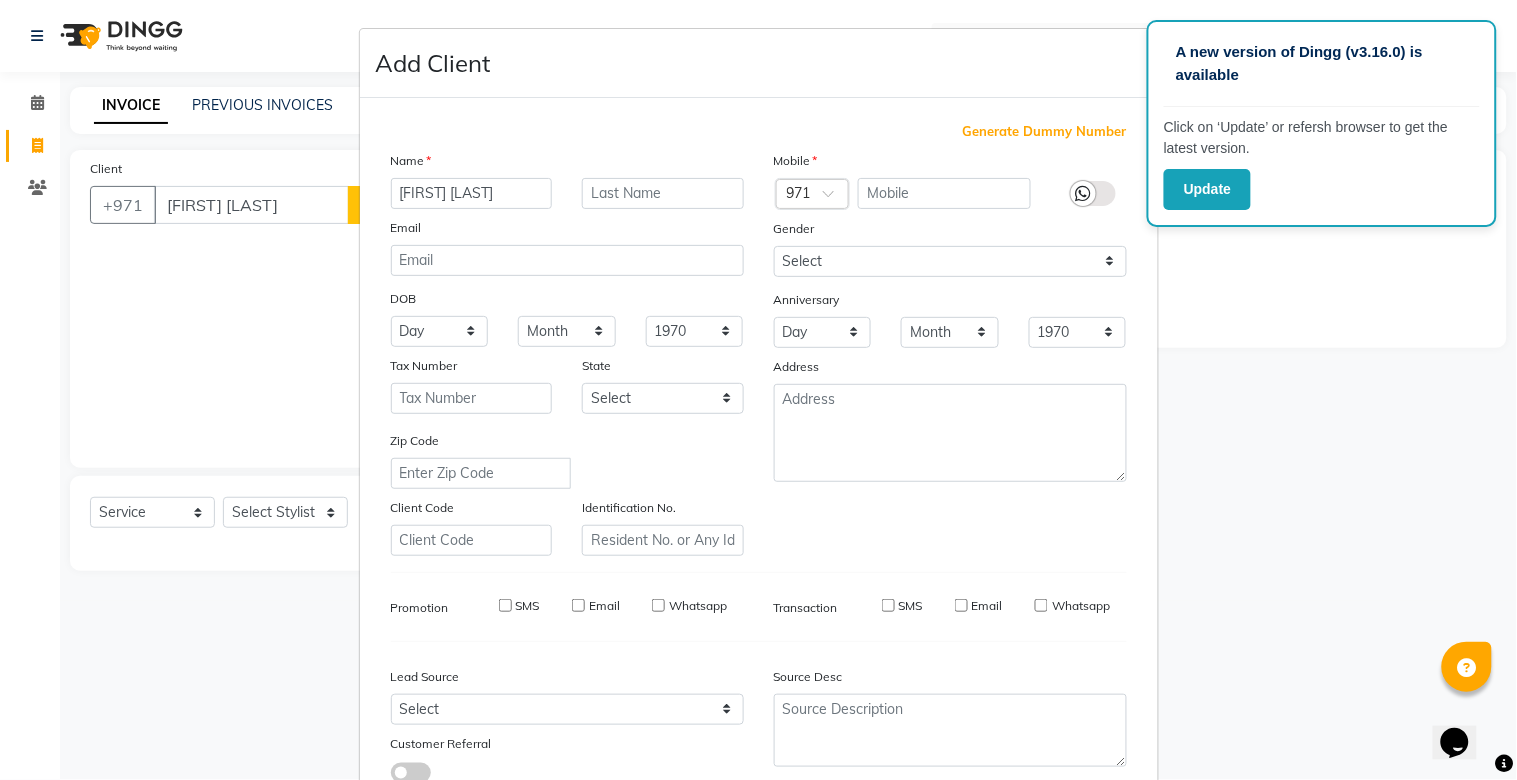 type on "[PHONE]" 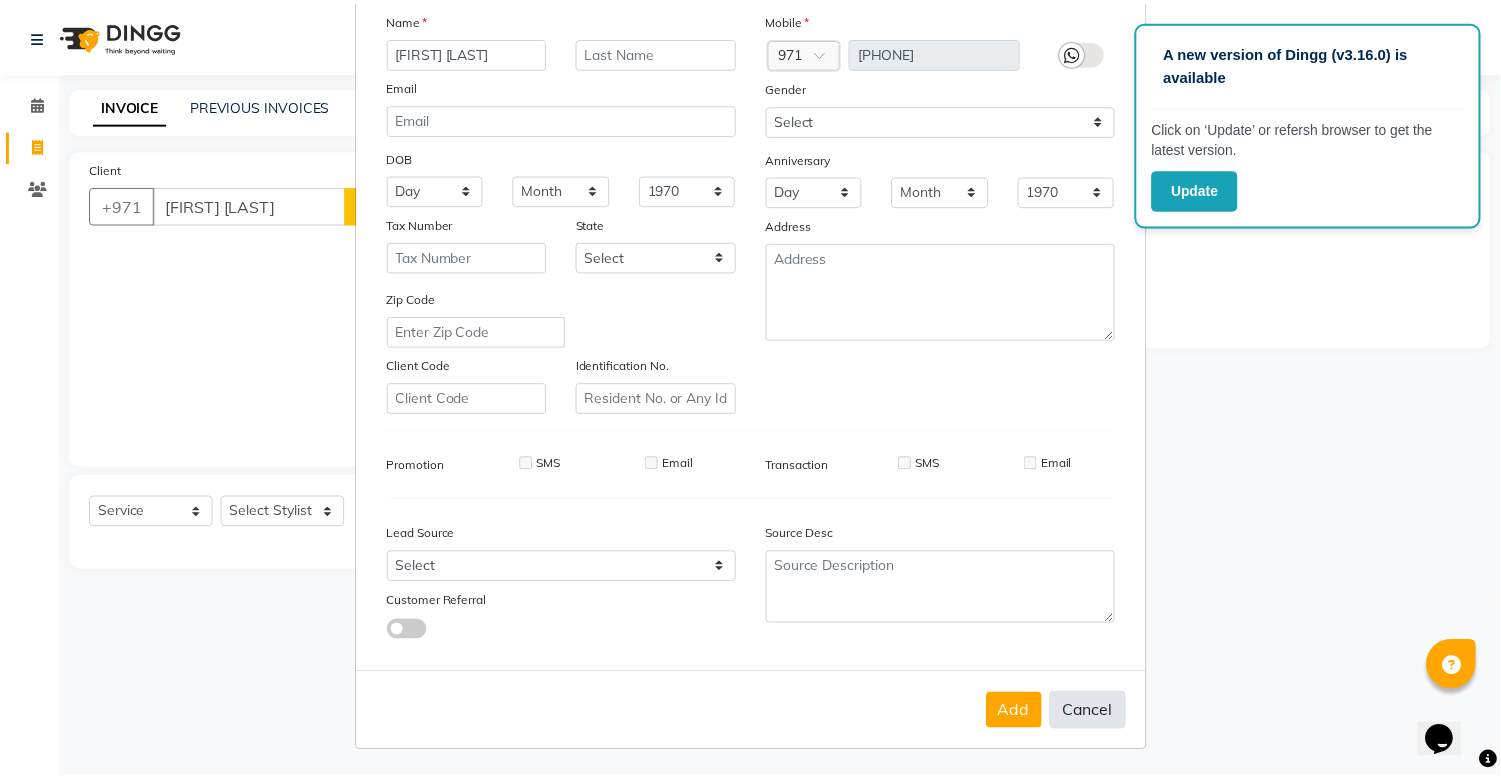 scroll, scrollTop: 144, scrollLeft: 0, axis: vertical 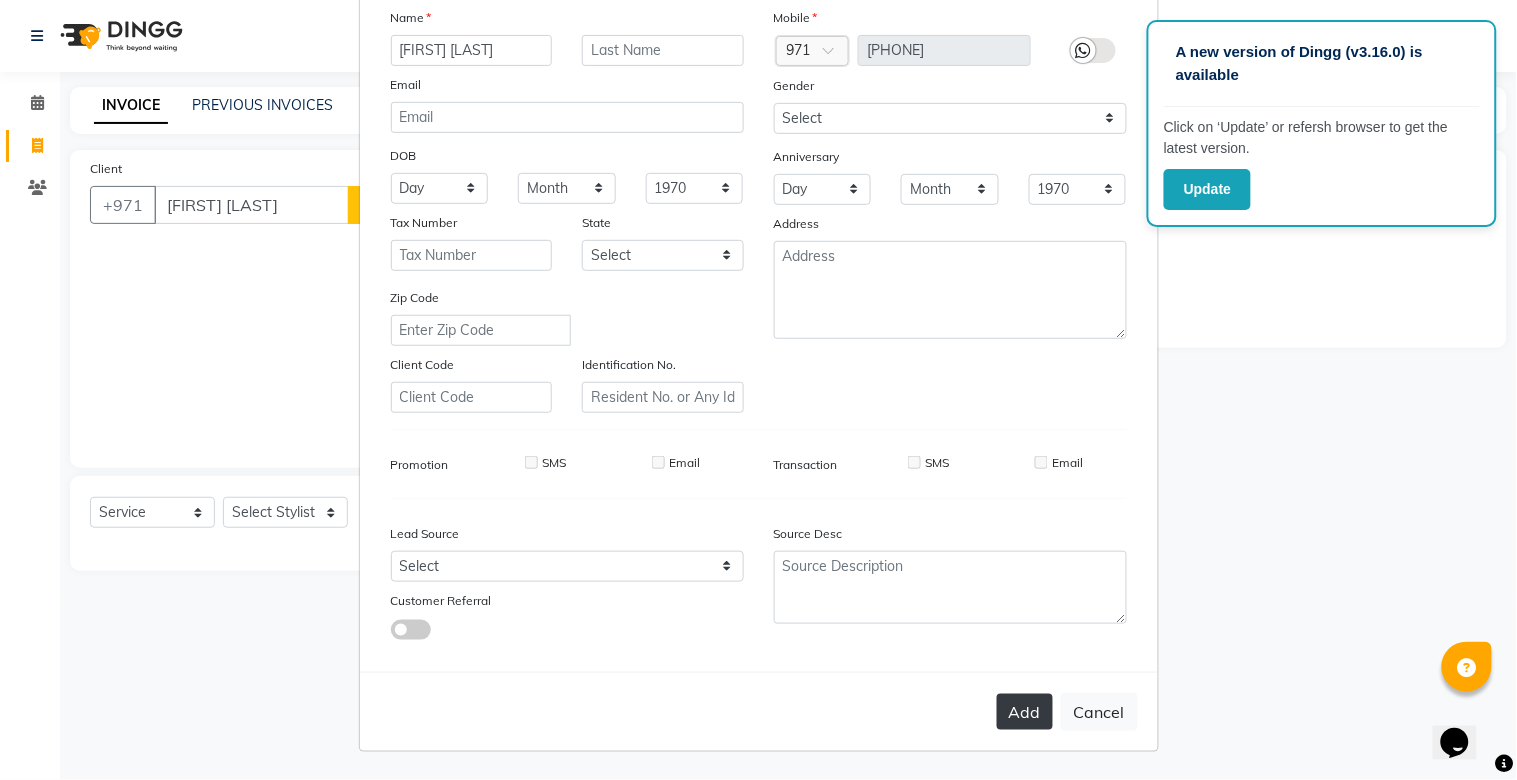 click on "Add" at bounding box center [1025, 712] 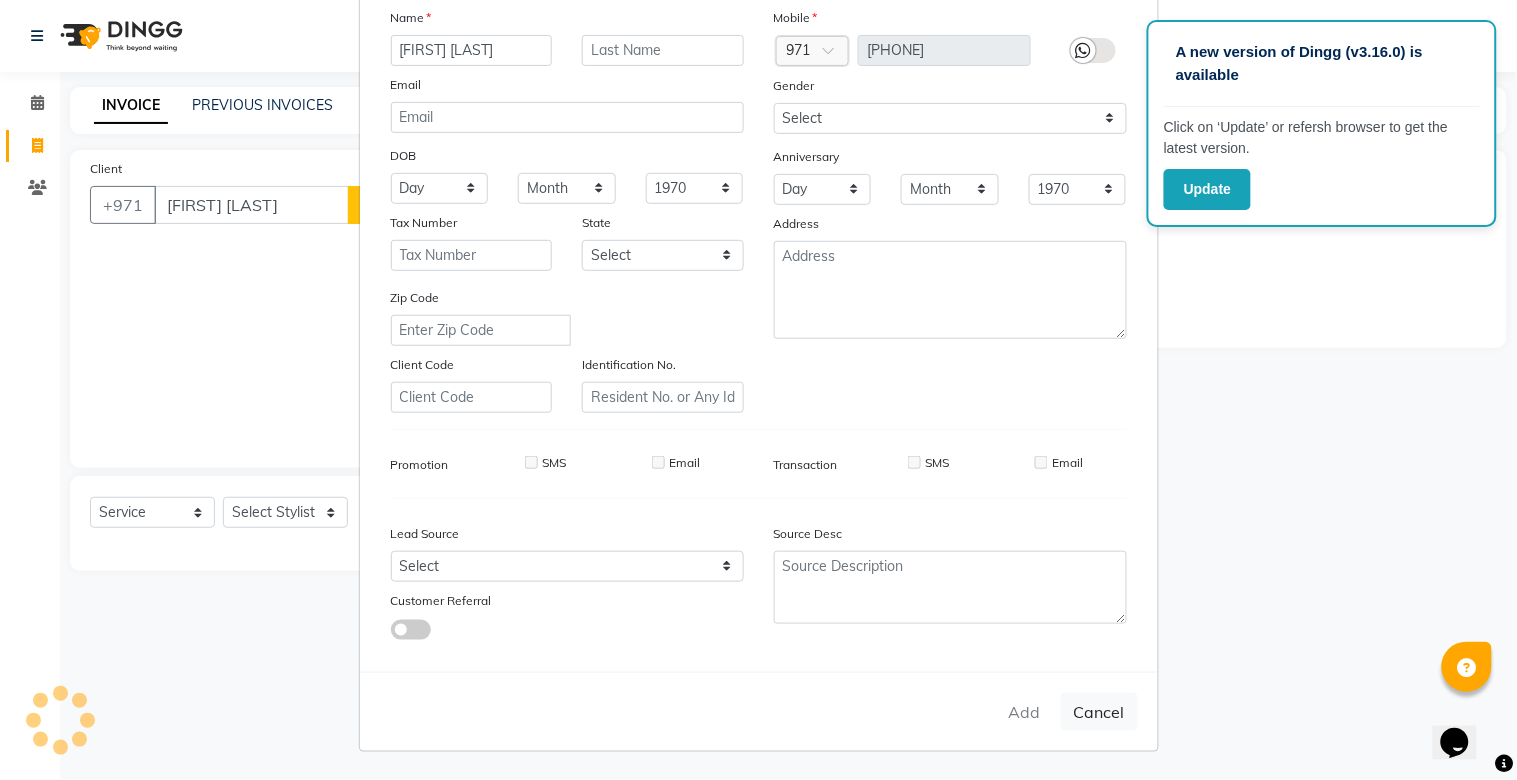type on "13*********42" 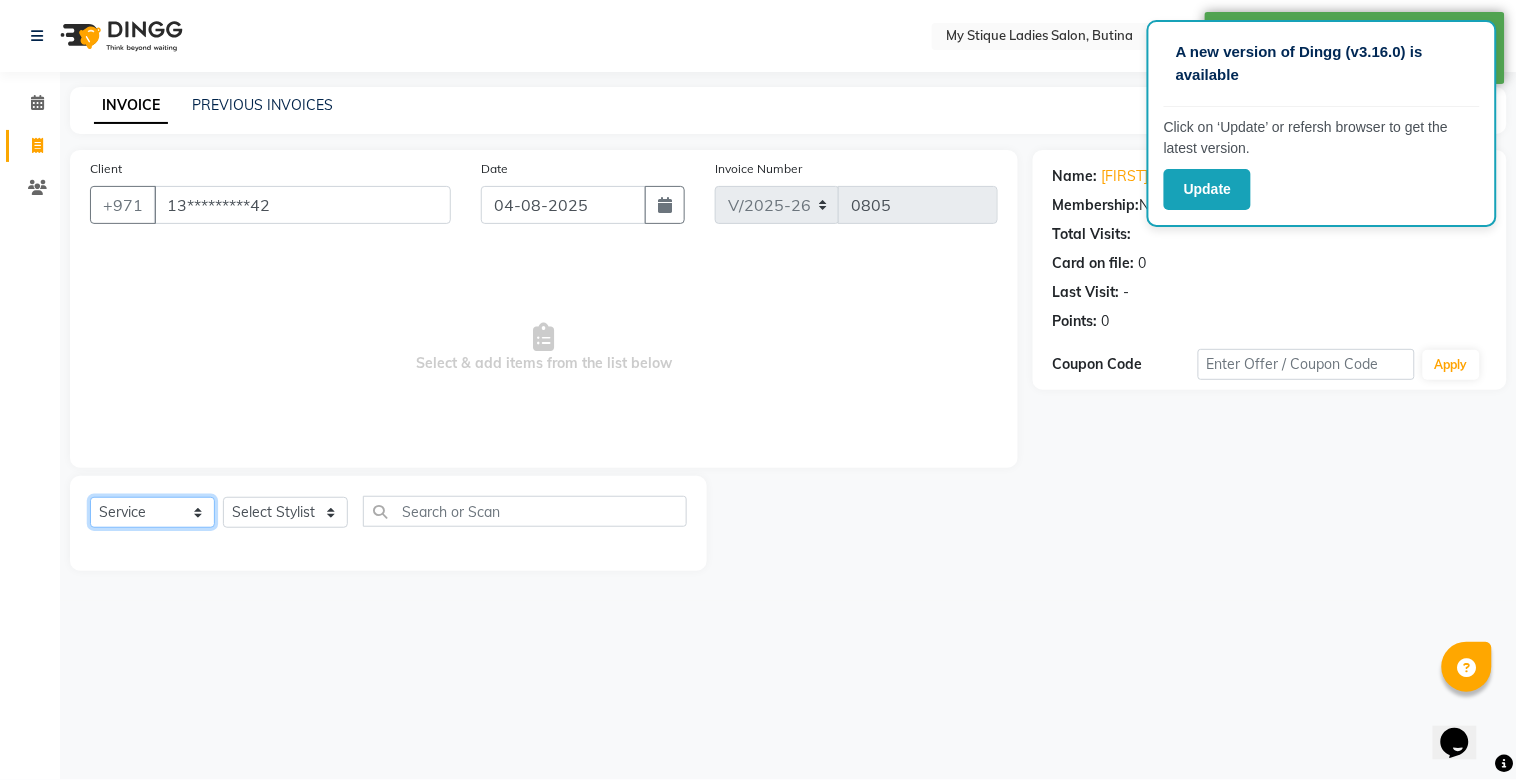 click on "Select  Service  Product  Membership  Package Voucher Prepaid Gift Card" 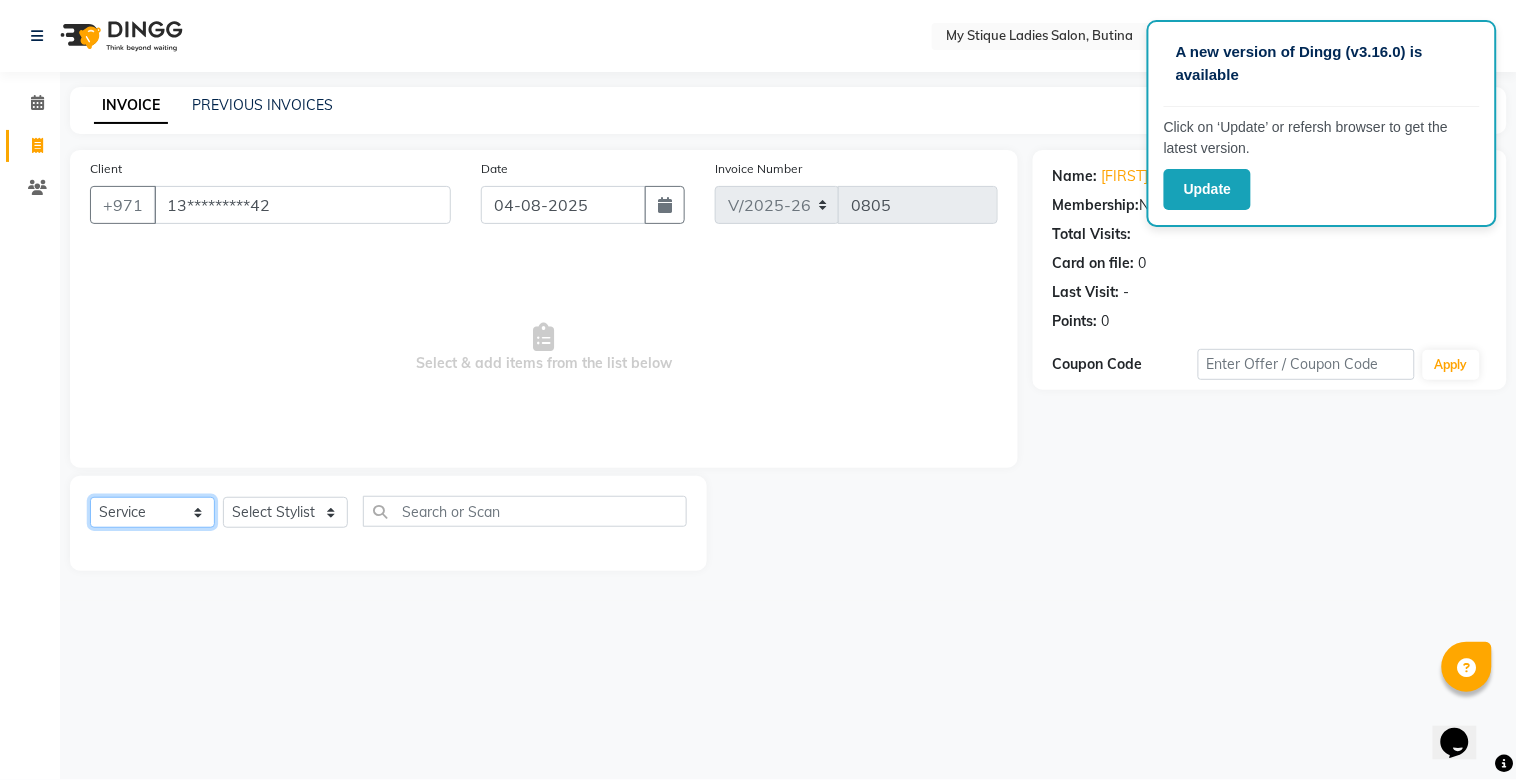 click on "Select  Service  Product  Membership  Package Voucher Prepaid Gift Card" 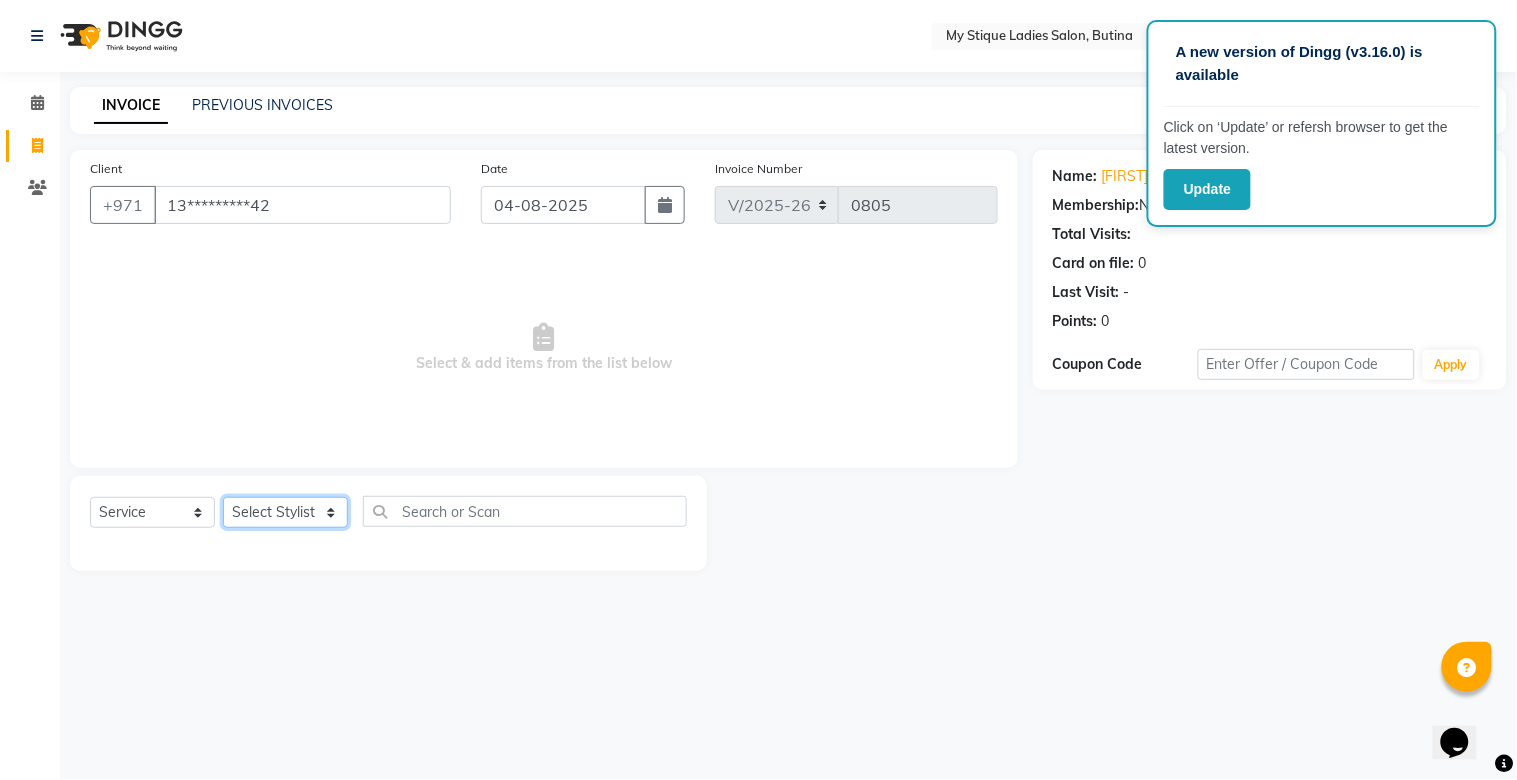click on "Select Stylist Amanpreet Betcy Reshma Riham Sales Saritha TEMP STAFF" 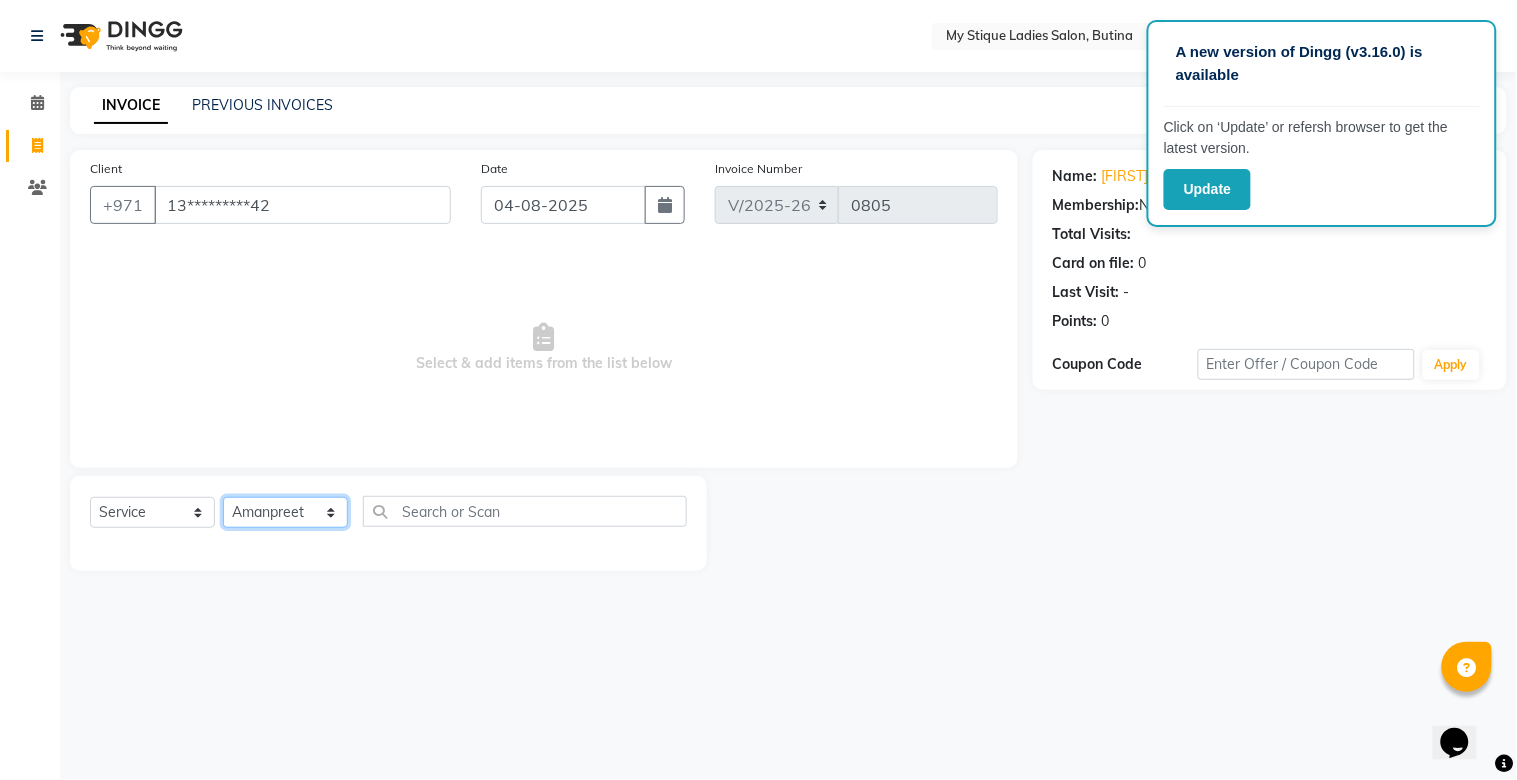 click on "Select Stylist Amanpreet Betcy Reshma Riham Sales Saritha TEMP STAFF" 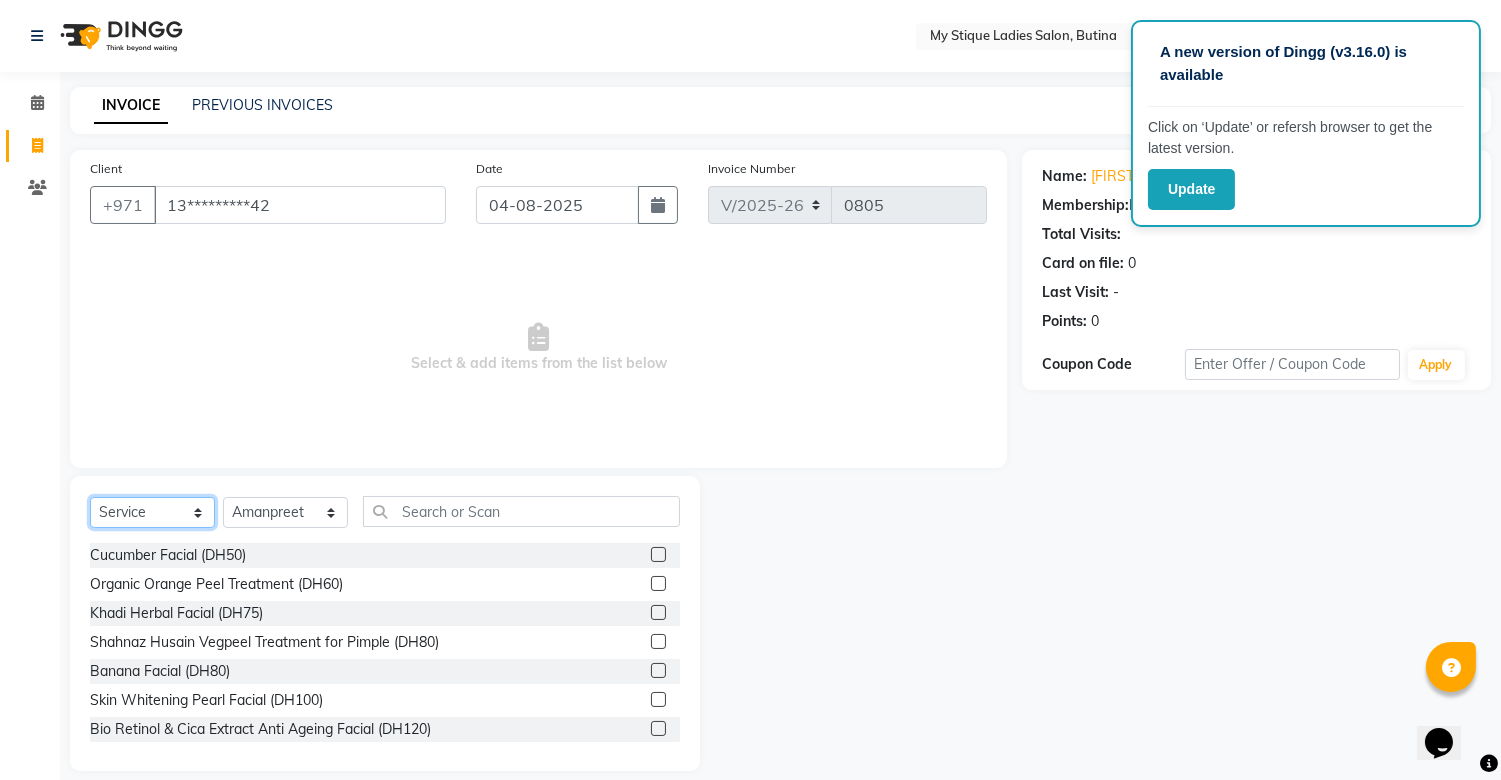 click on "Select  Service  Product  Membership  Package Voucher Prepaid Gift Card" 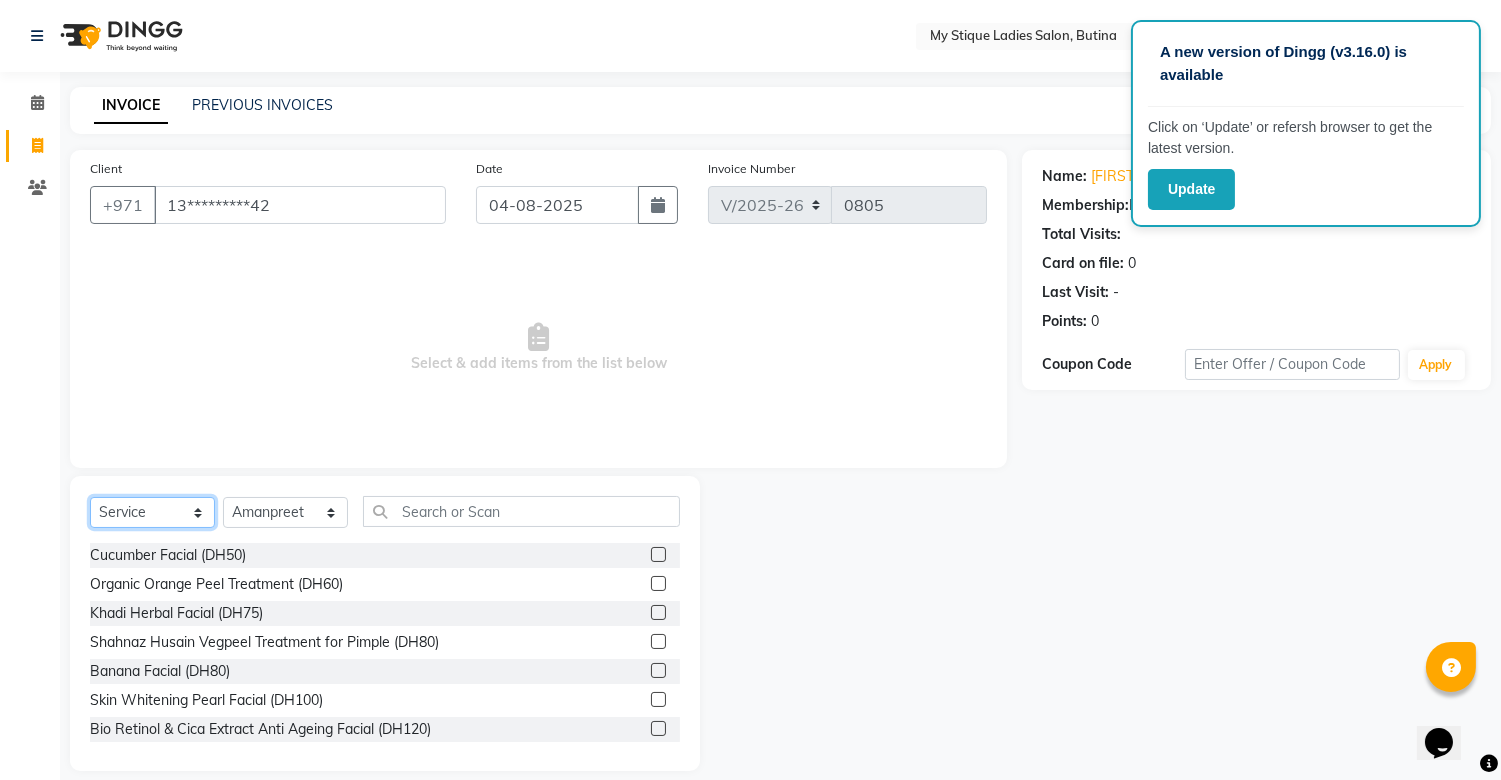 select on "package" 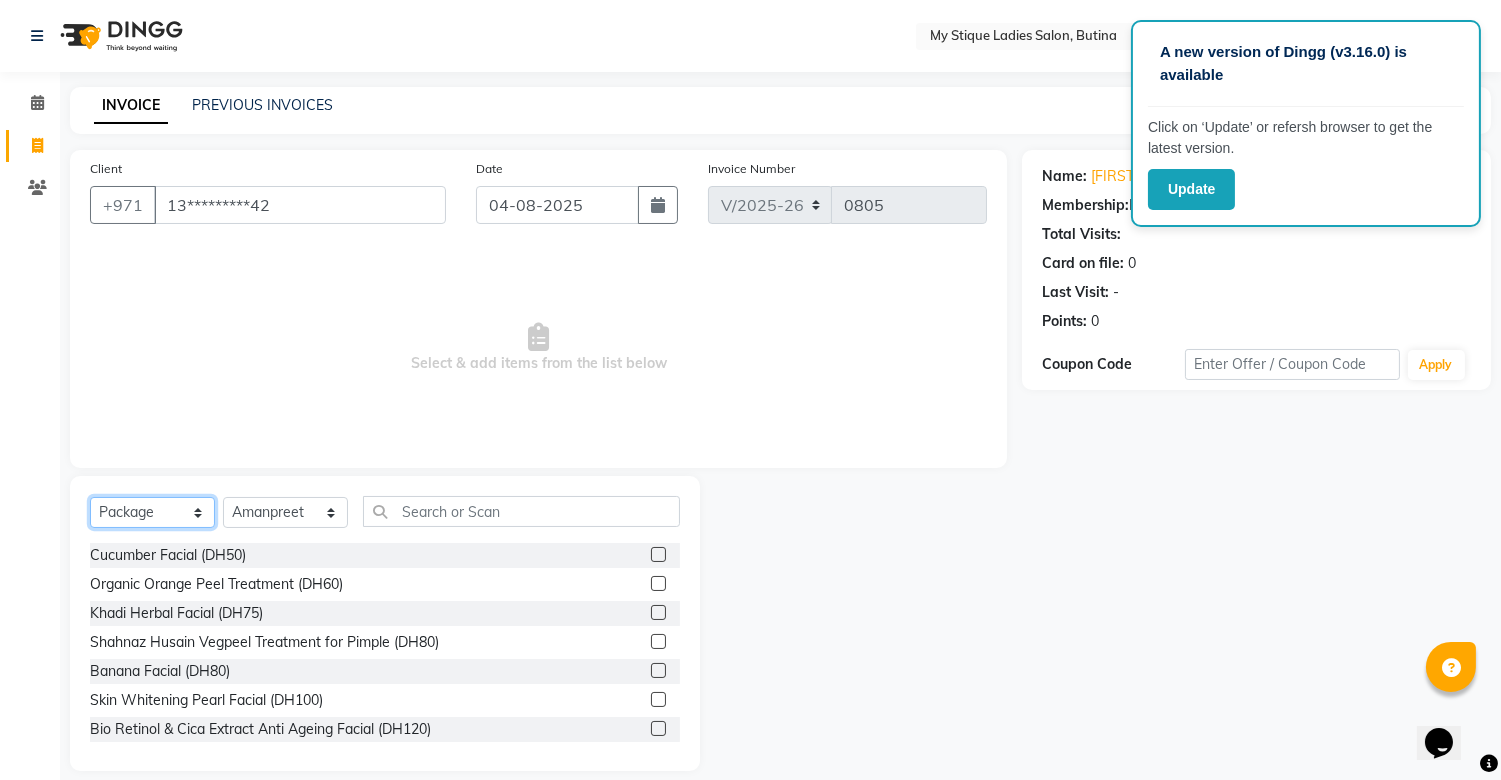 click on "Select  Service  Product  Membership  Package Voucher Prepaid Gift Card" 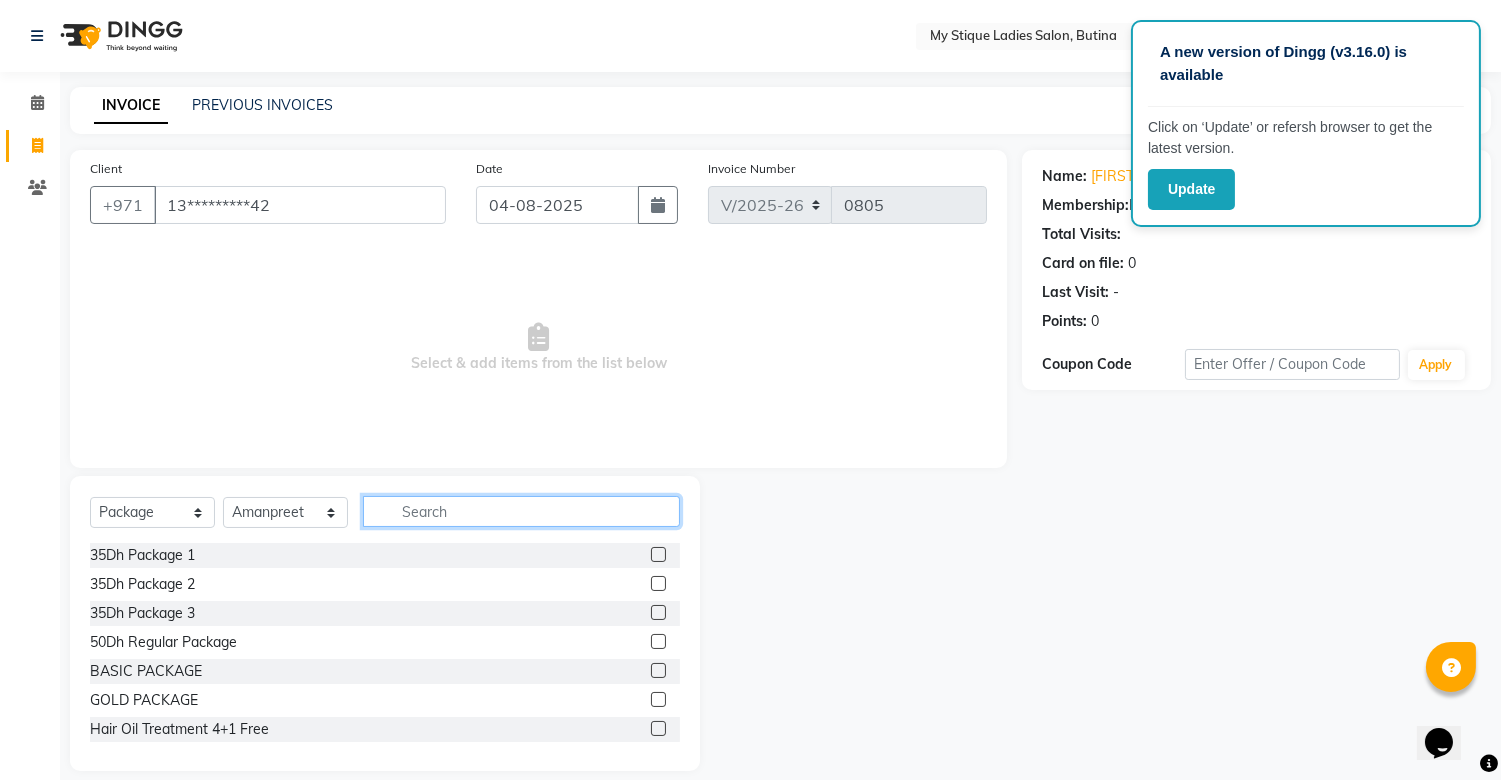click 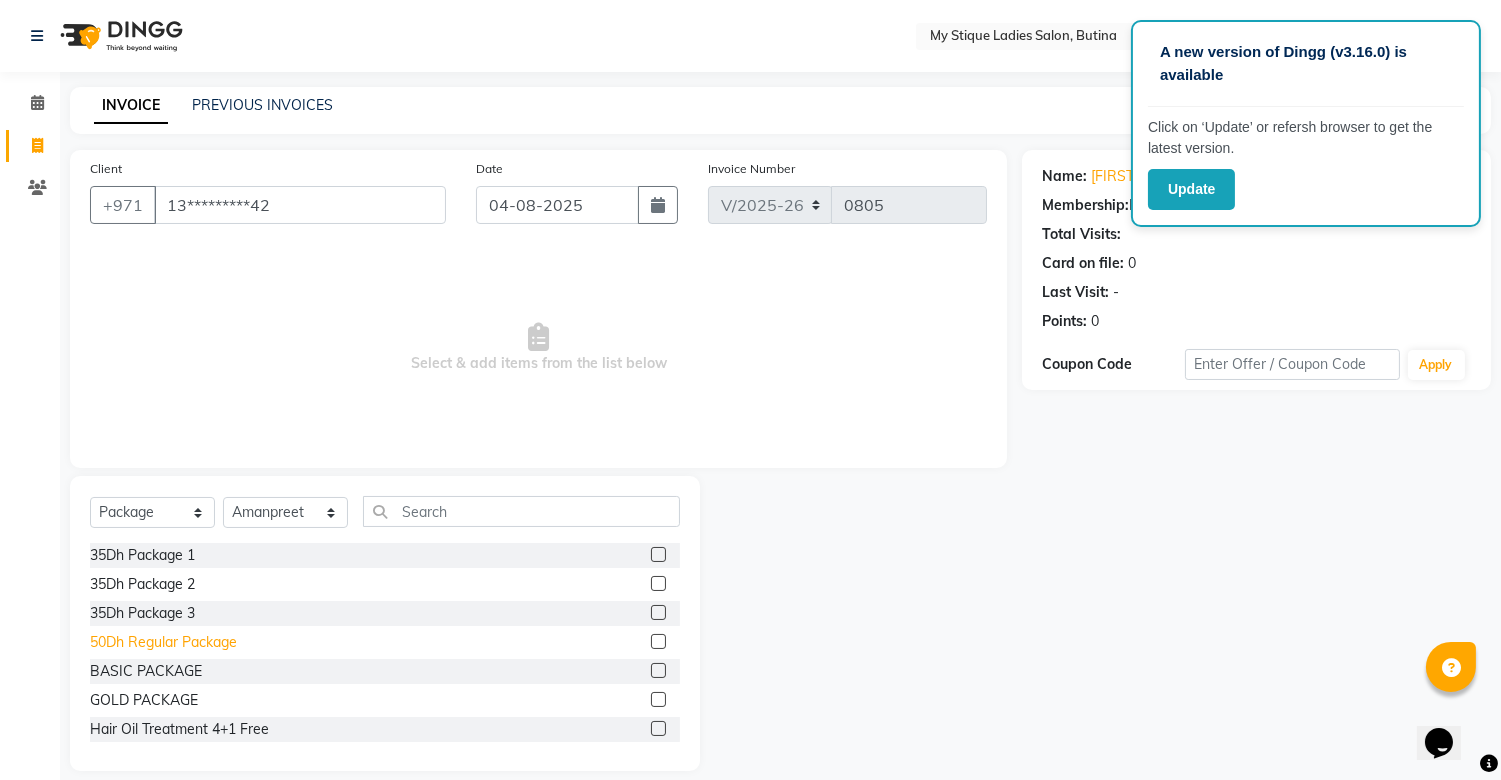 click on "50Dh Regular Package" 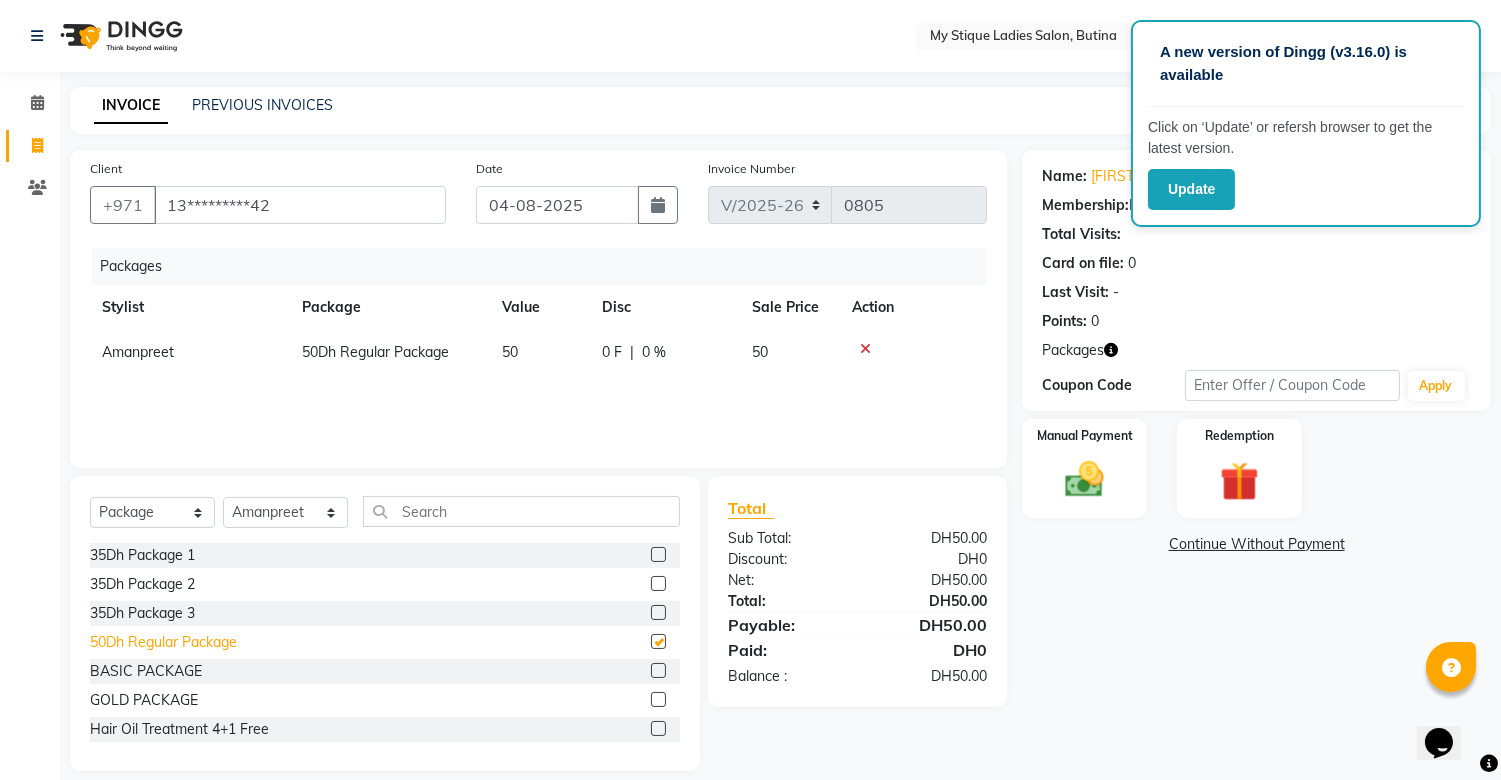 checkbox on "false" 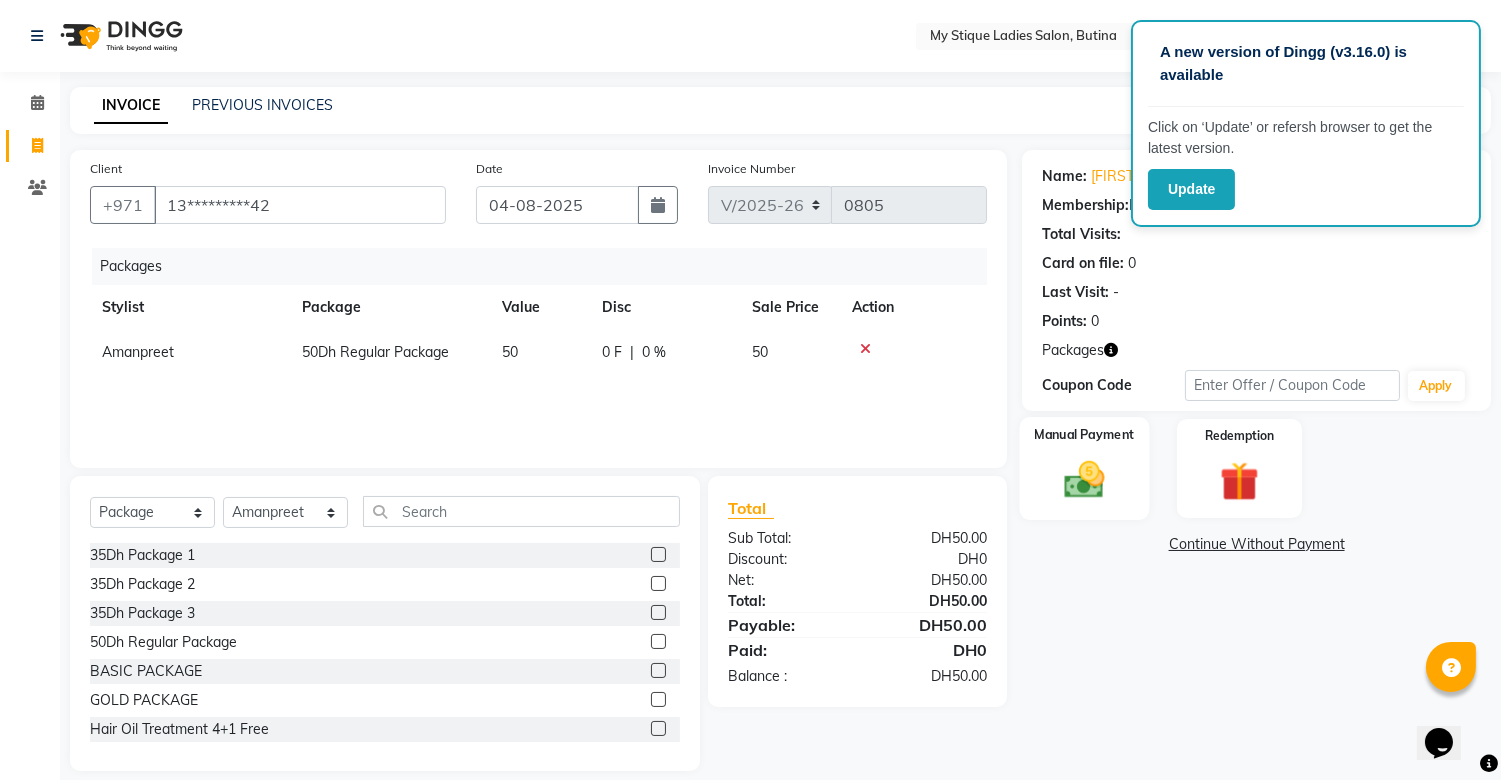 click 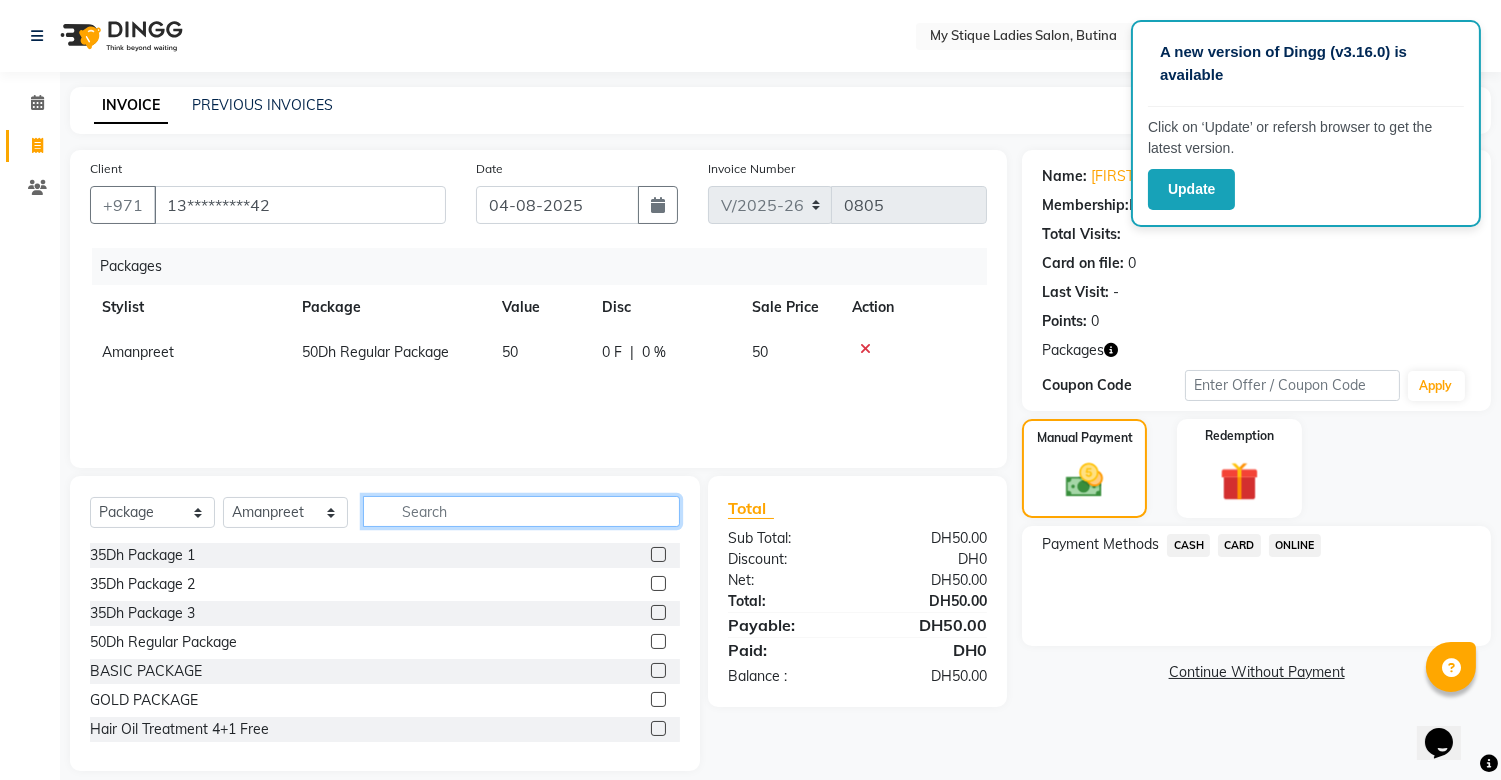 click 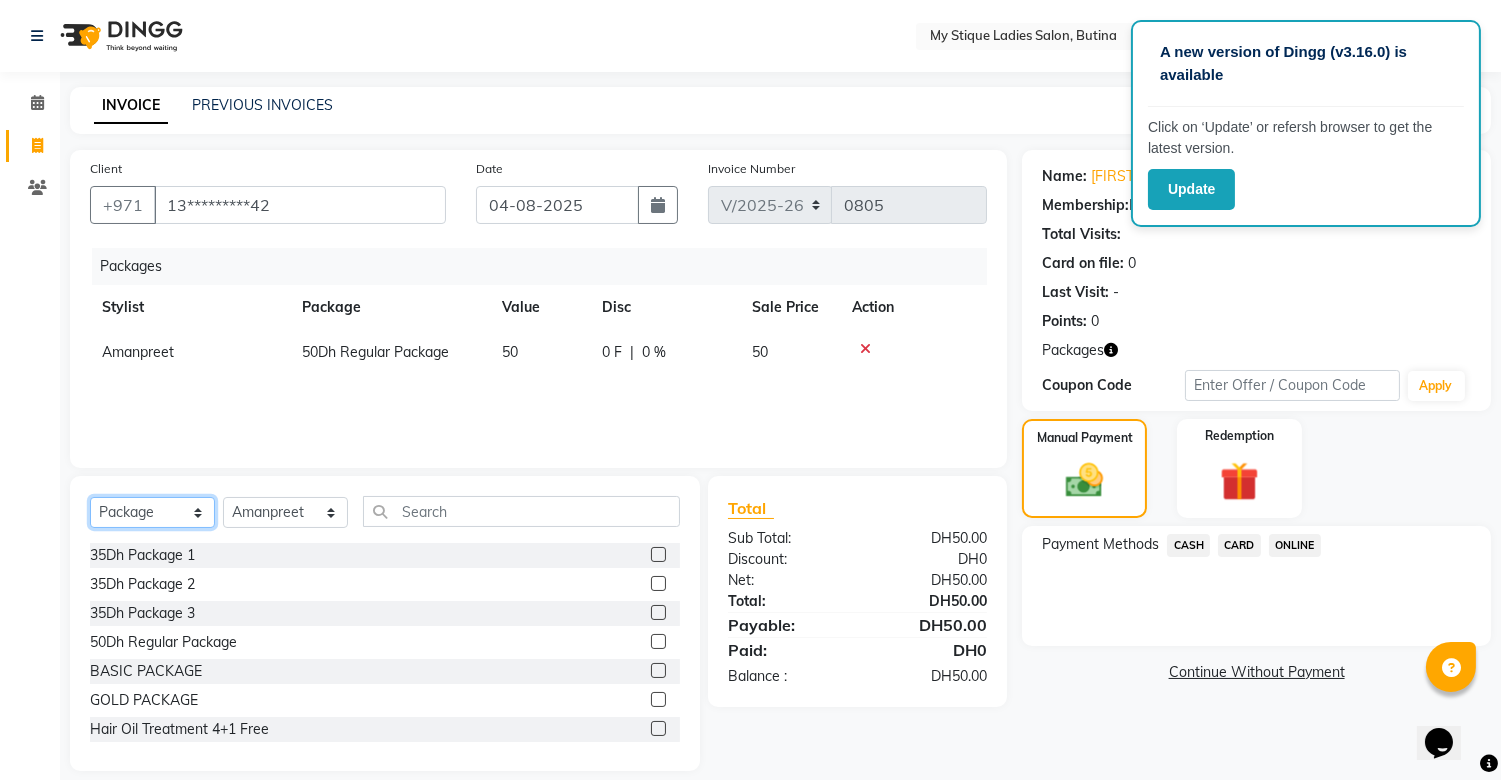 click on "Select  Service  Product  Membership  Package Voucher Prepaid Gift Card" 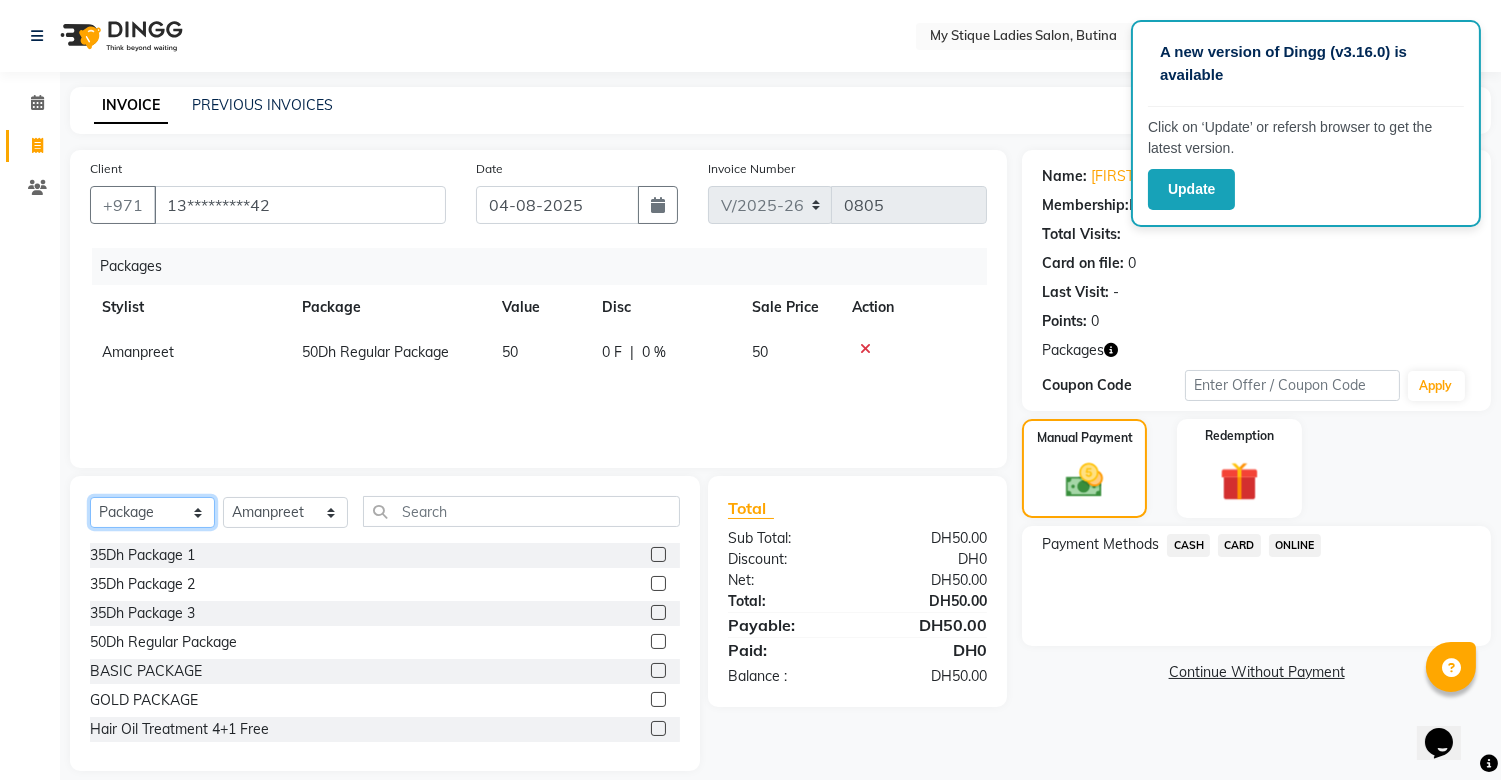 select on "service" 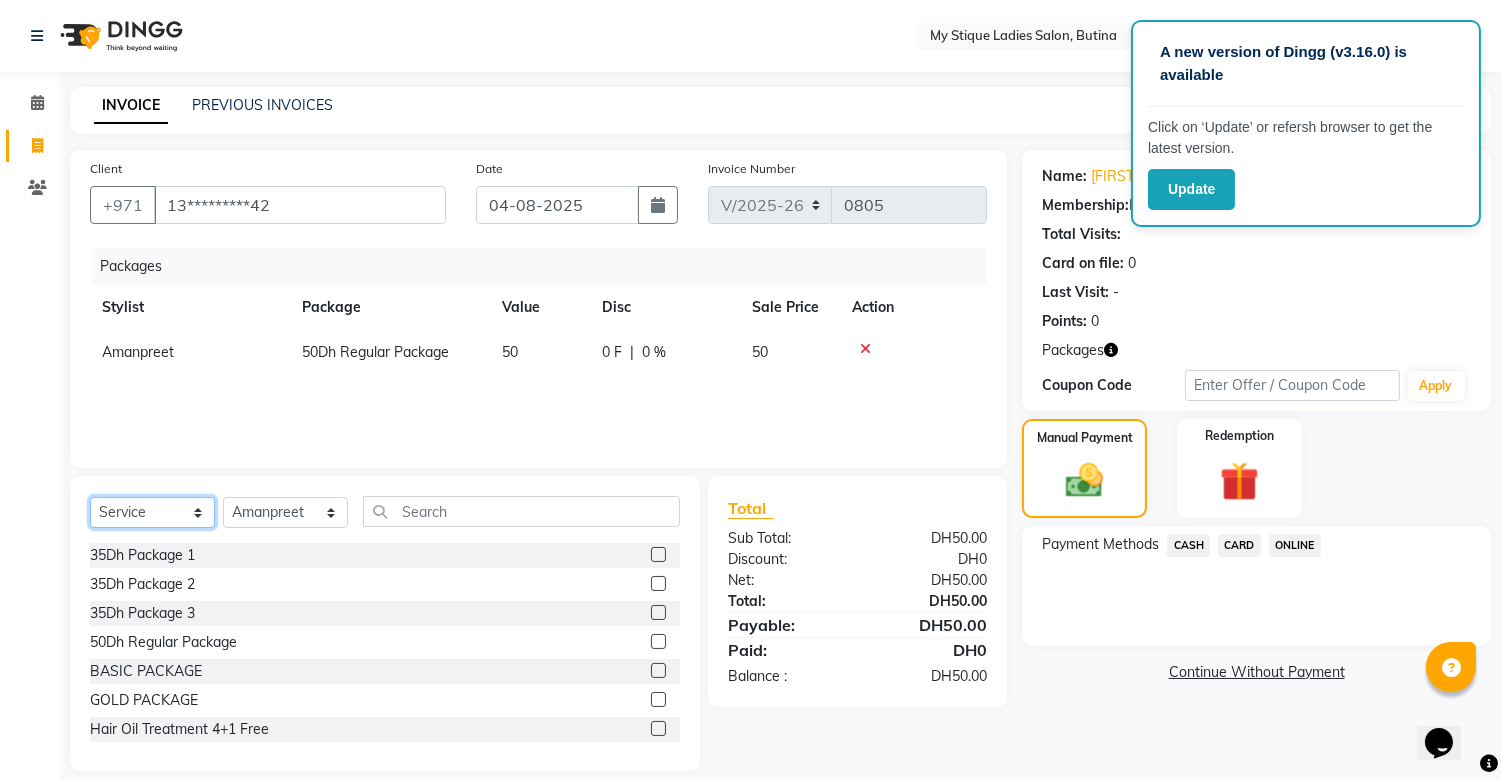 click on "Select  Service  Product  Membership  Package Voucher Prepaid Gift Card" 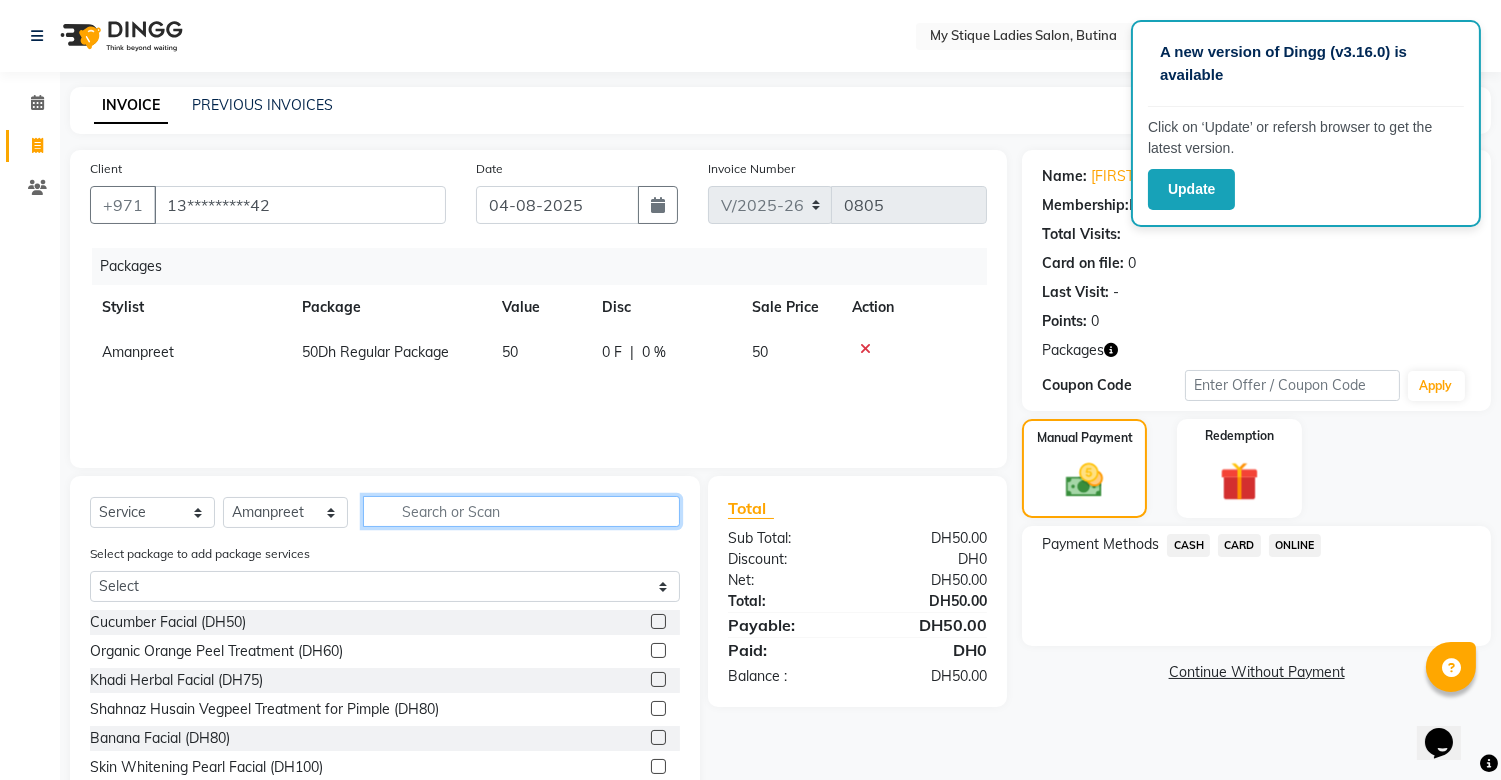click 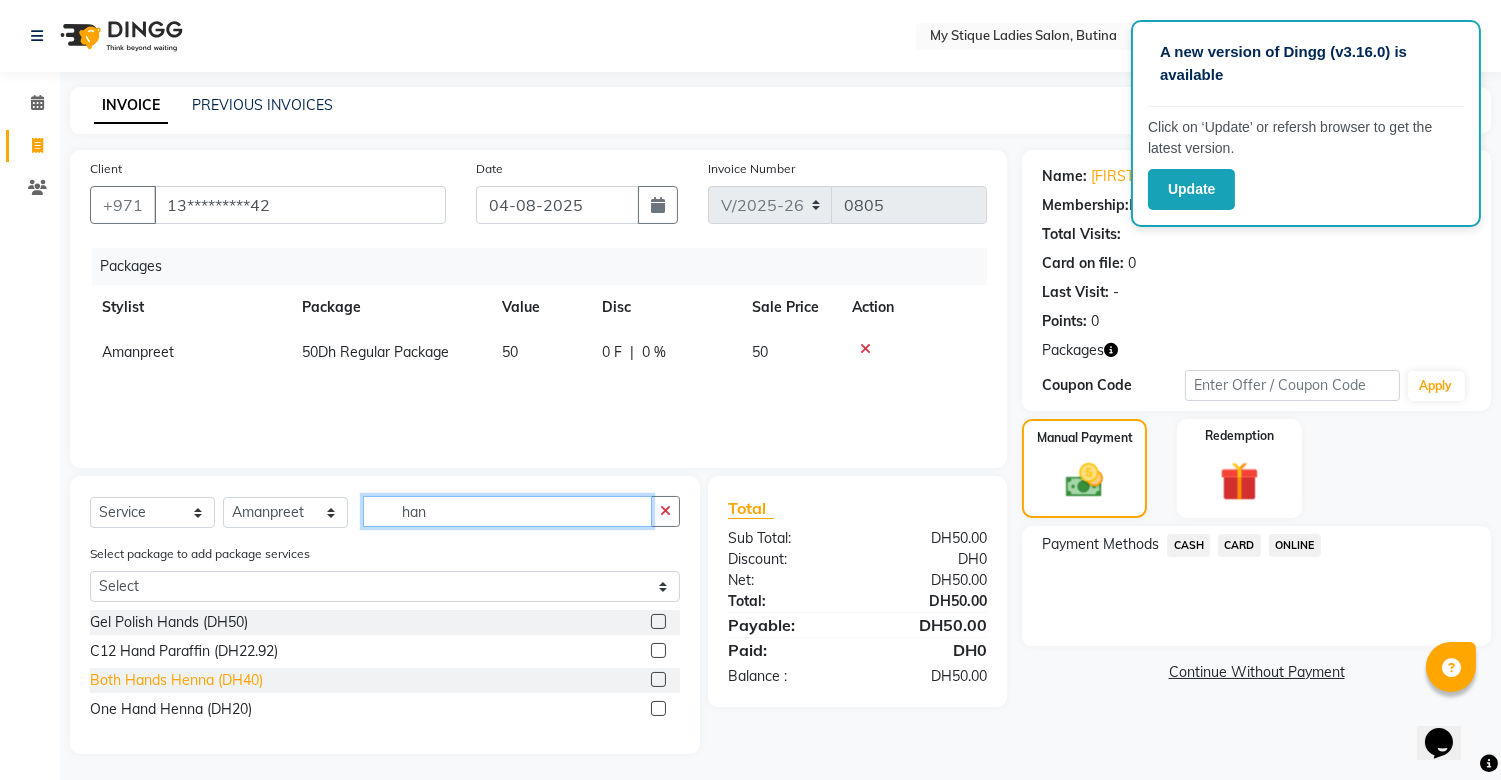 type on "han" 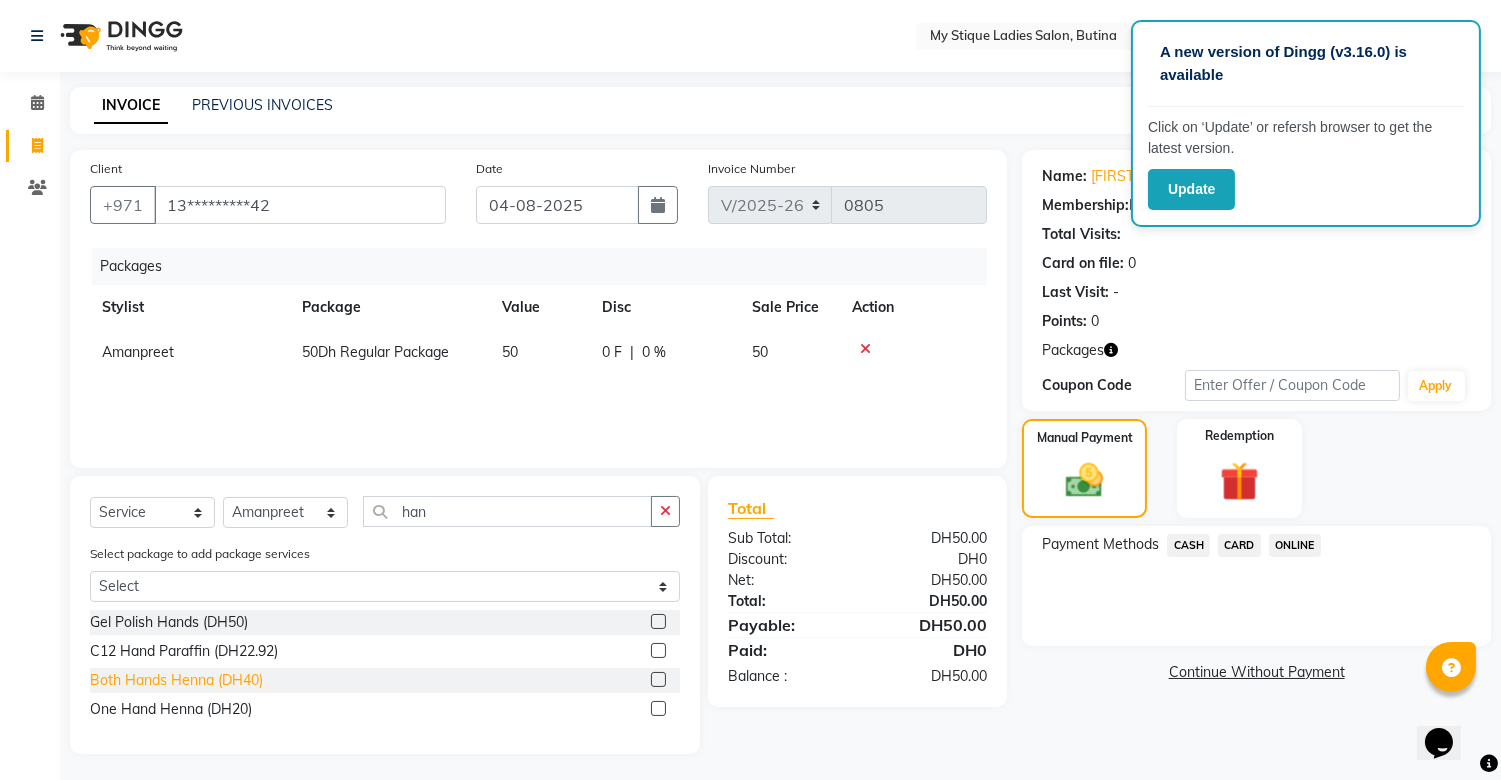 click on "Both Hands Henna (DH40)" 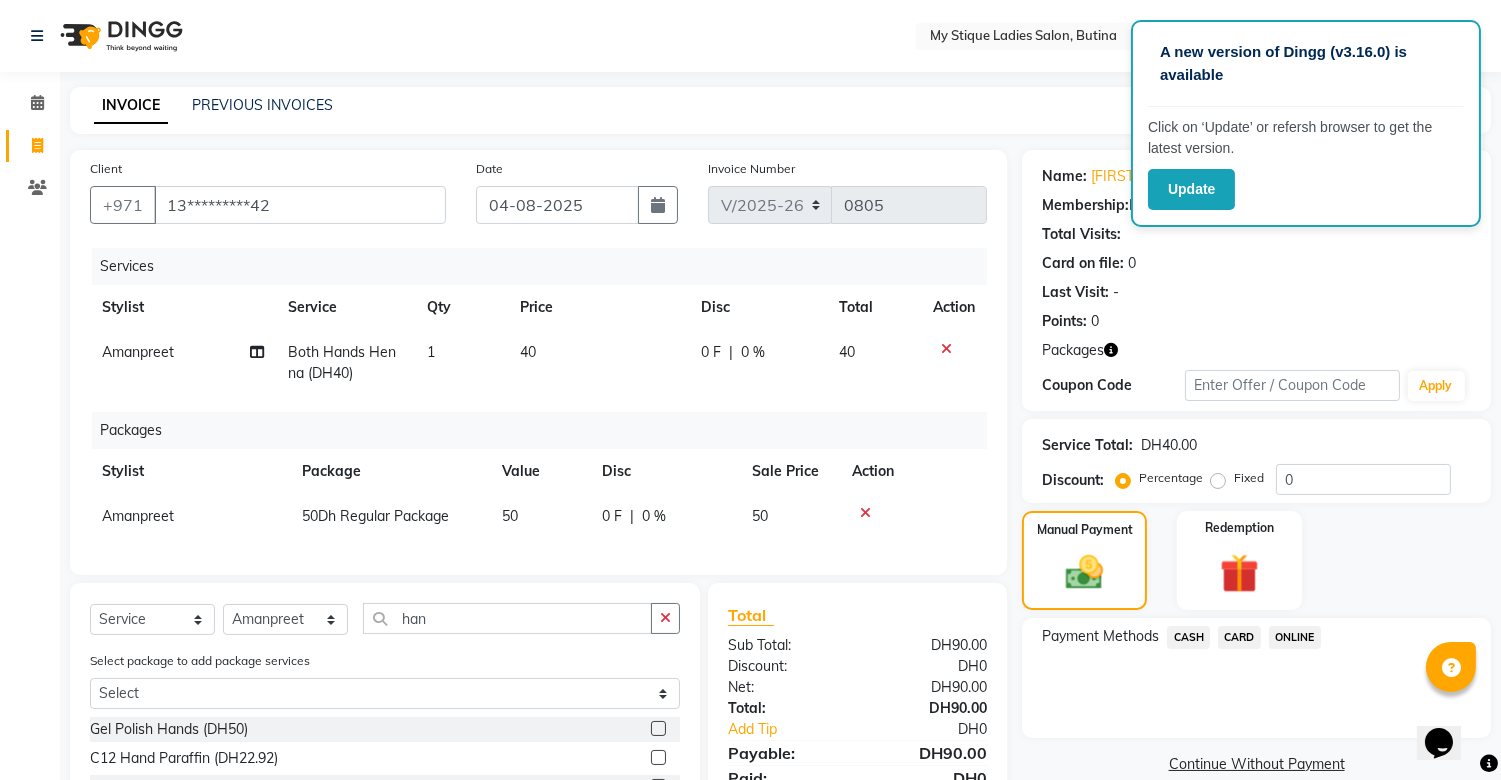 checkbox on "false" 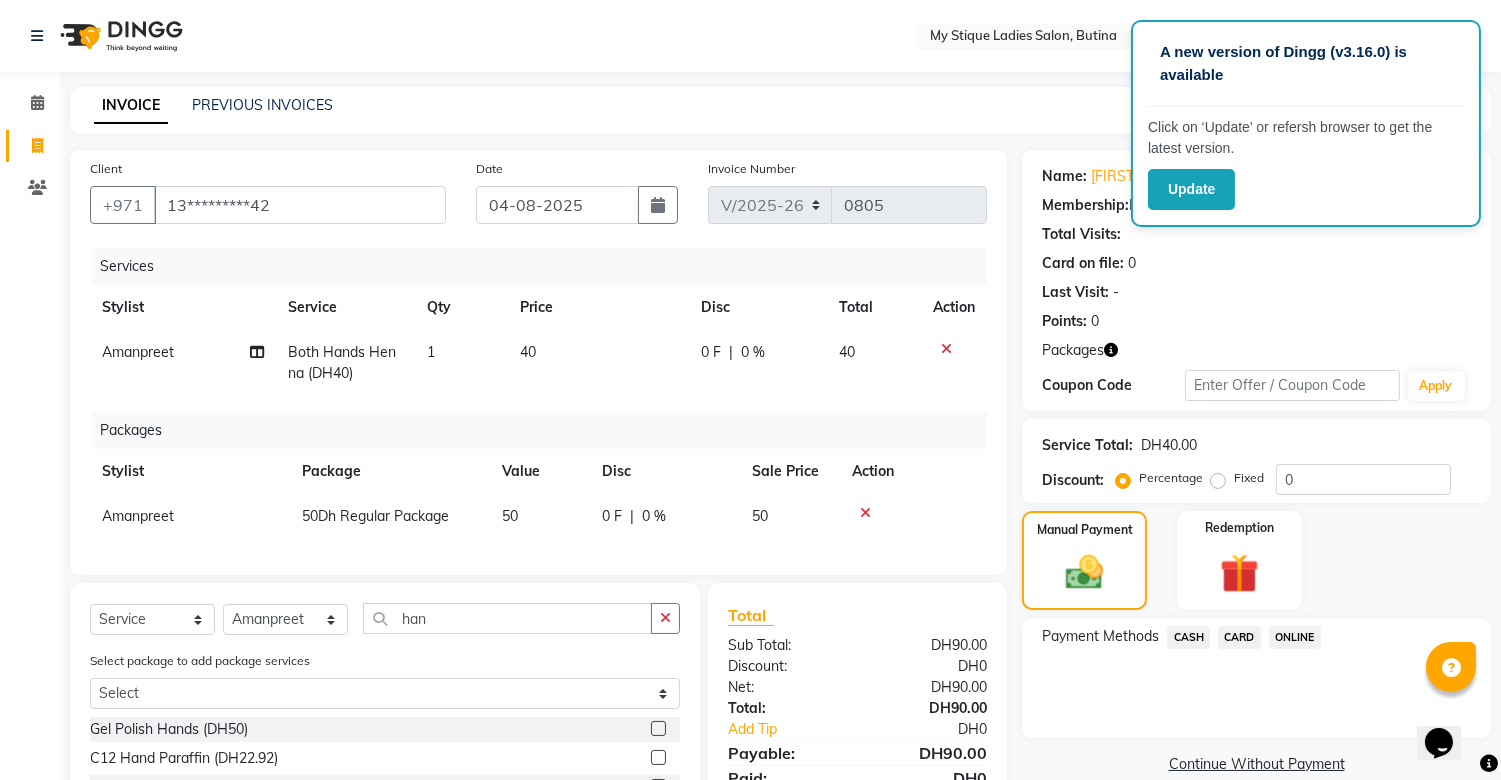 click on "40" 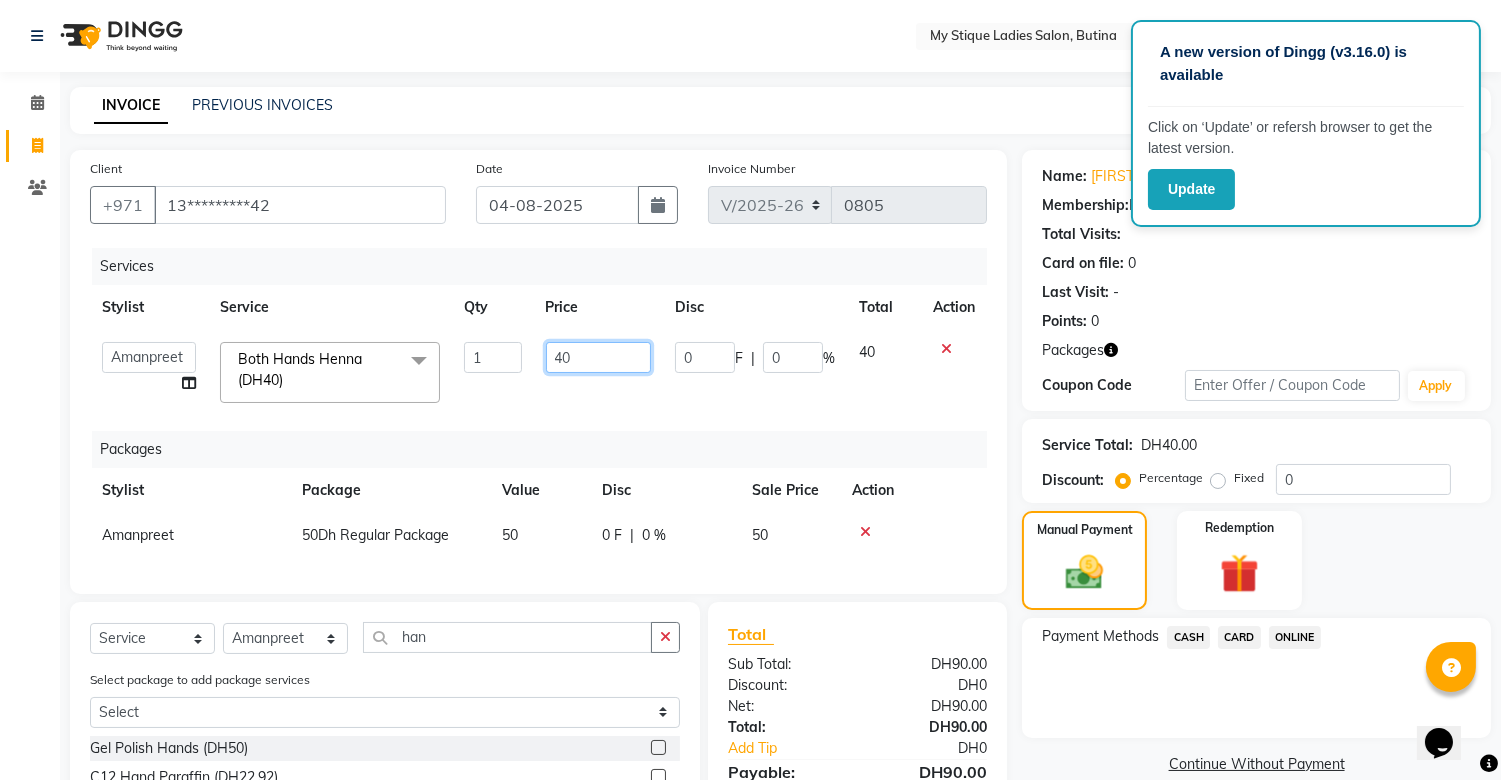 click on "40" 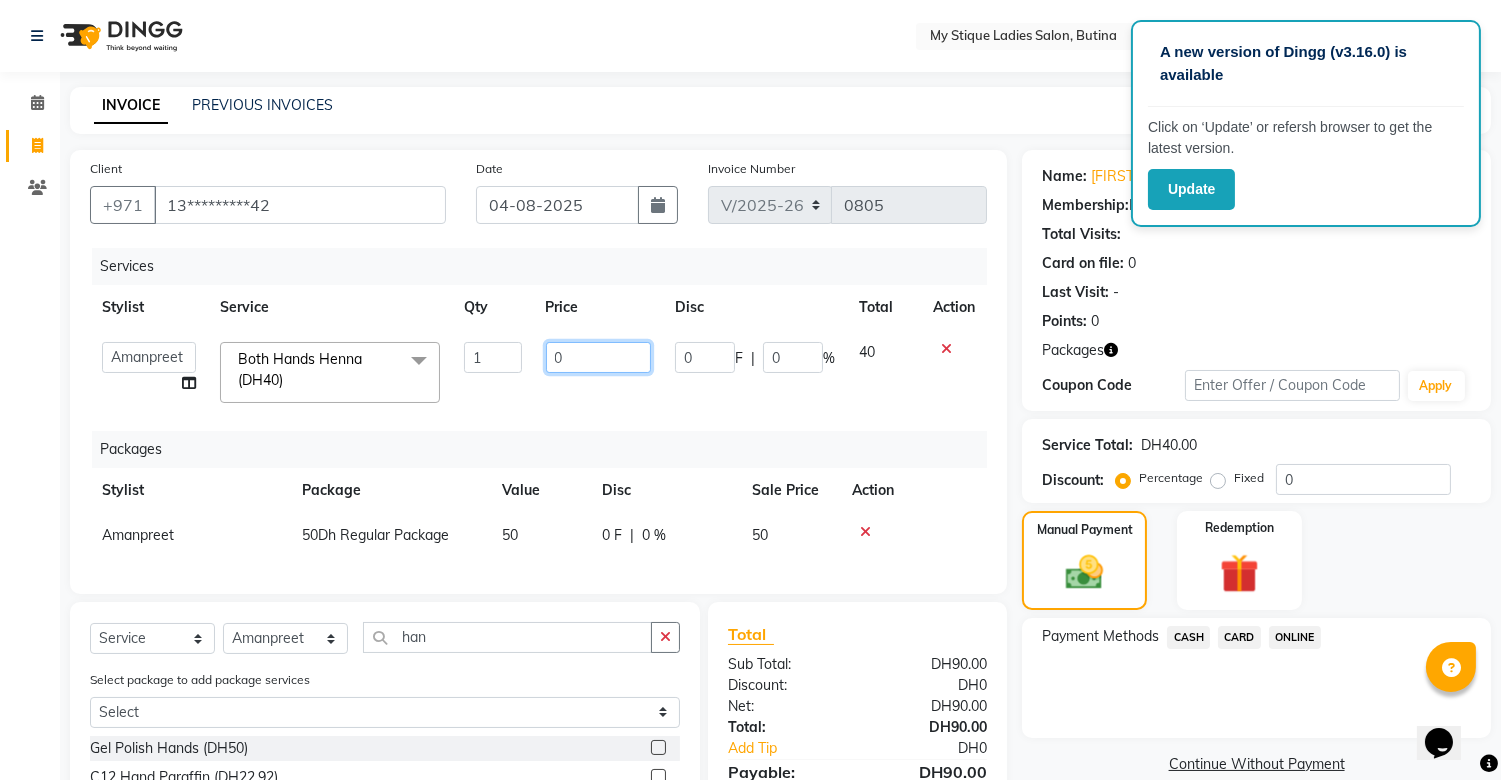 type on "50" 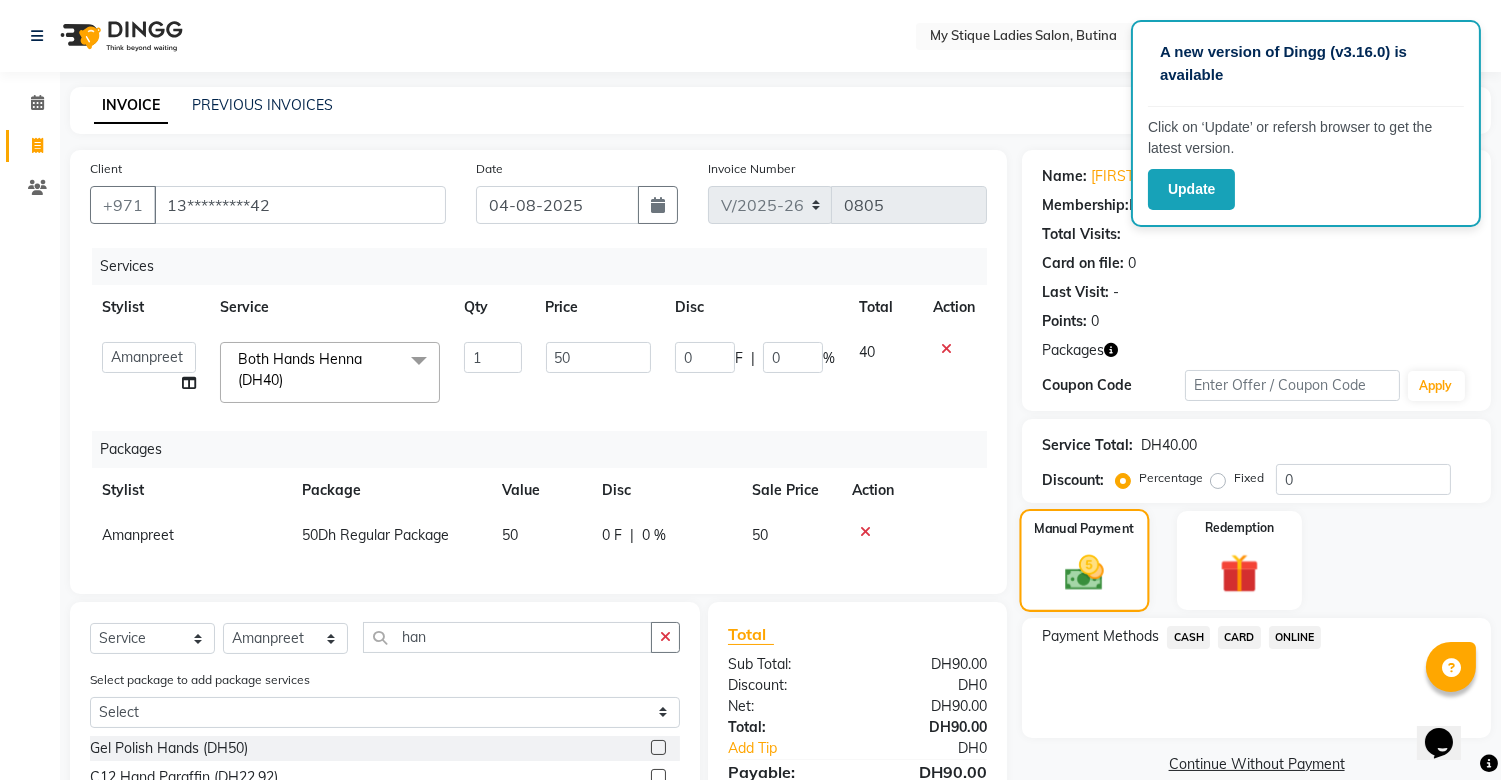 click 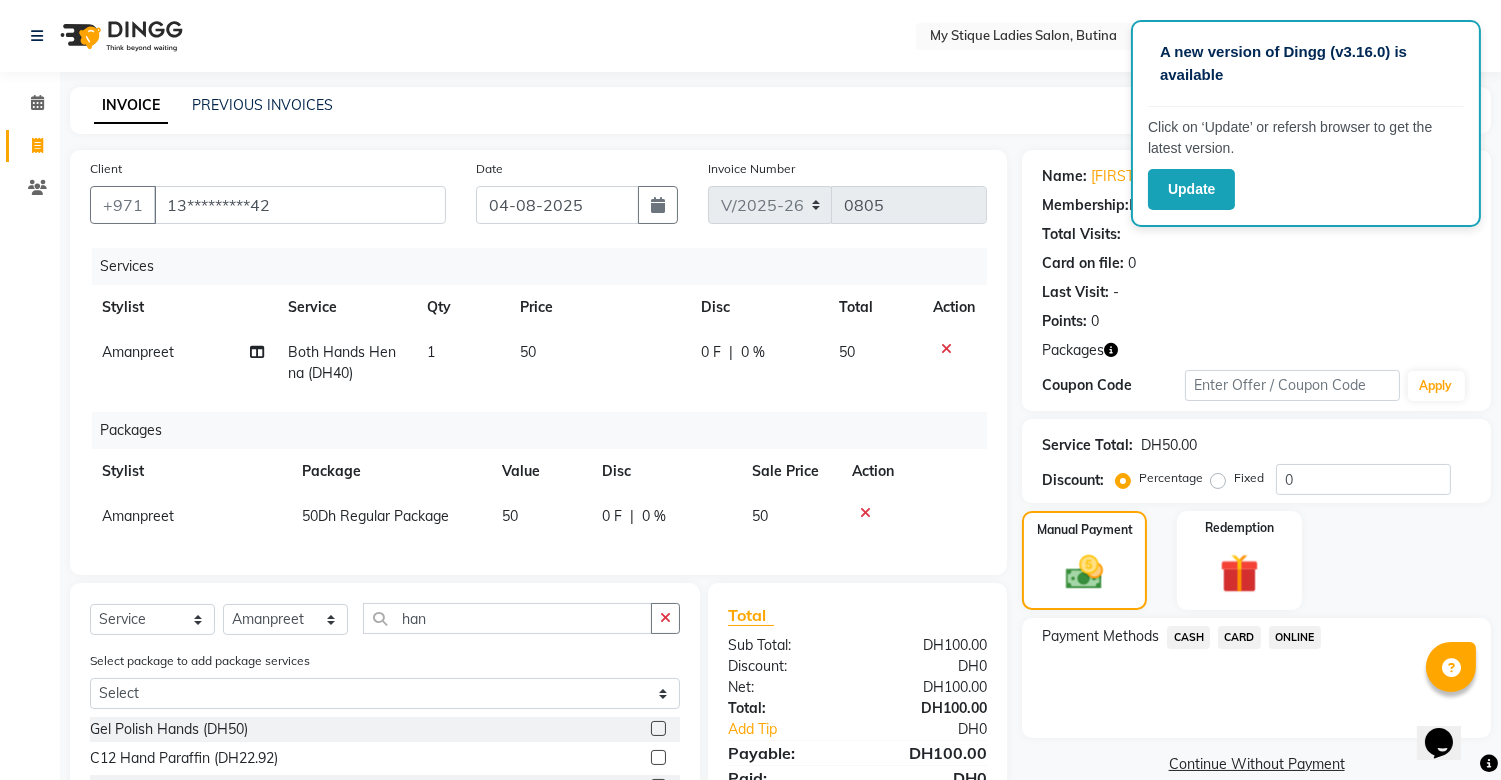 click on "CASH" 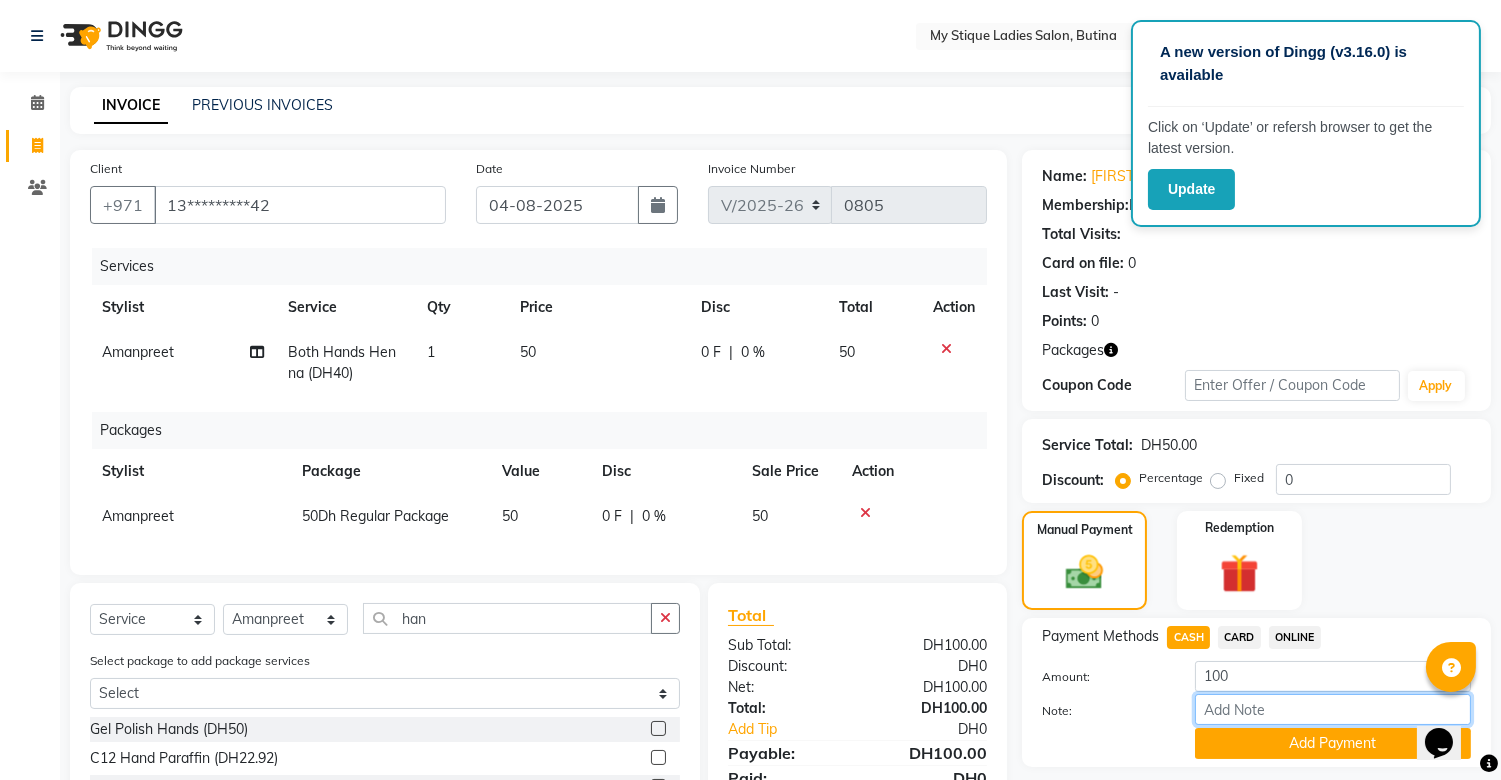 click on "Note:" at bounding box center (1333, 709) 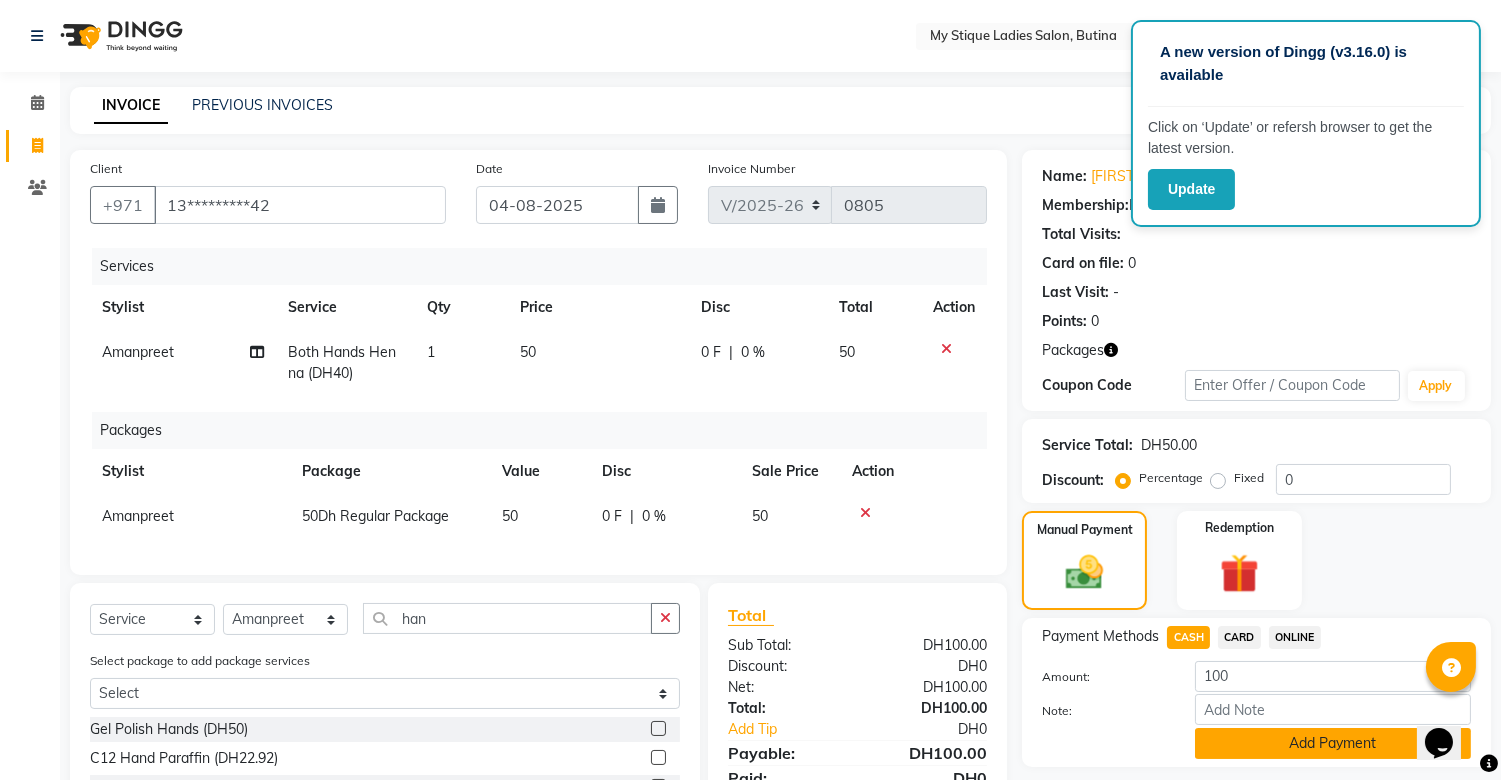 click on "Add Payment" 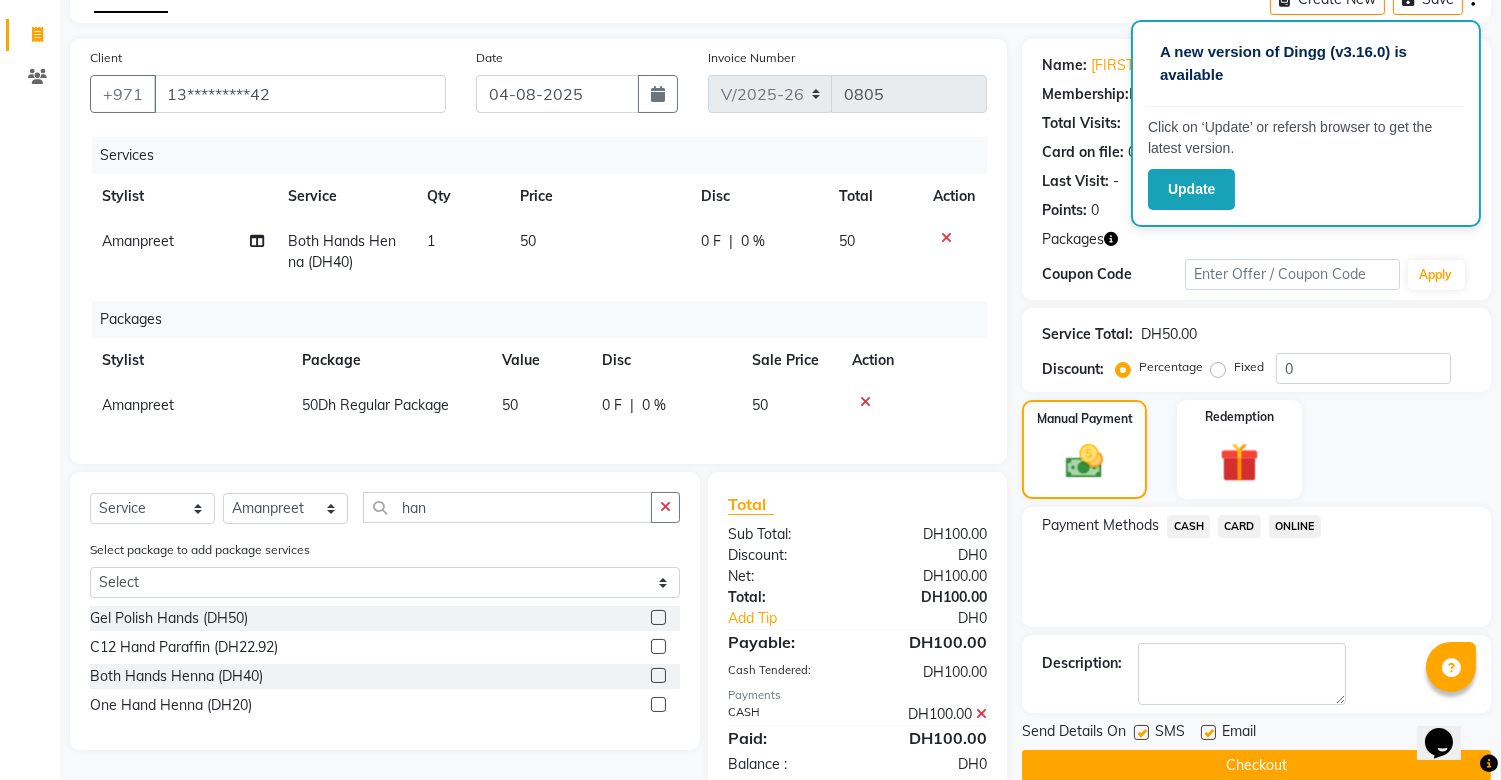 scroll, scrollTop: 172, scrollLeft: 0, axis: vertical 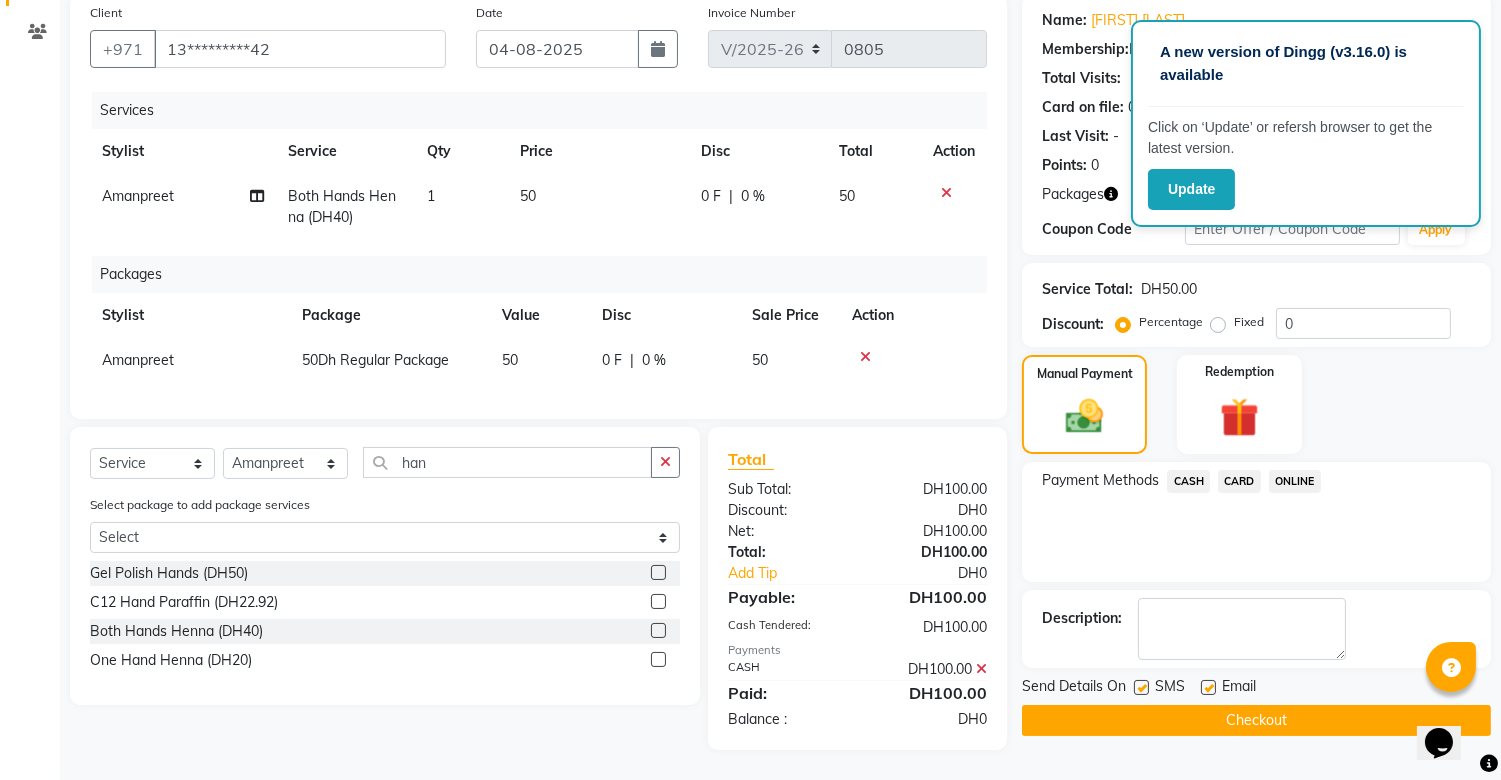 click on "Checkout" 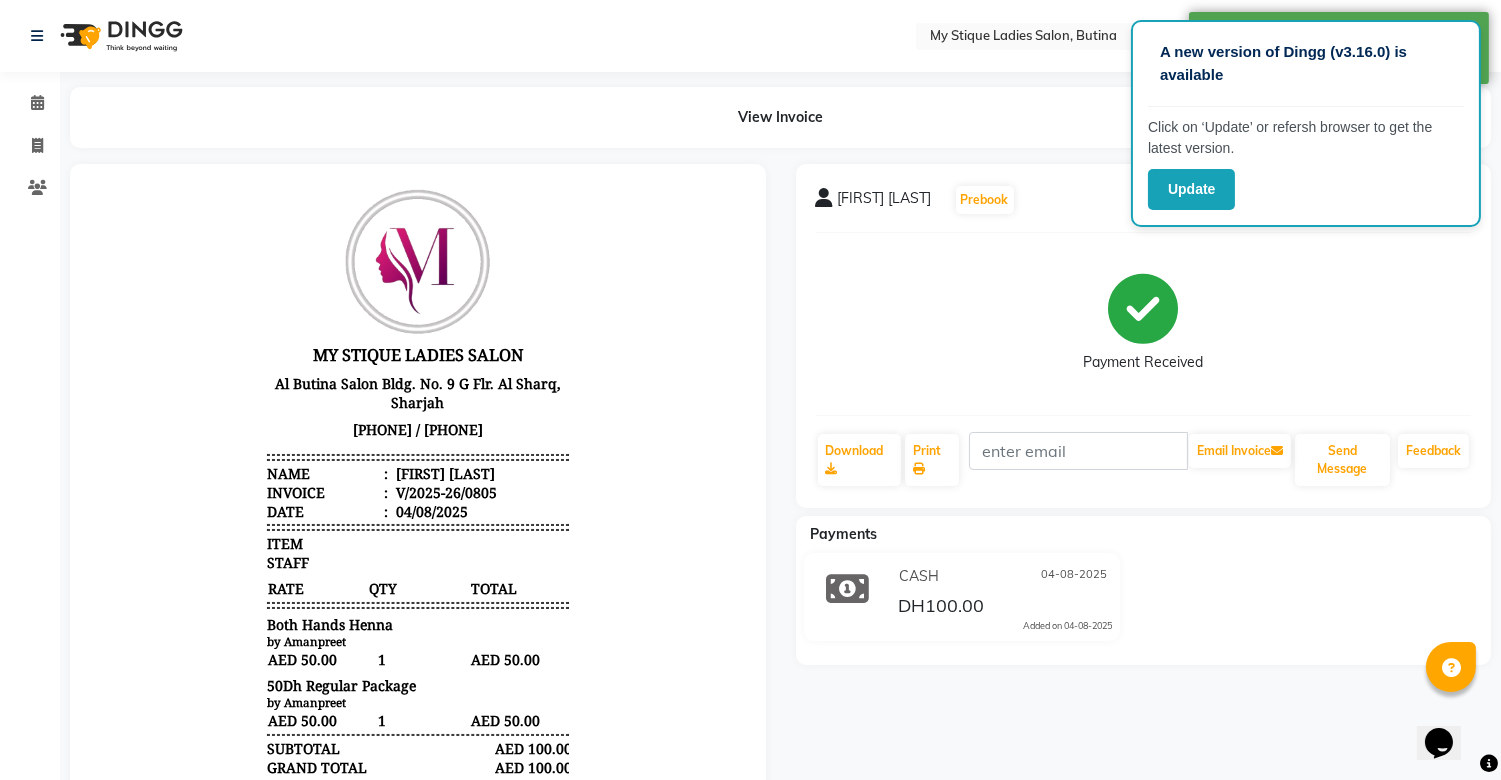 scroll, scrollTop: 16, scrollLeft: 0, axis: vertical 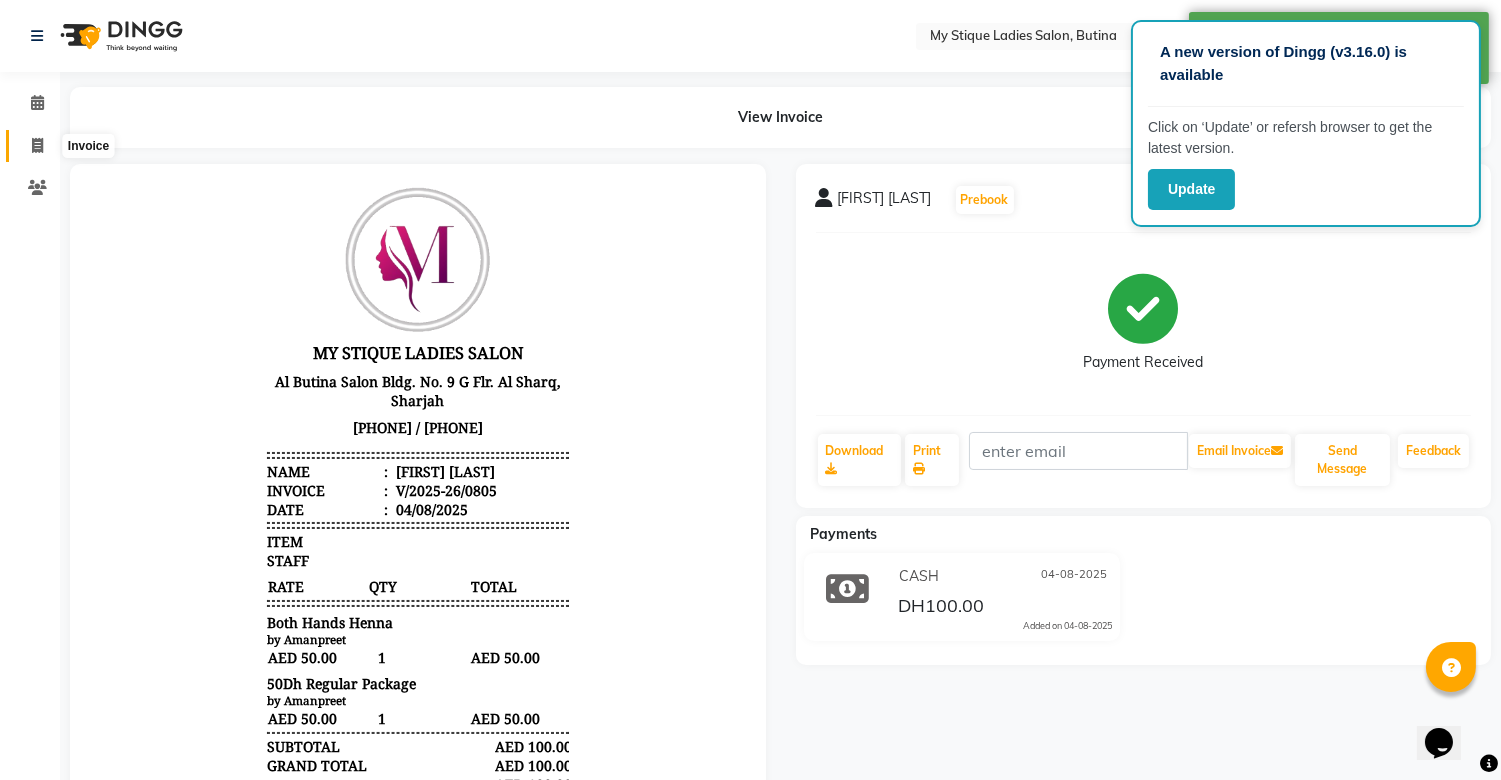 click 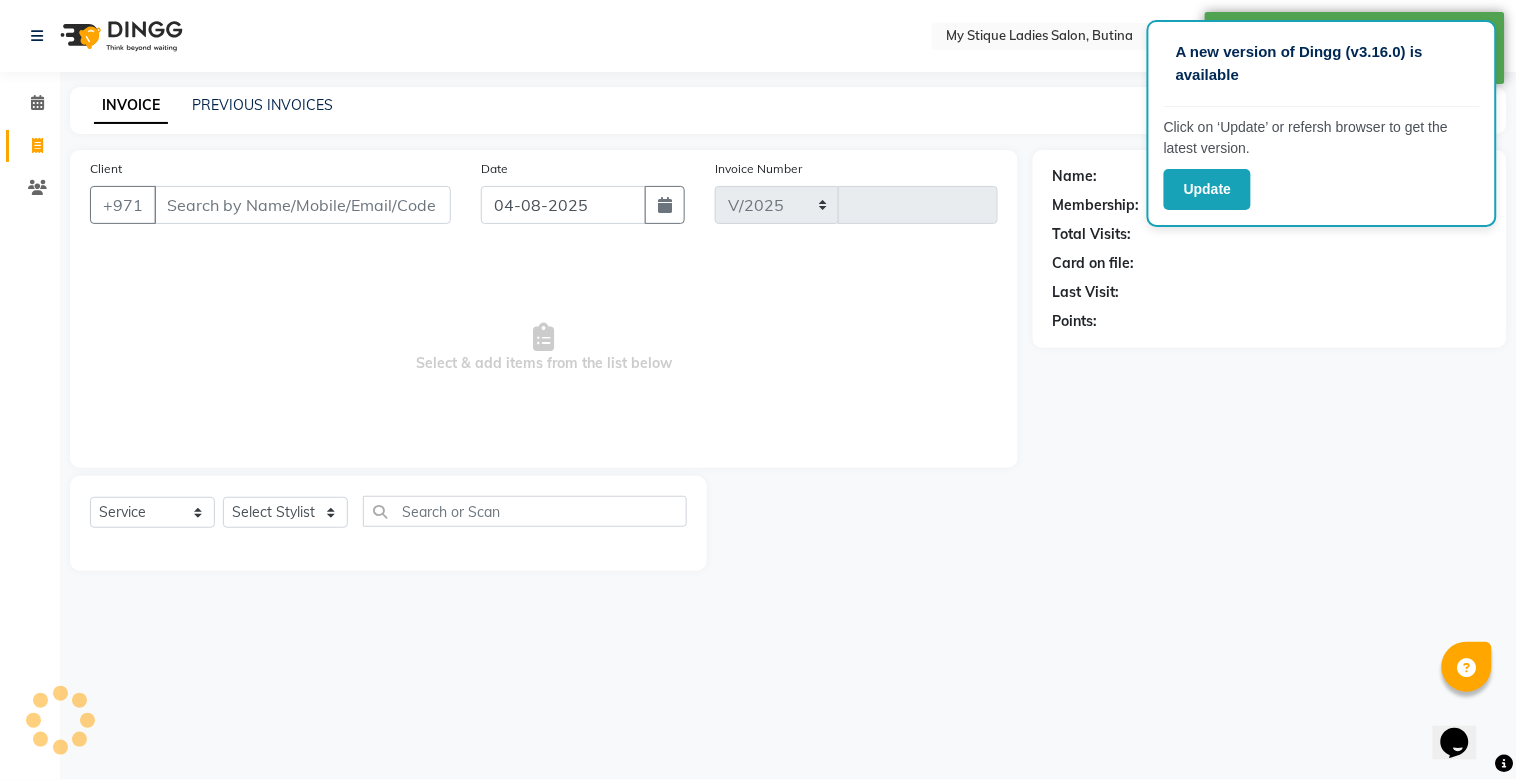 select on "7457" 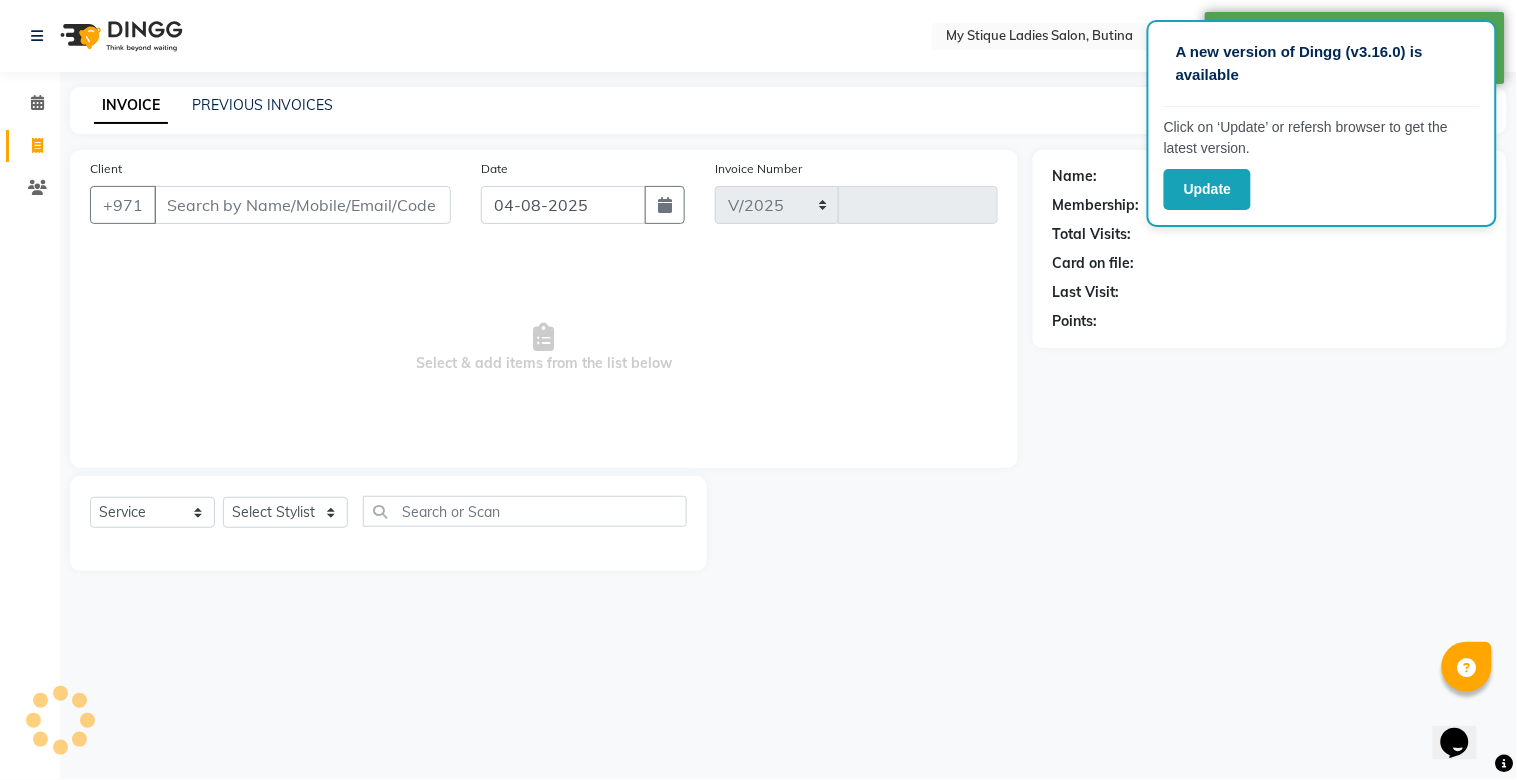 type on "0806" 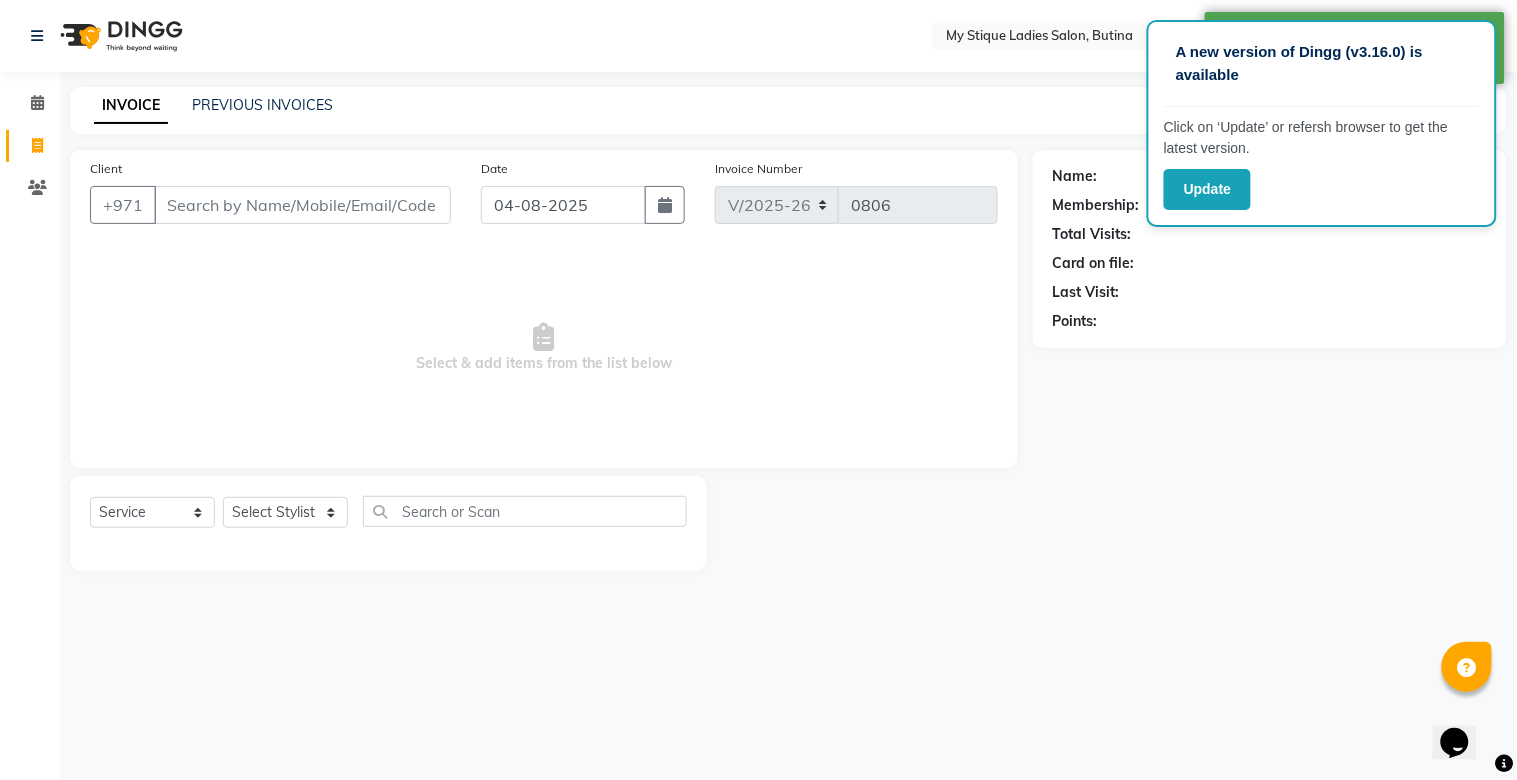 click on "Client" at bounding box center [302, 205] 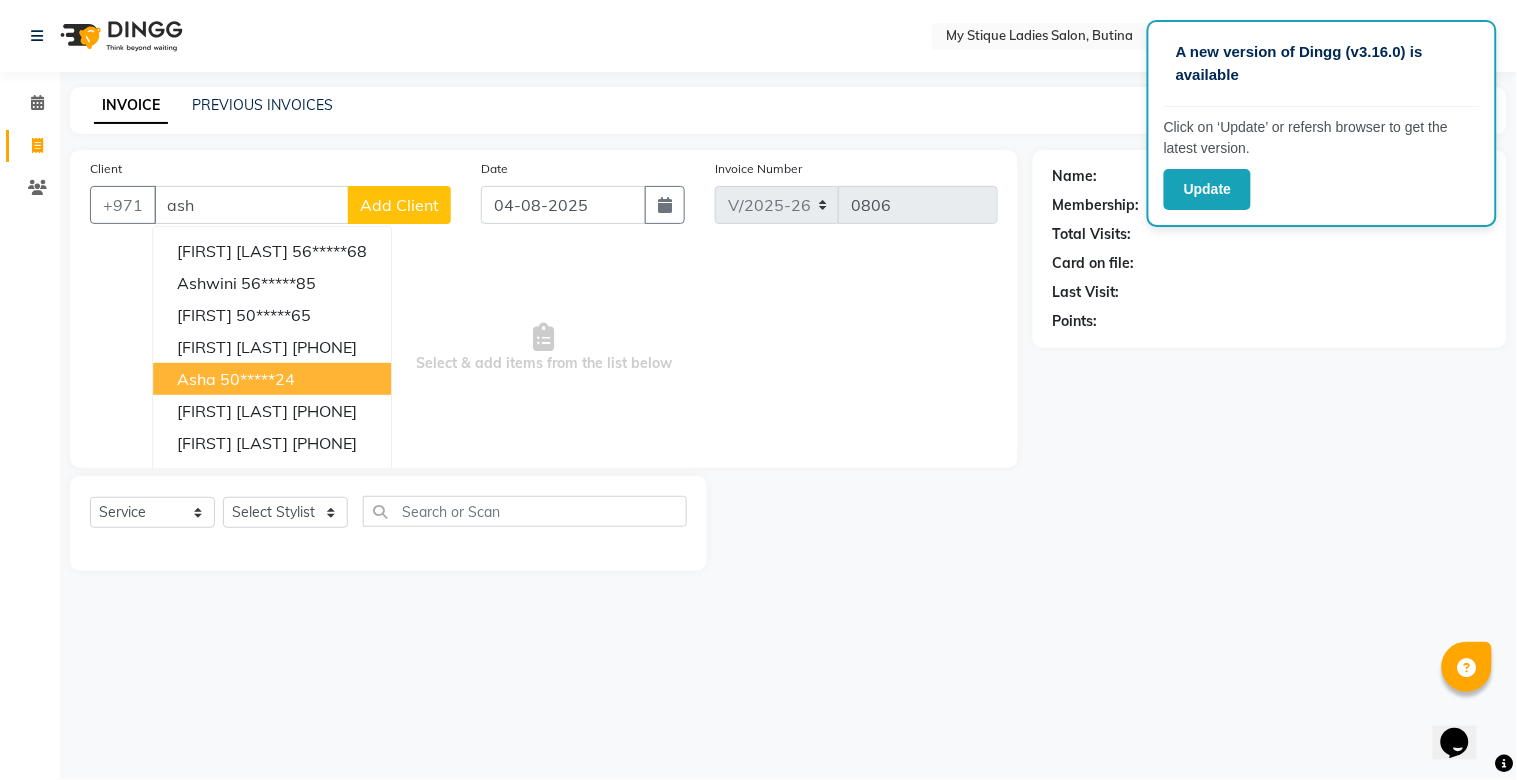 click on "50*****24" at bounding box center [257, 379] 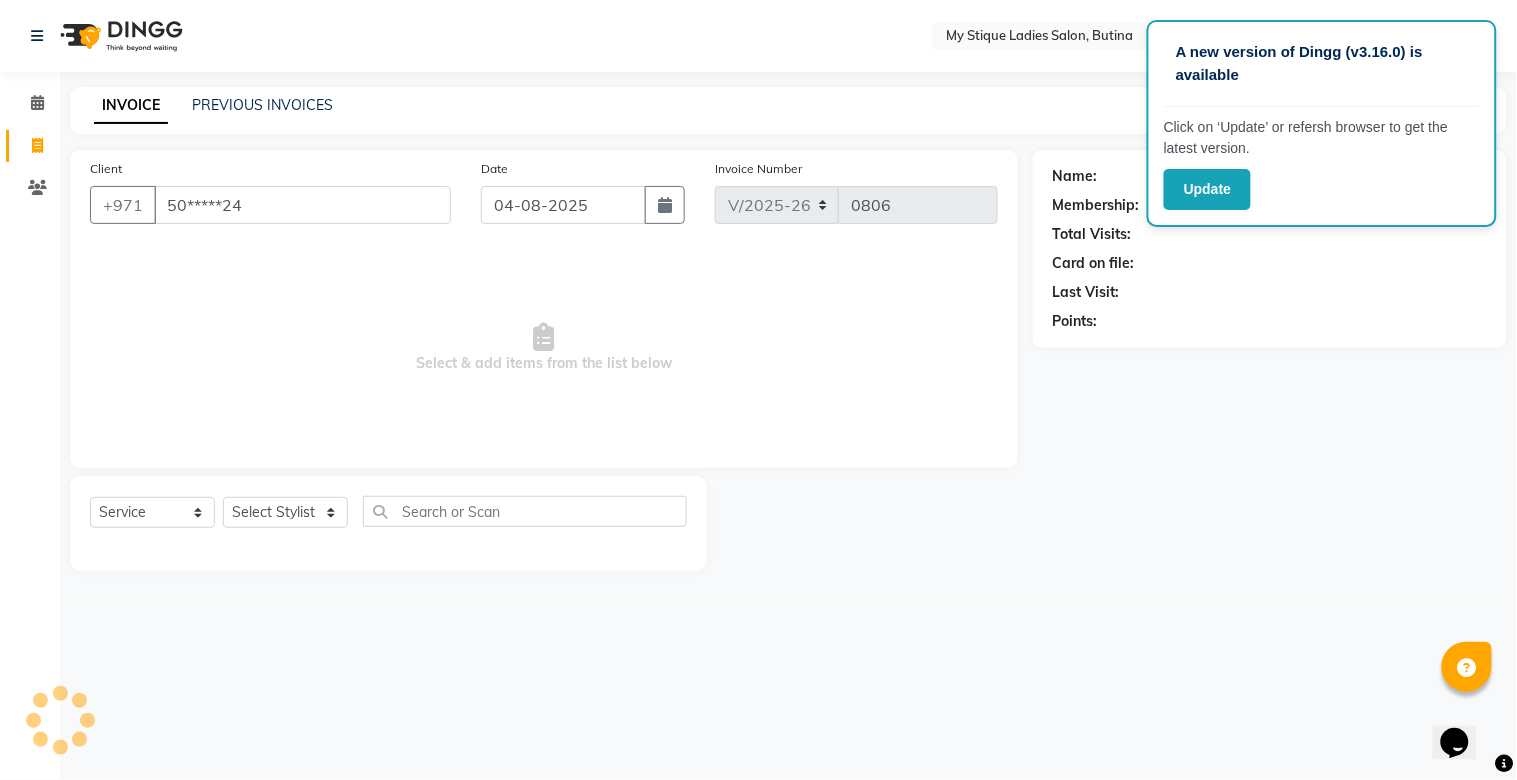 type on "50*****24" 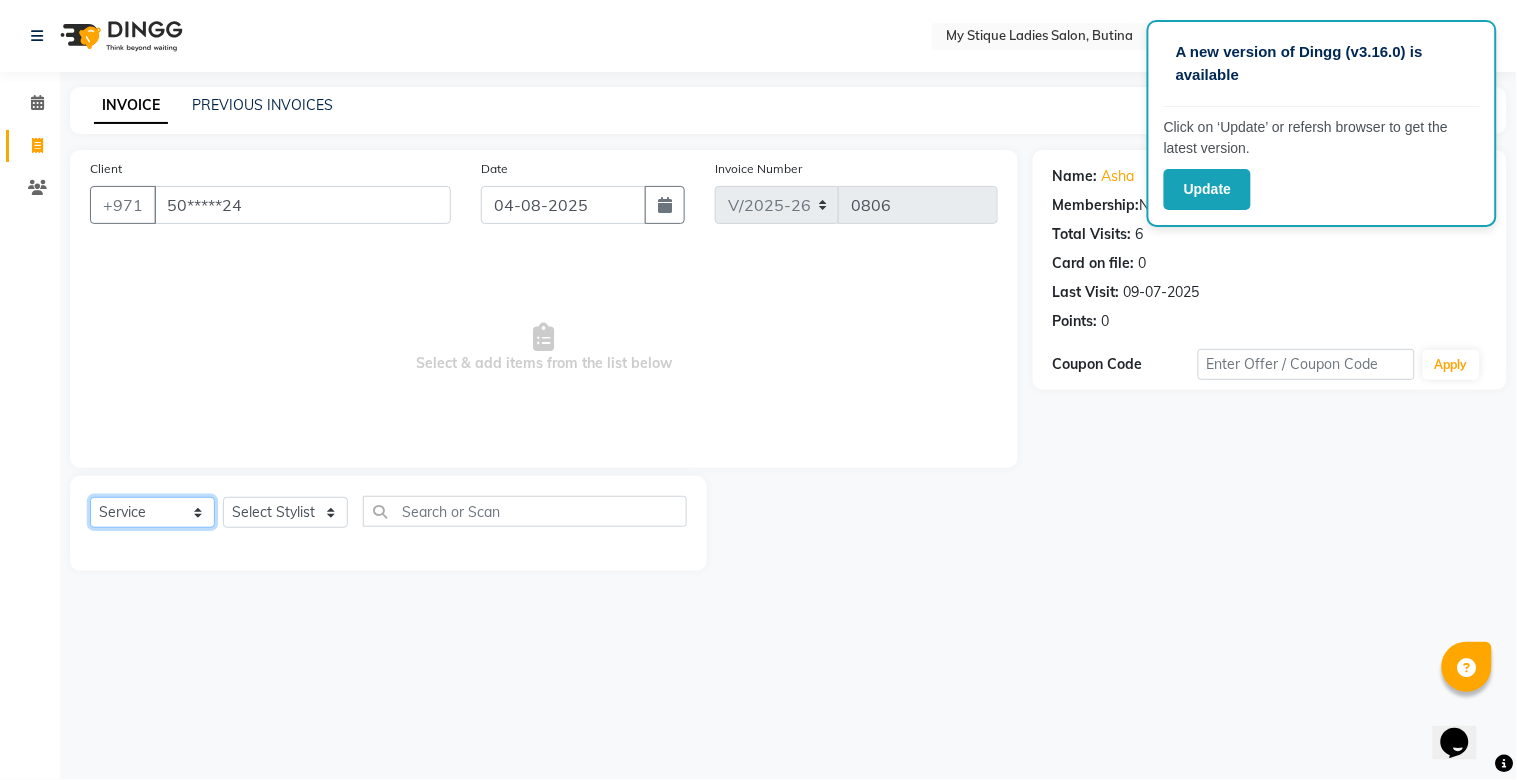 click on "Select  Service  Product  Membership  Package Voucher Prepaid Gift Card" 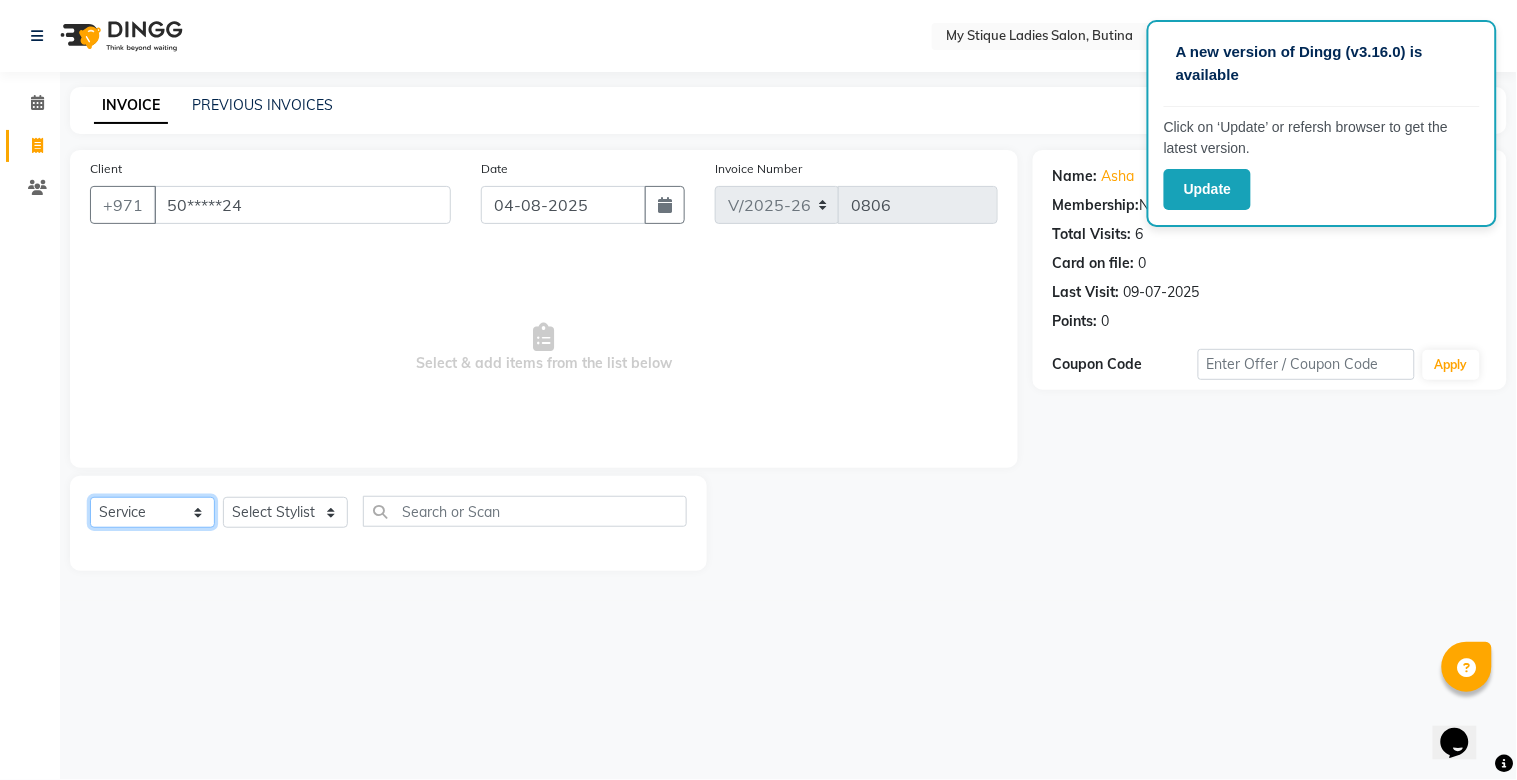 select on "package" 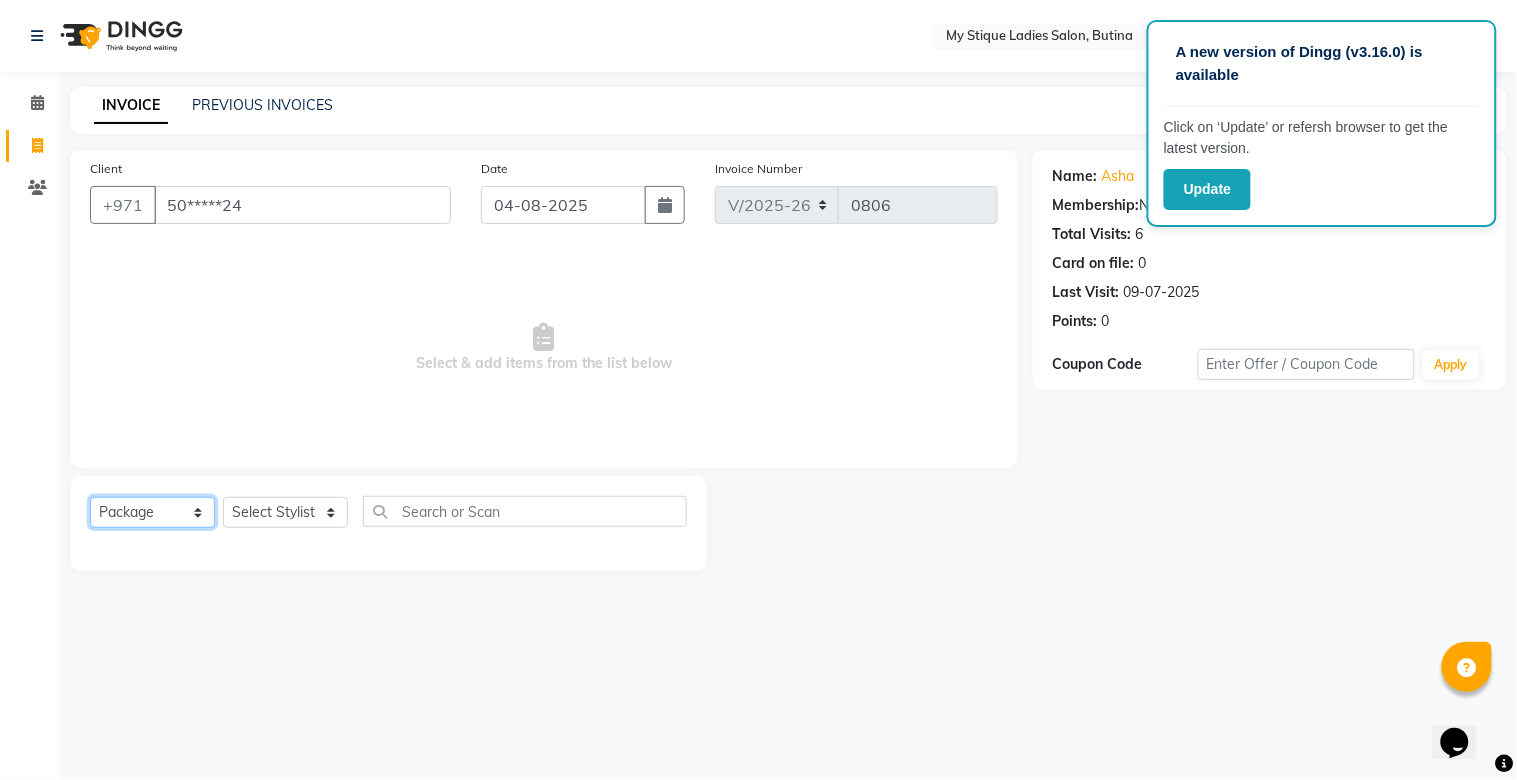 click on "Select  Service  Product  Membership  Package Voucher Prepaid Gift Card" 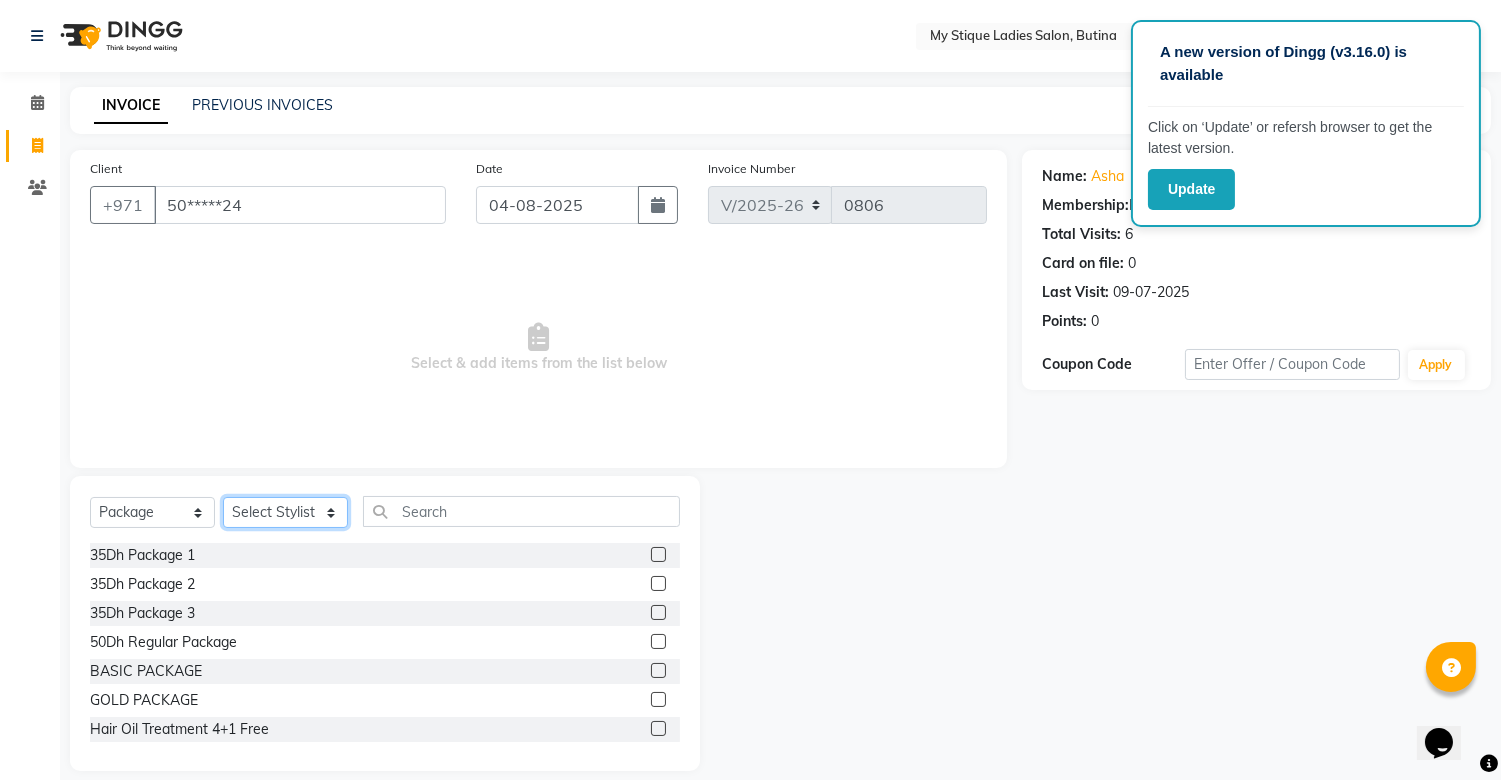 click on "Select Stylist Amanpreet Betcy Reshma Riham Sales Saritha TEMP STAFF" 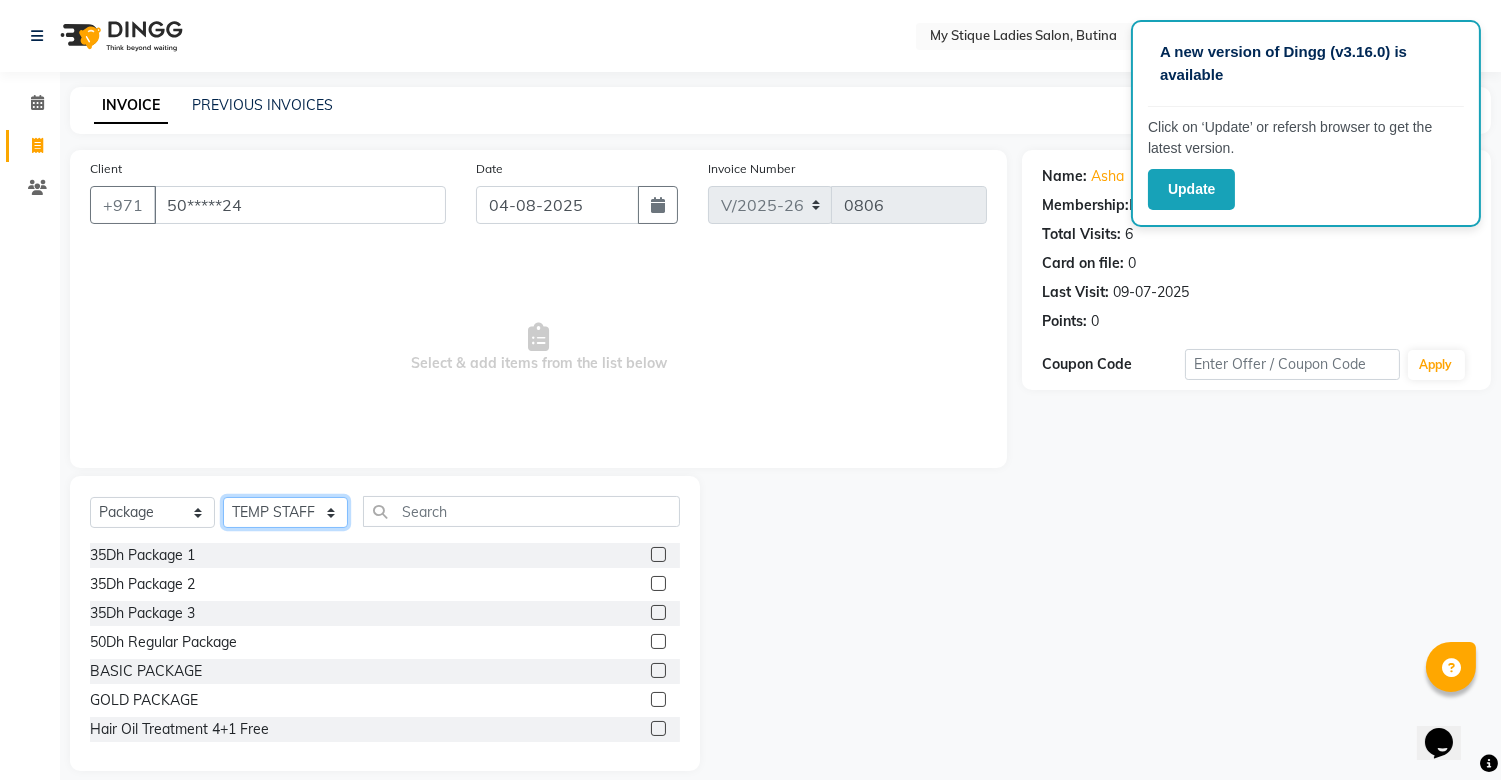 click on "Select Stylist Amanpreet Betcy Reshma Riham Sales Saritha TEMP STAFF" 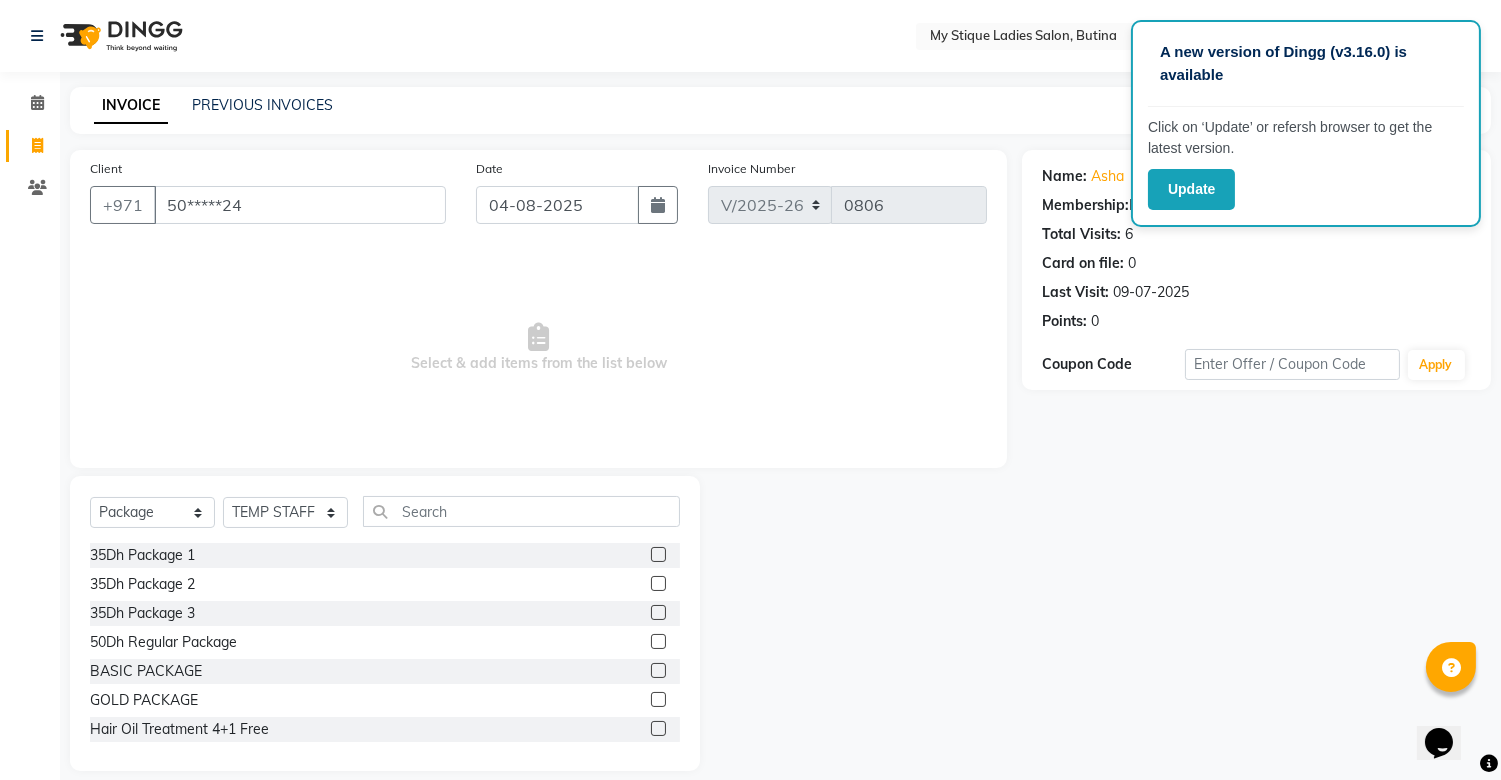 click on "GOLD PACKAGE" 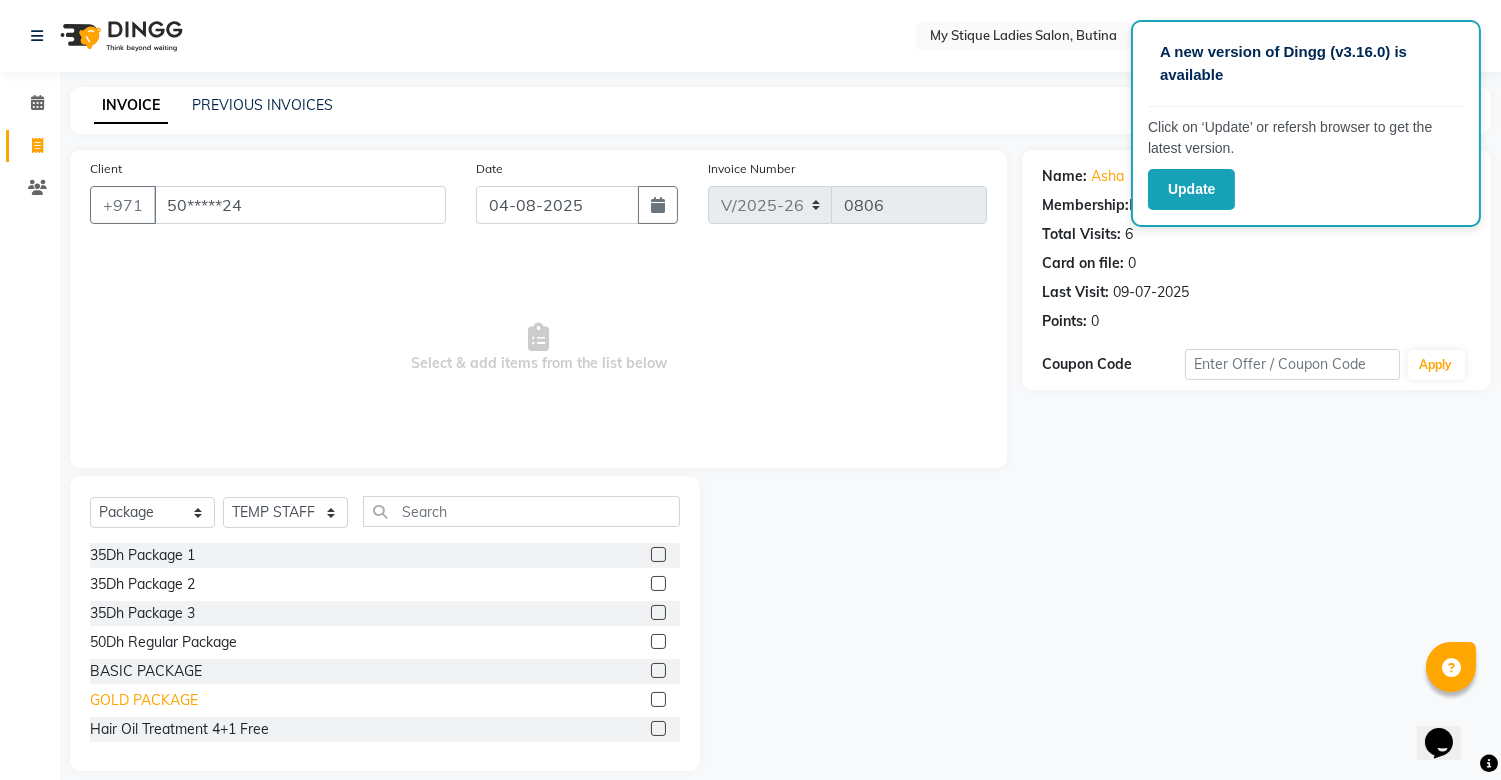 click on "GOLD PACKAGE" 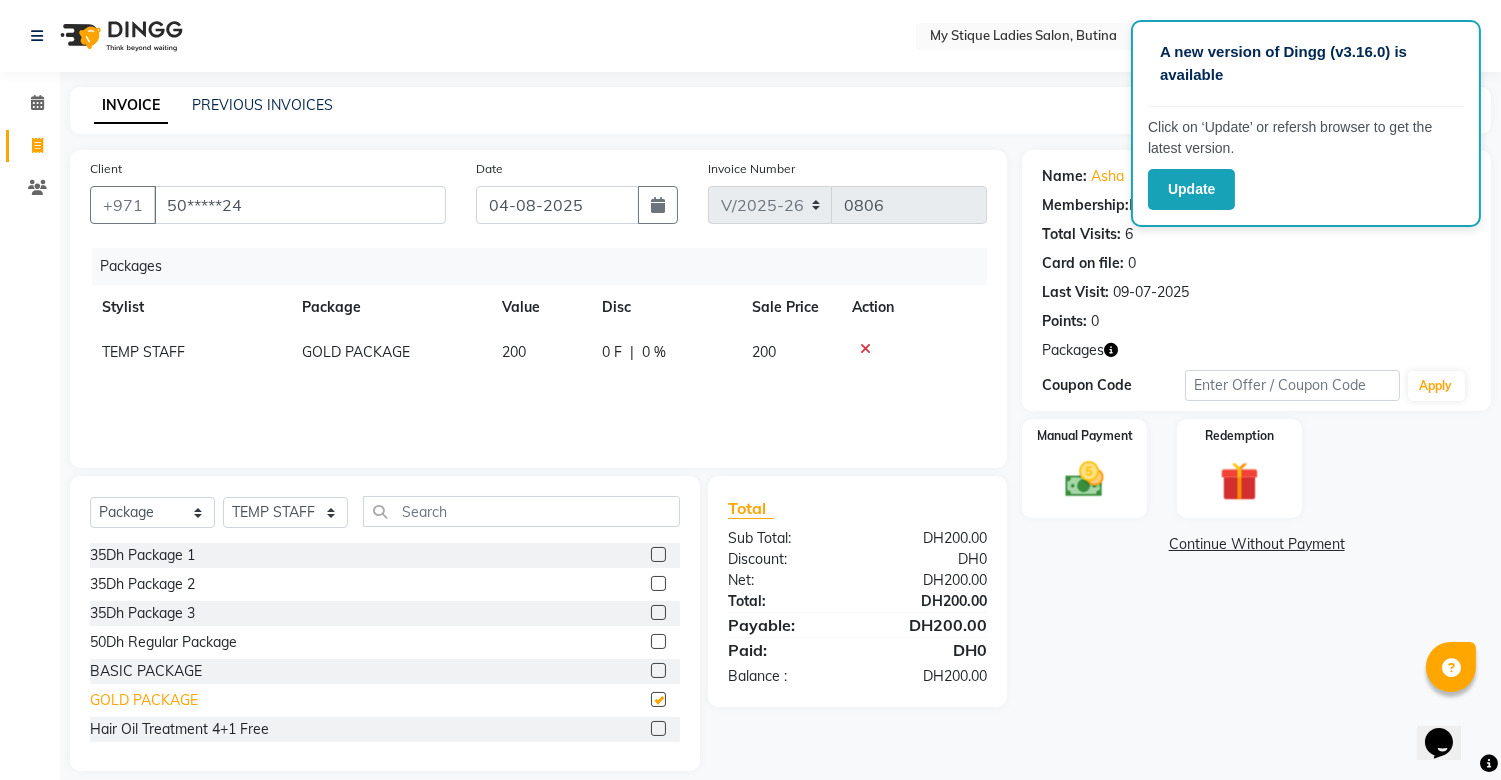 checkbox on "false" 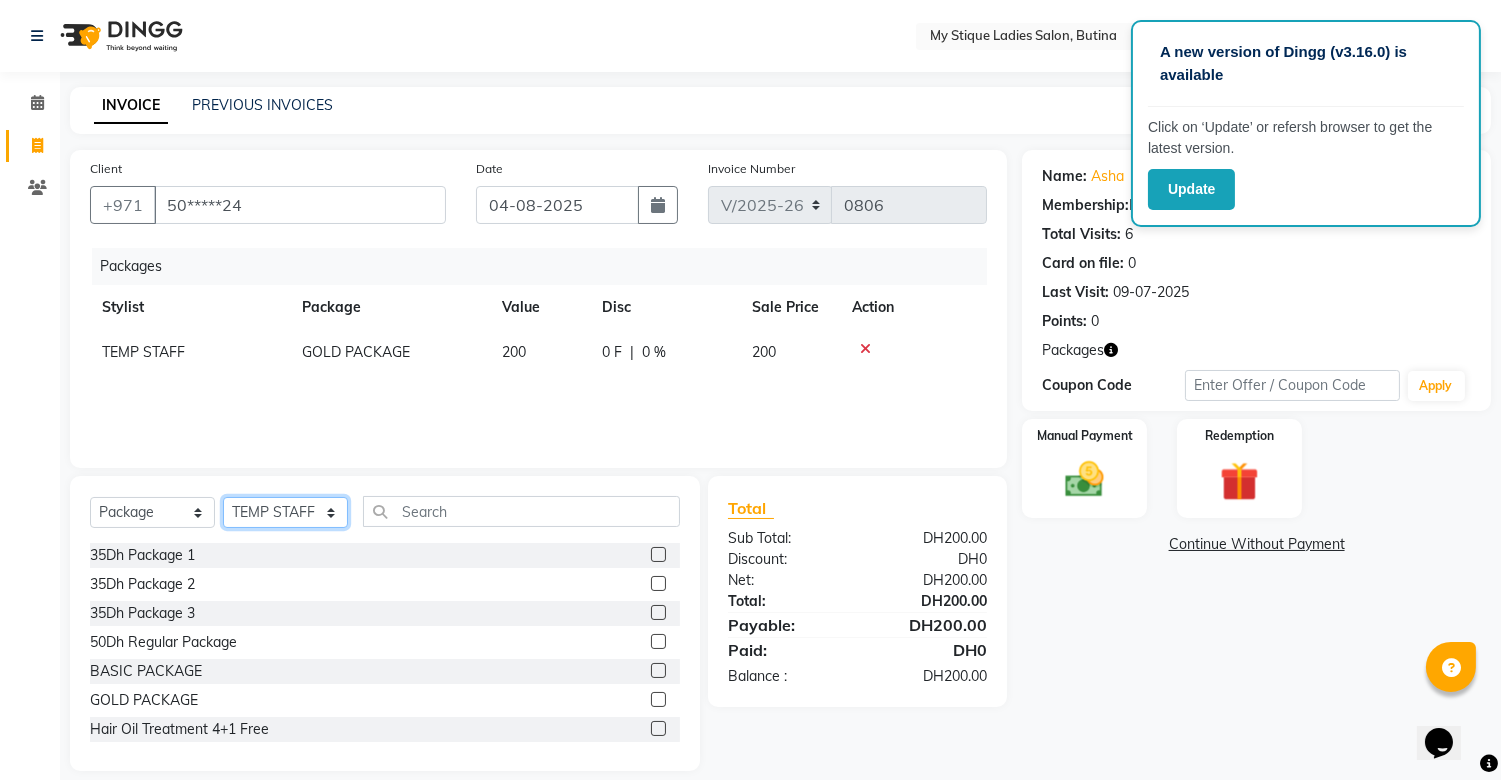 click on "Select Stylist Amanpreet Betcy Reshma Riham Sales Saritha TEMP STAFF" 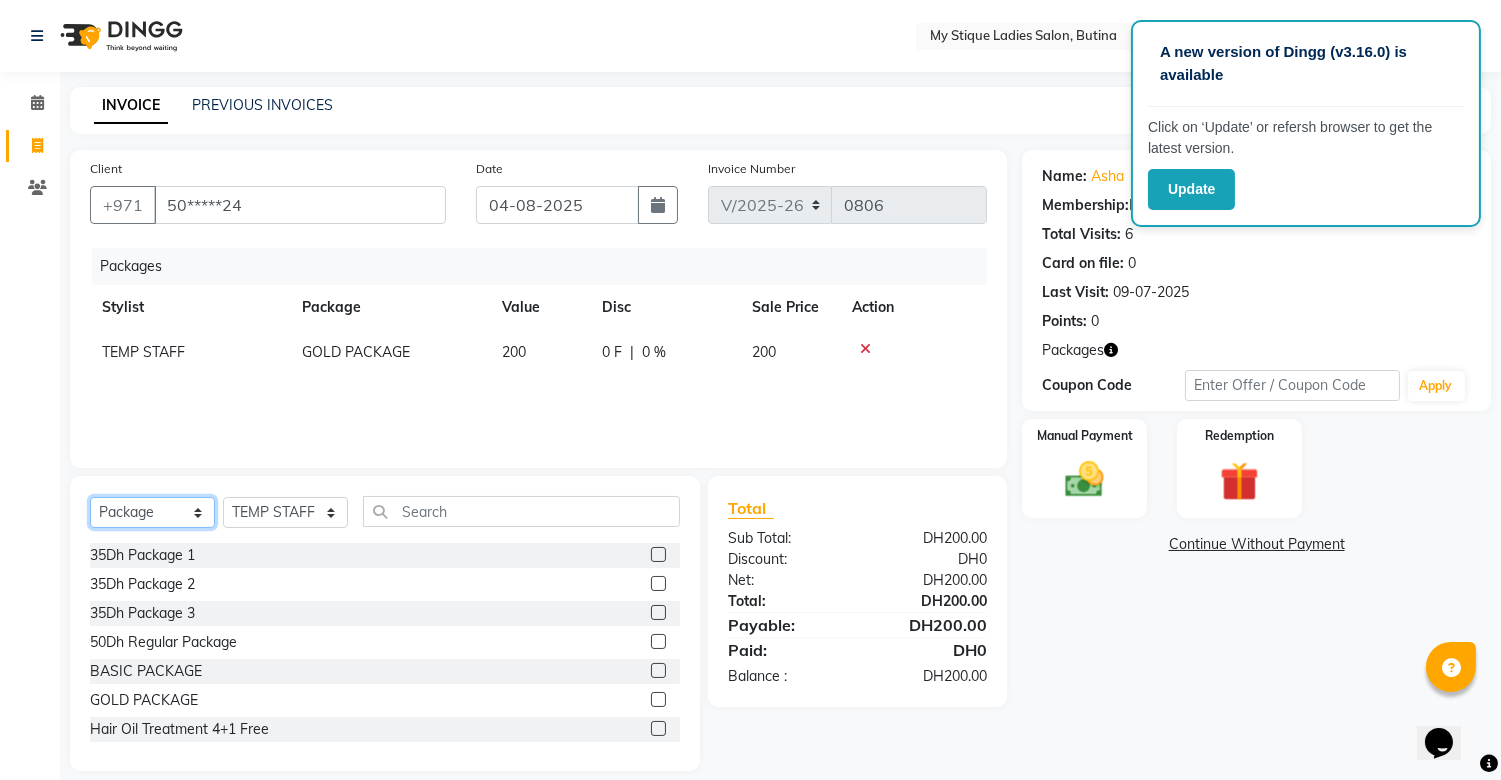 click on "Select  Service  Product  Membership  Package Voucher Prepaid Gift Card" 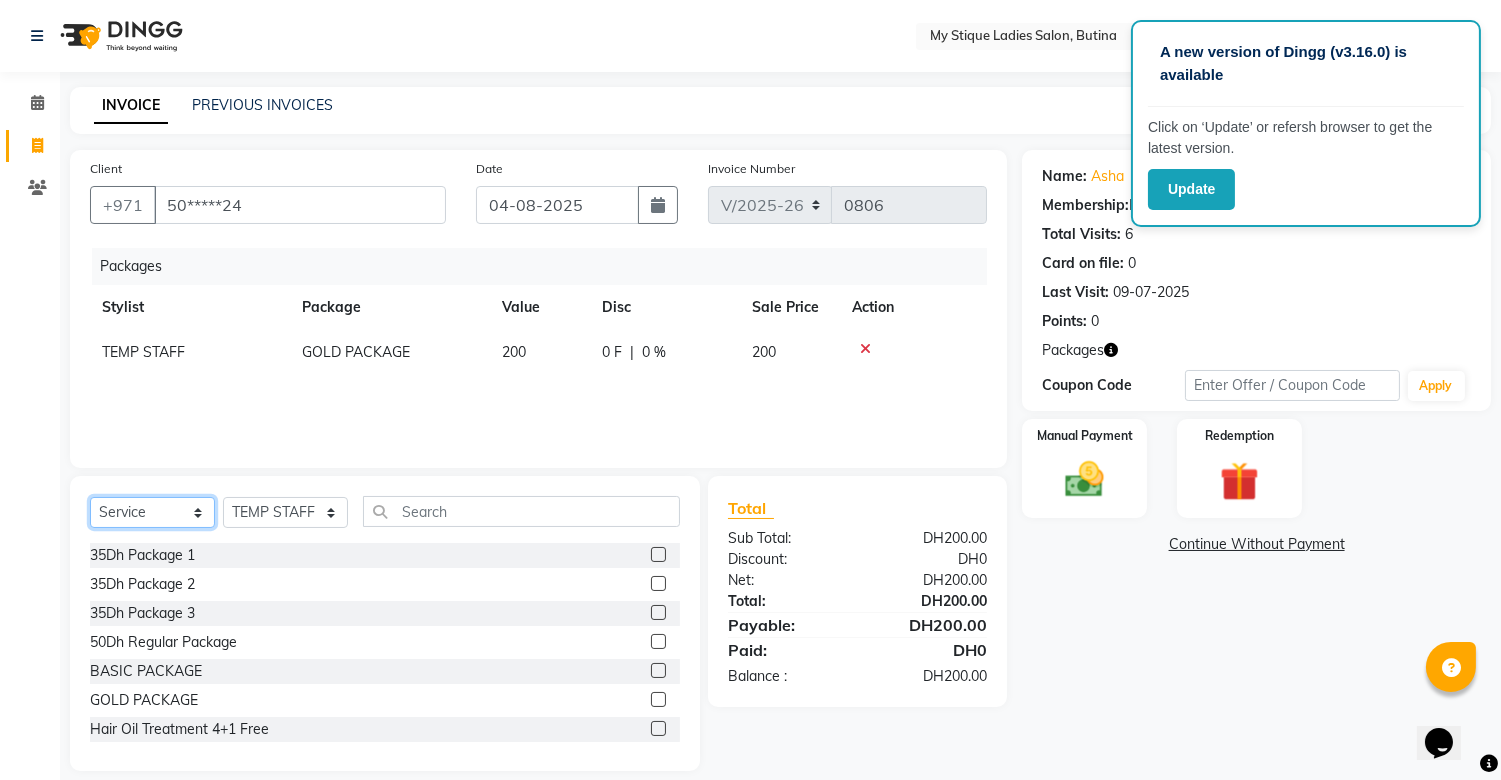 click on "Select  Service  Product  Membership  Package Voucher Prepaid Gift Card" 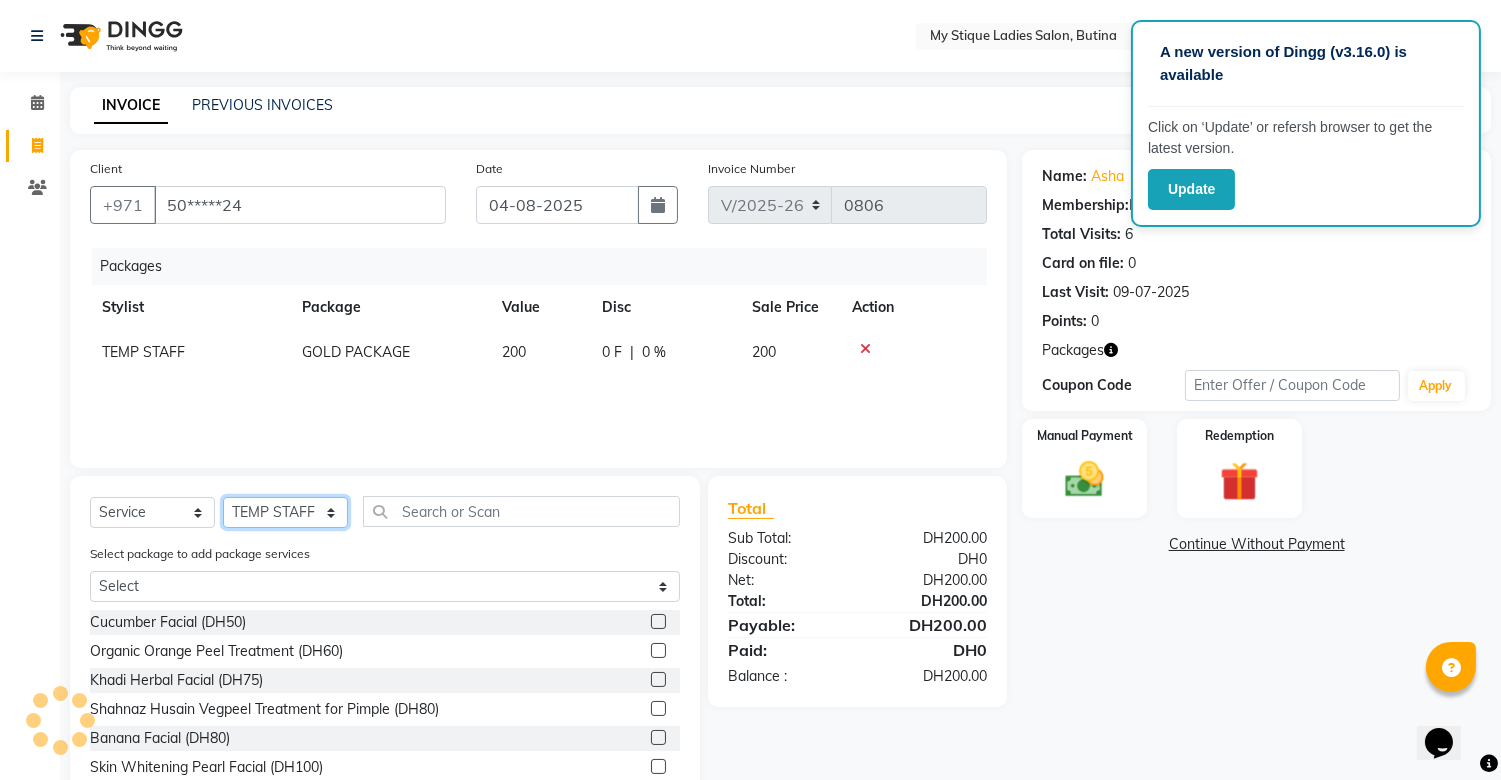 click on "Select Stylist Amanpreet Betcy Reshma Riham Sales Saritha TEMP STAFF" 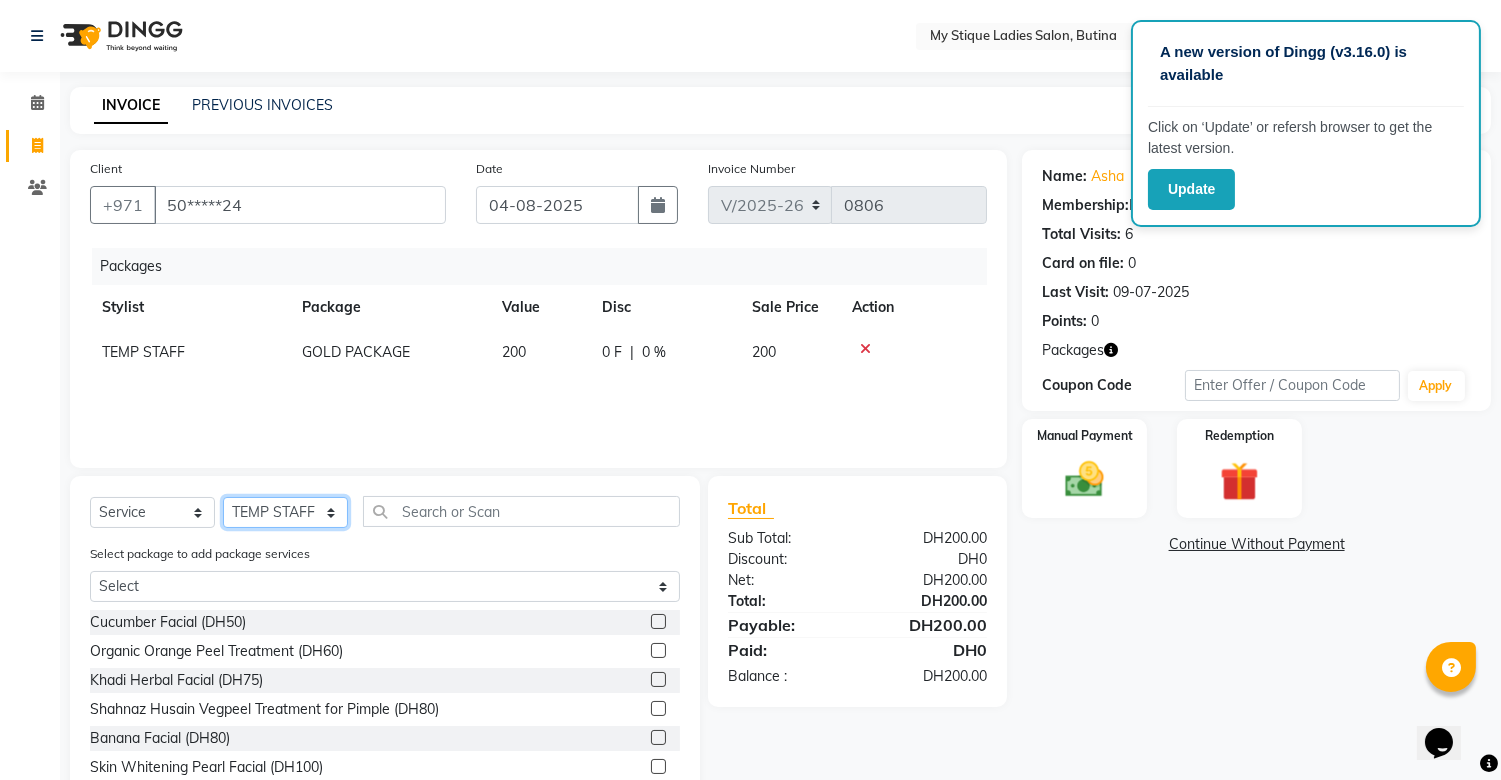 select on "65420" 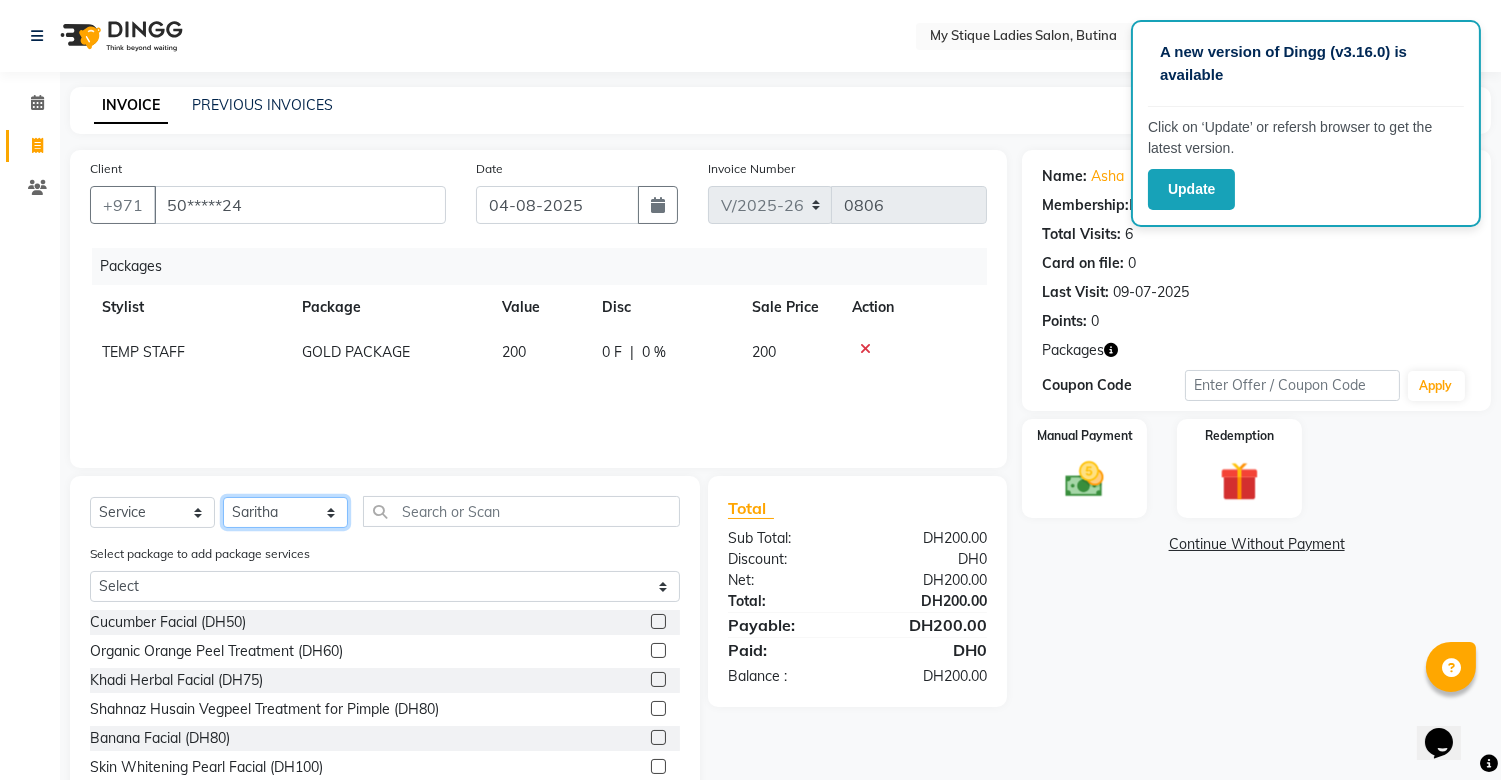 click on "Select Stylist Amanpreet Betcy Reshma Riham Sales Saritha TEMP STAFF" 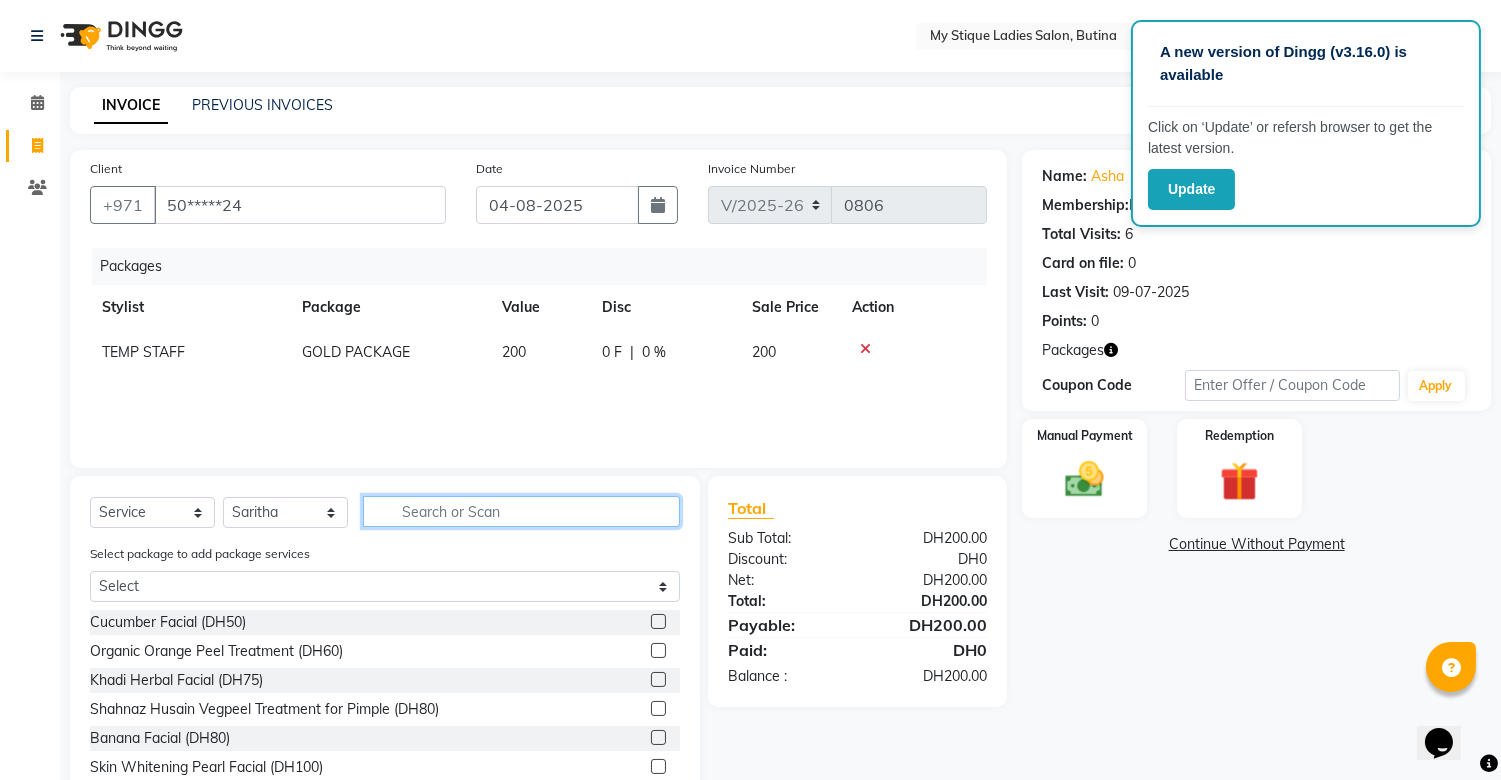 click 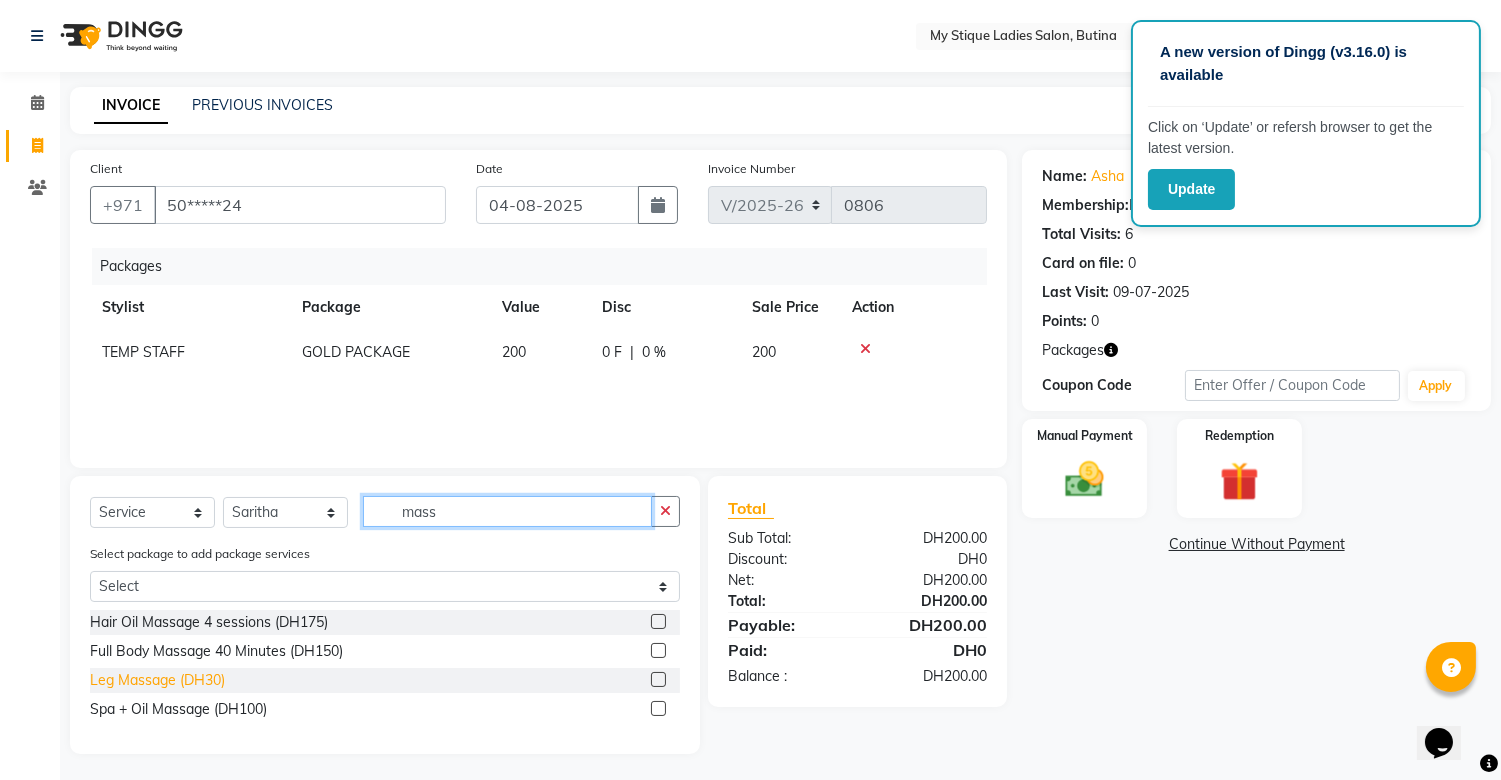 type on "mass" 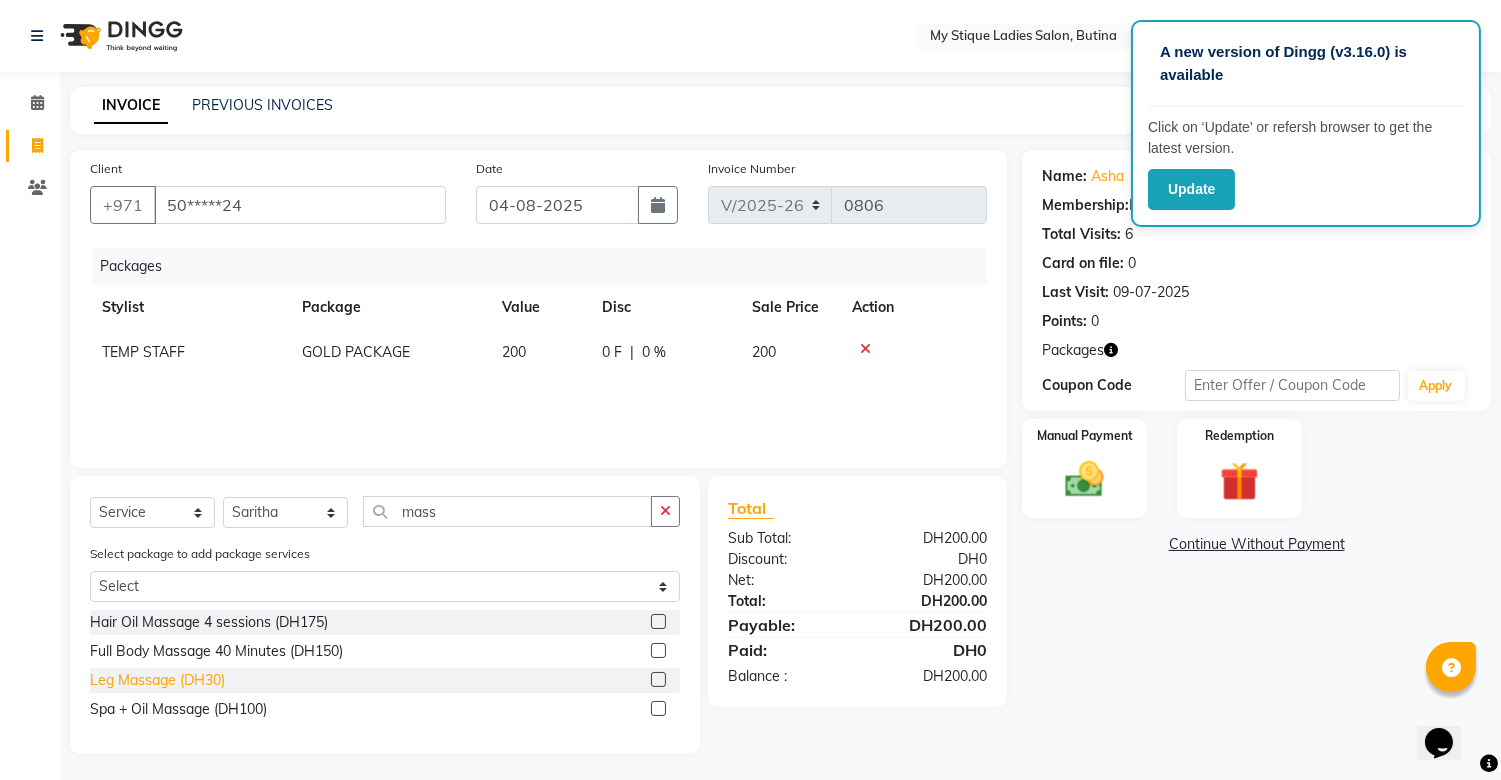 click on "Leg Massage (DH30)" 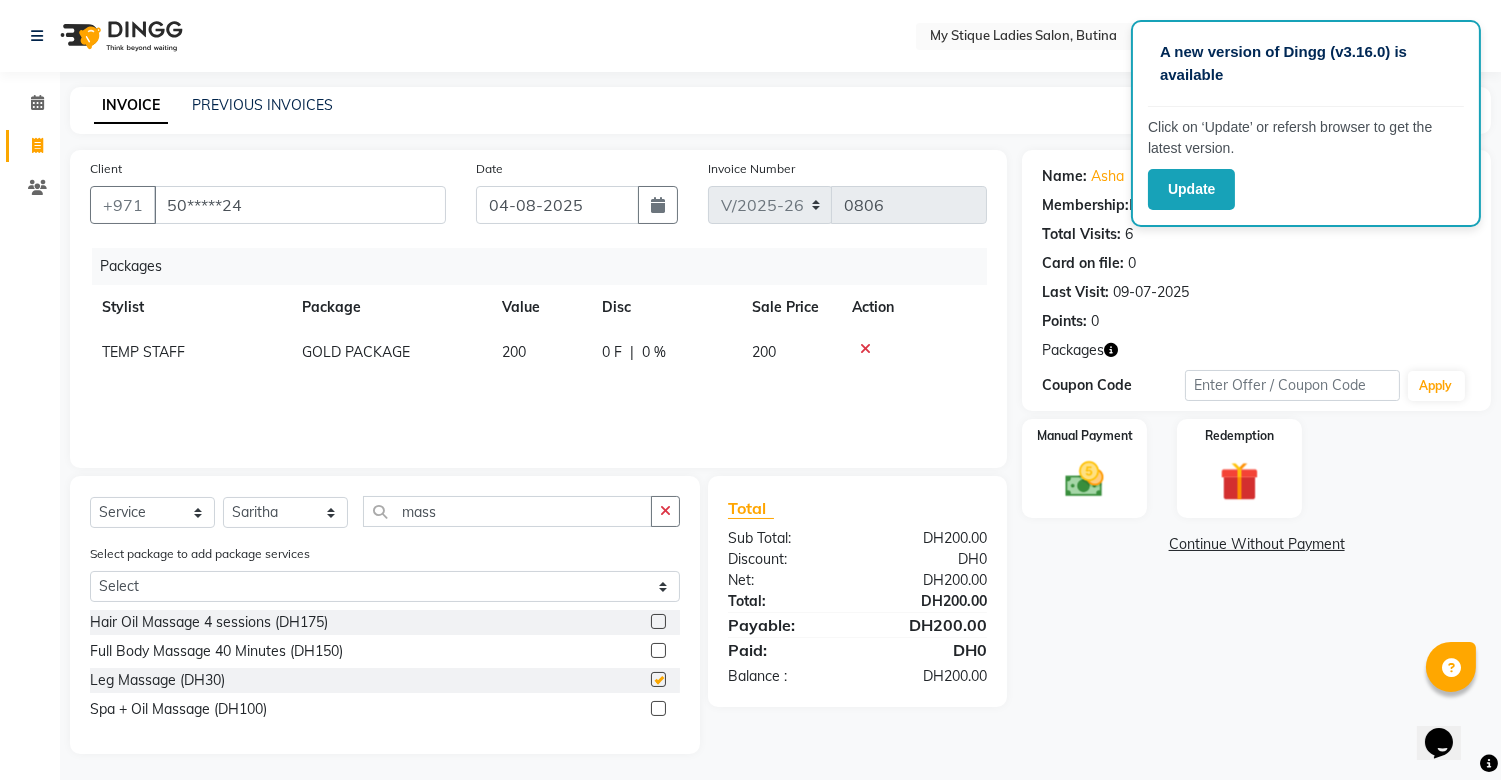 checkbox on "false" 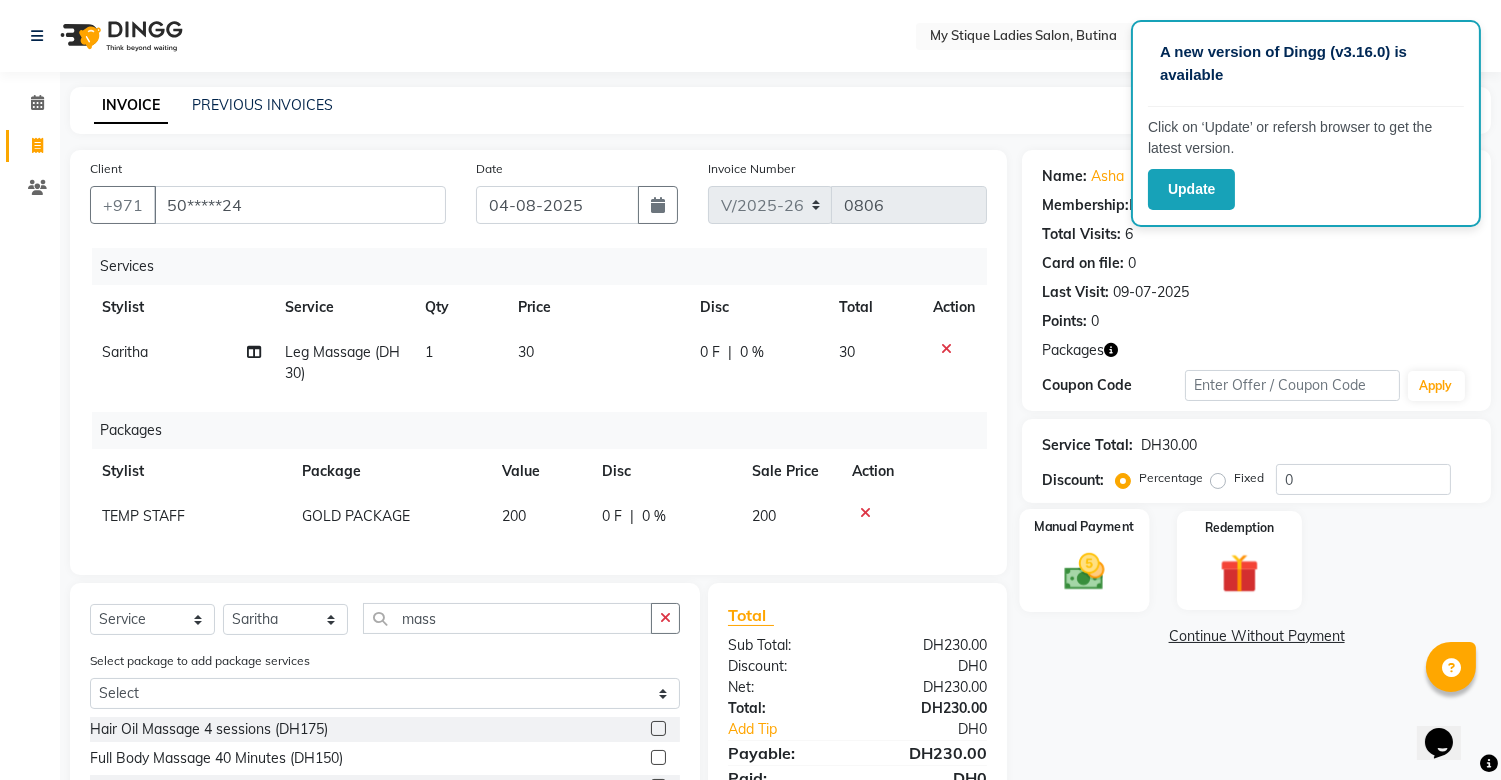 click on "Manual Payment" 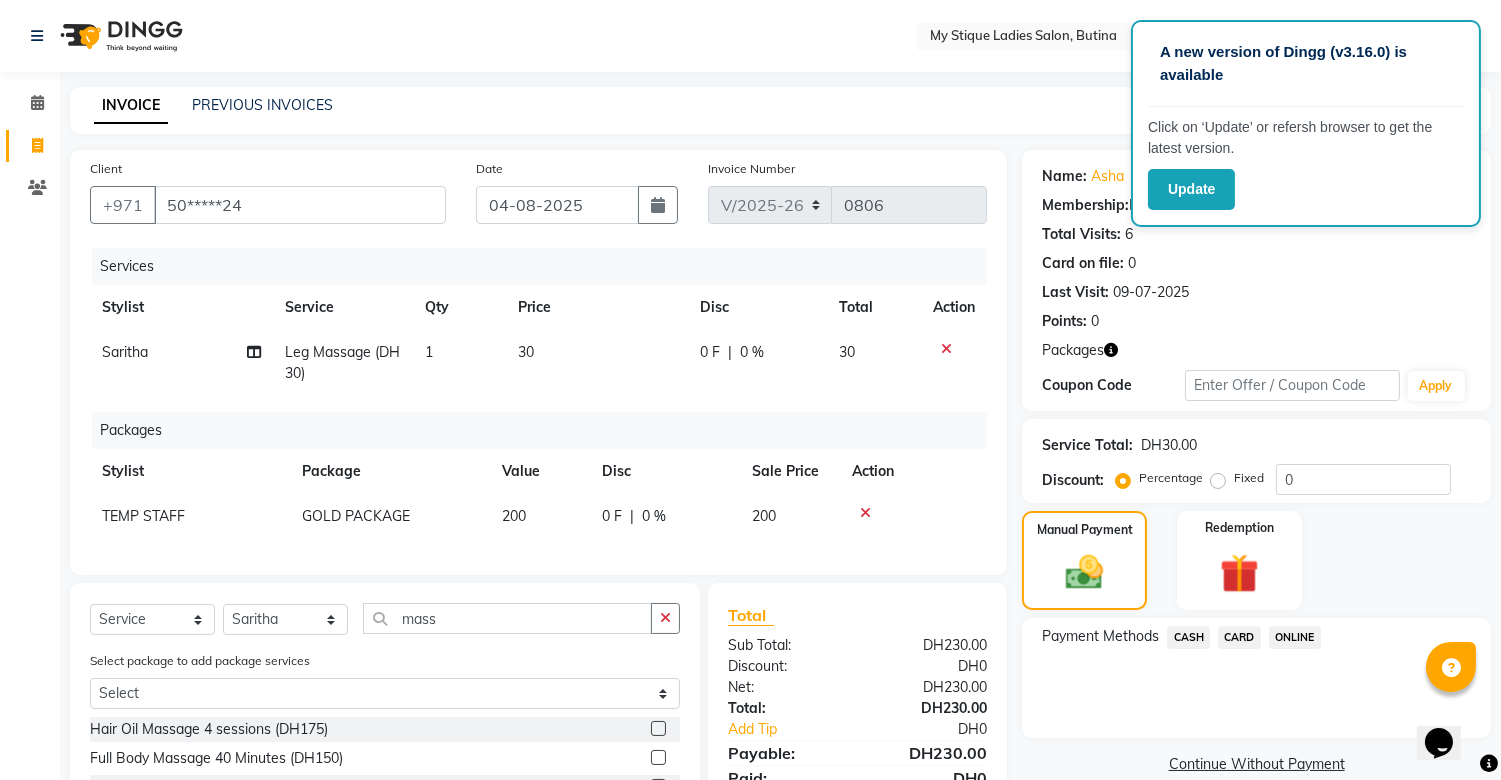 click on "CASH" 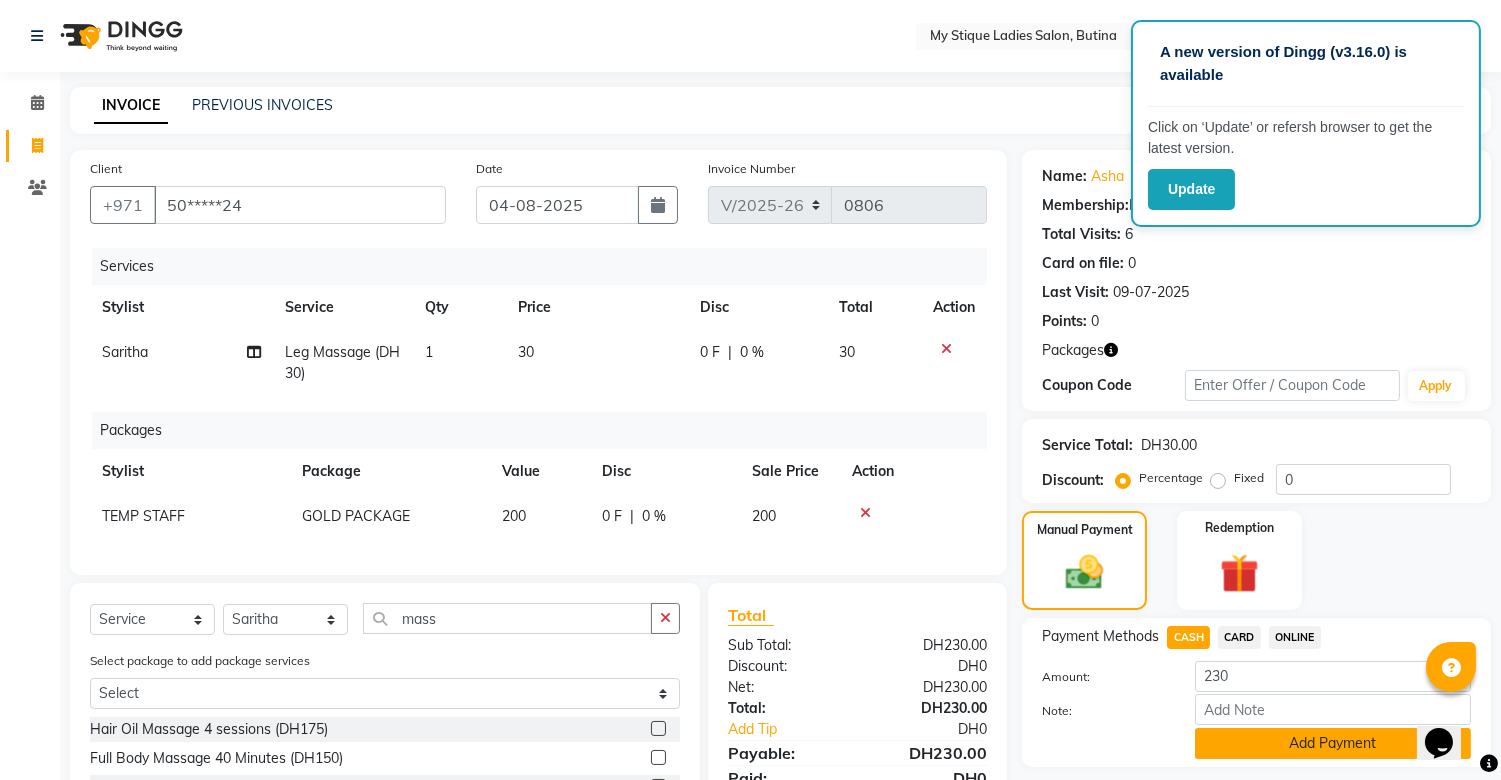 click on "Add Payment" 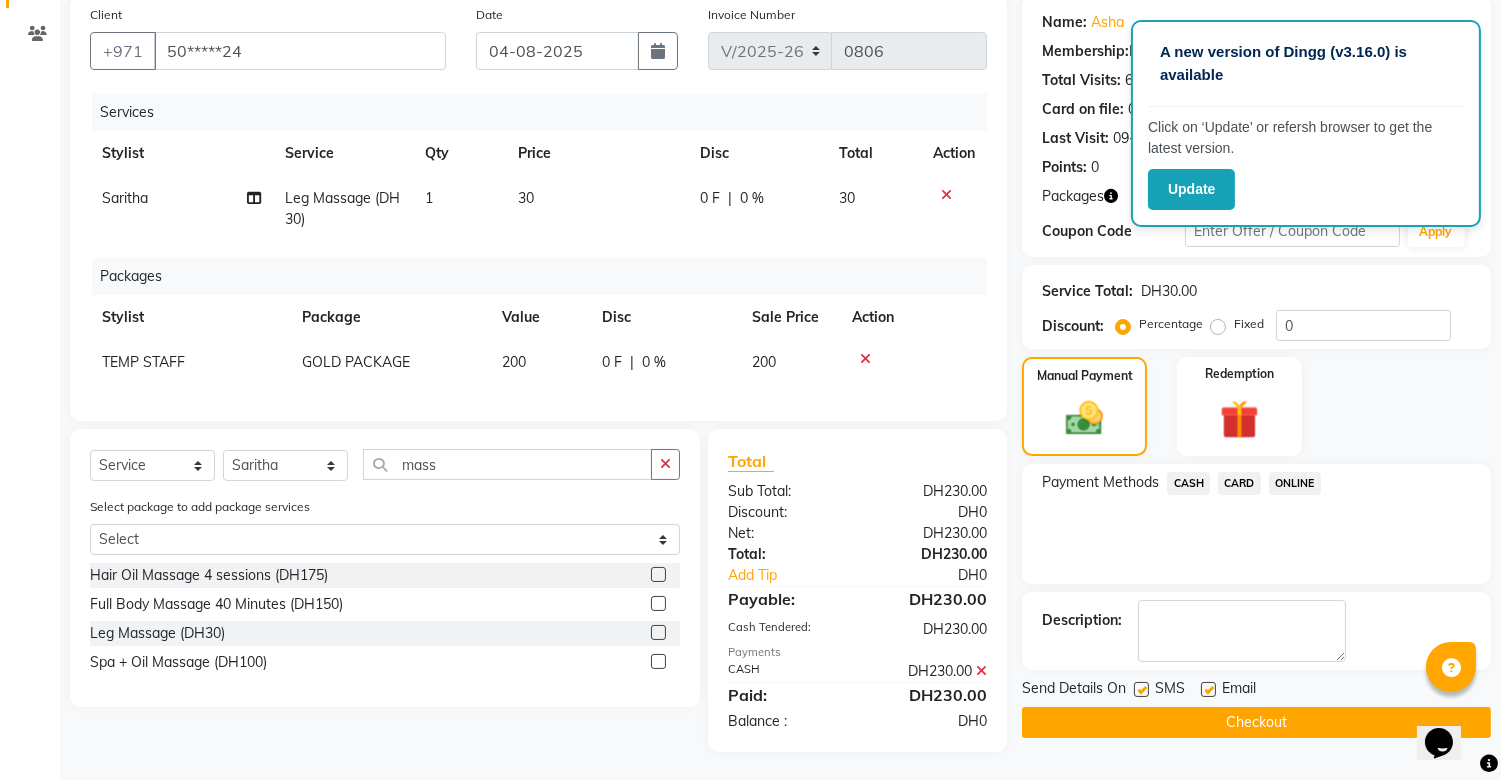 scroll, scrollTop: 172, scrollLeft: 0, axis: vertical 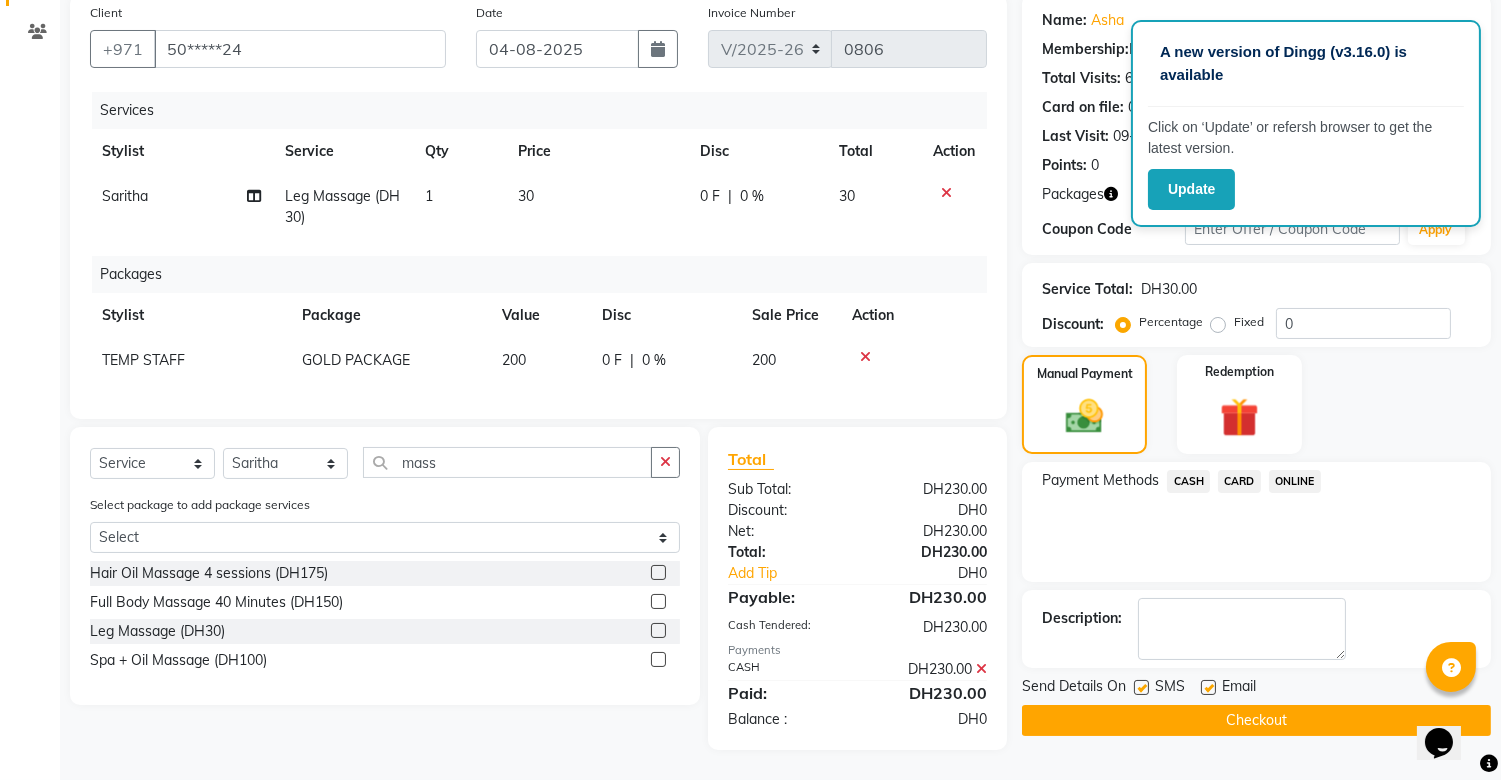 click on "Email" 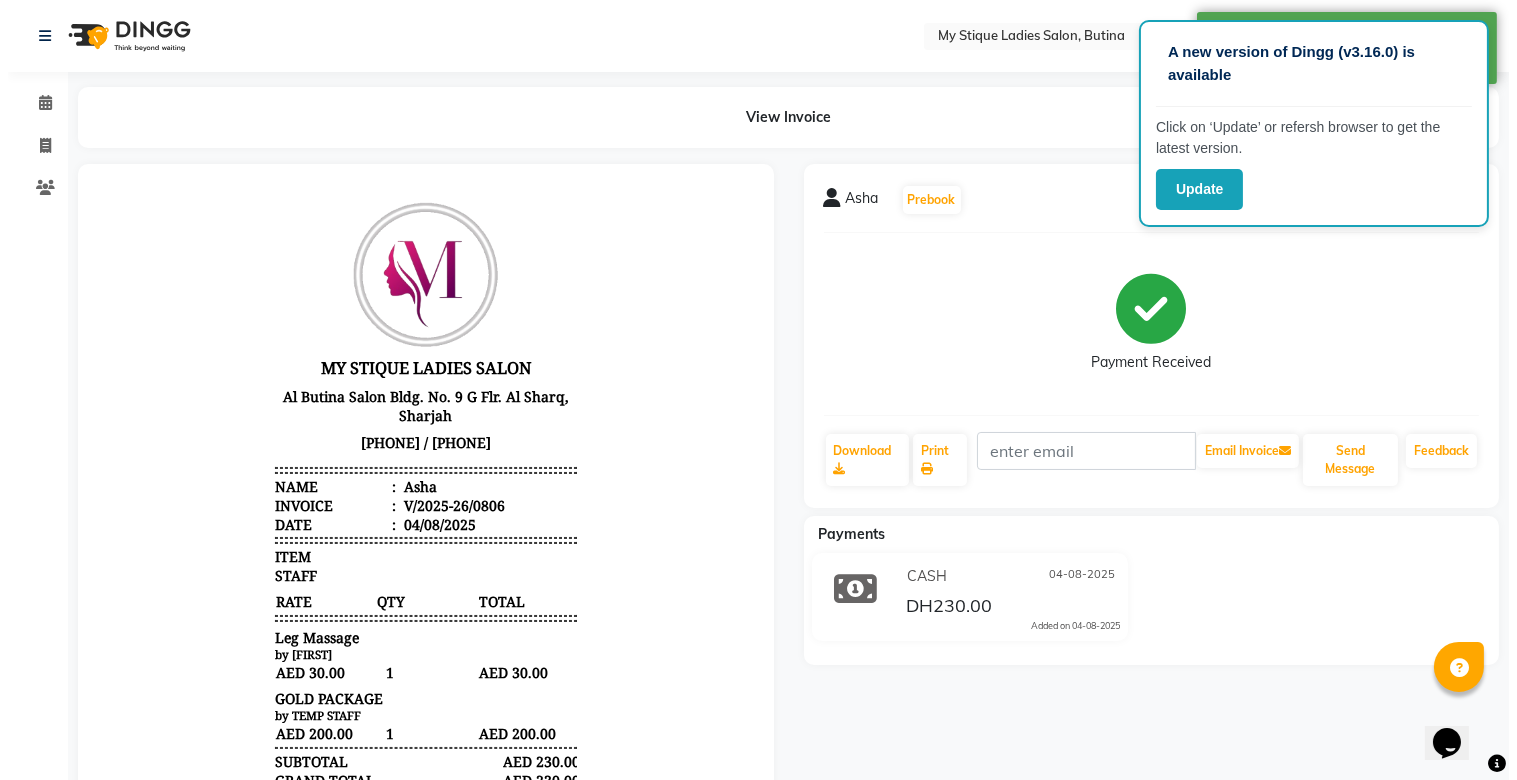scroll, scrollTop: 0, scrollLeft: 0, axis: both 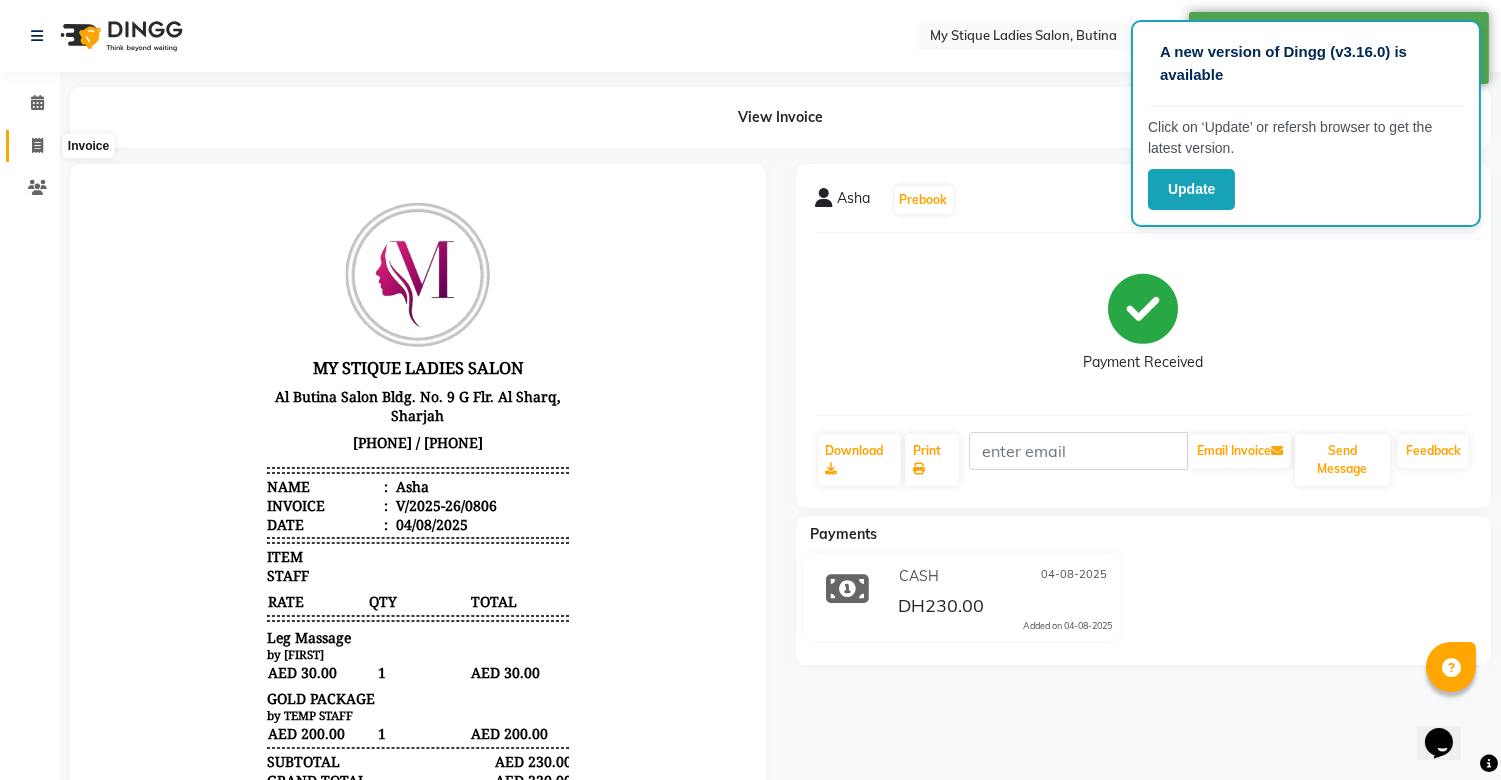 click 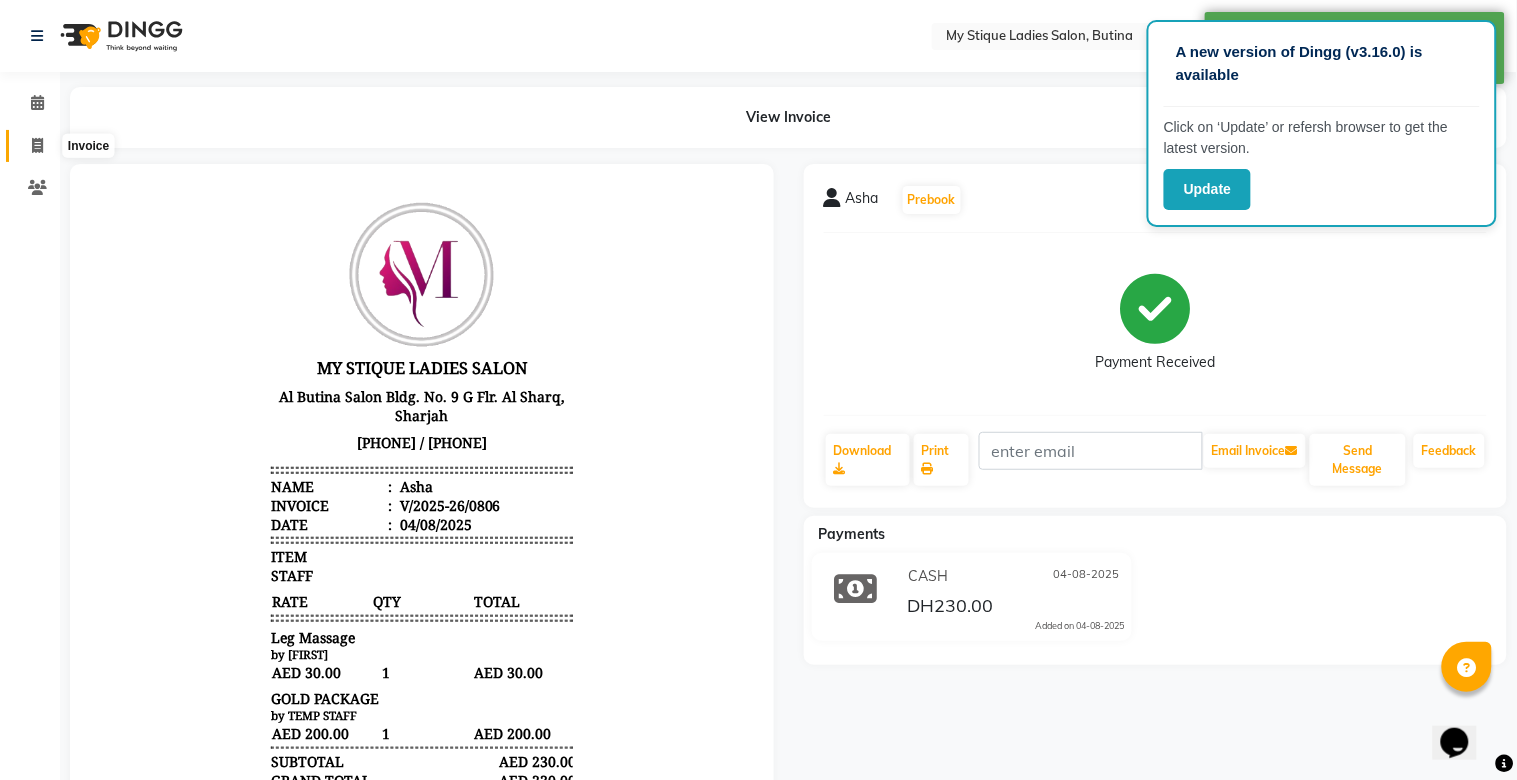 select on "7457" 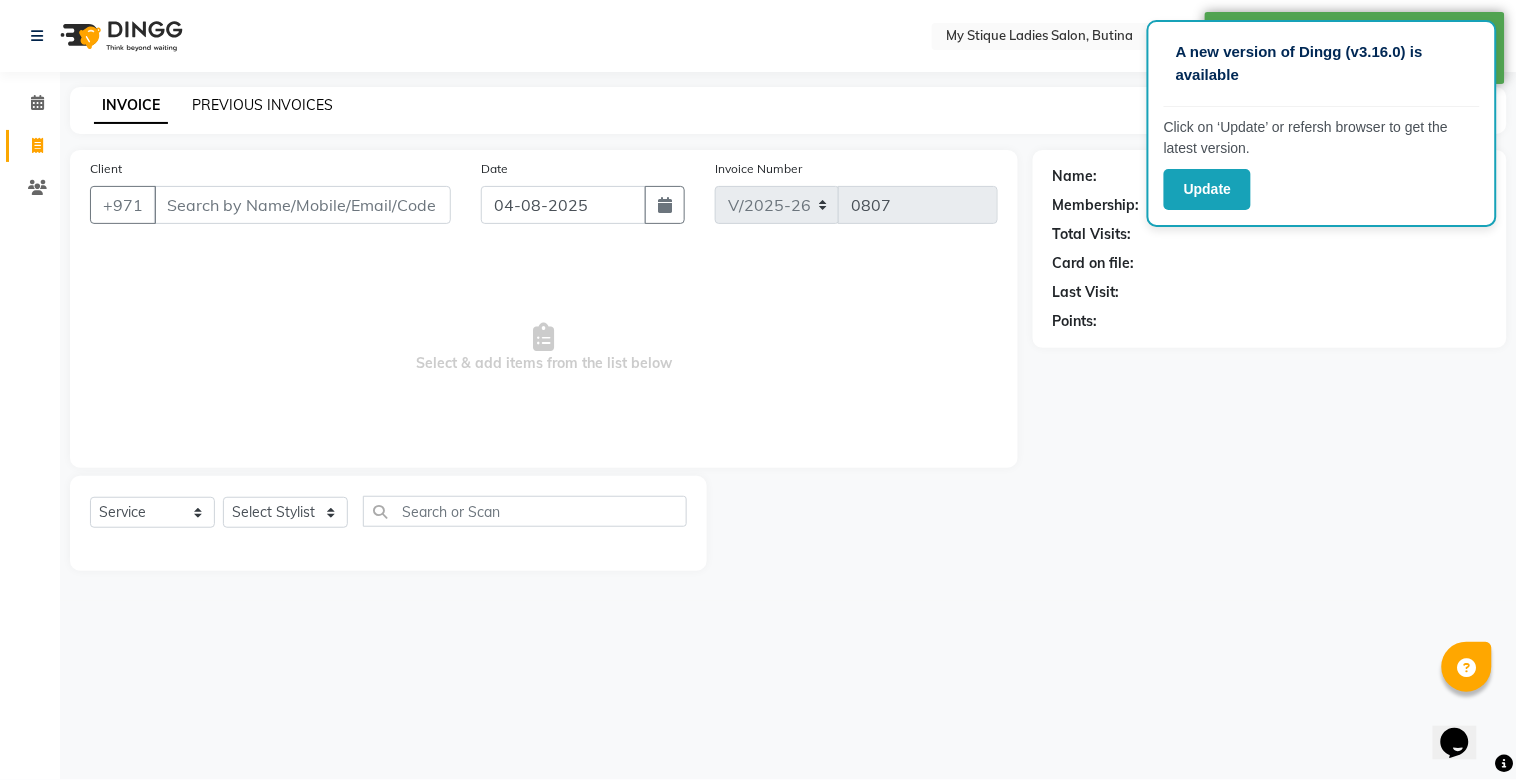 click on "PREVIOUS INVOICES" 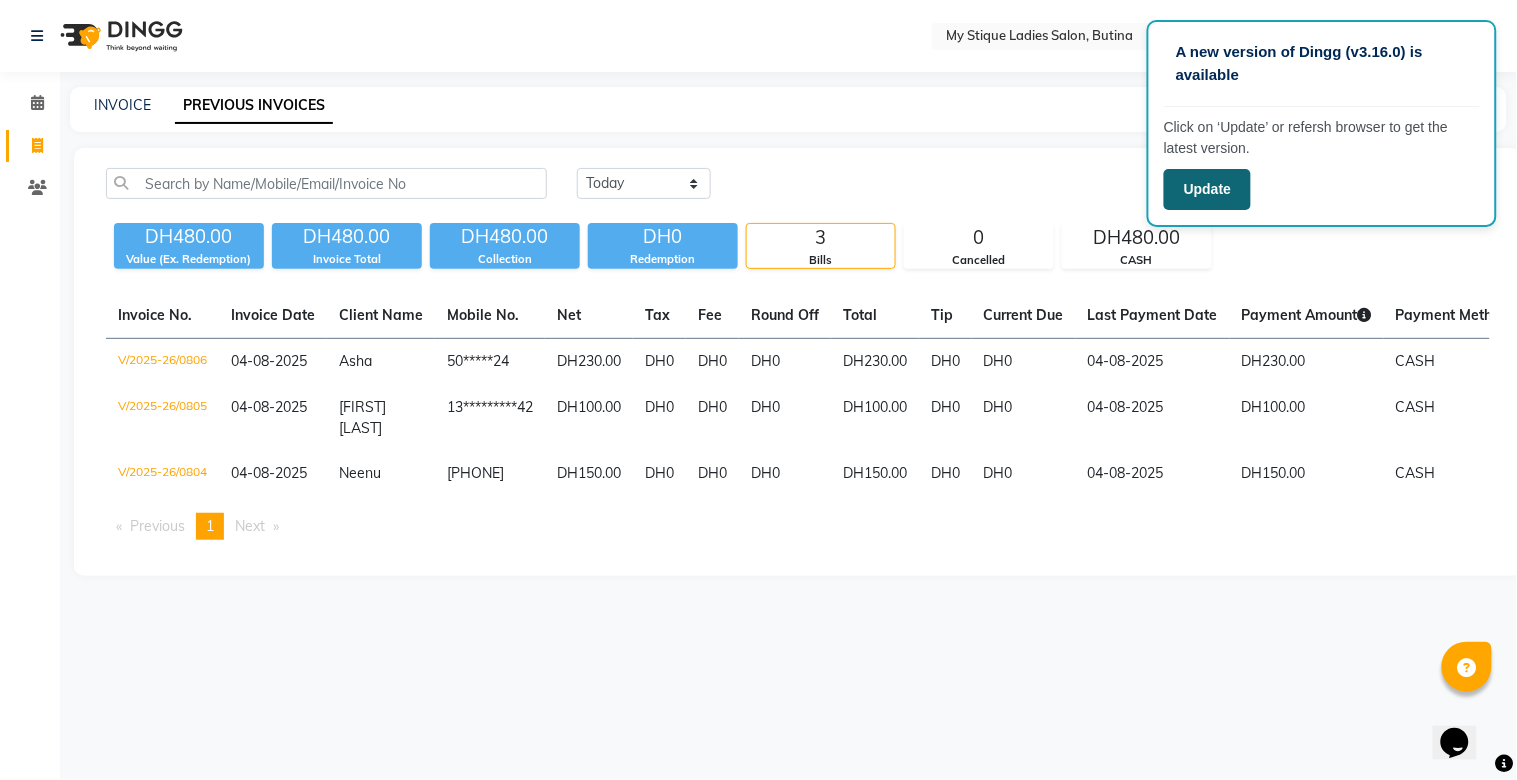 click on "Update" 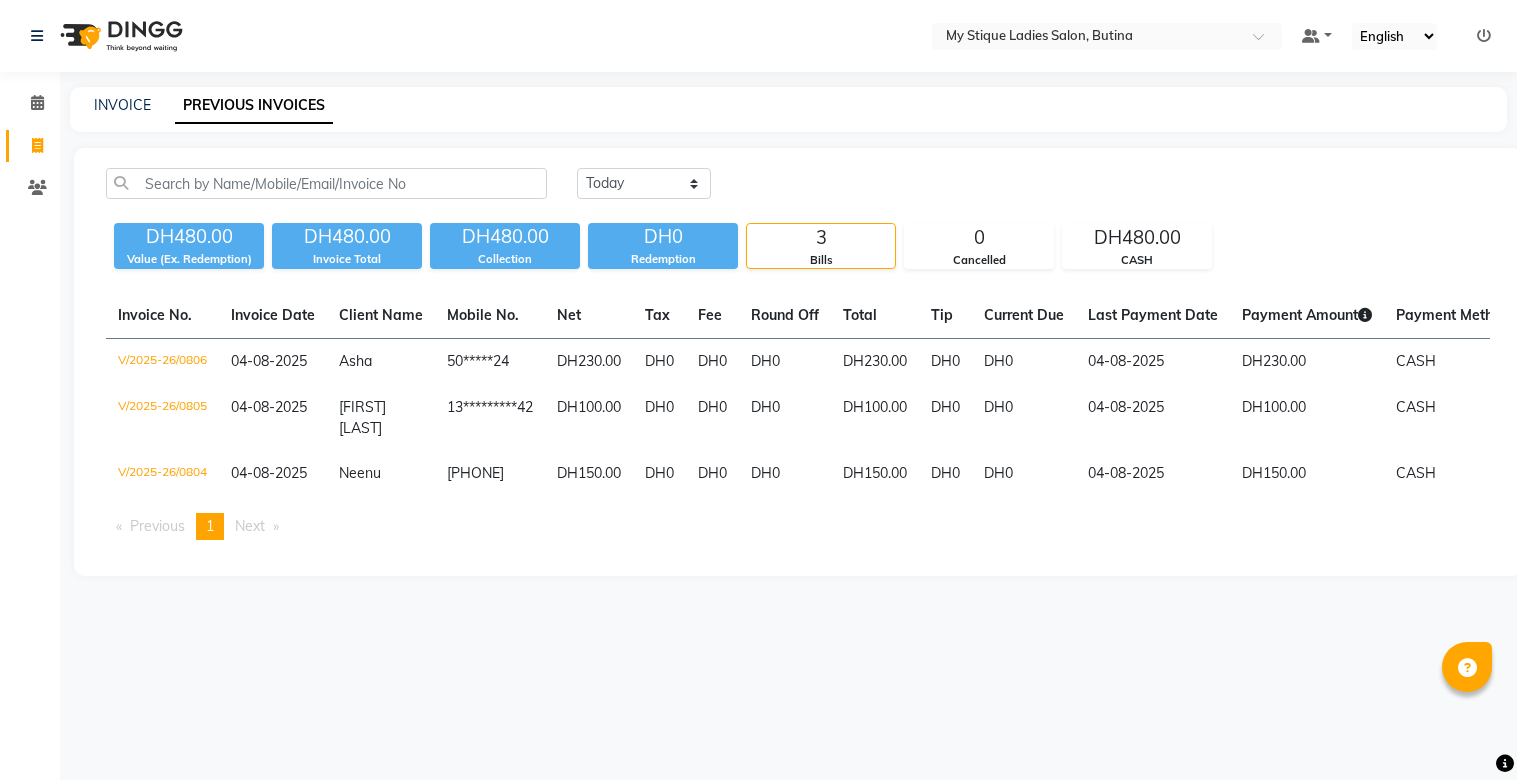 scroll, scrollTop: 0, scrollLeft: 0, axis: both 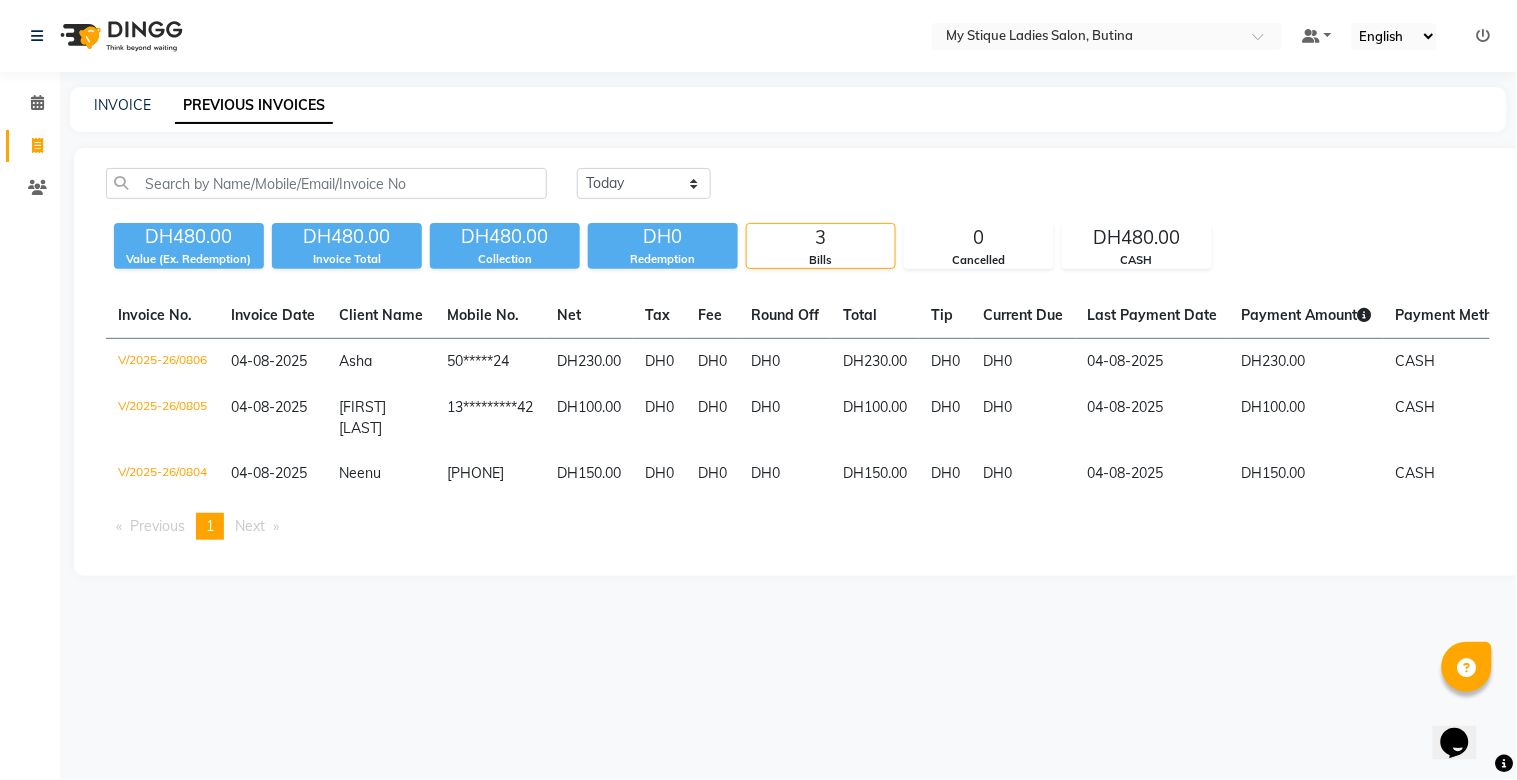 click on "INVOICE PREVIOUS INVOICES" 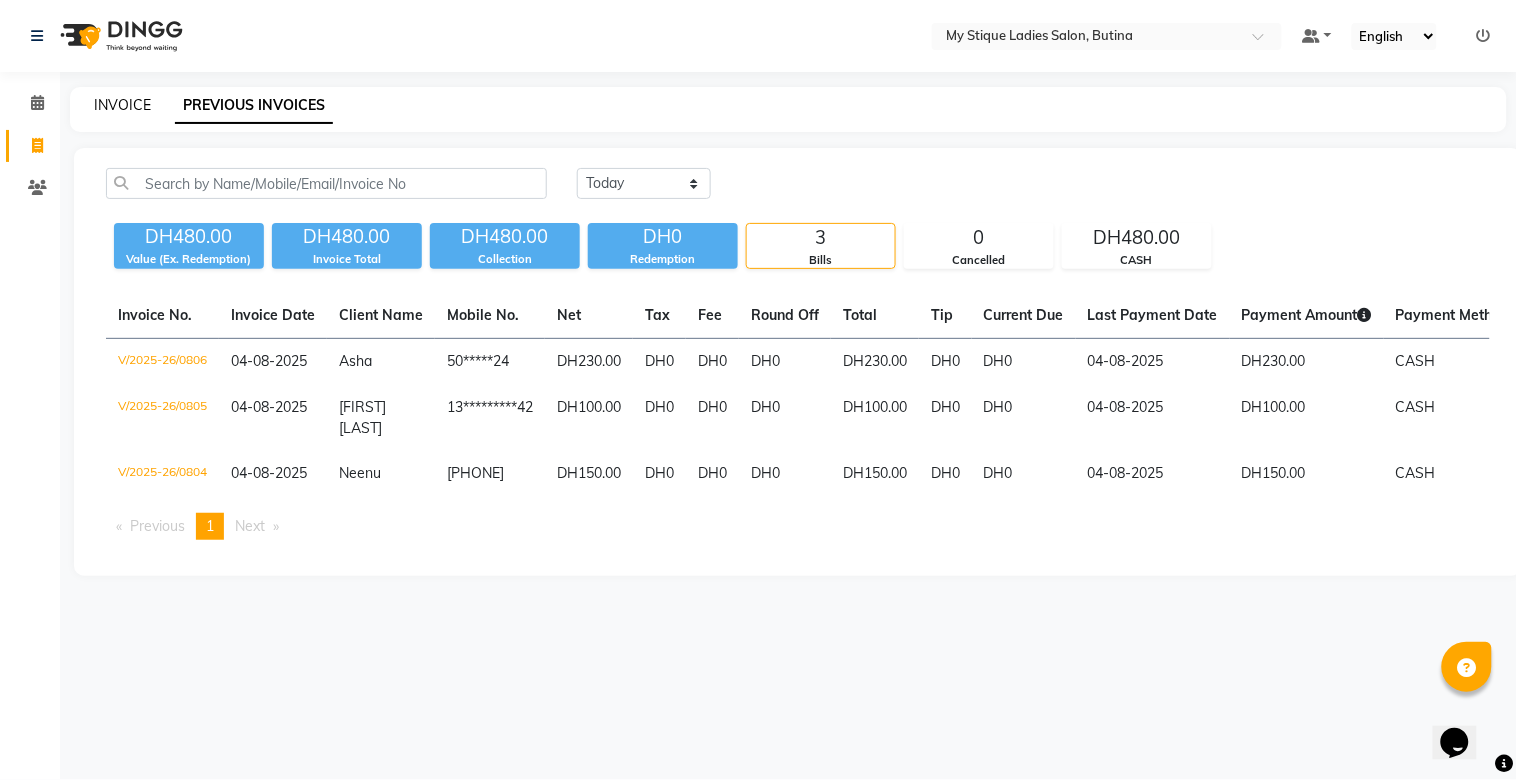 click on "INVOICE" 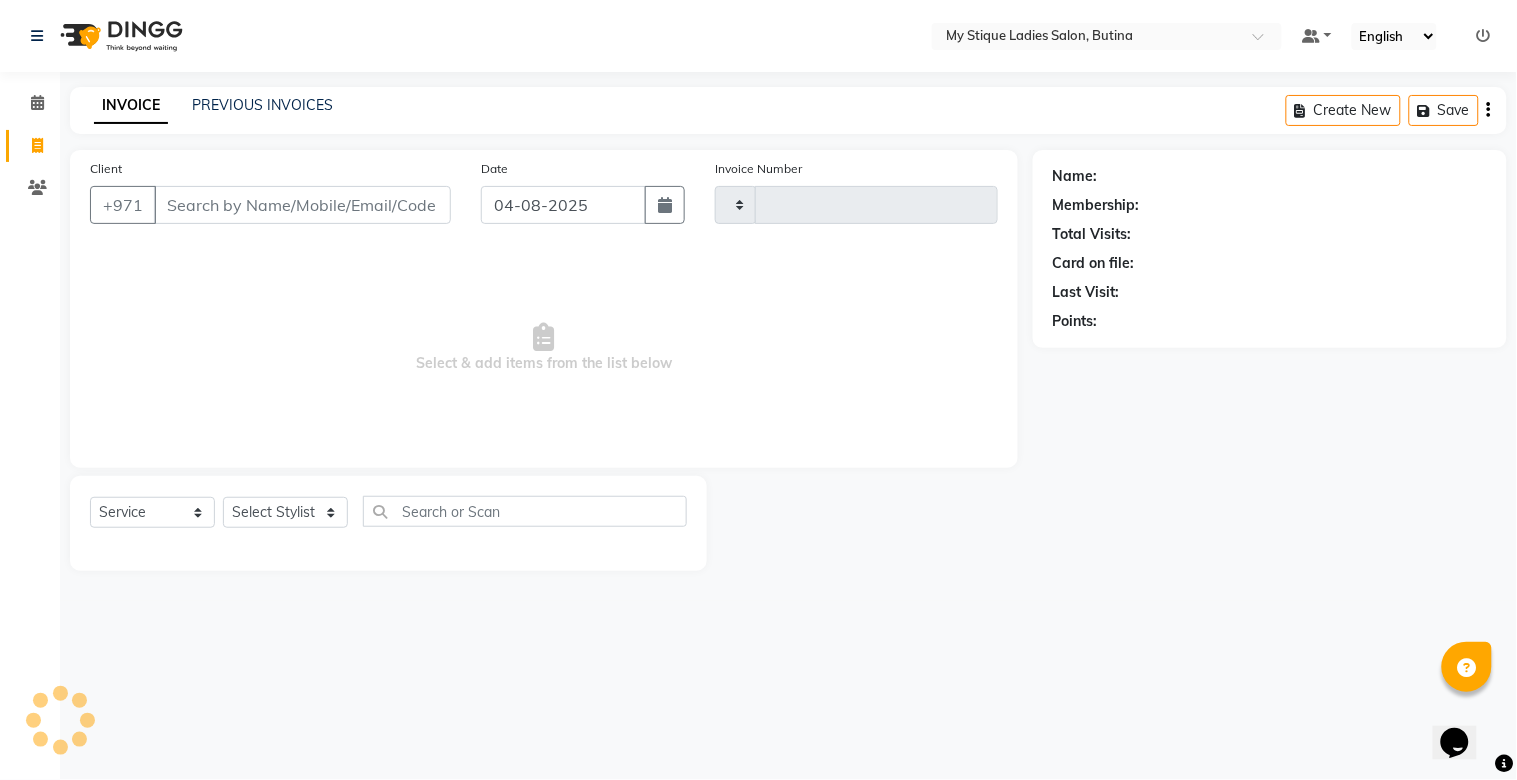 type on "0807" 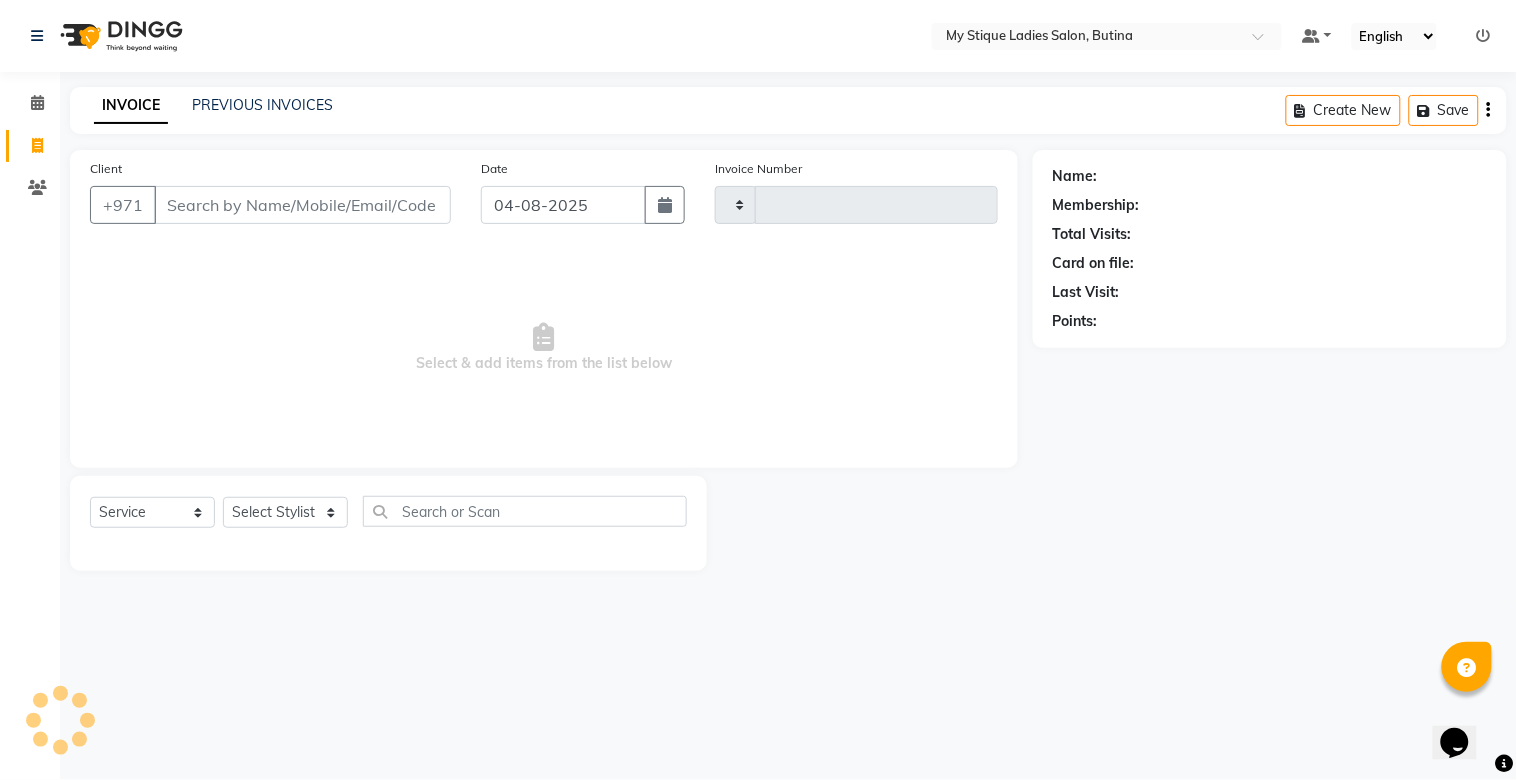 select on "7457" 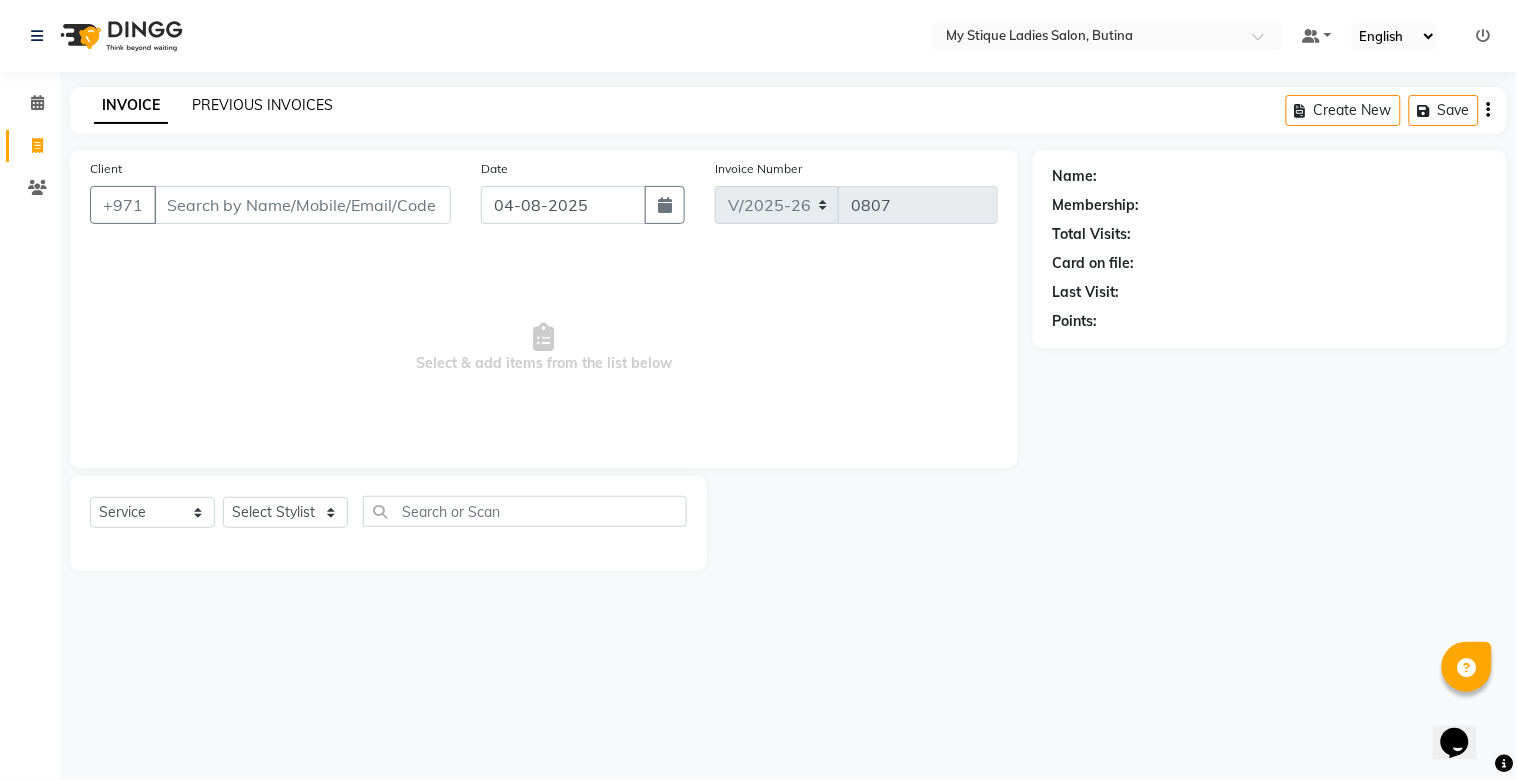 click on "PREVIOUS INVOICES" 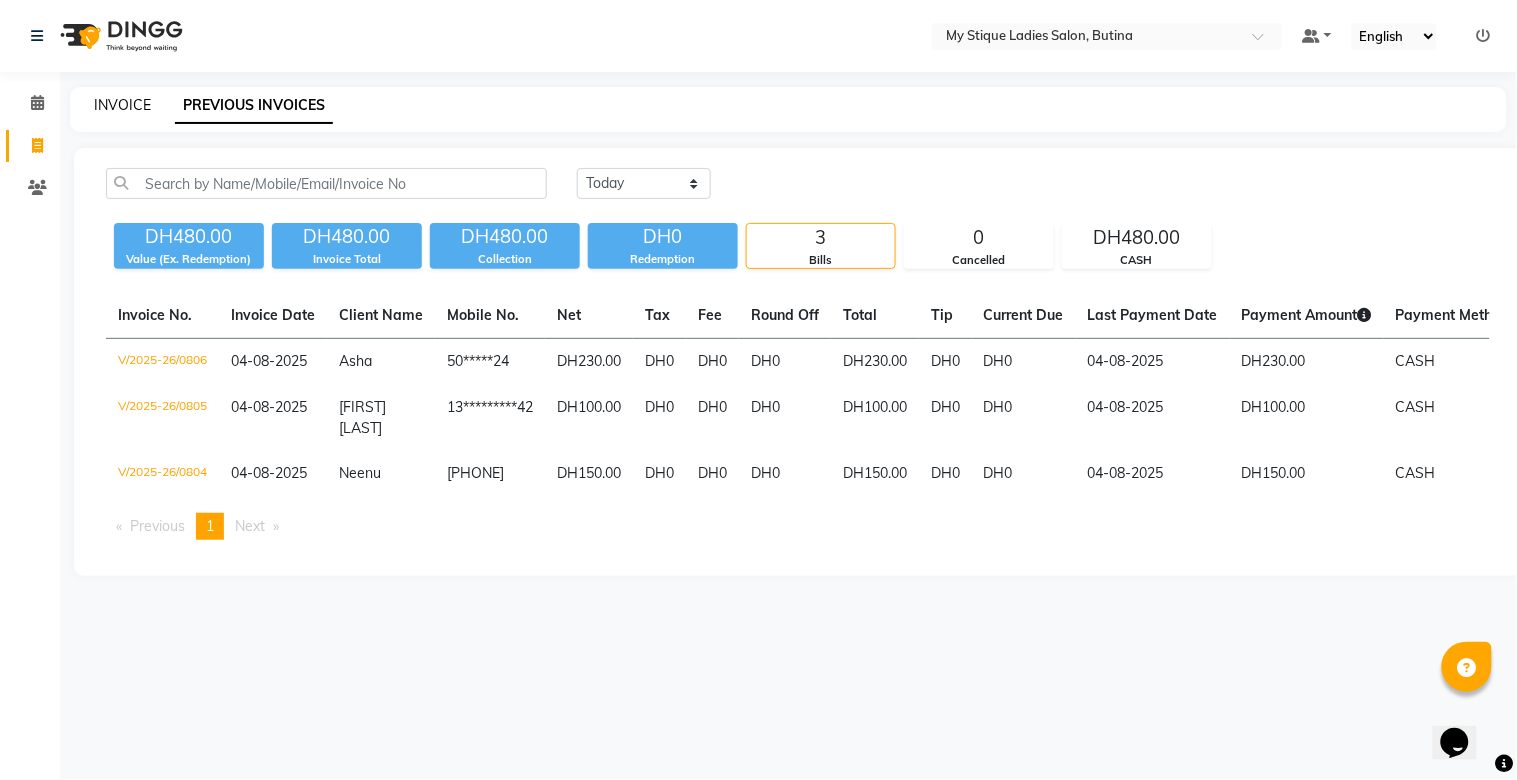 click on "INVOICE" 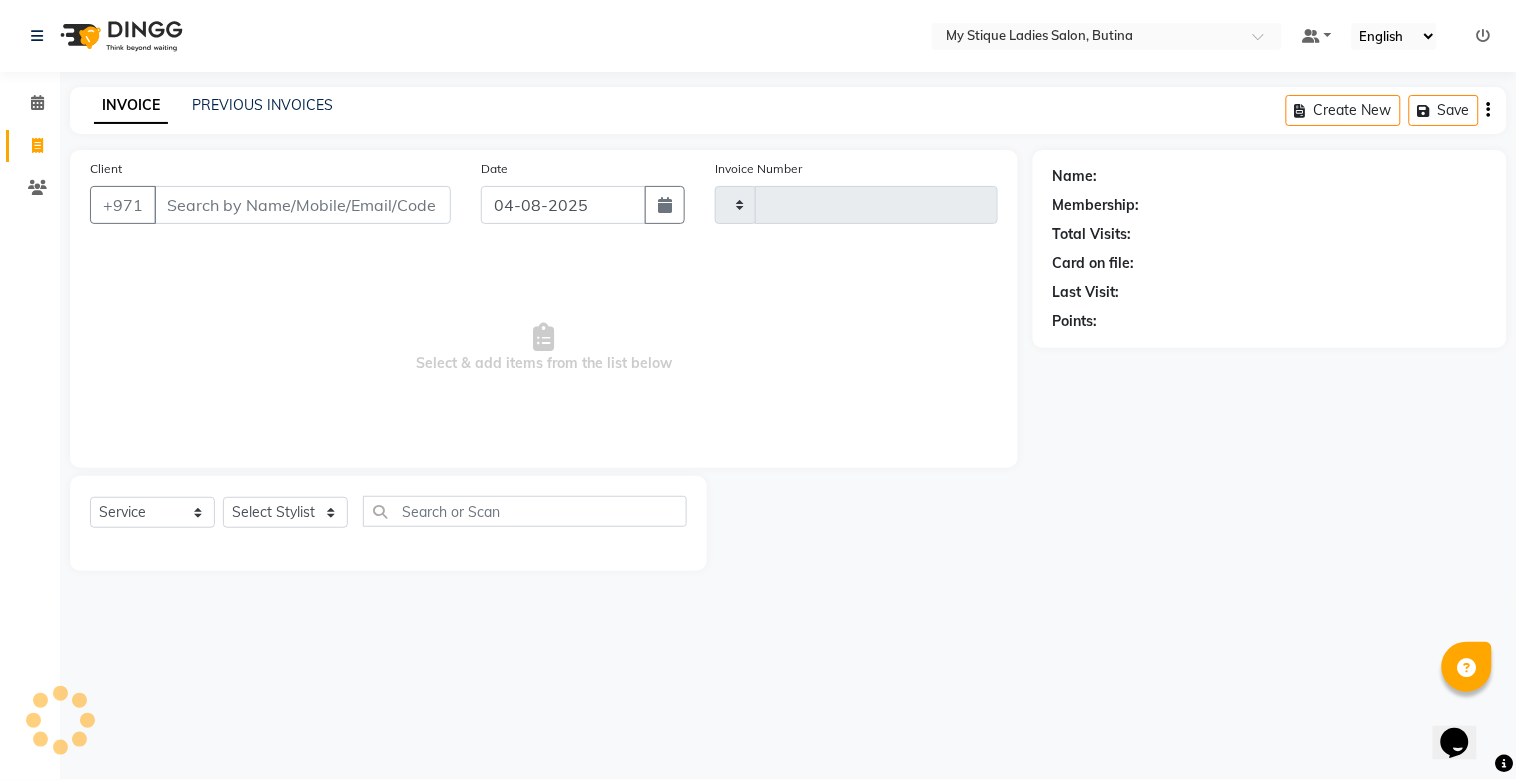 type on "0807" 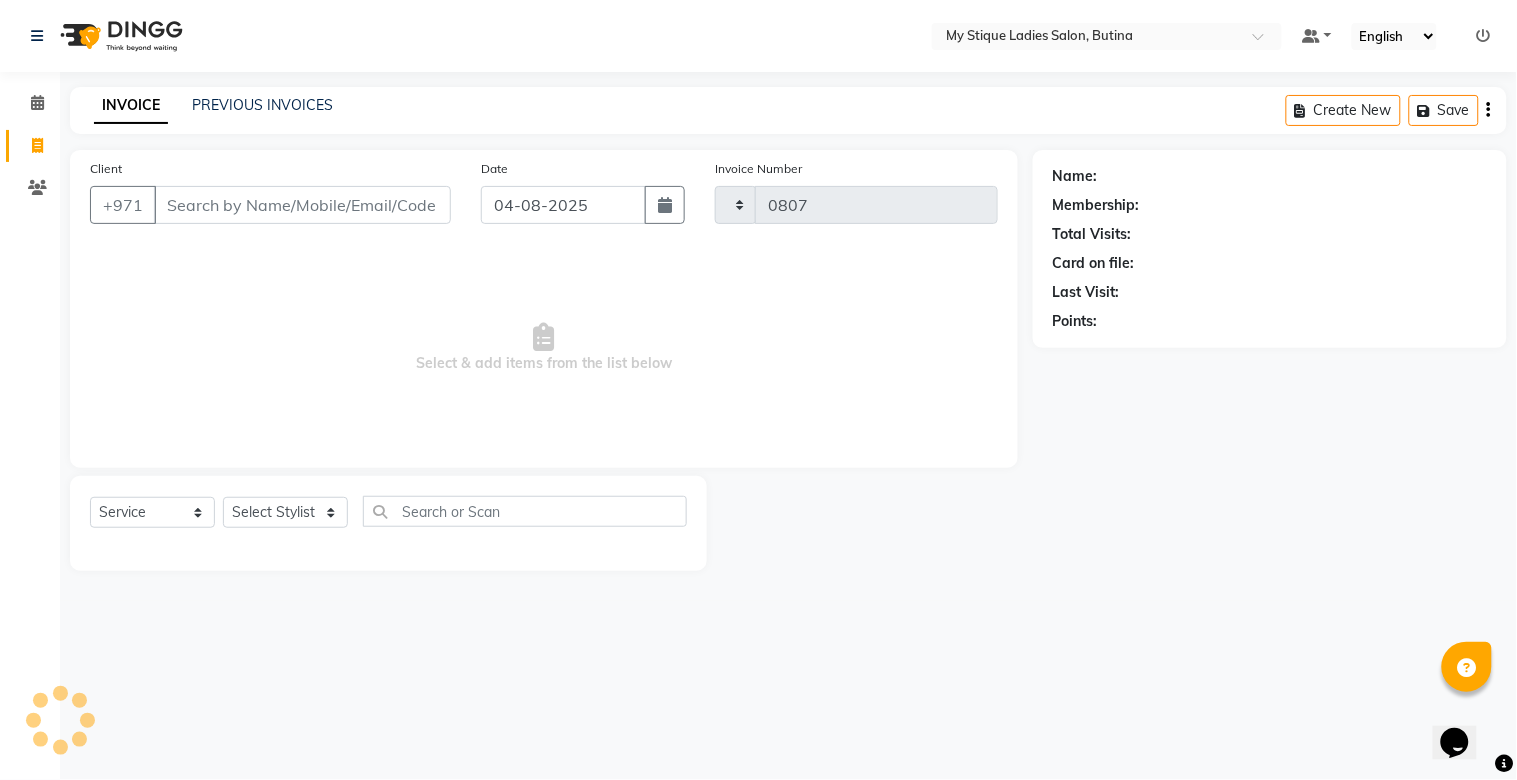 select on "7457" 